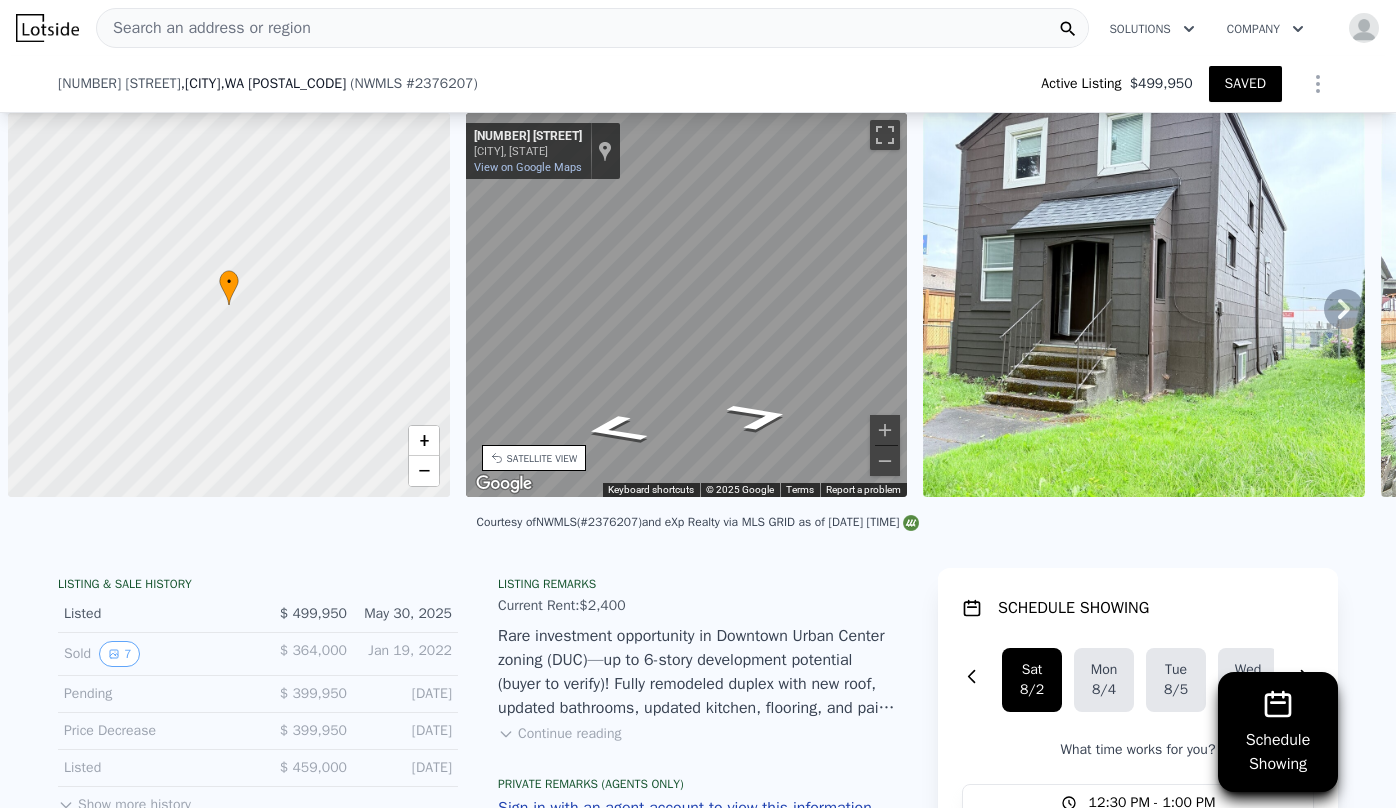 scroll, scrollTop: 0, scrollLeft: 0, axis: both 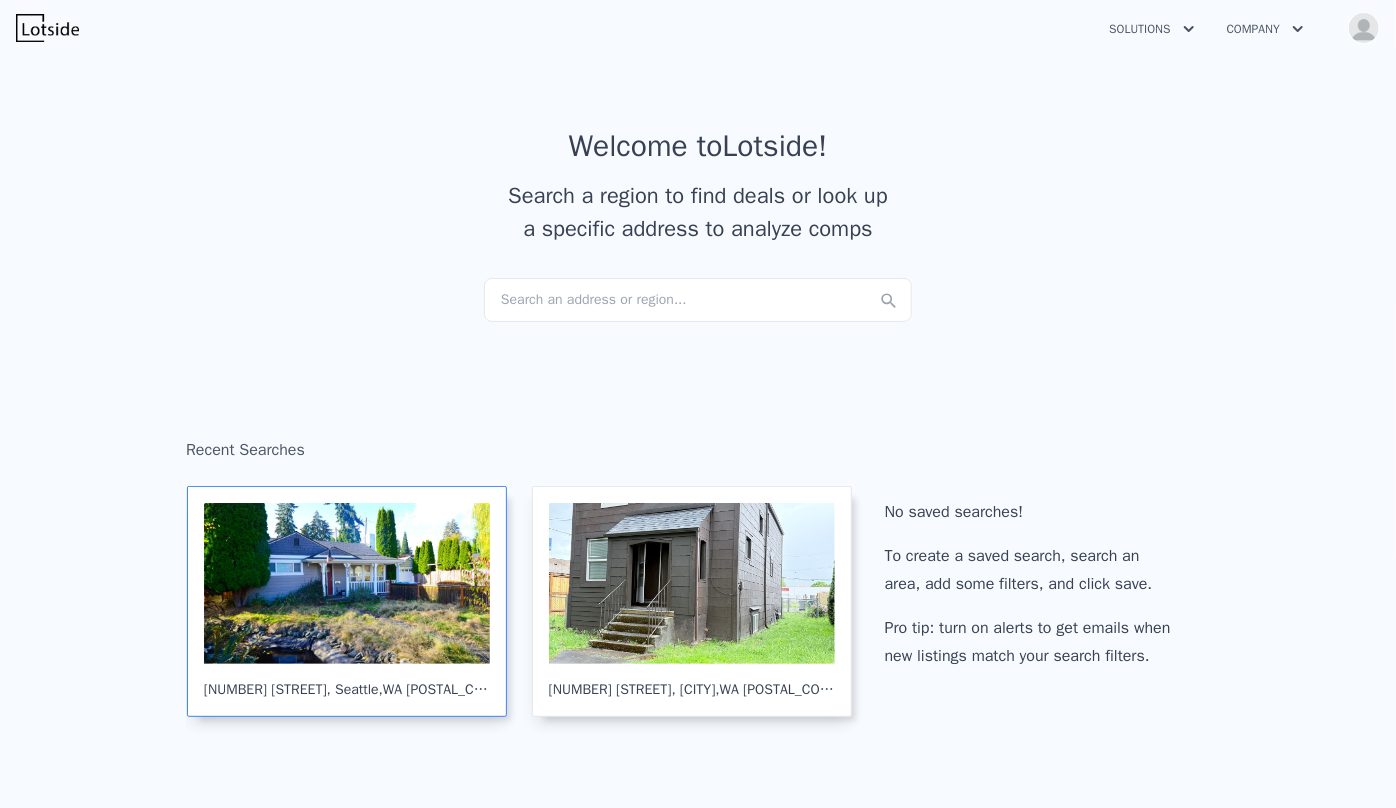 click at bounding box center (347, 583) 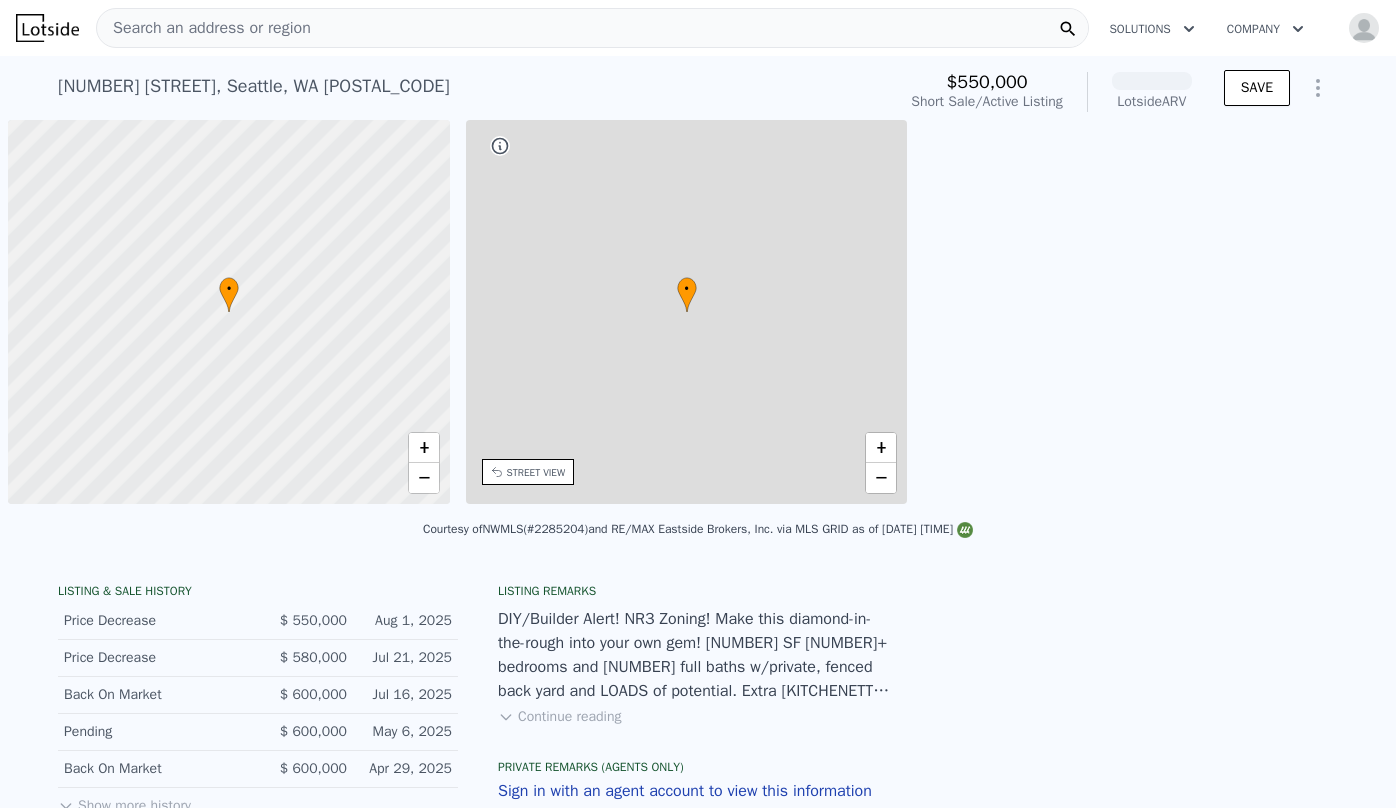 scroll, scrollTop: 0, scrollLeft: 0, axis: both 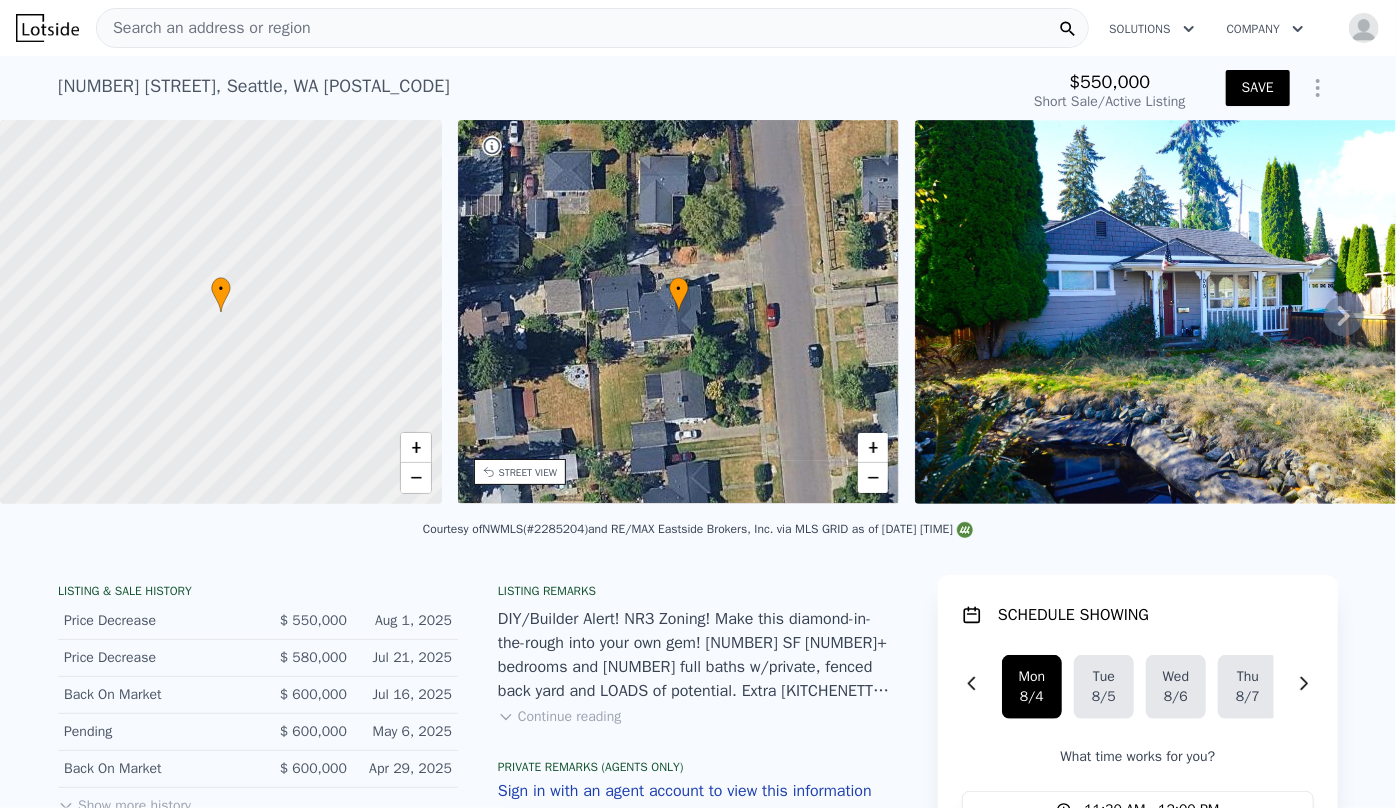 click at bounding box center [1203, 312] 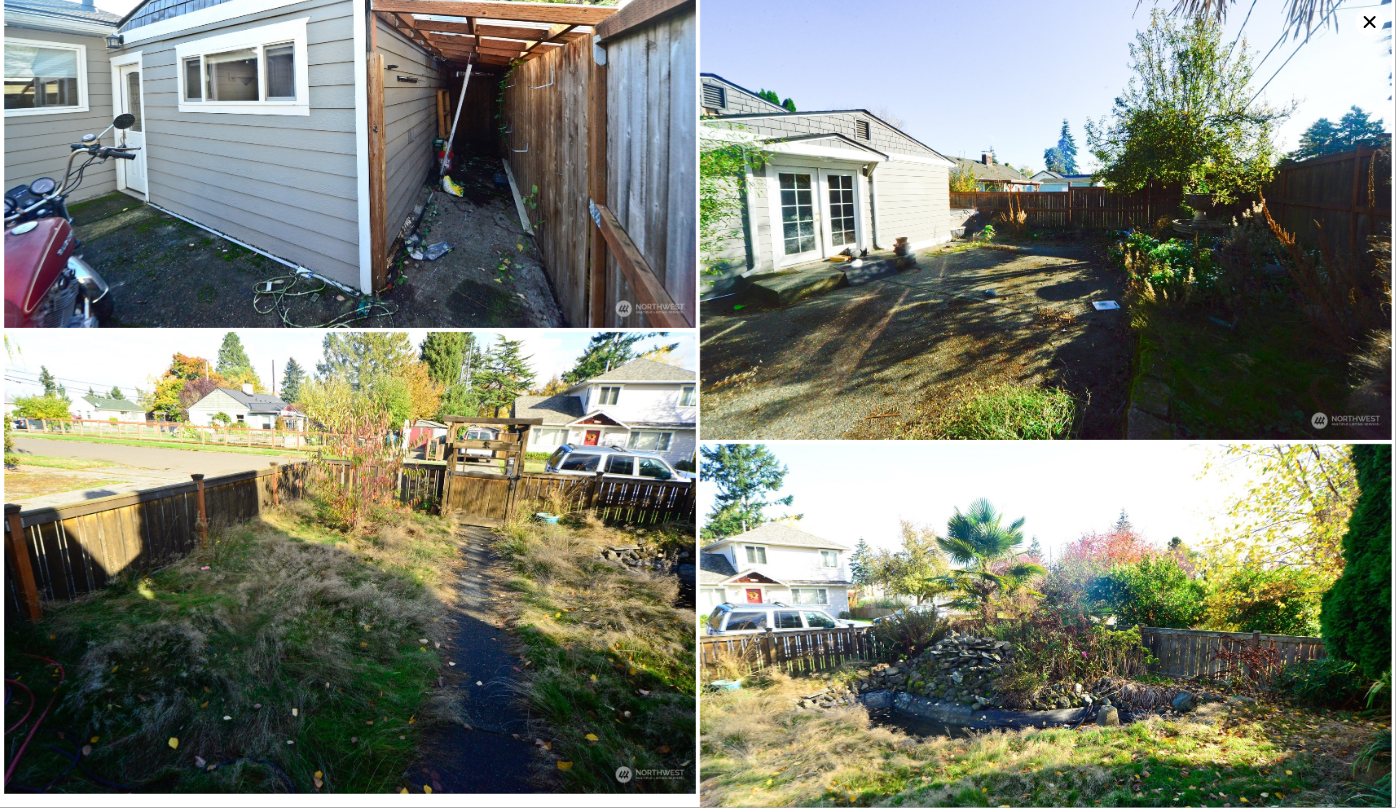 scroll, scrollTop: 6210, scrollLeft: 0, axis: vertical 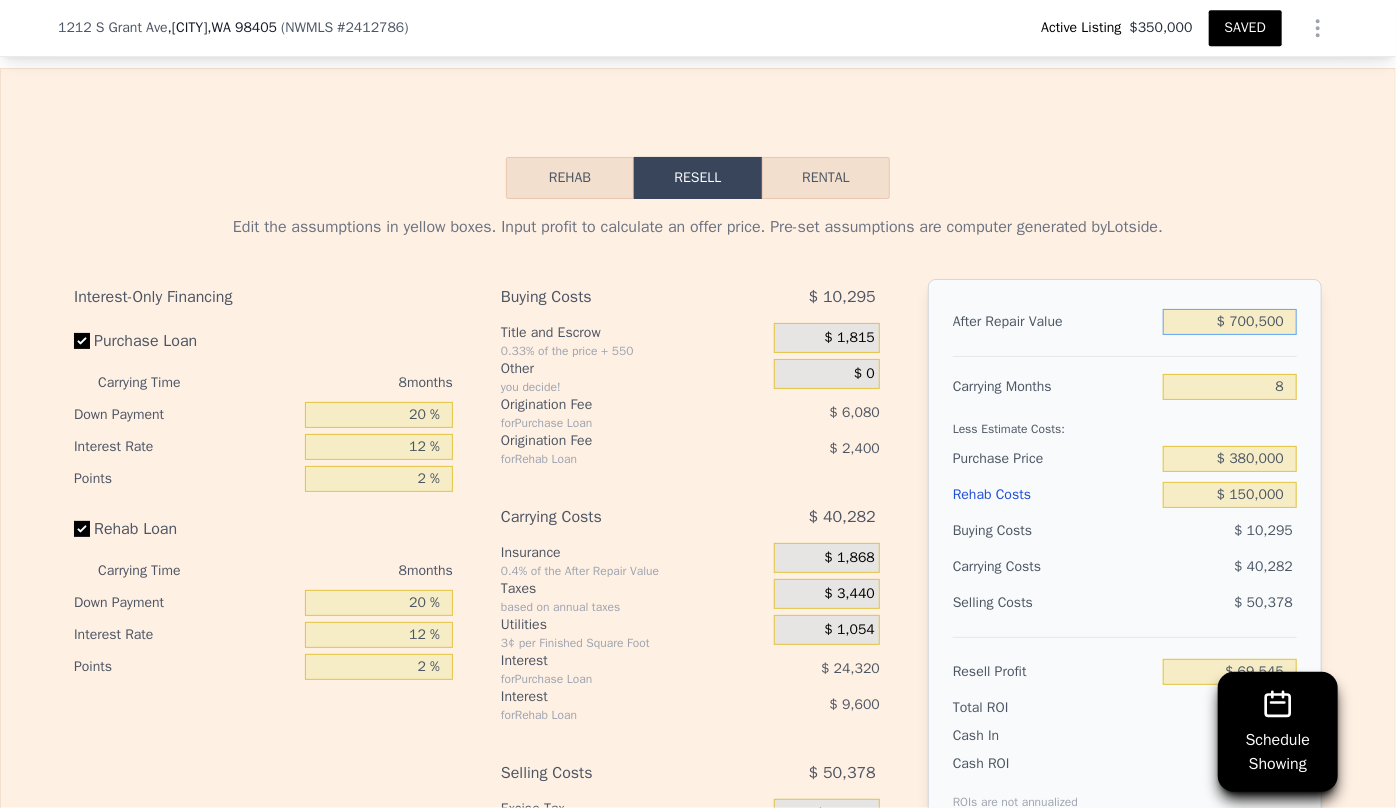 click on "$ 700,500" at bounding box center [1230, 322] 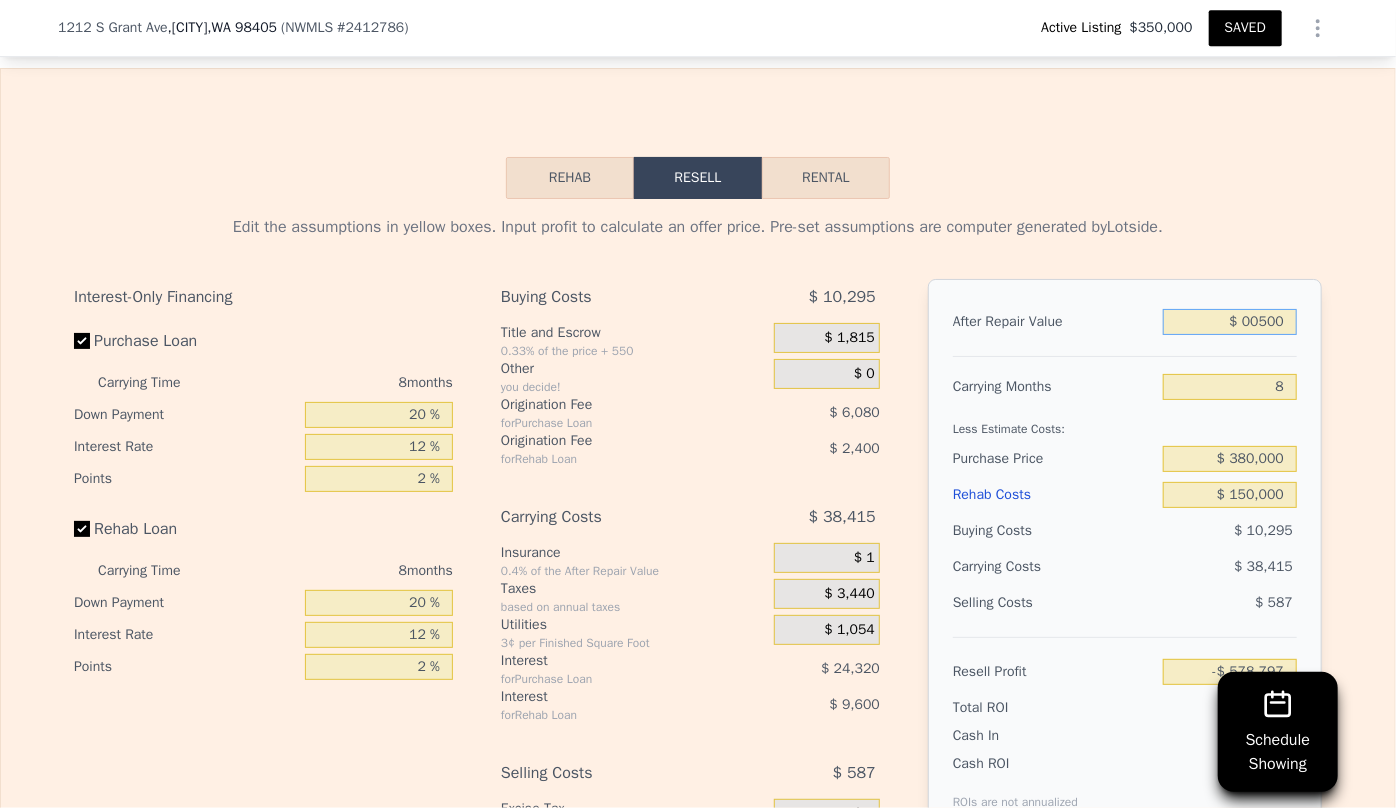 type on "-$ 578,797" 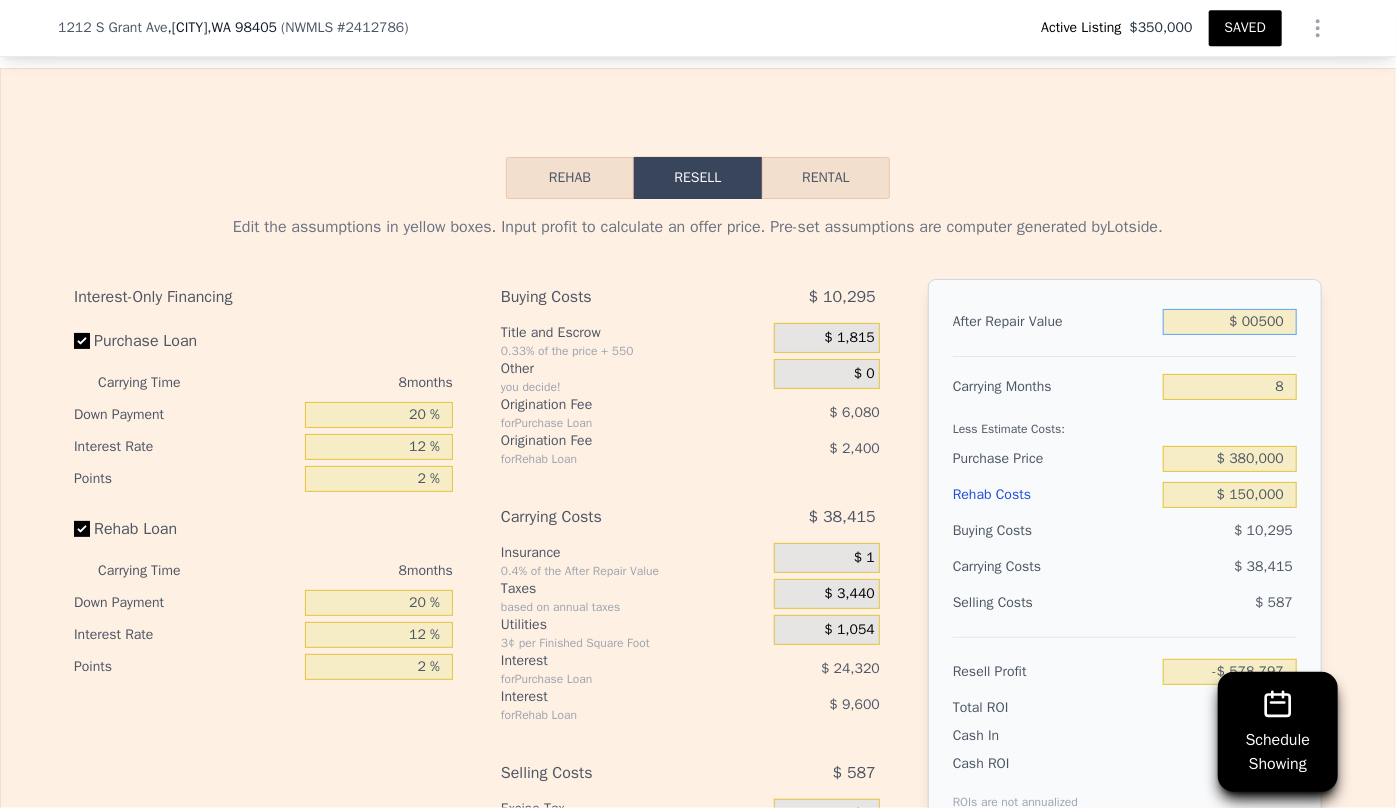 type on "$ 400,500" 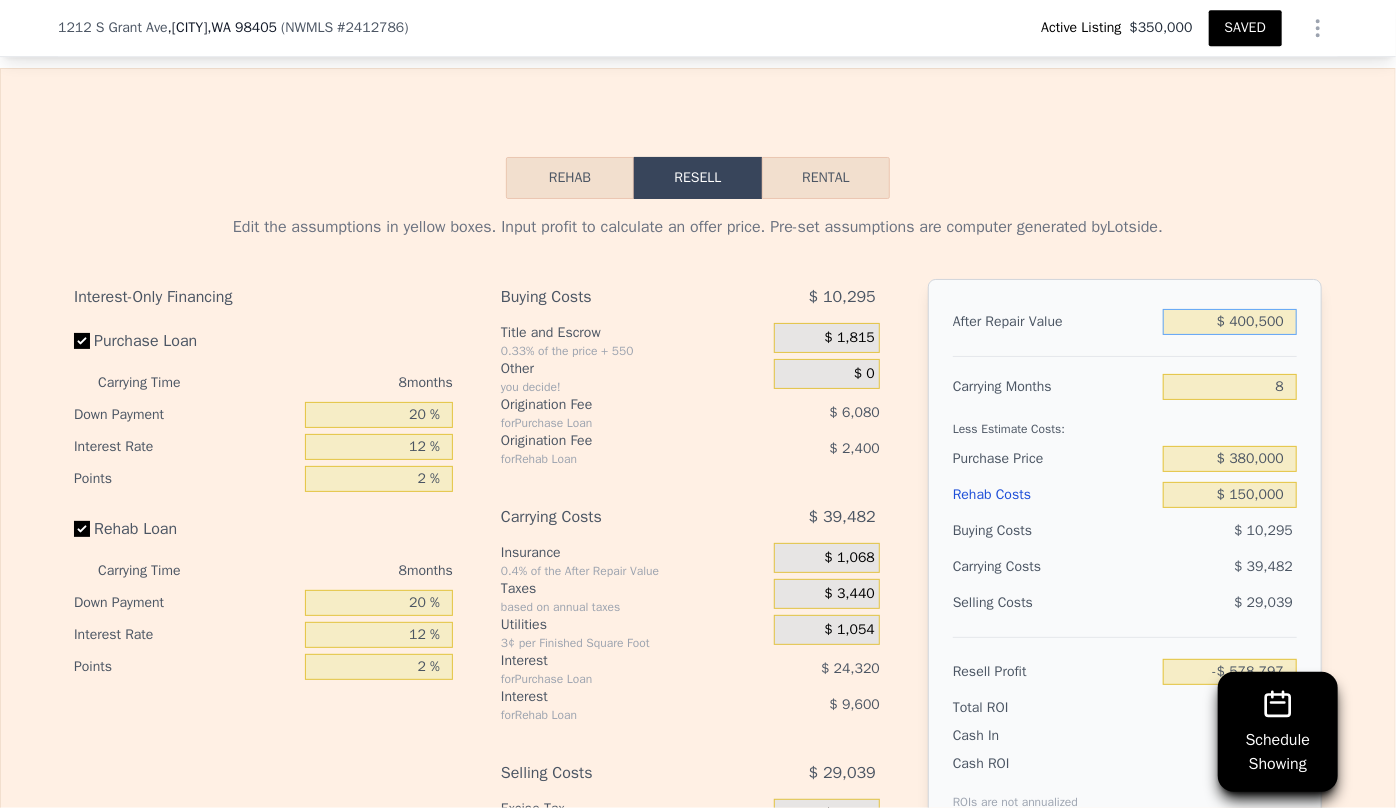 type on "-$ 208,316" 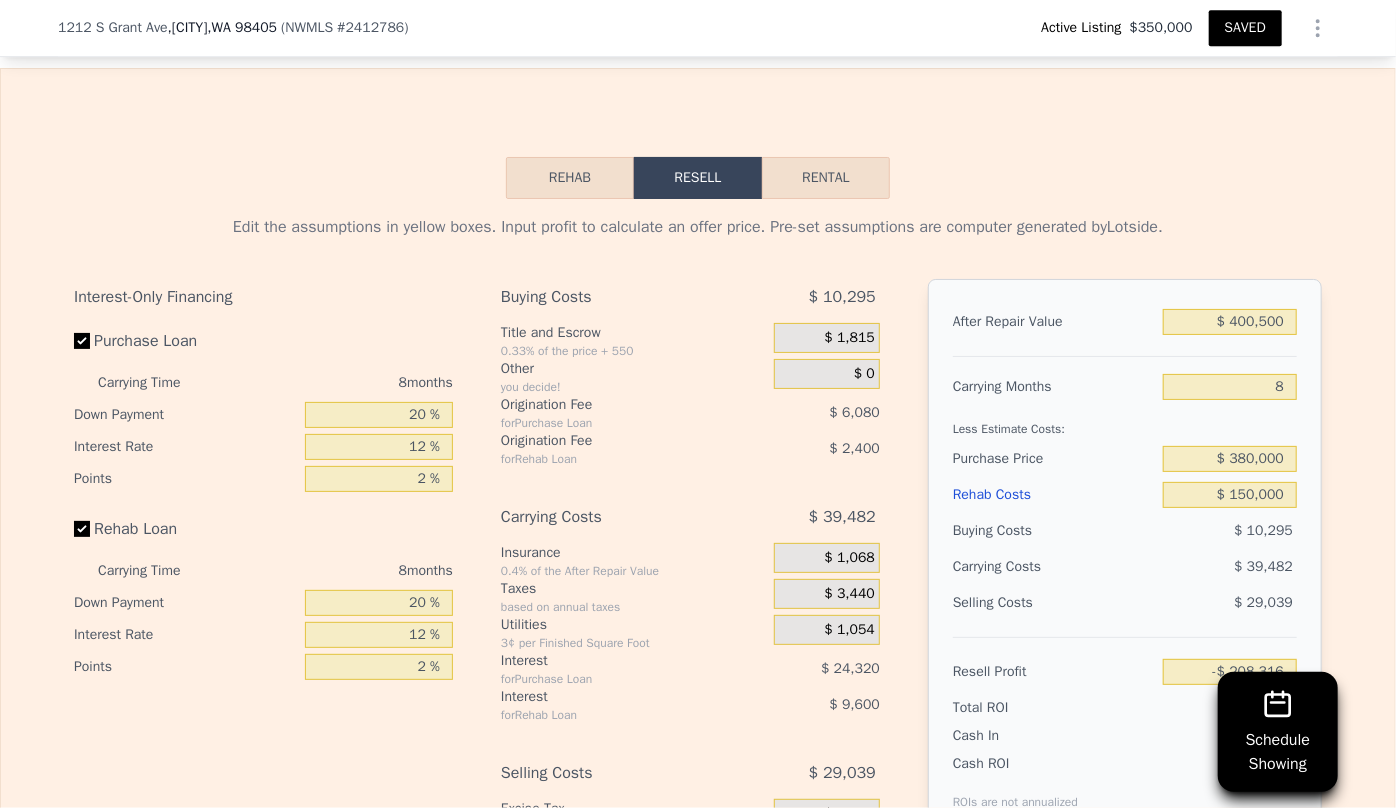 click on "Less Estimate Costs:" at bounding box center (1125, 423) 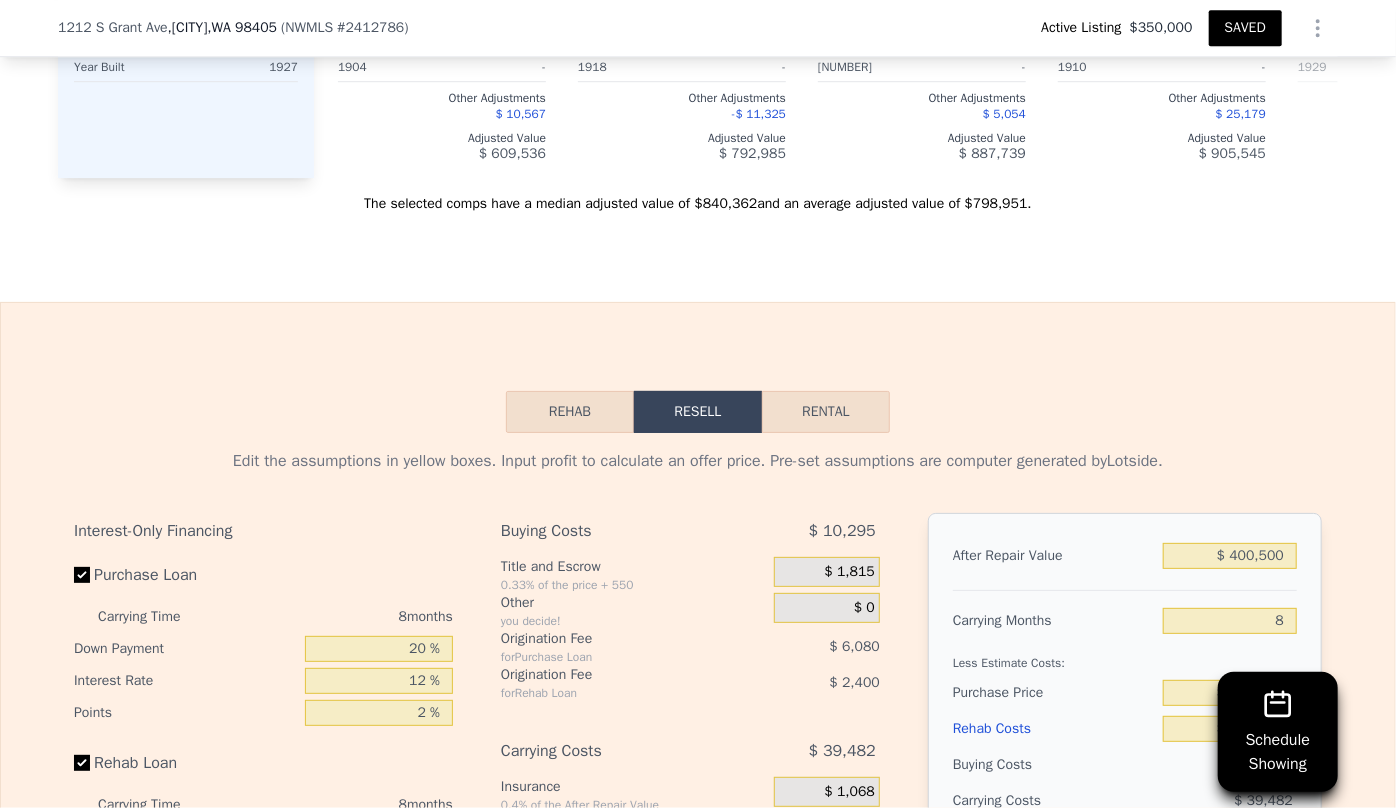 scroll, scrollTop: 2992, scrollLeft: 0, axis: vertical 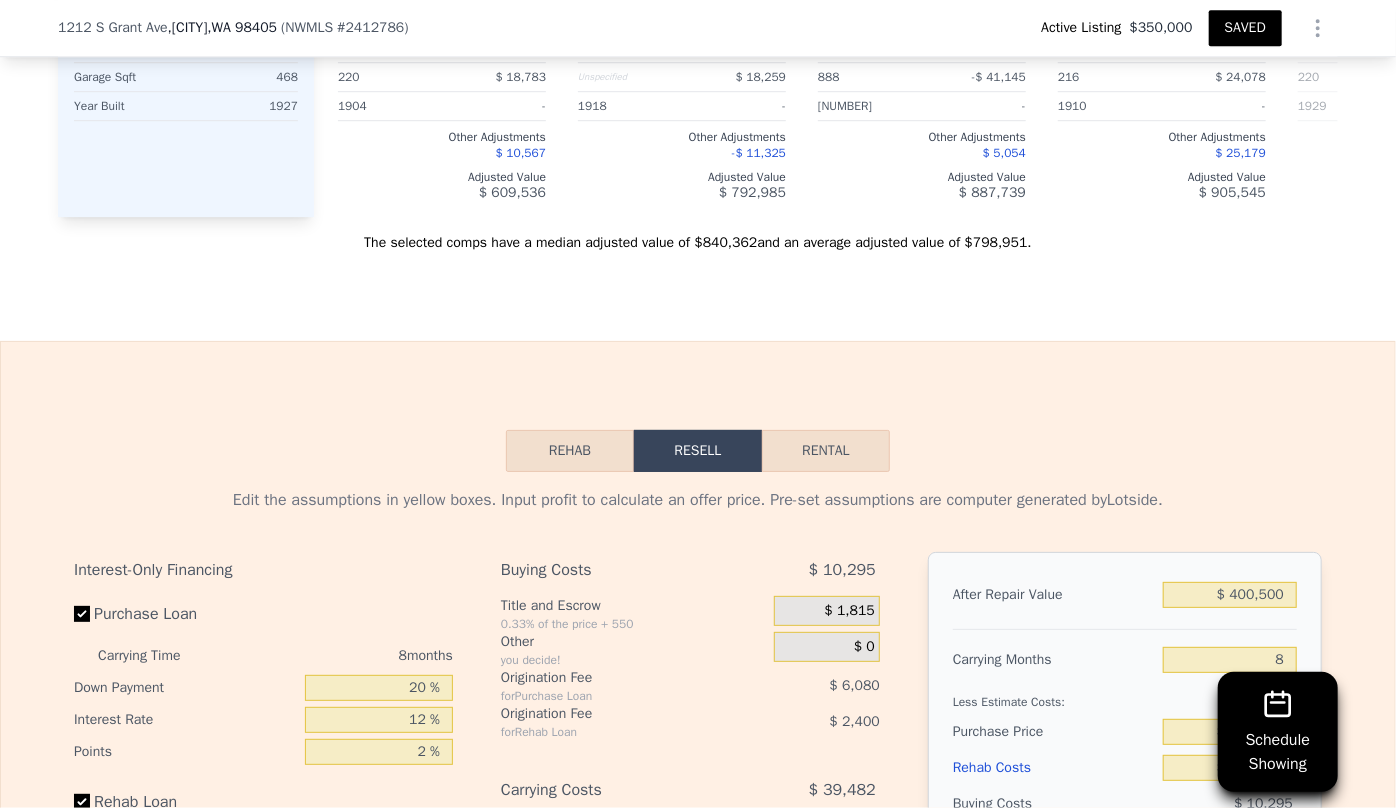 type on "$ 700,500" 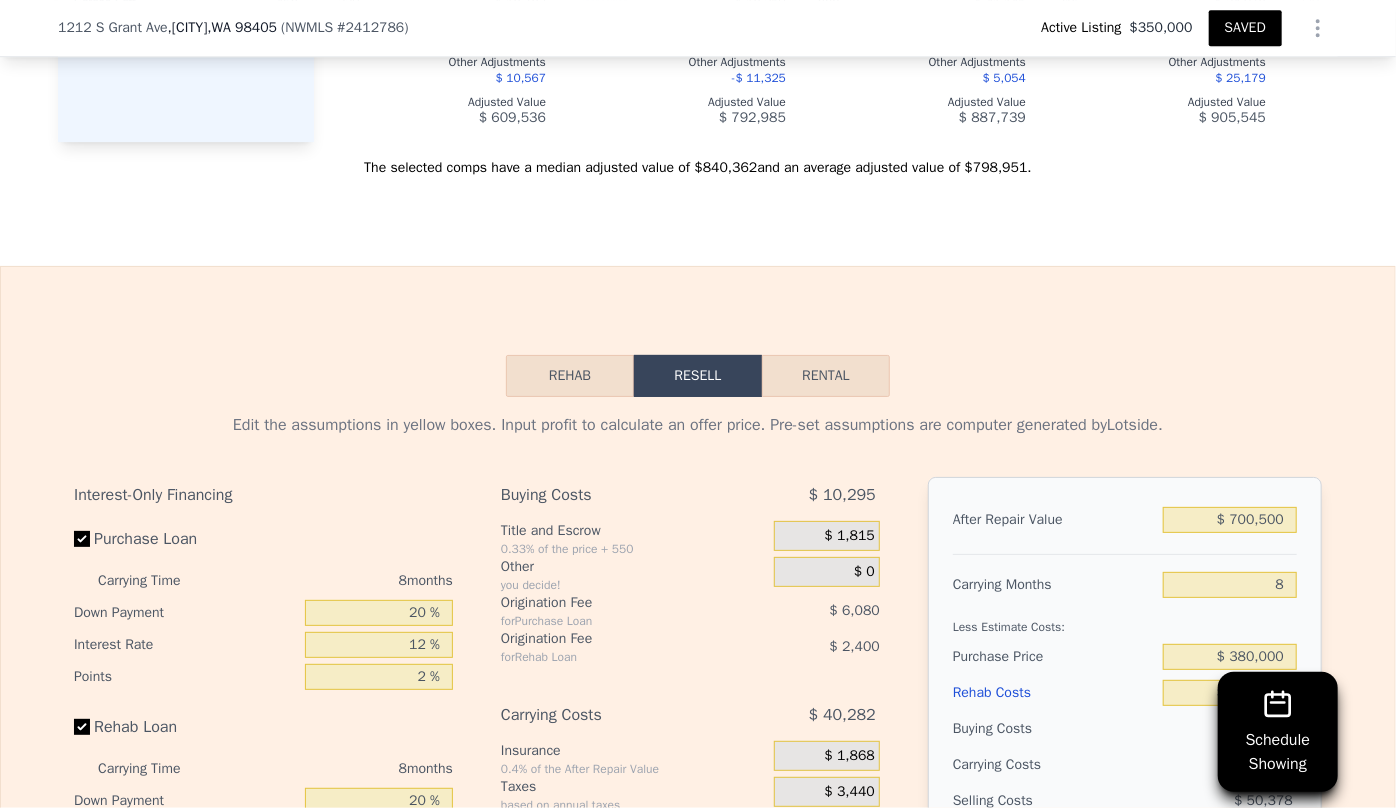 scroll, scrollTop: 3356, scrollLeft: 0, axis: vertical 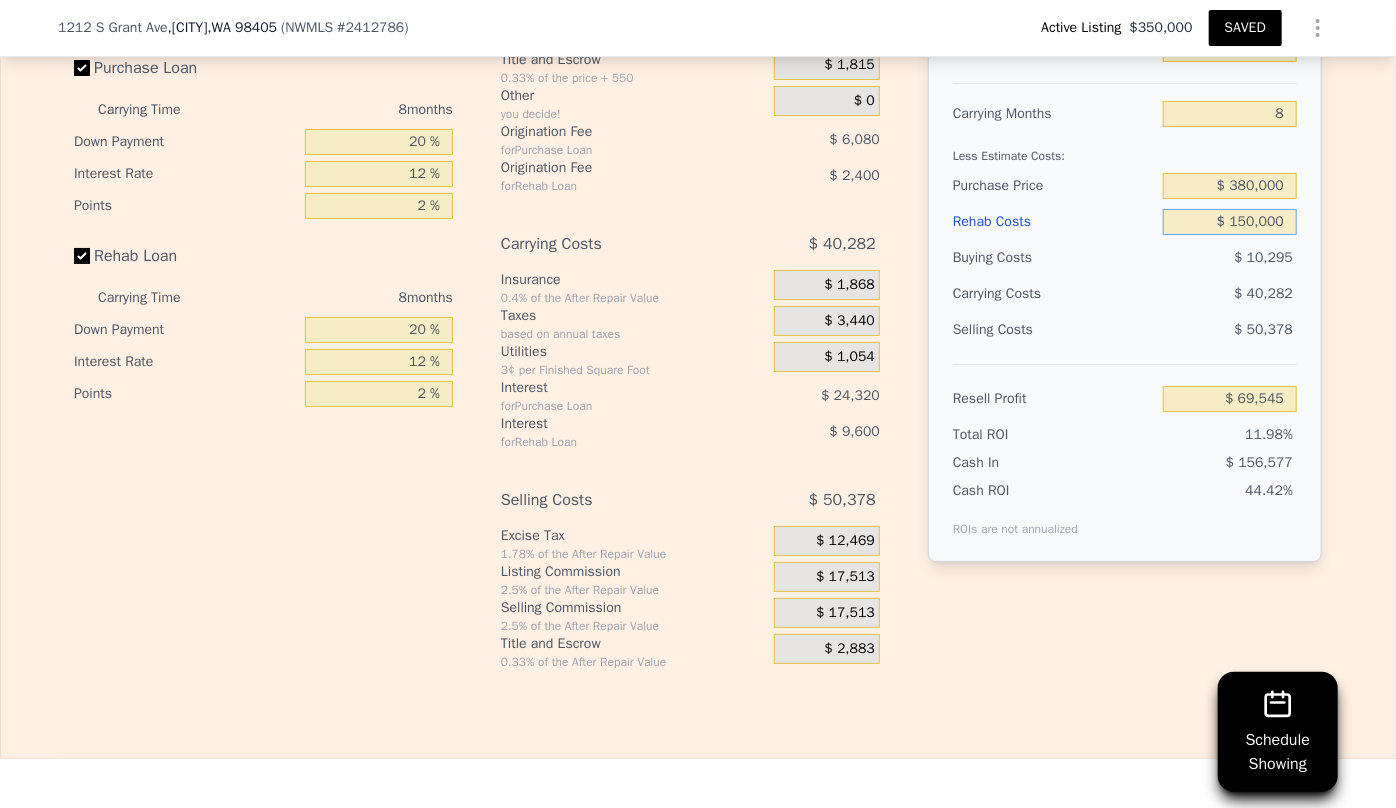 click on "$ 150,000" at bounding box center (1230, 222) 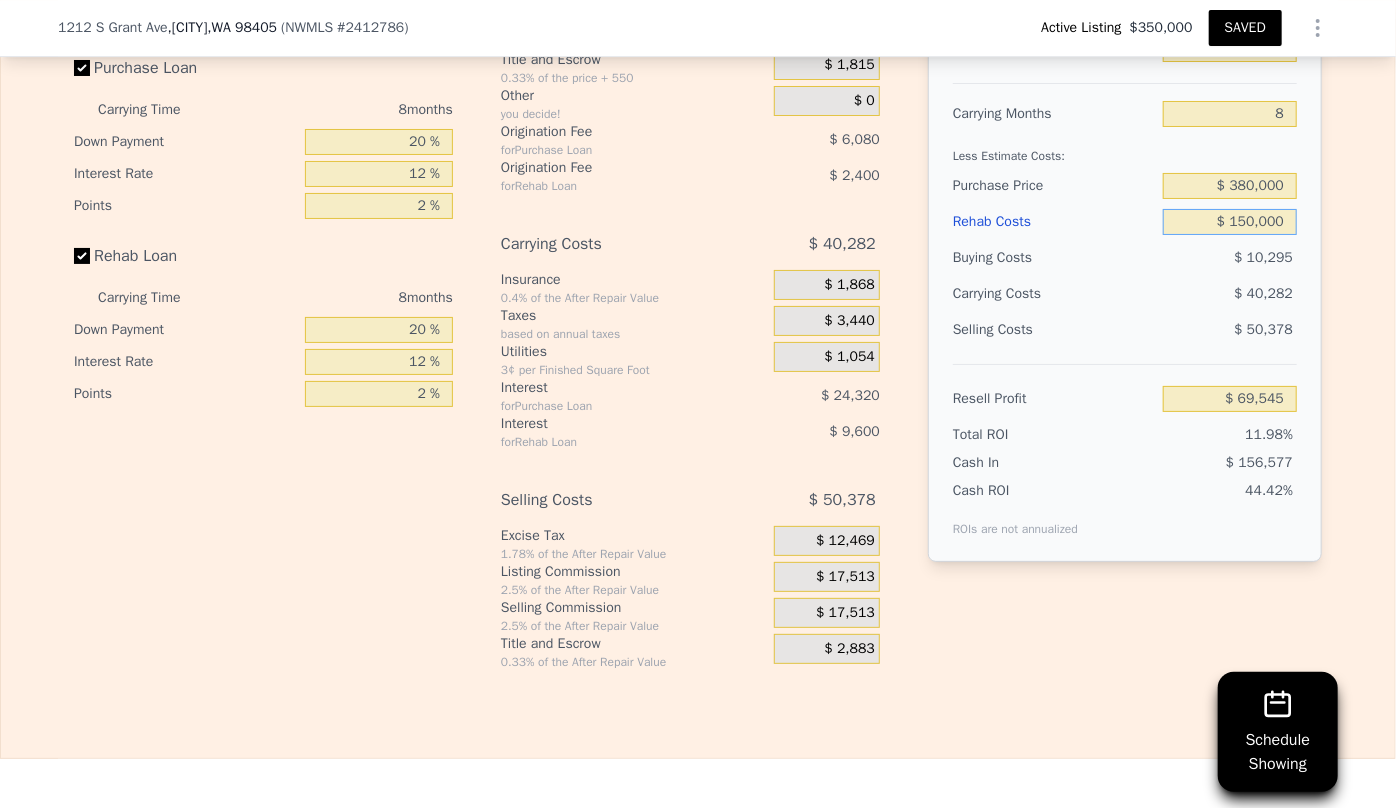 type on "$ 10,000" 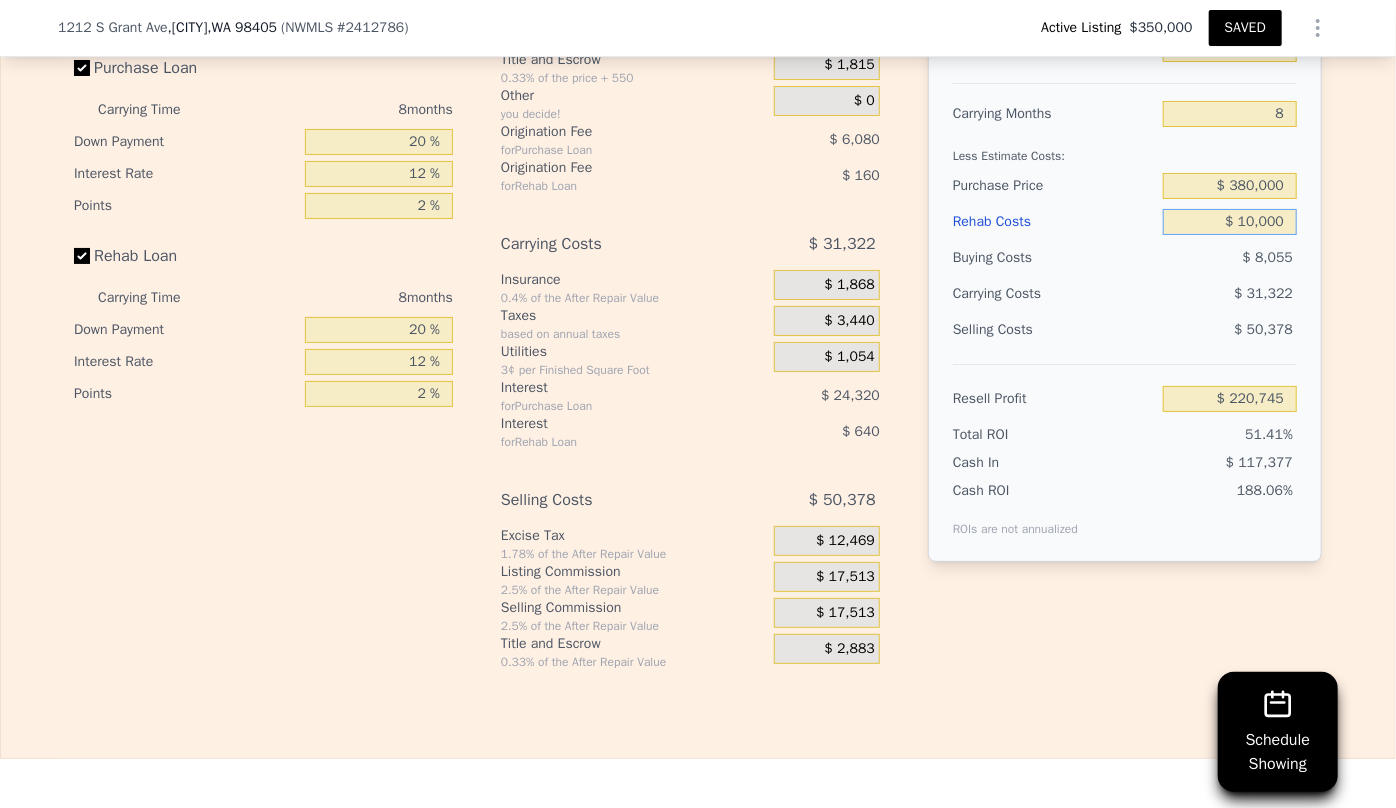 type on "$ 220,745" 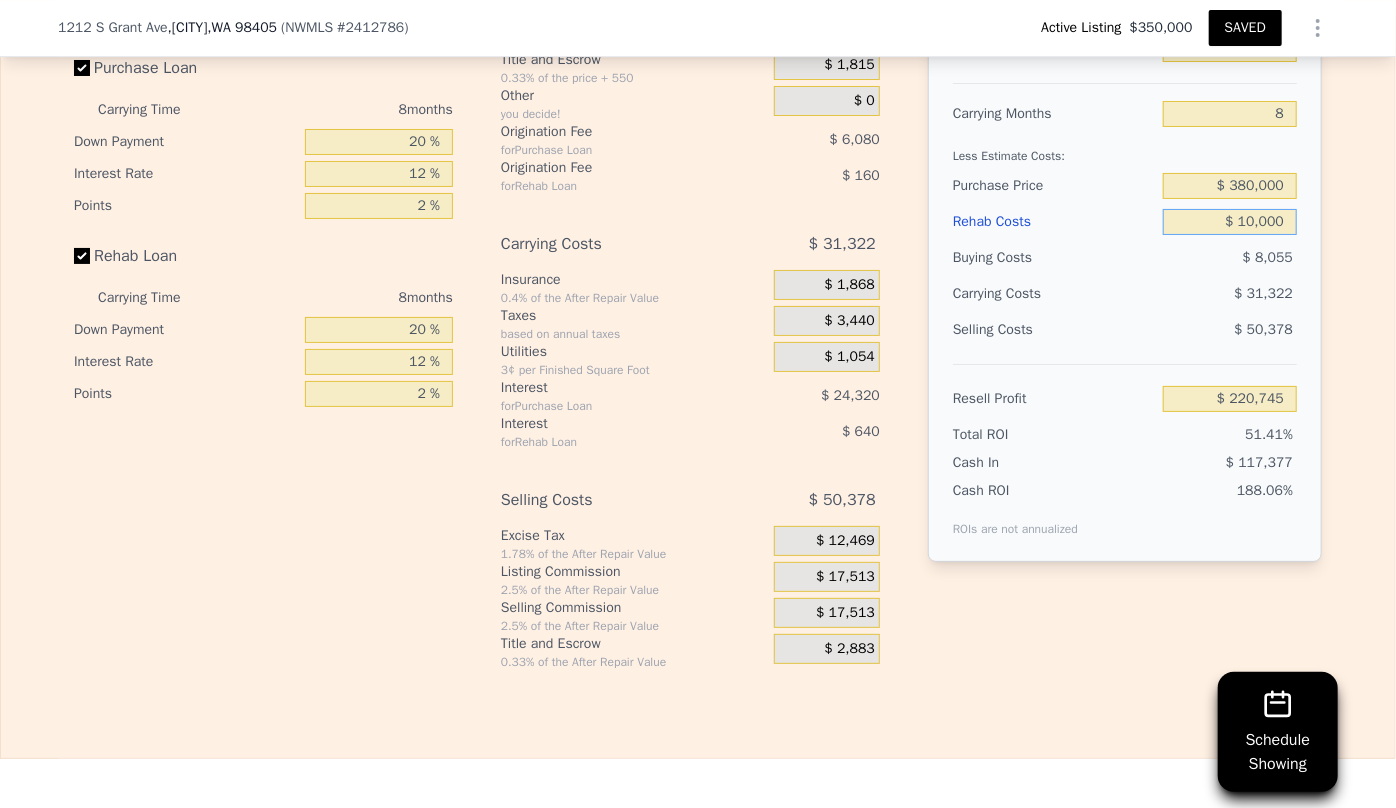 type on "$ 160,000" 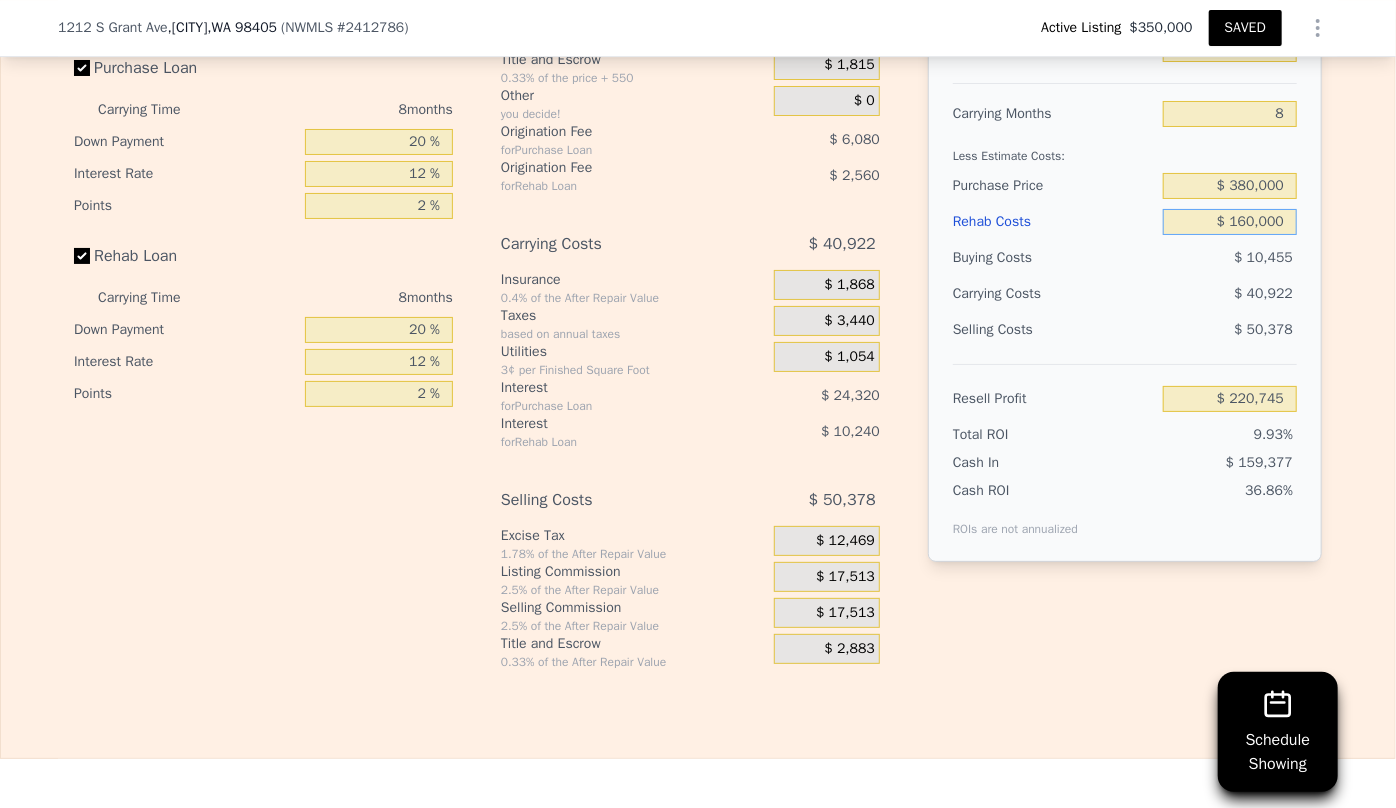 type on "$ 58,745" 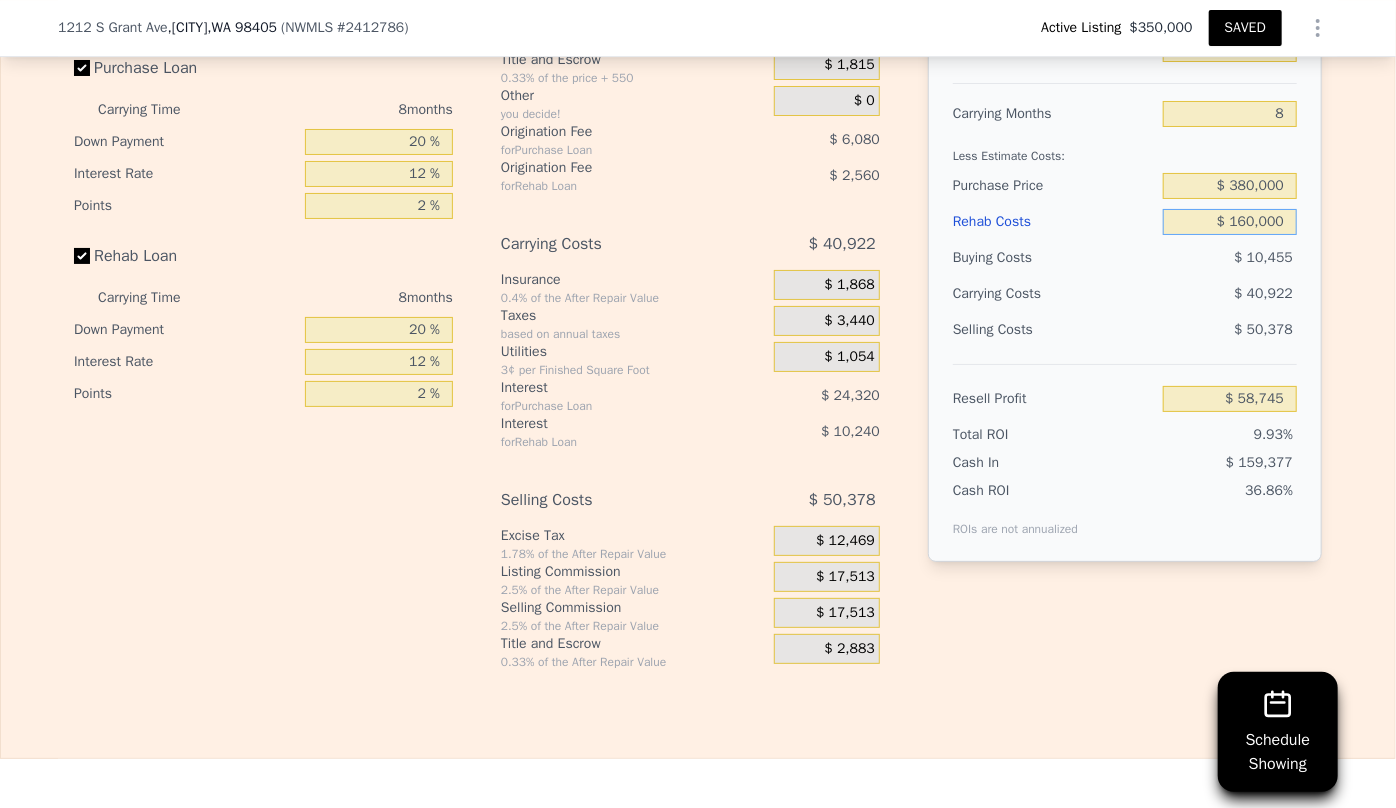 type on "$ 160,000" 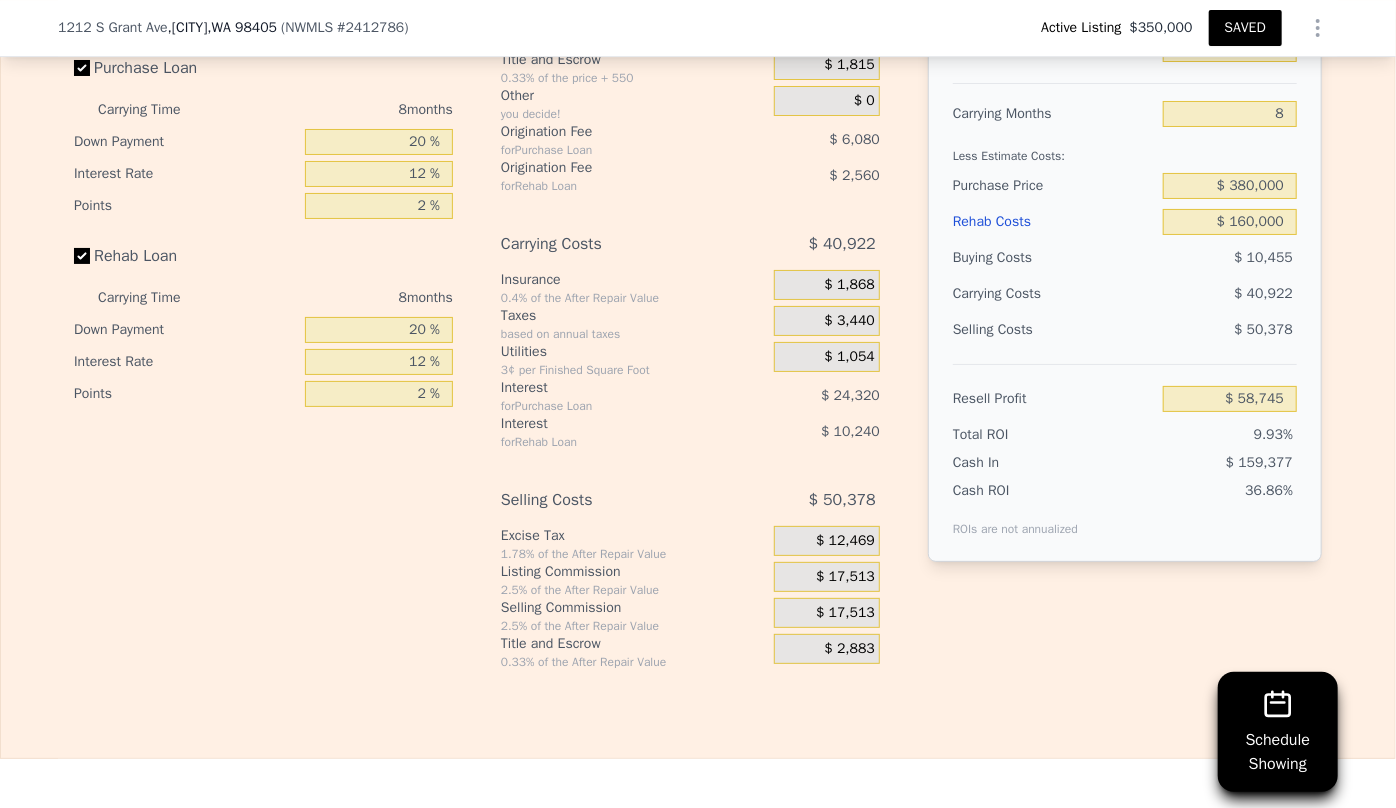 click on "Selling Costs" at bounding box center [1054, 330] 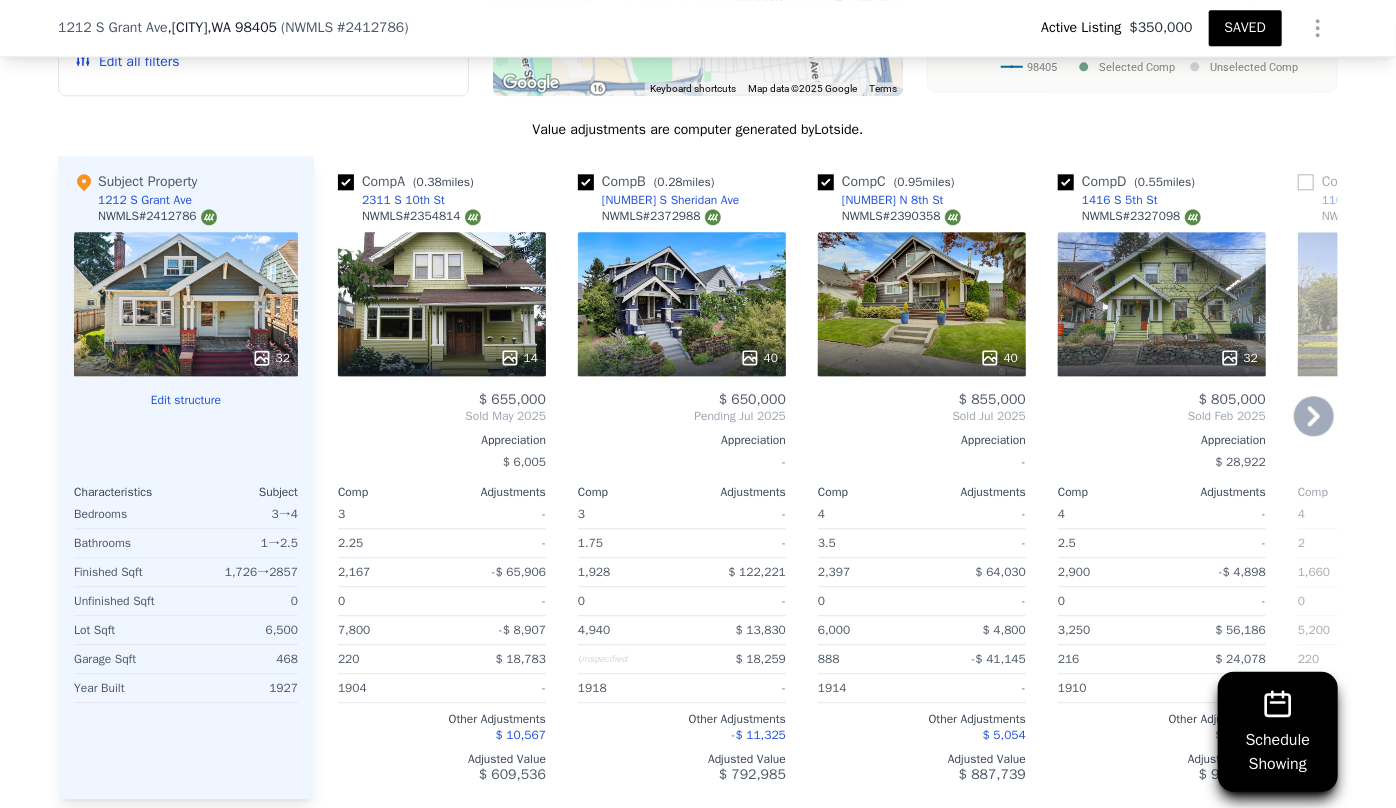 scroll, scrollTop: 2265, scrollLeft: 0, axis: vertical 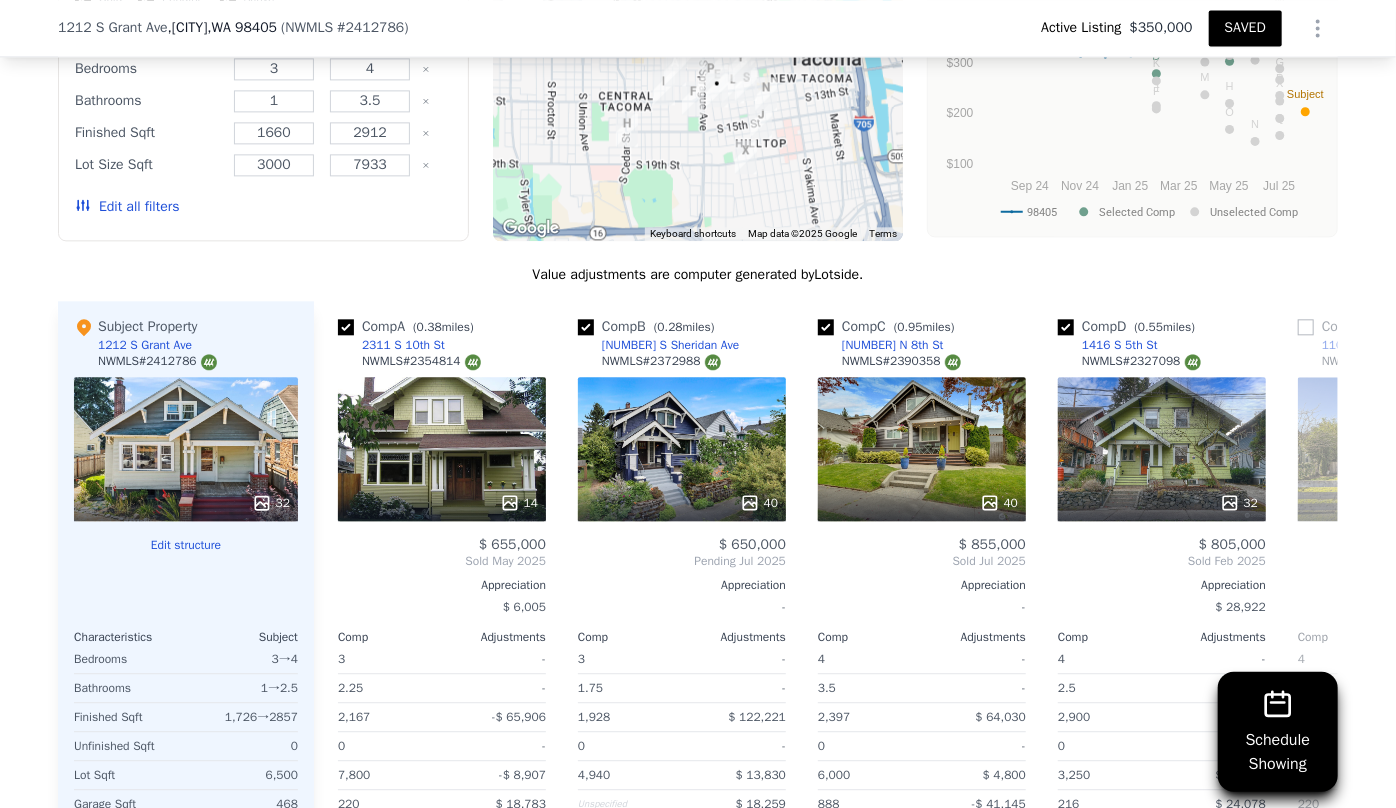 click on "Edit all filters" at bounding box center [127, 207] 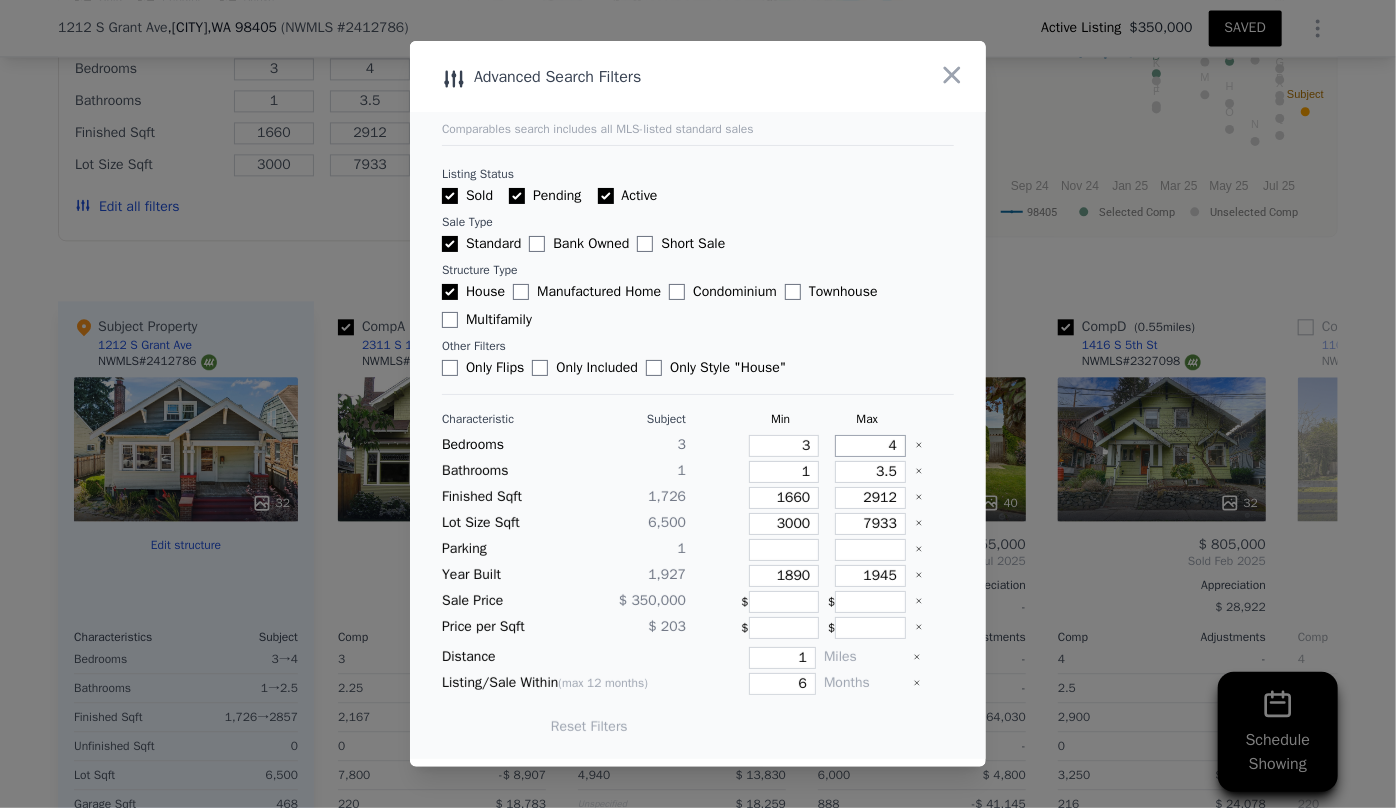 click on "4" at bounding box center [870, 446] 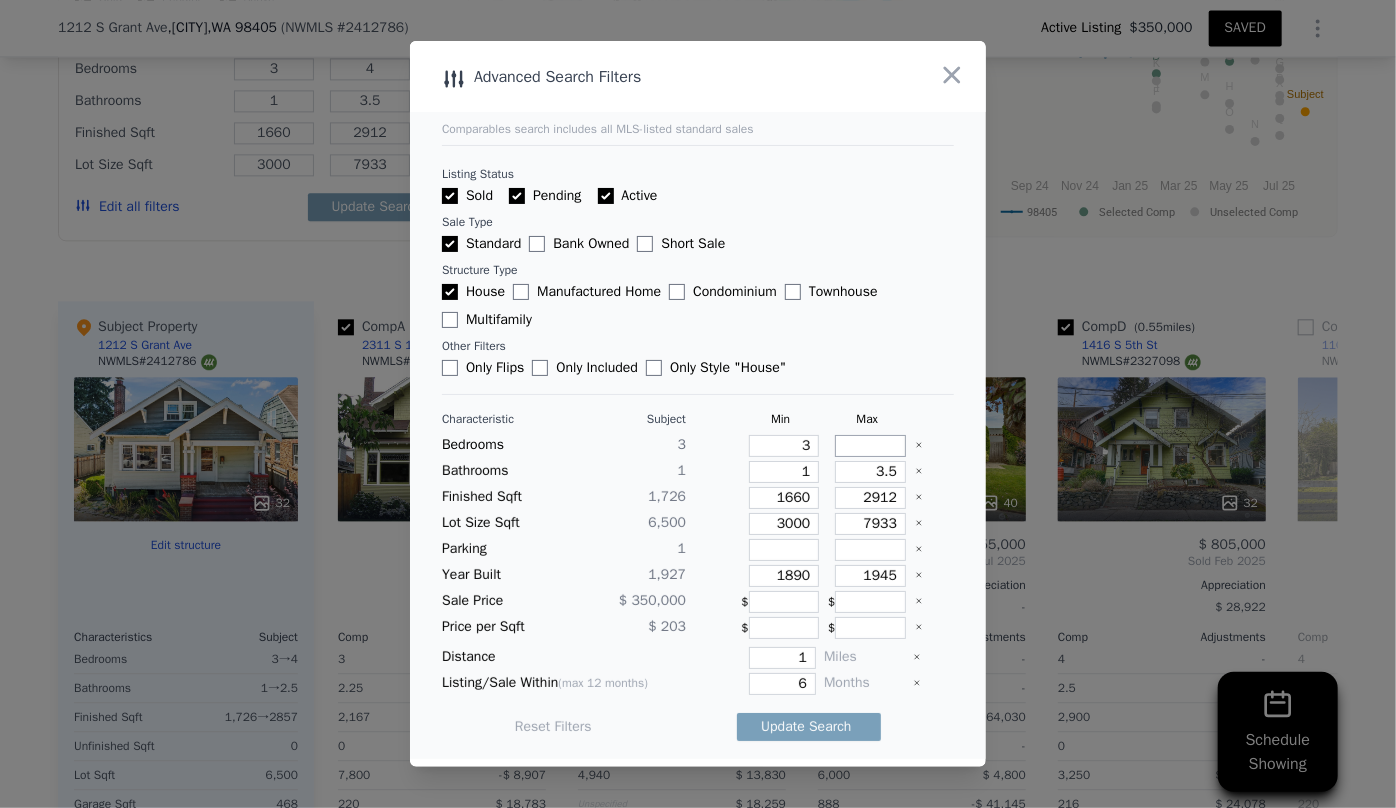 type 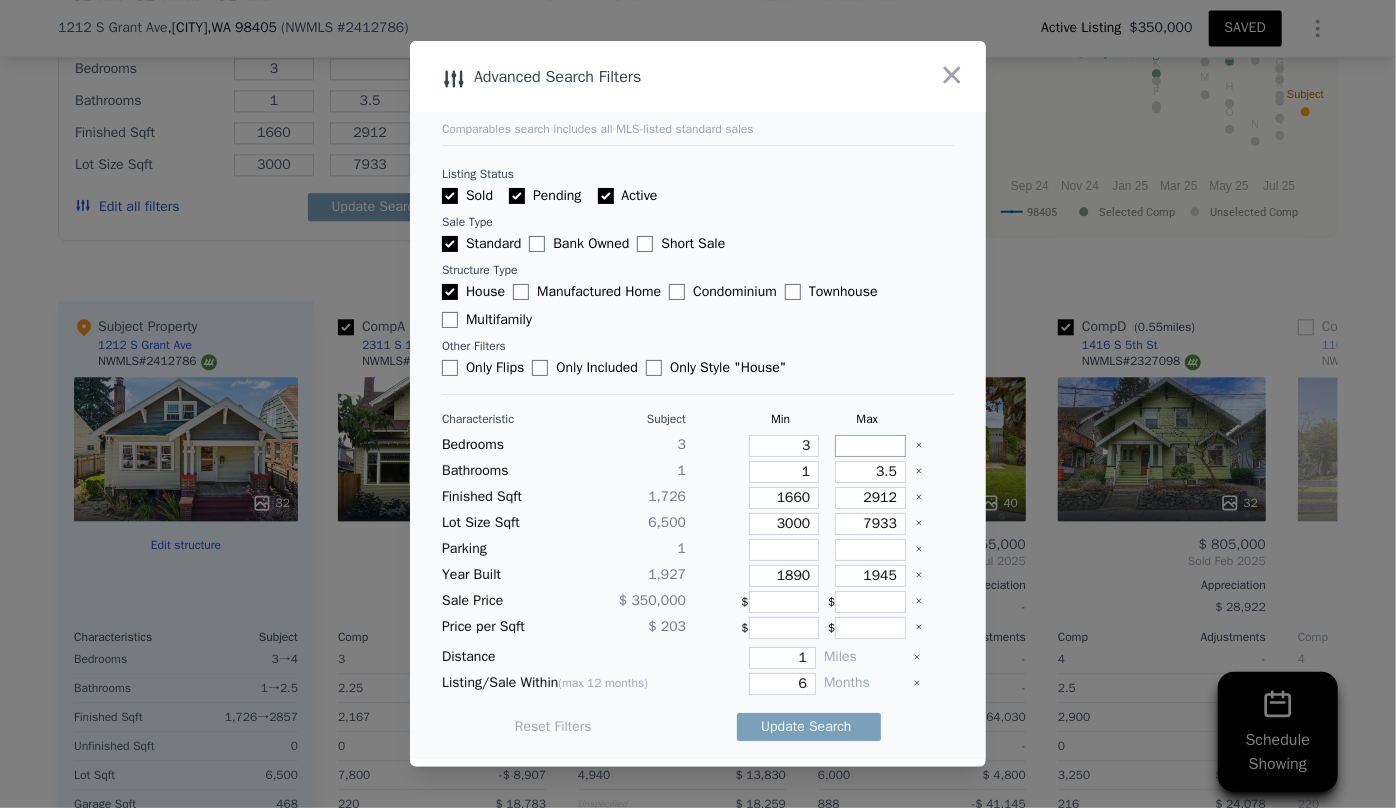 type on "5" 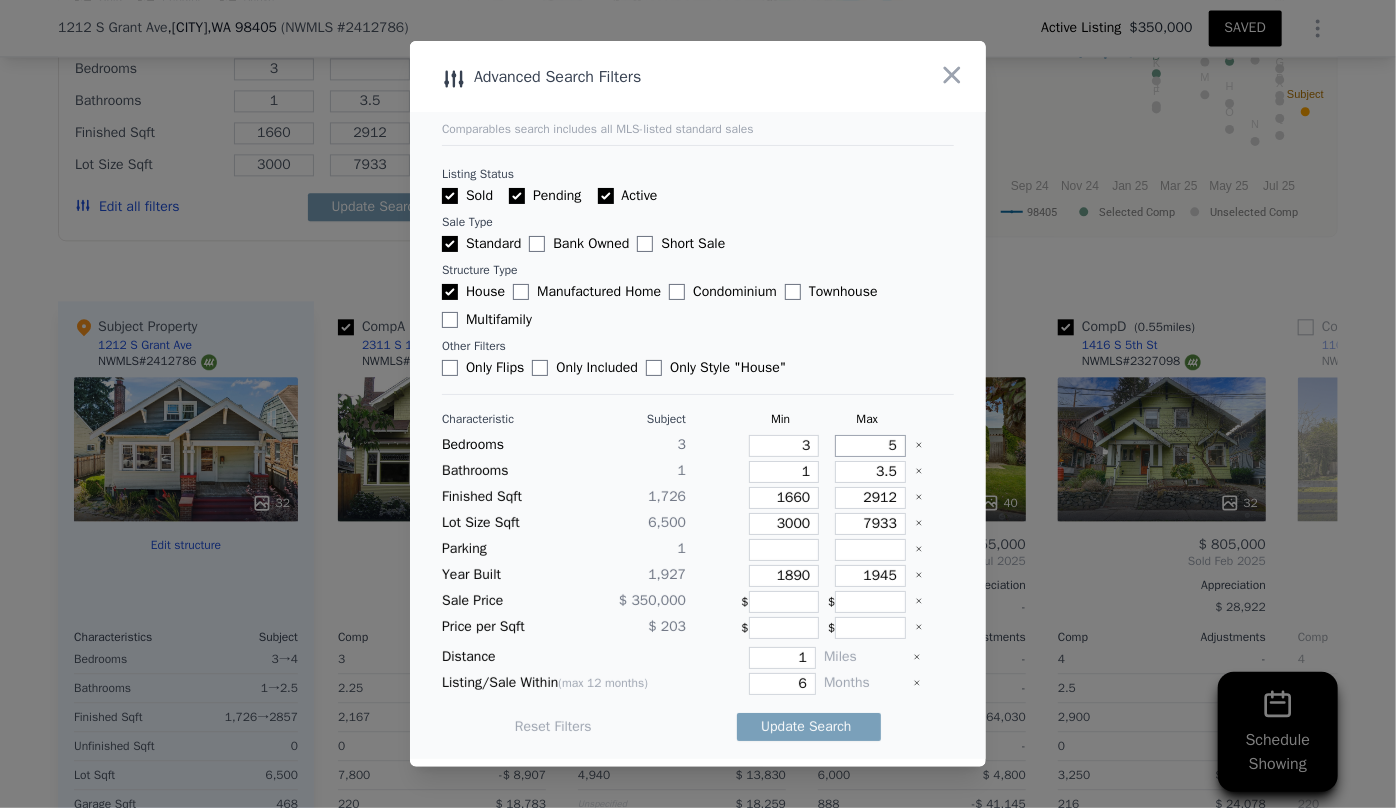 type on "5" 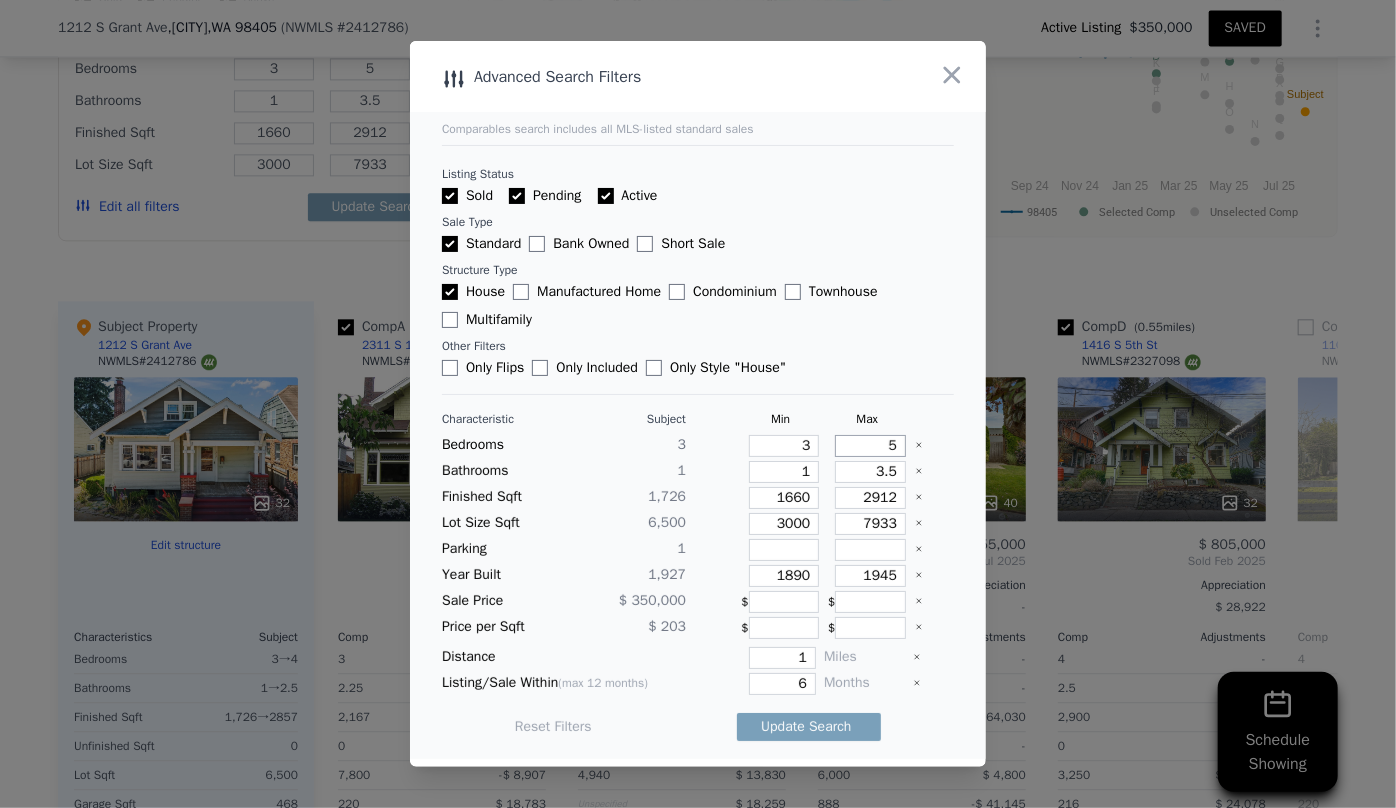 type on "5" 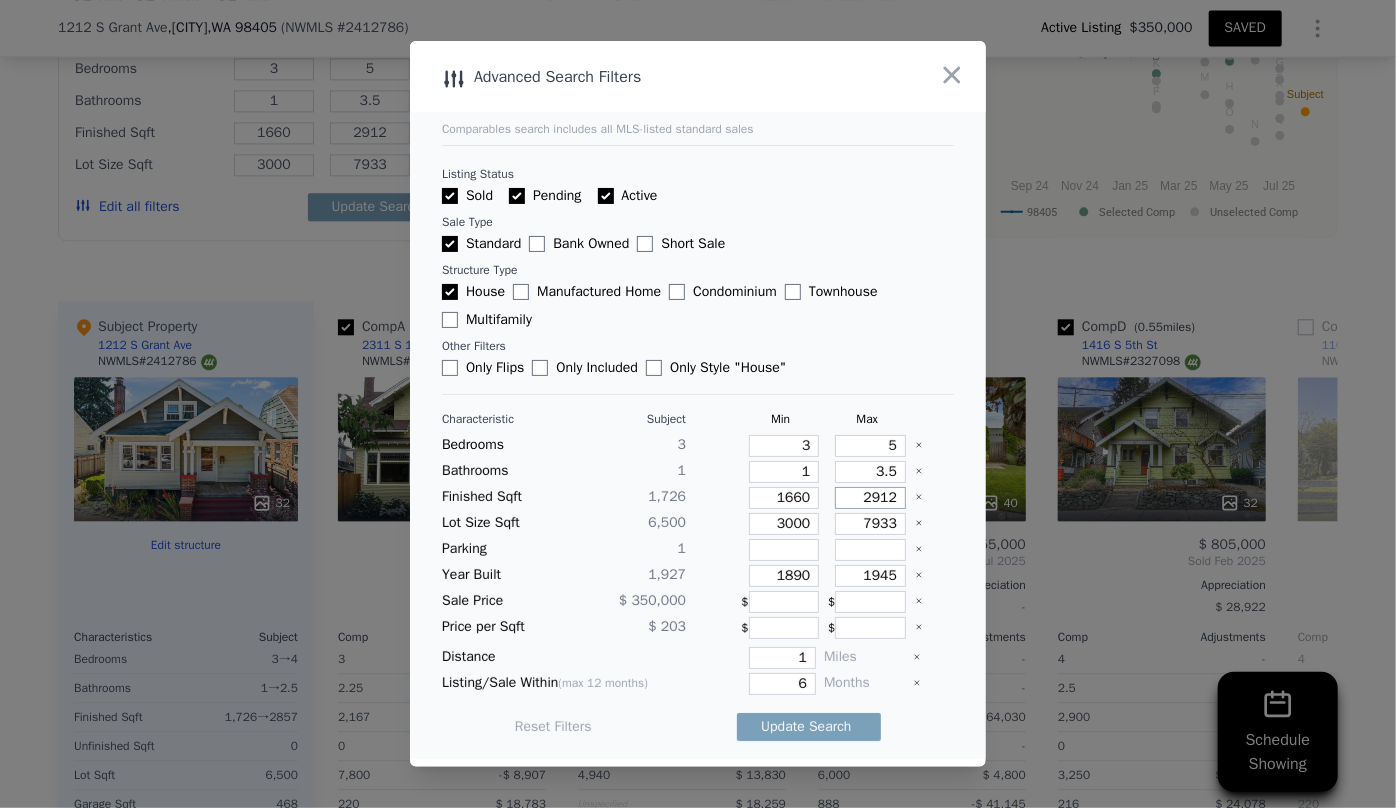 drag, startPoint x: 885, startPoint y: 495, endPoint x: 809, endPoint y: 498, distance: 76.05919 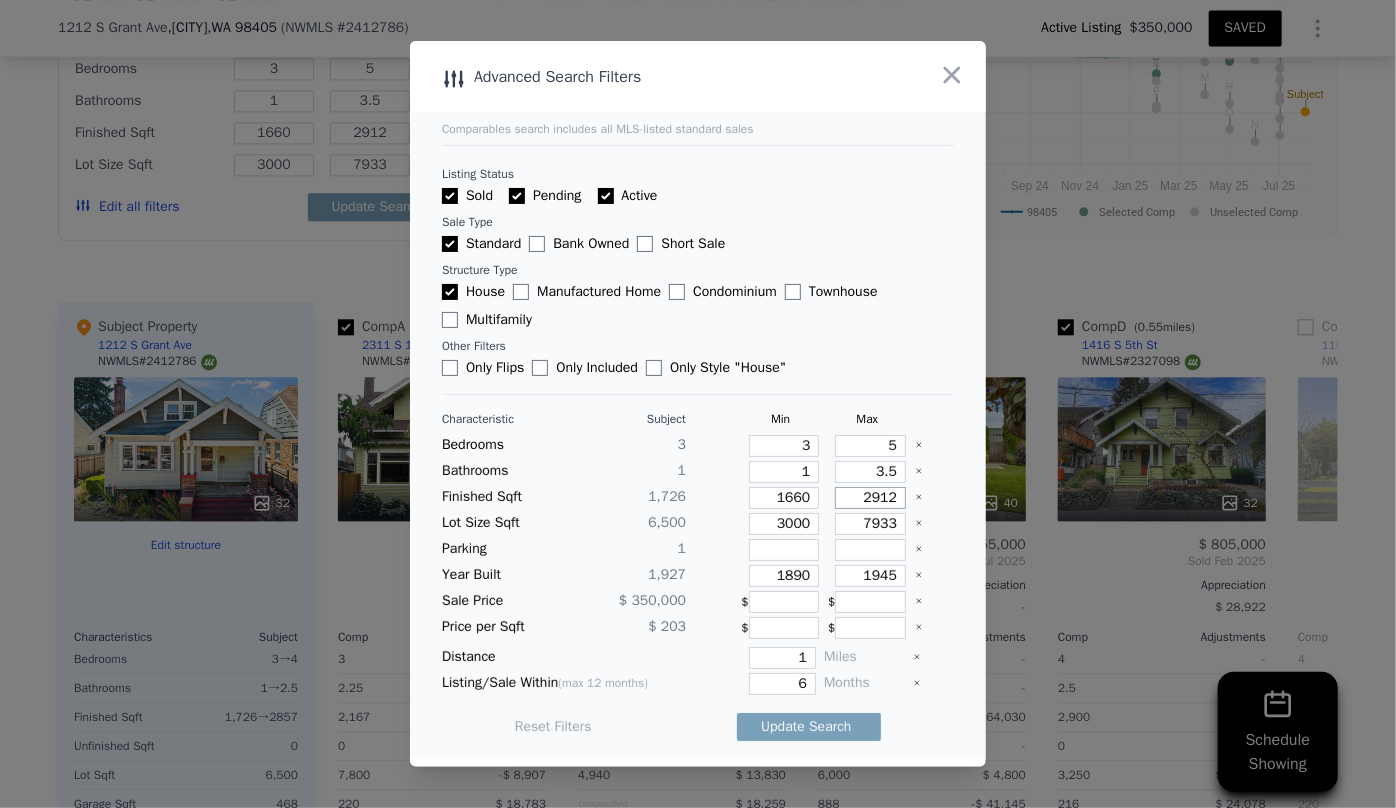 type 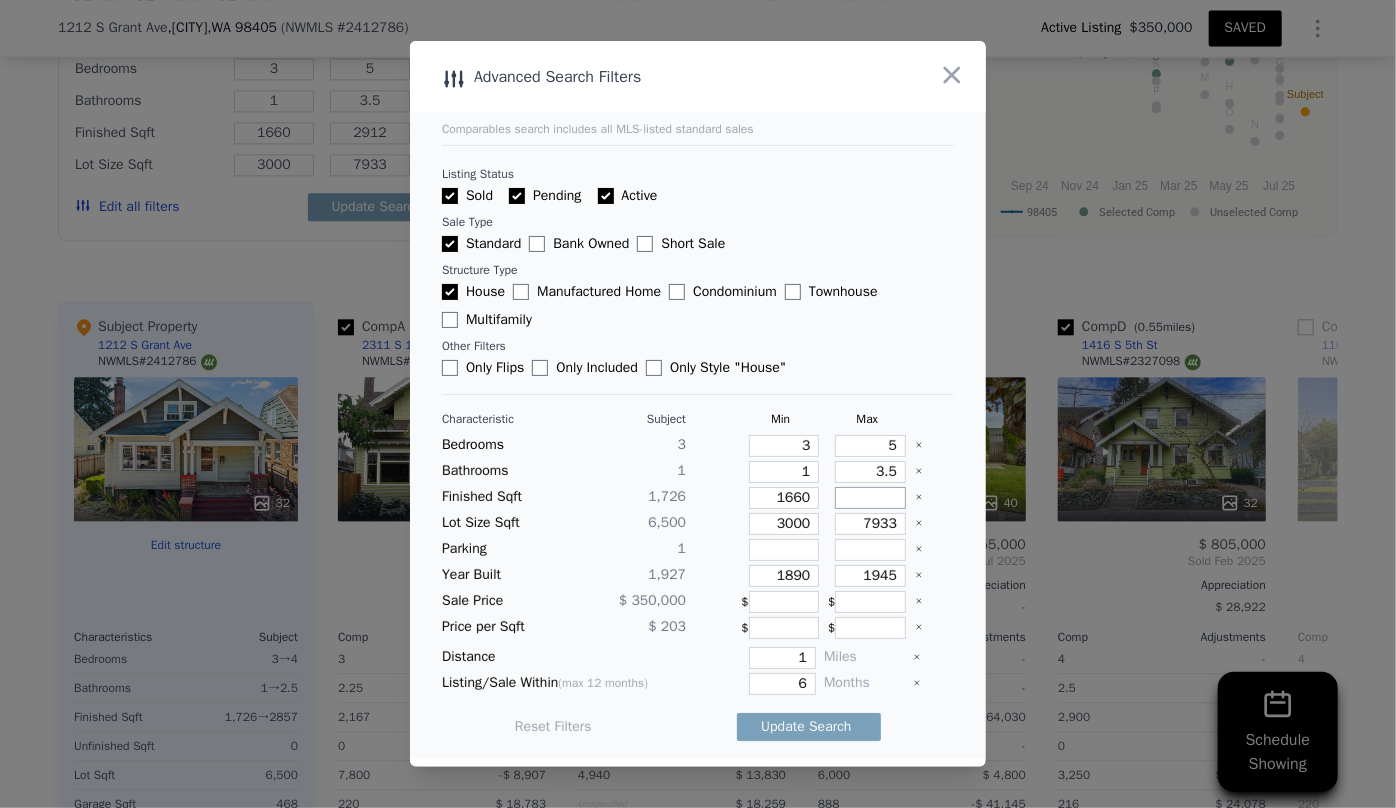 type 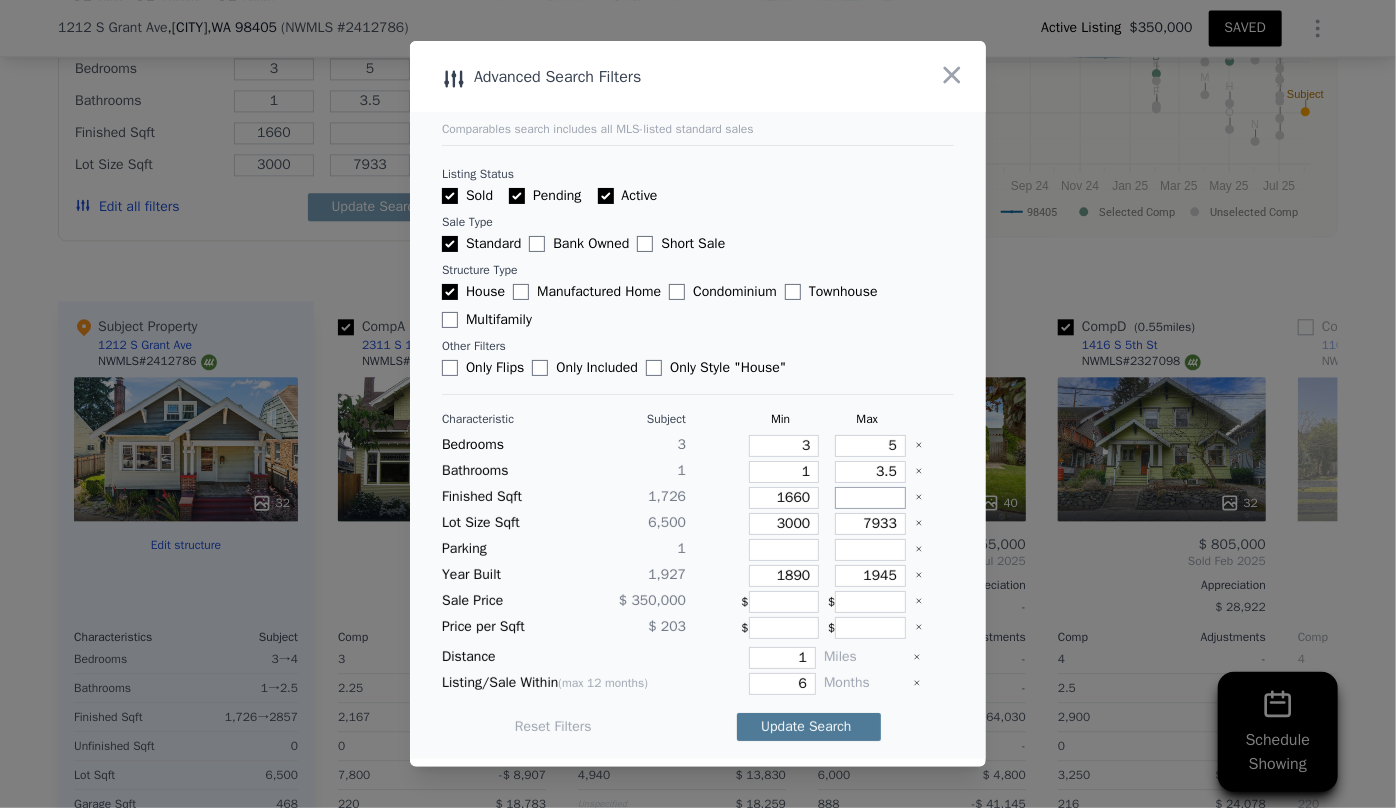 type 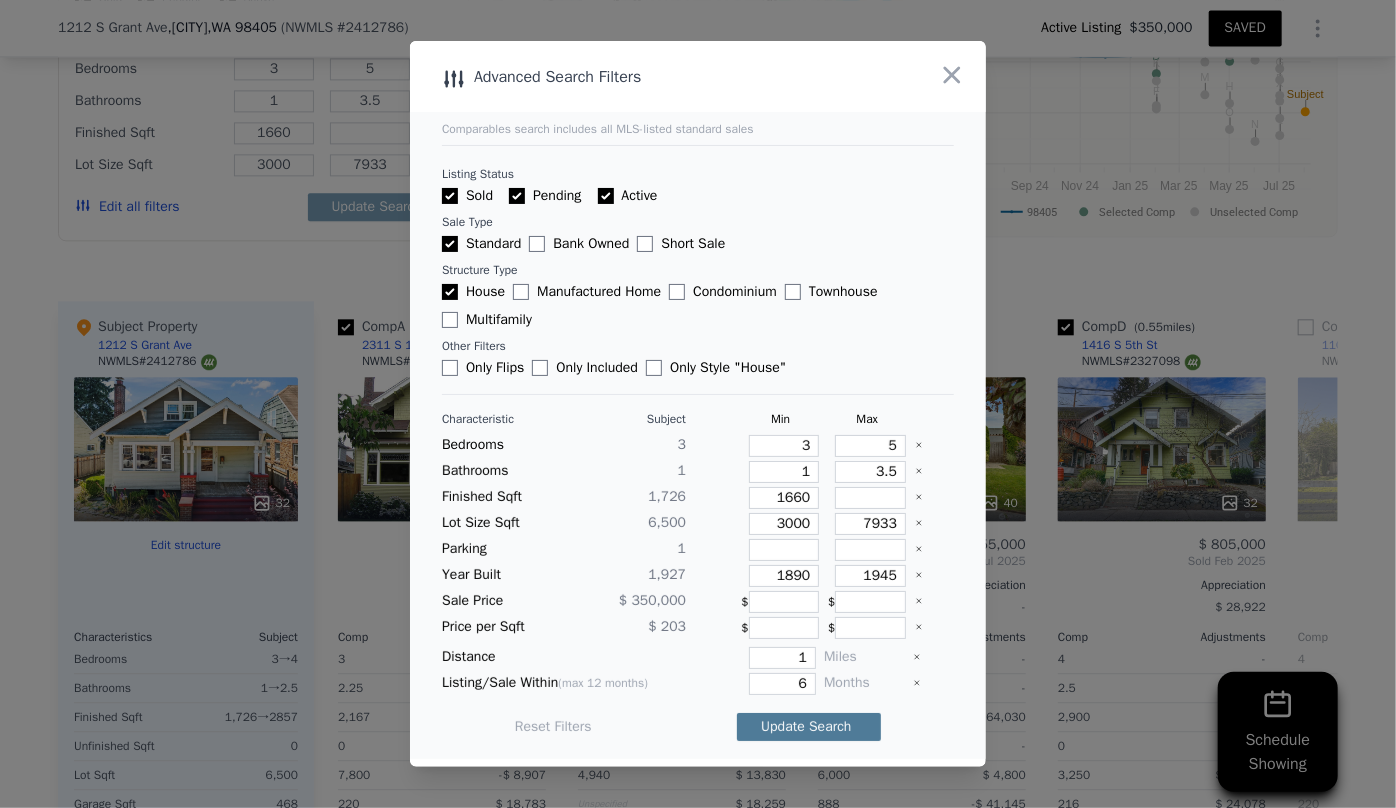 click on "Update Search" at bounding box center (809, 727) 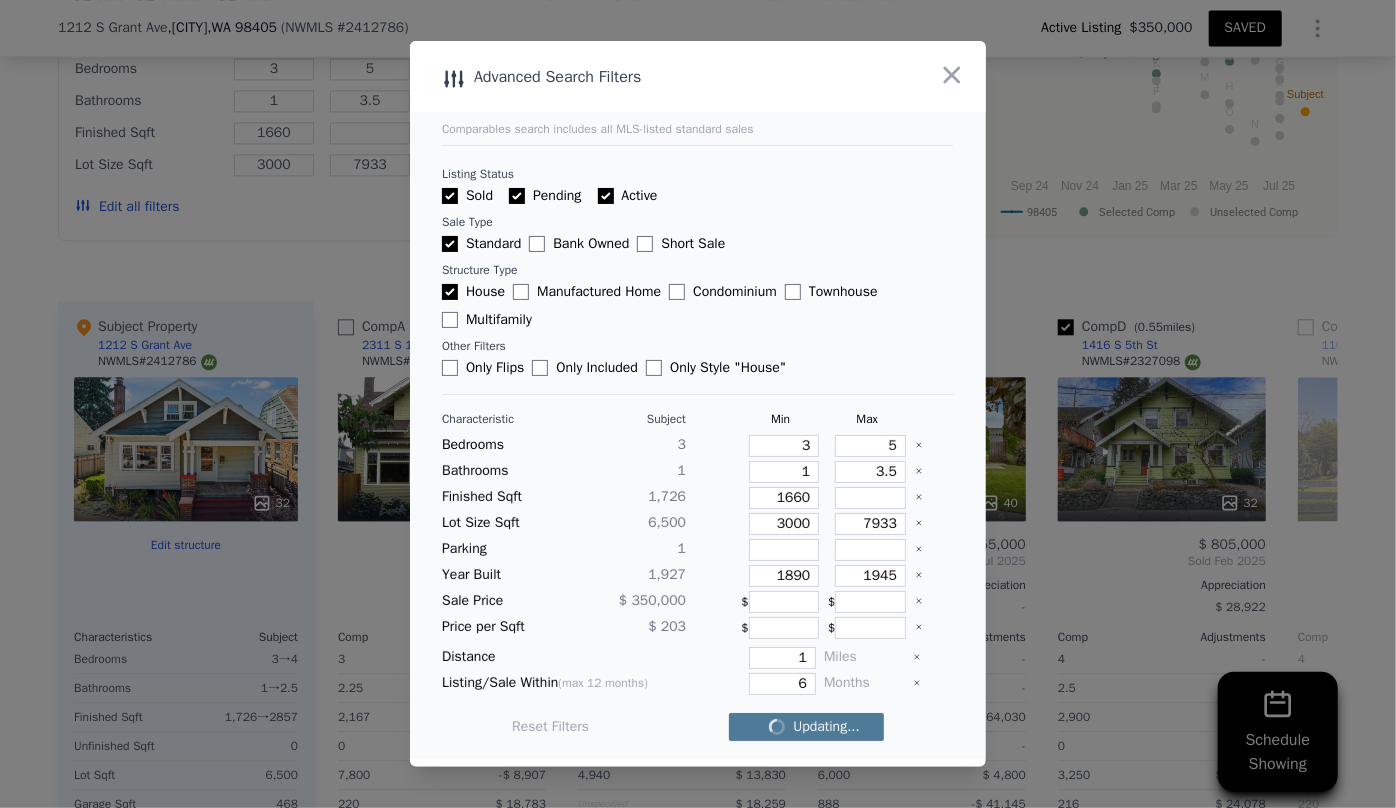 checkbox on "false" 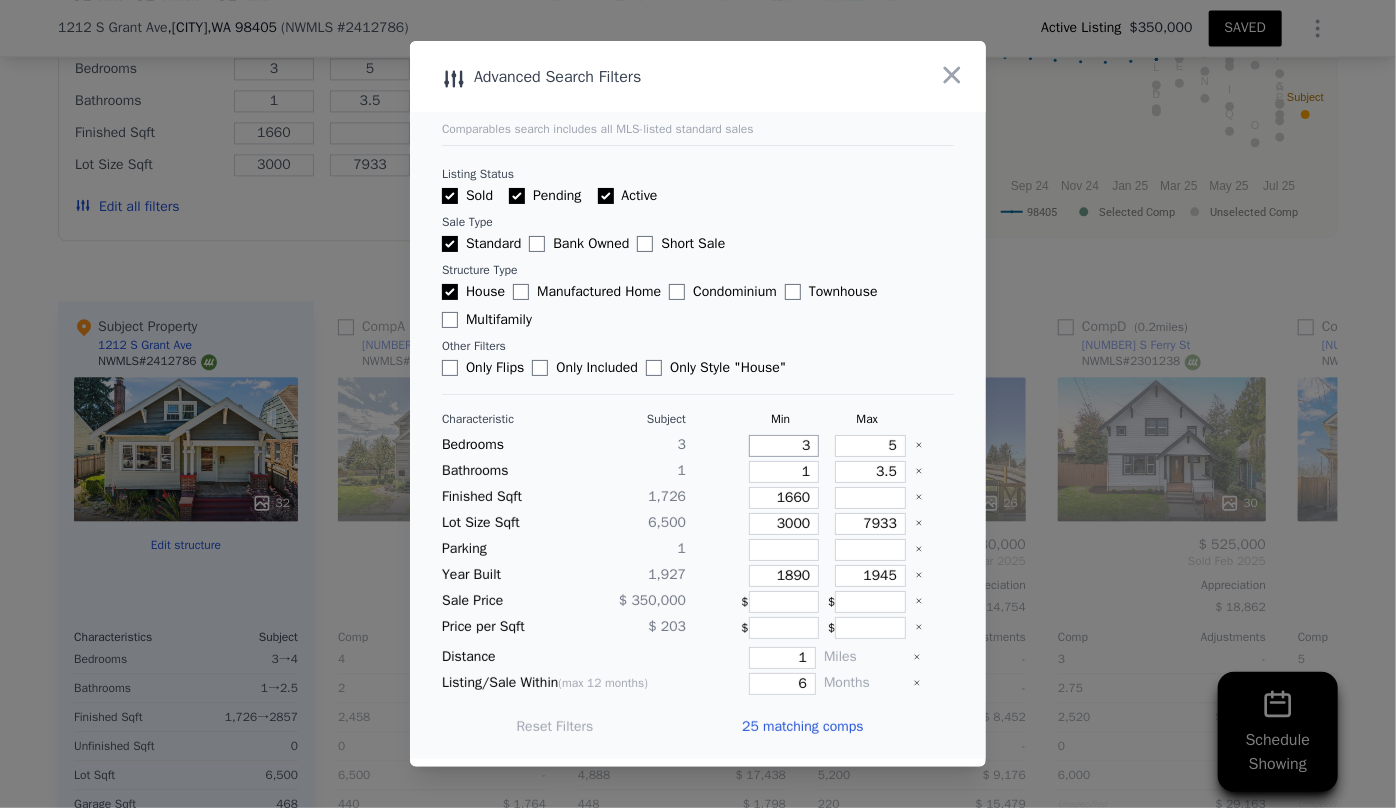 drag, startPoint x: 807, startPoint y: 443, endPoint x: 769, endPoint y: 445, distance: 38.052597 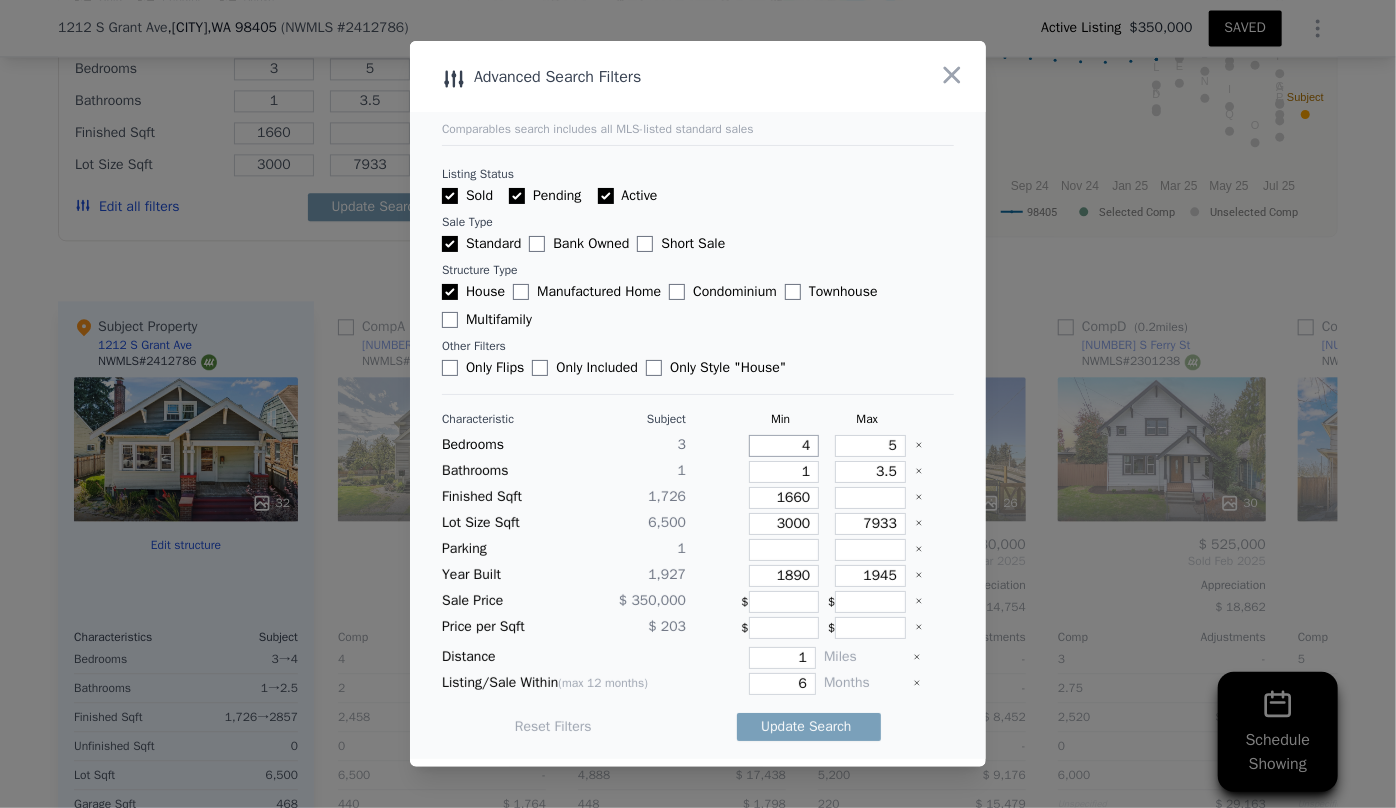 type on "4" 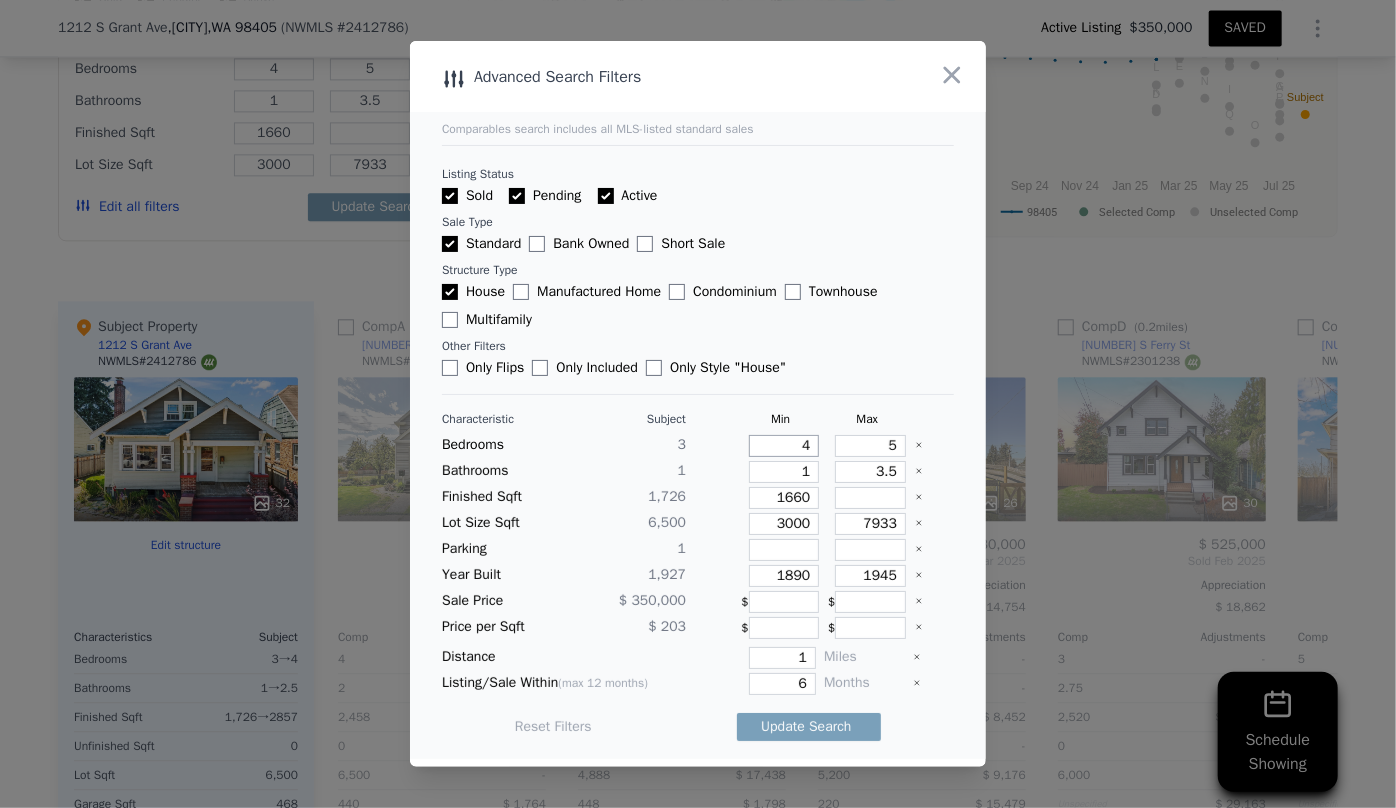 type on "4" 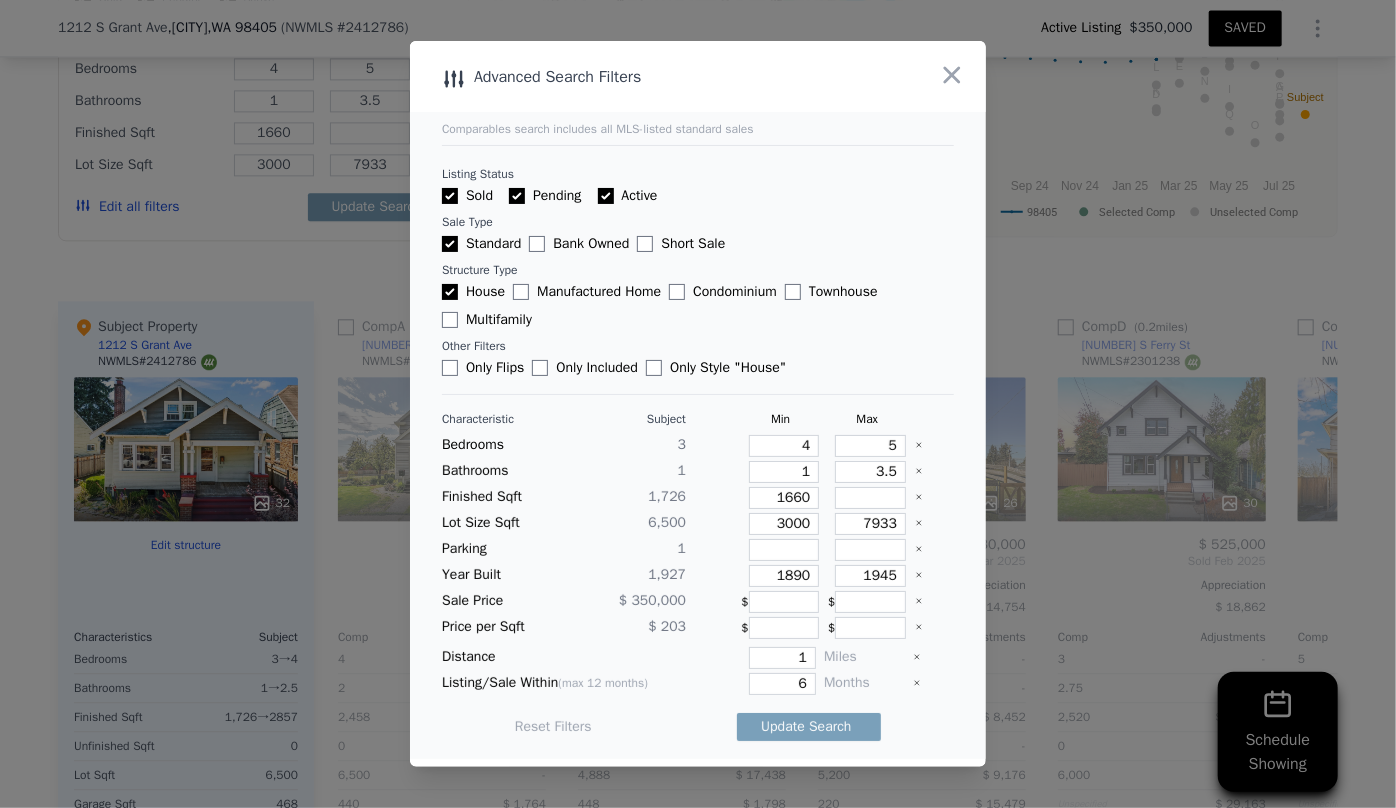 click on "Update Search" at bounding box center (809, 727) 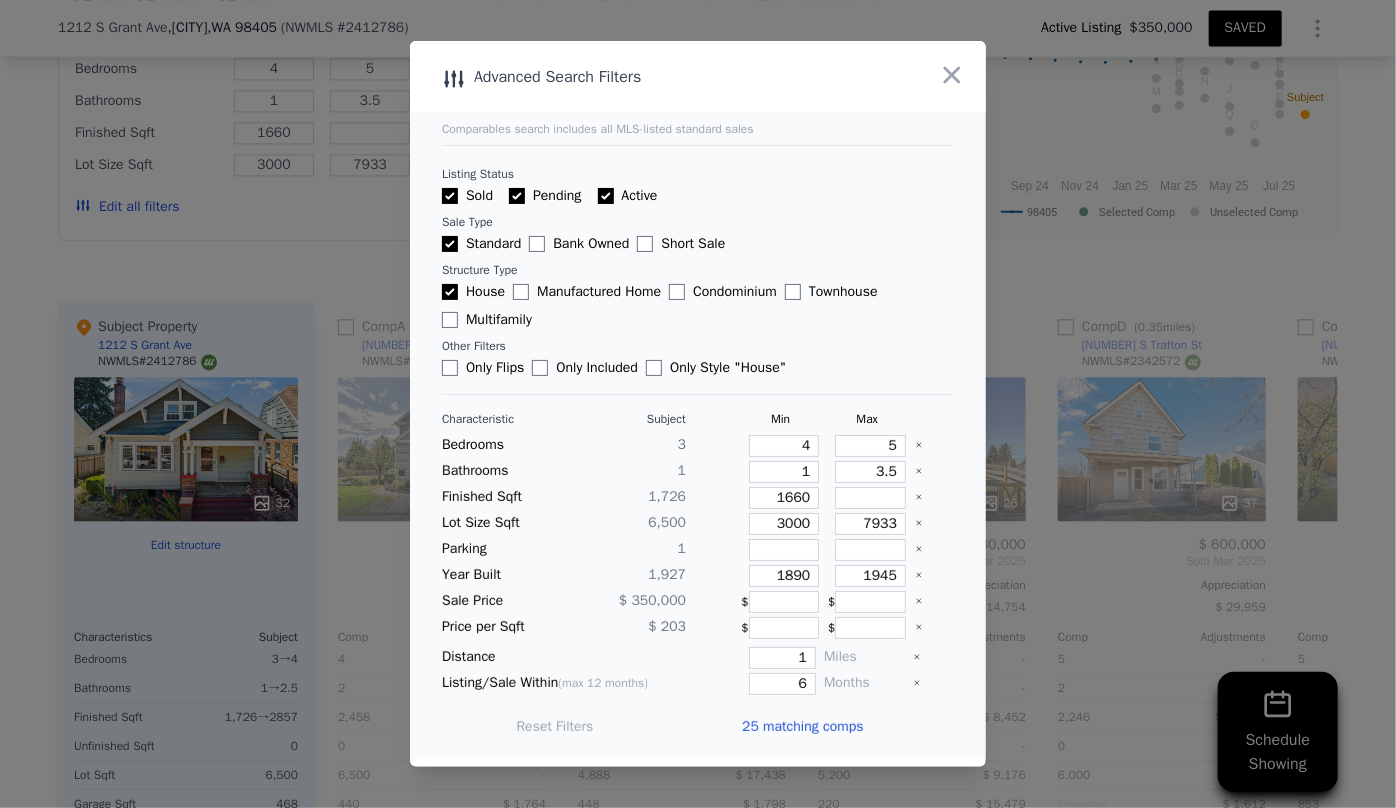 click on "25 matching comps" at bounding box center (802, 727) 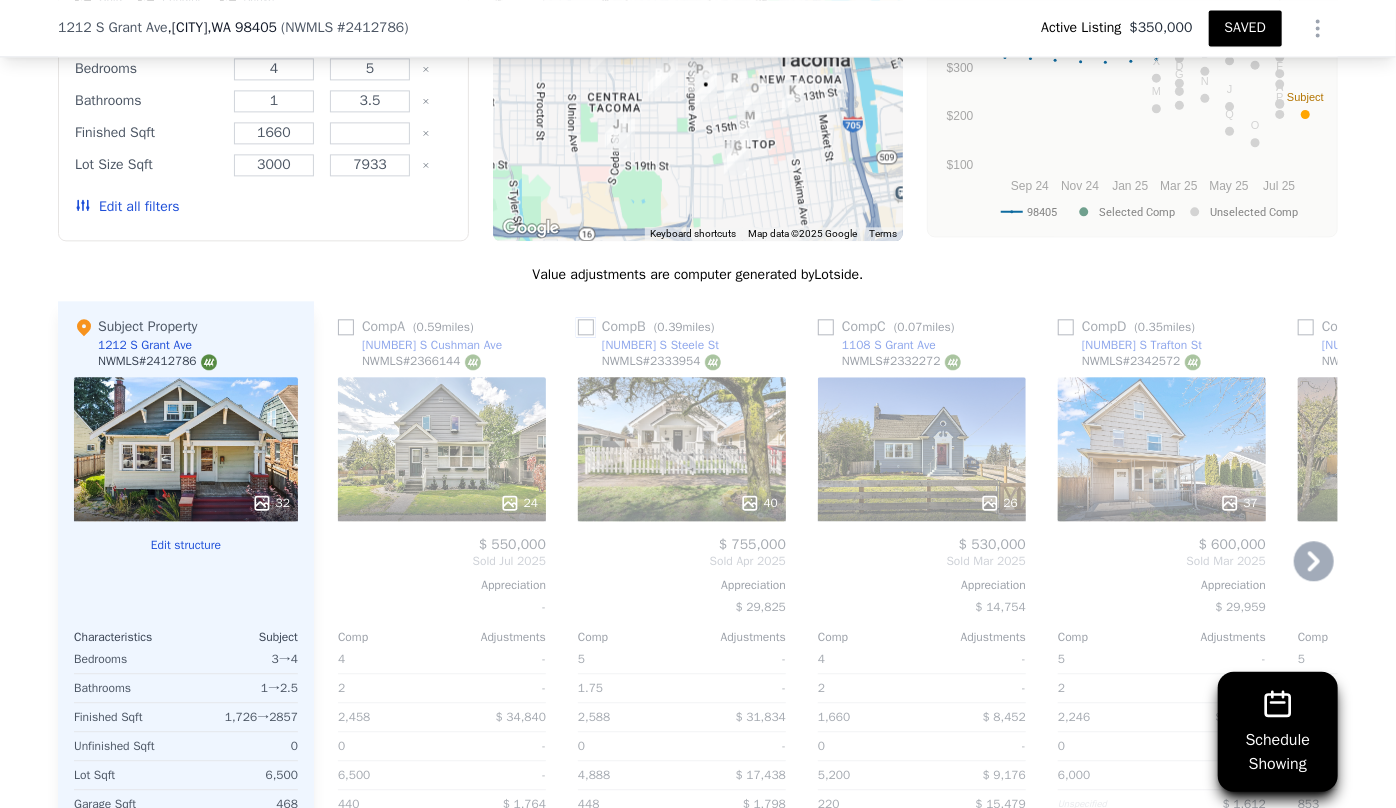 click at bounding box center [586, 327] 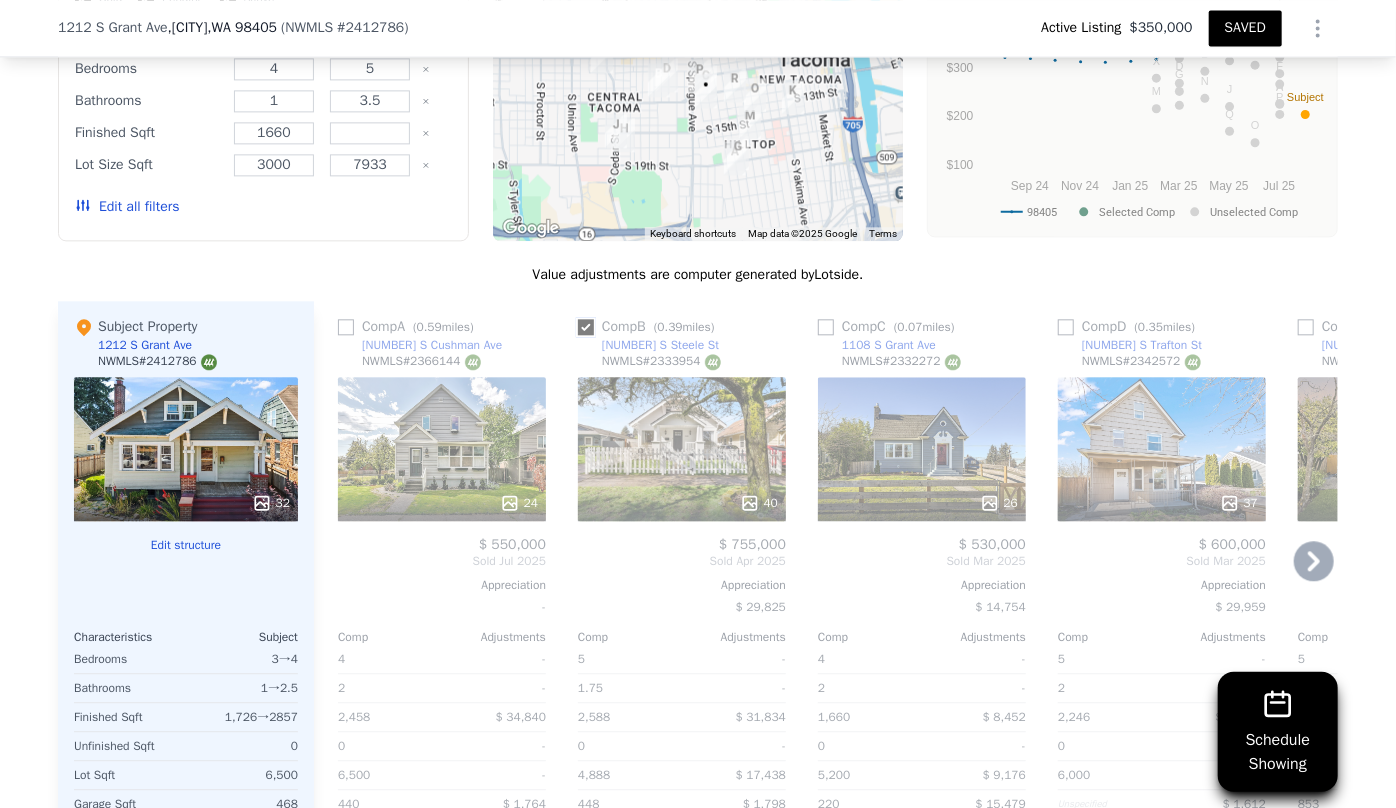checkbox on "true" 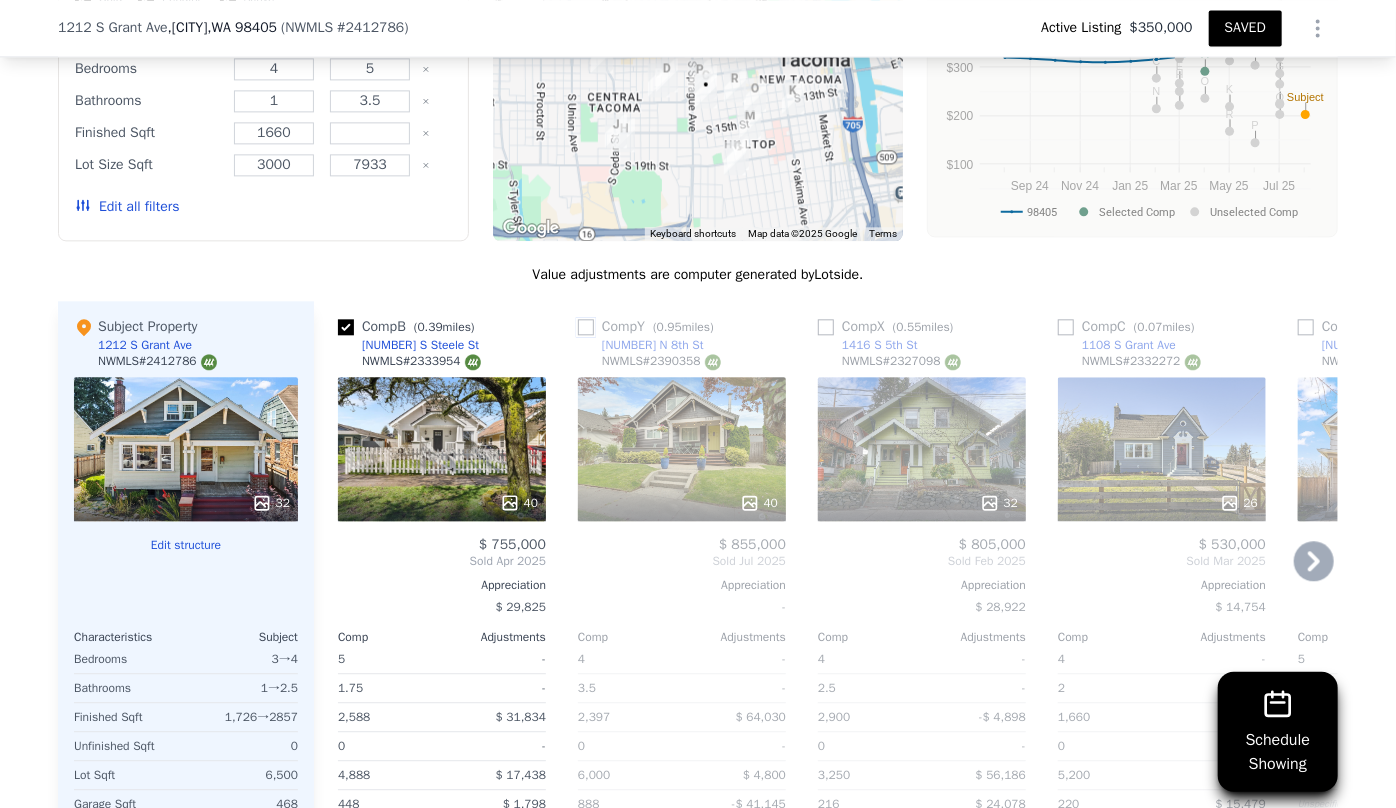 click at bounding box center (586, 327) 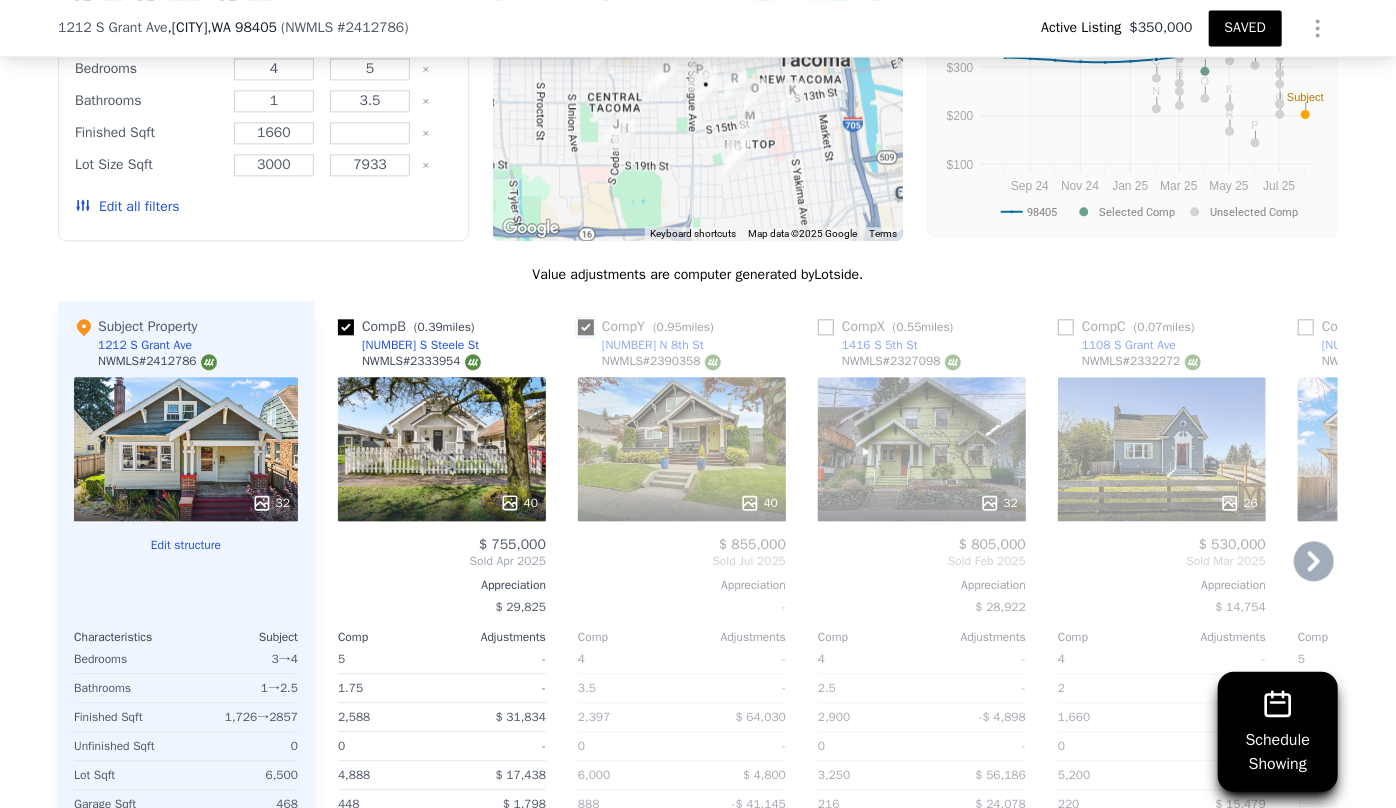 checkbox on "true" 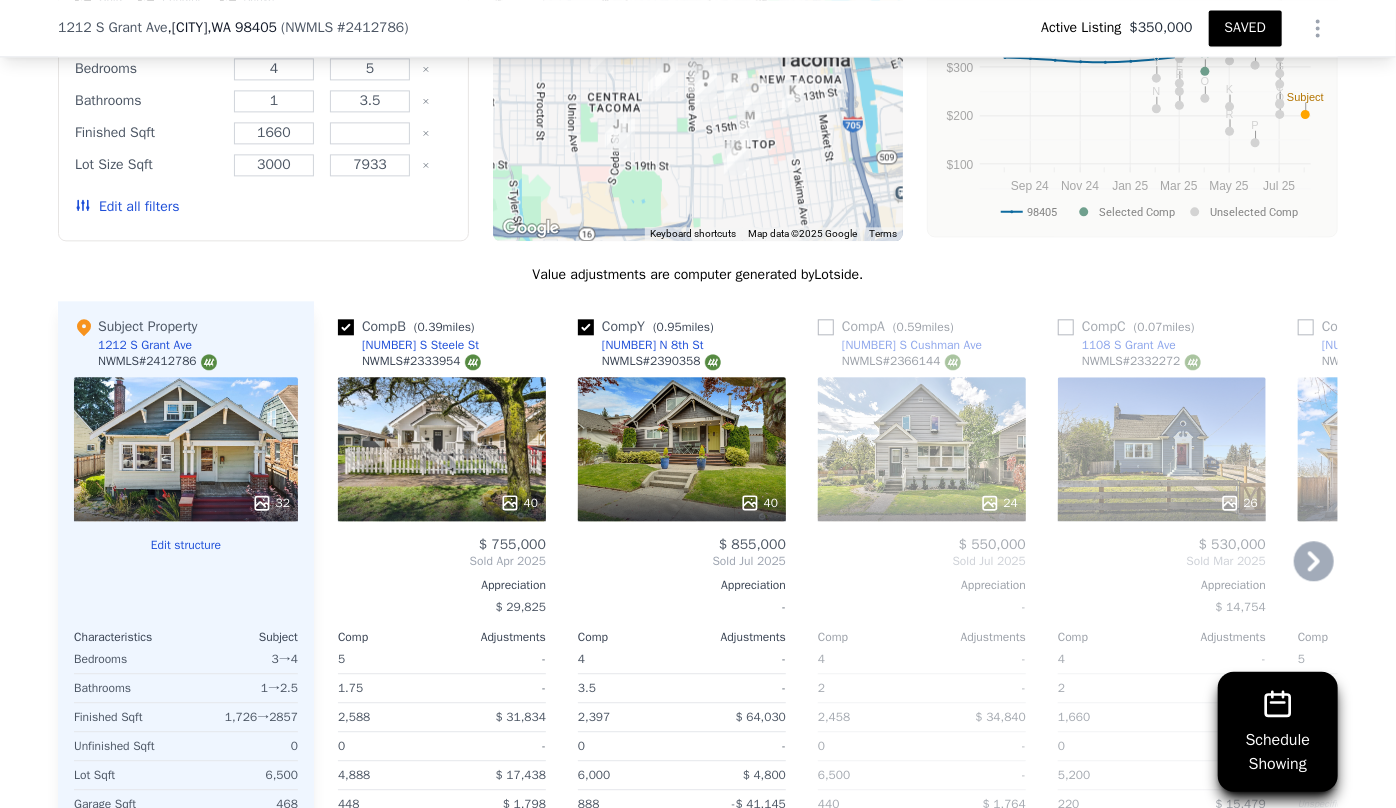 click 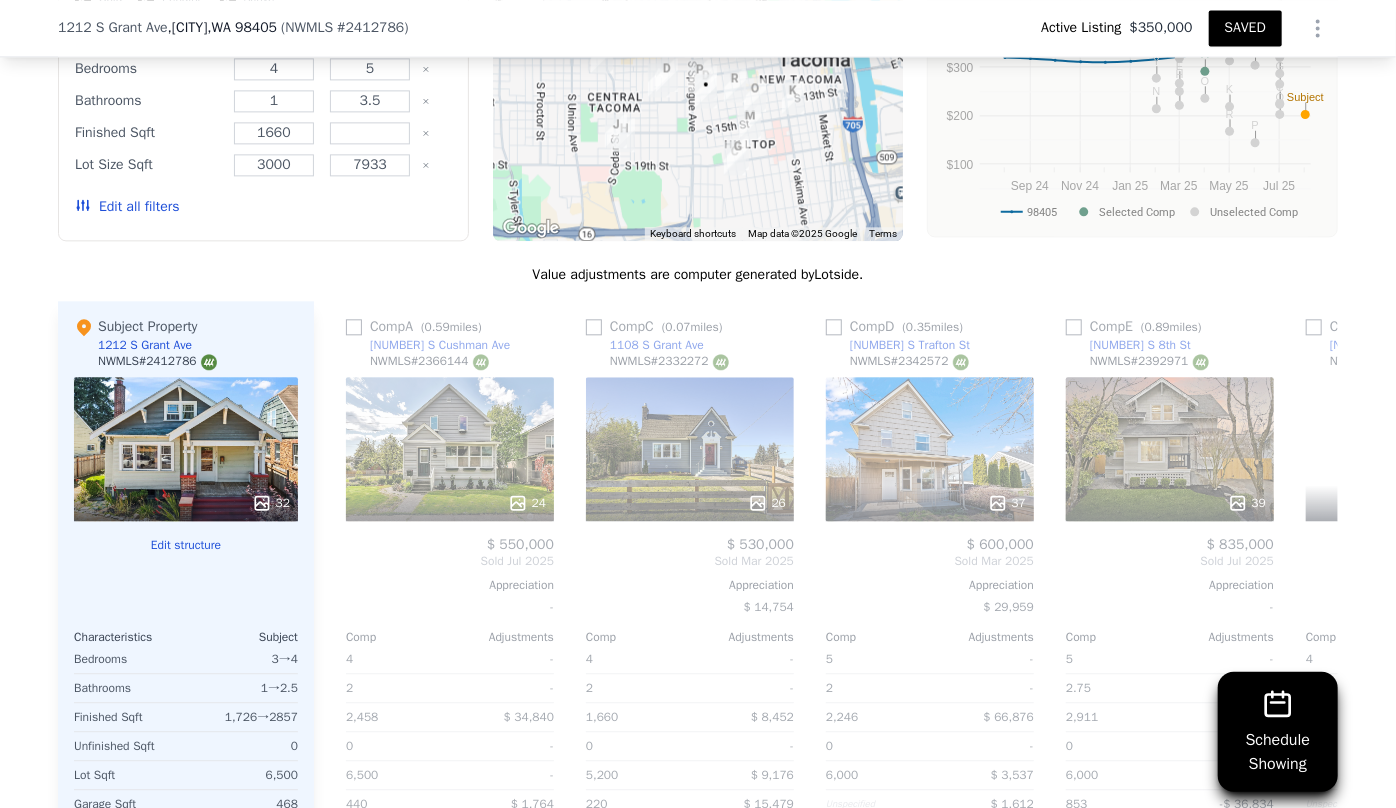 scroll, scrollTop: 0, scrollLeft: 480, axis: horizontal 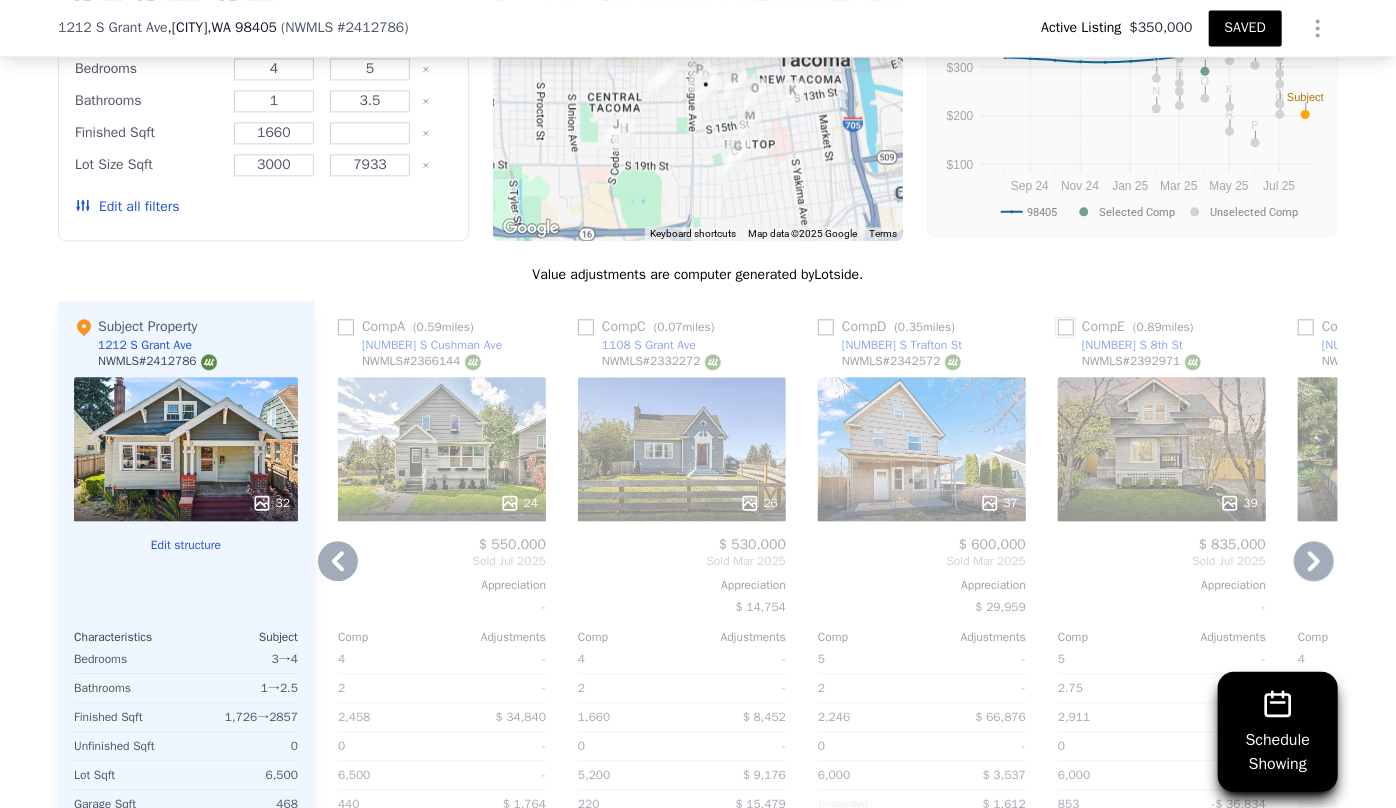 click at bounding box center [1066, 327] 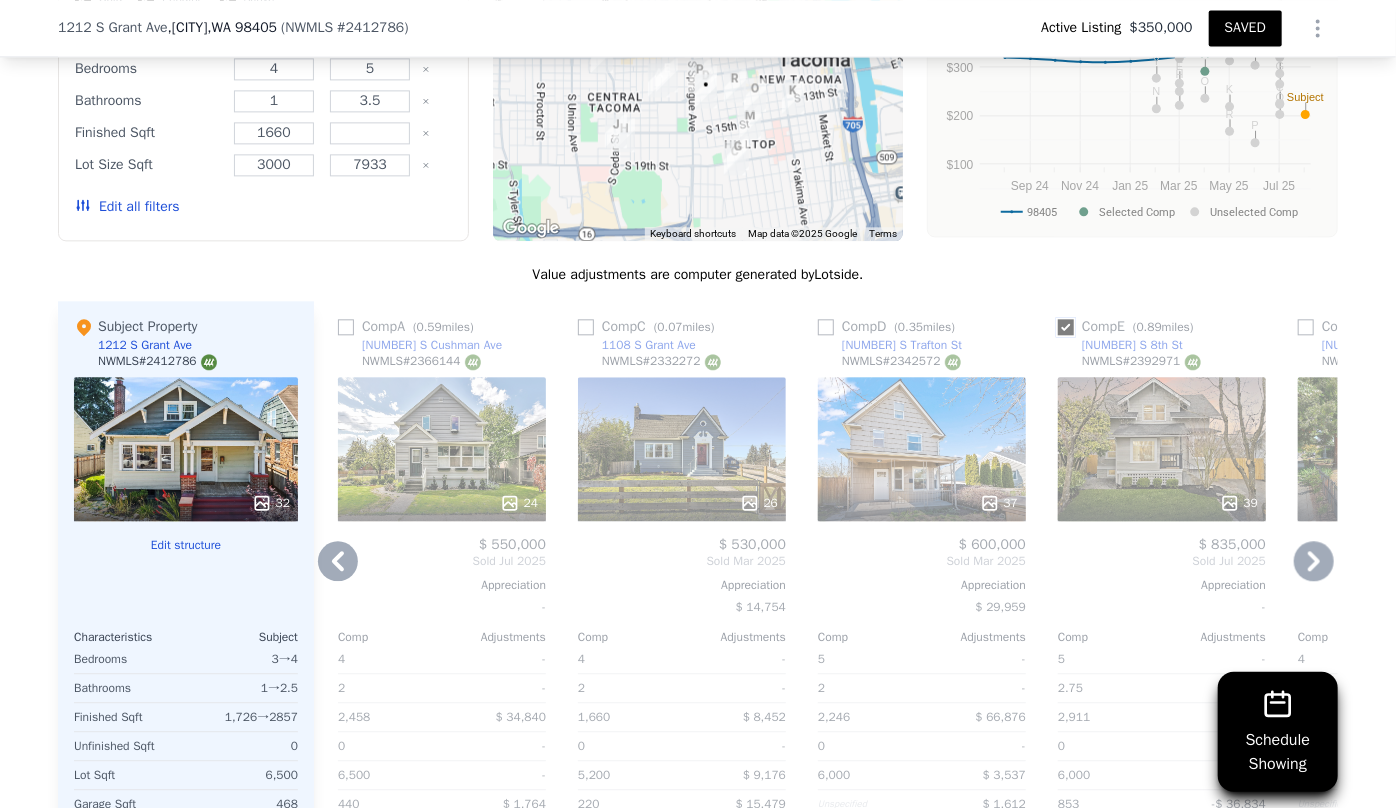 checkbox on "true" 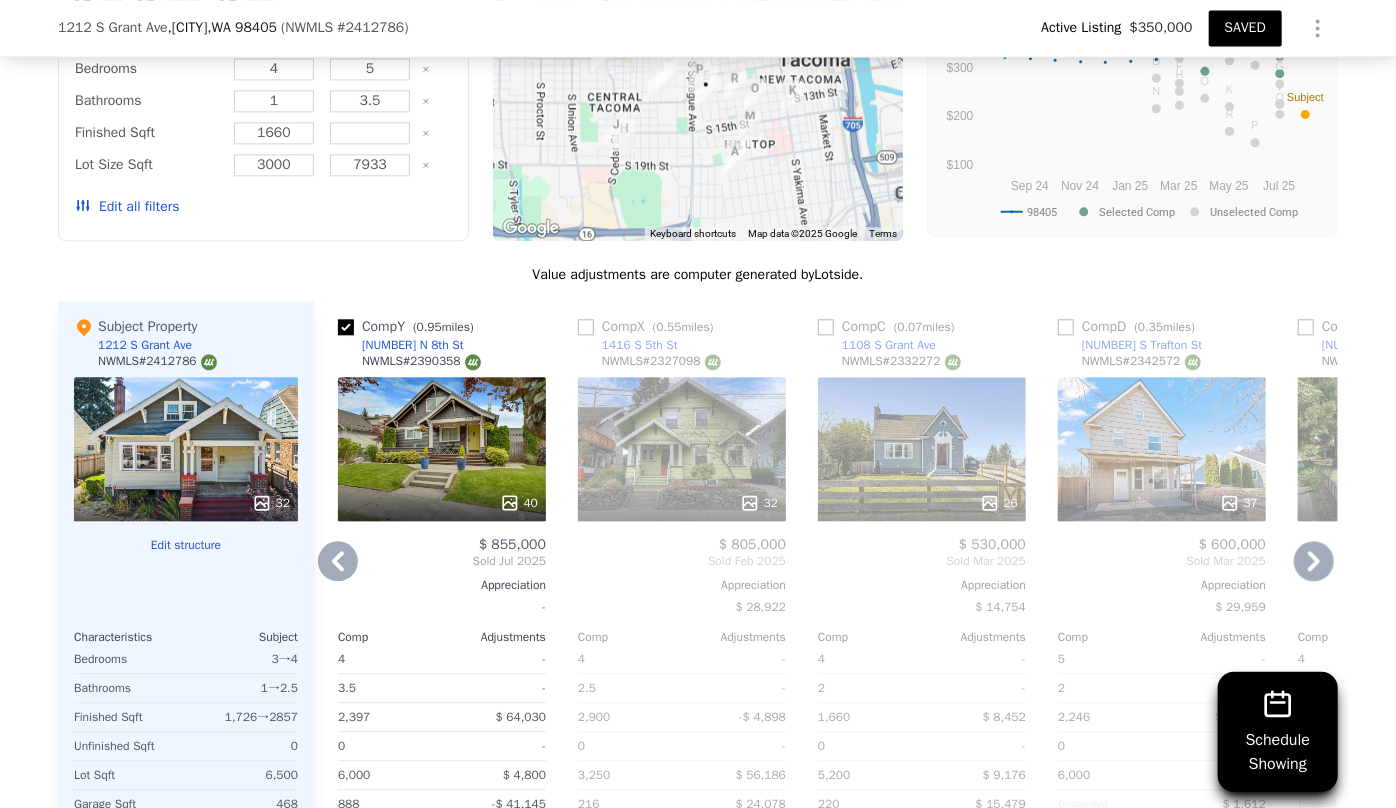 click on "$ 500,000" at bounding box center (1402, 545) 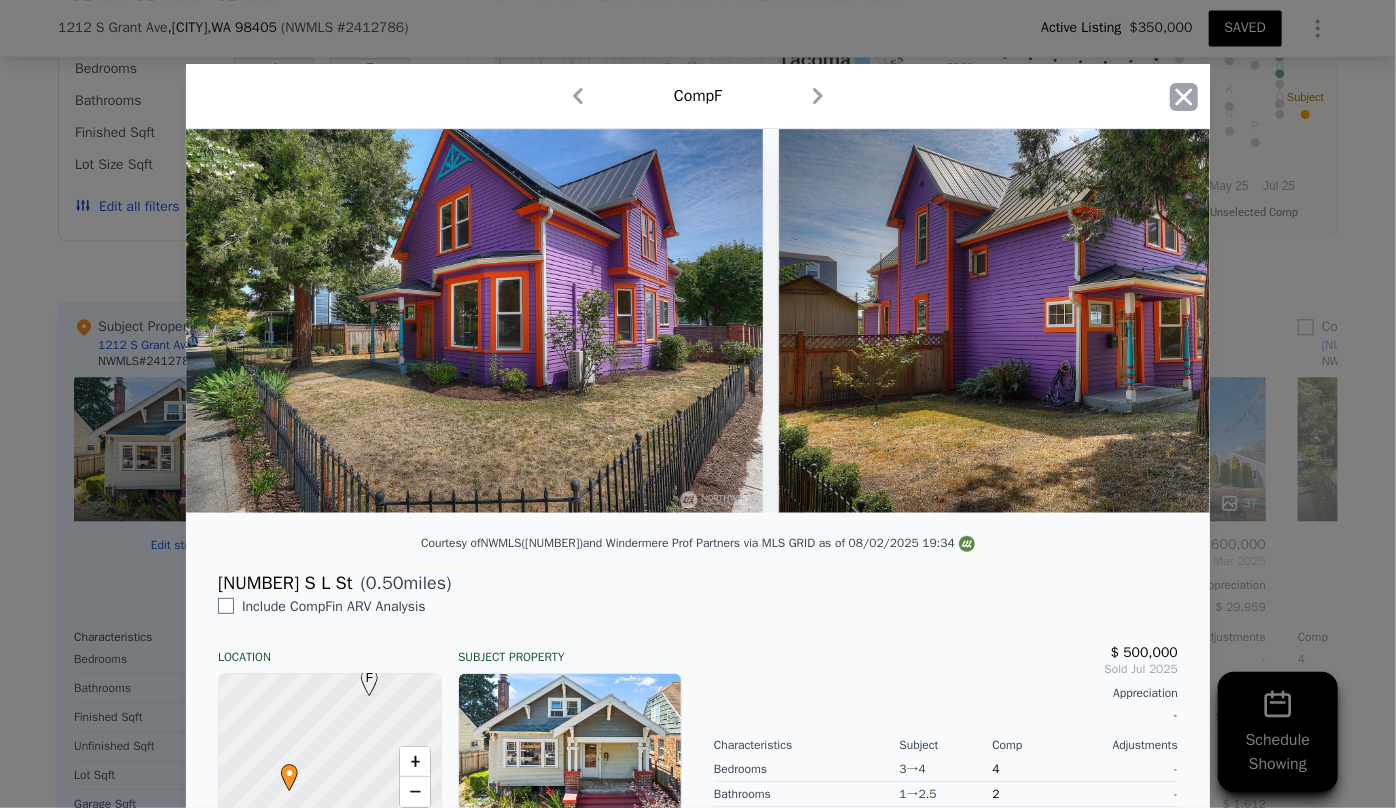 click 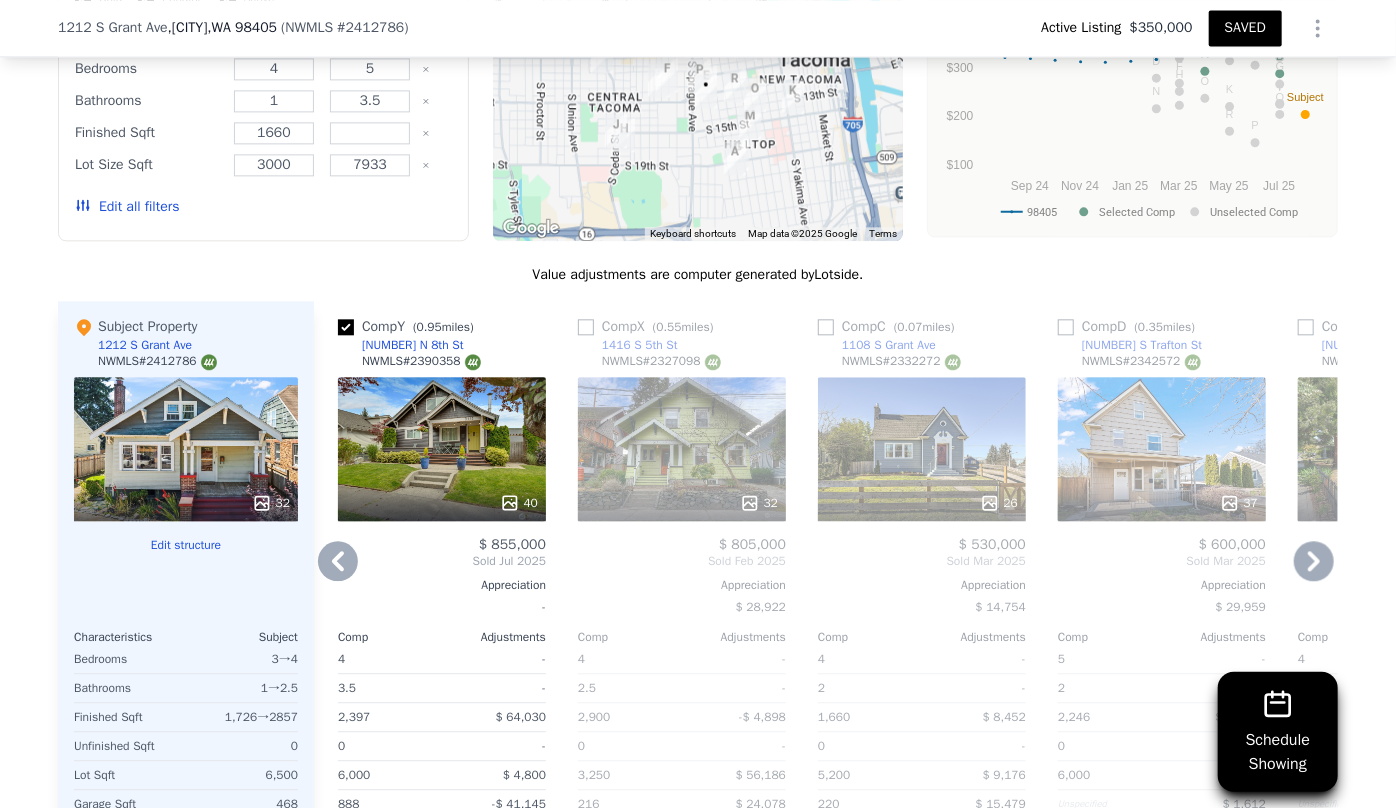 click 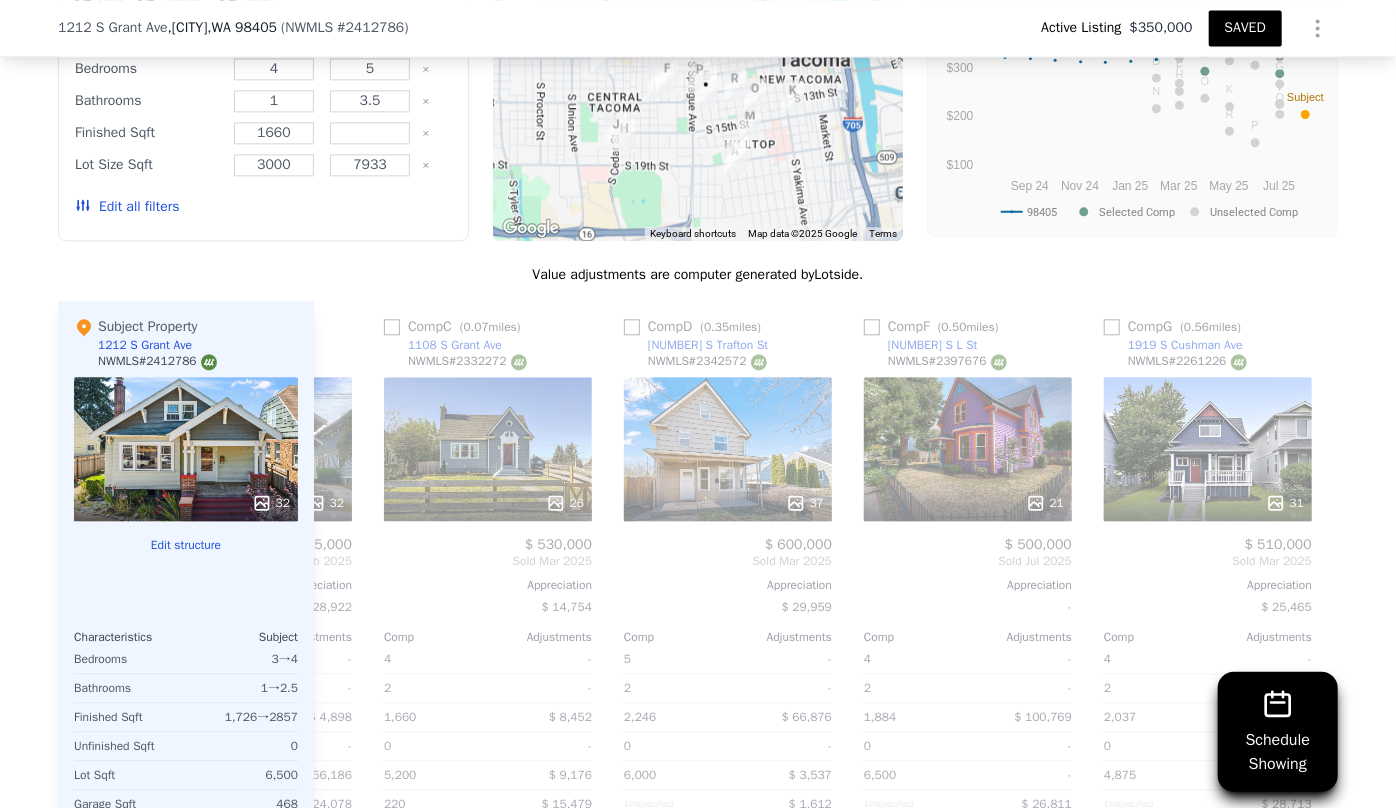scroll, scrollTop: 0, scrollLeft: 960, axis: horizontal 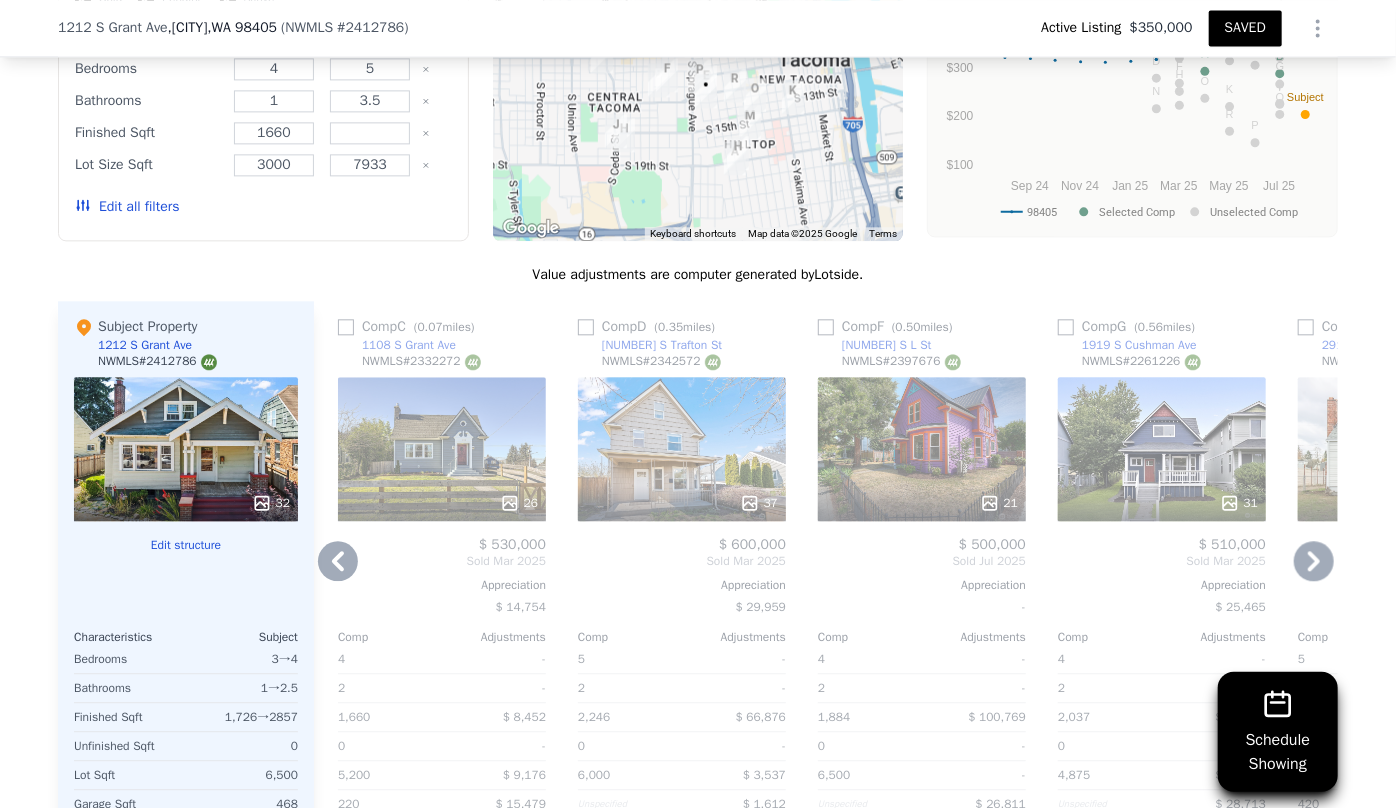 click 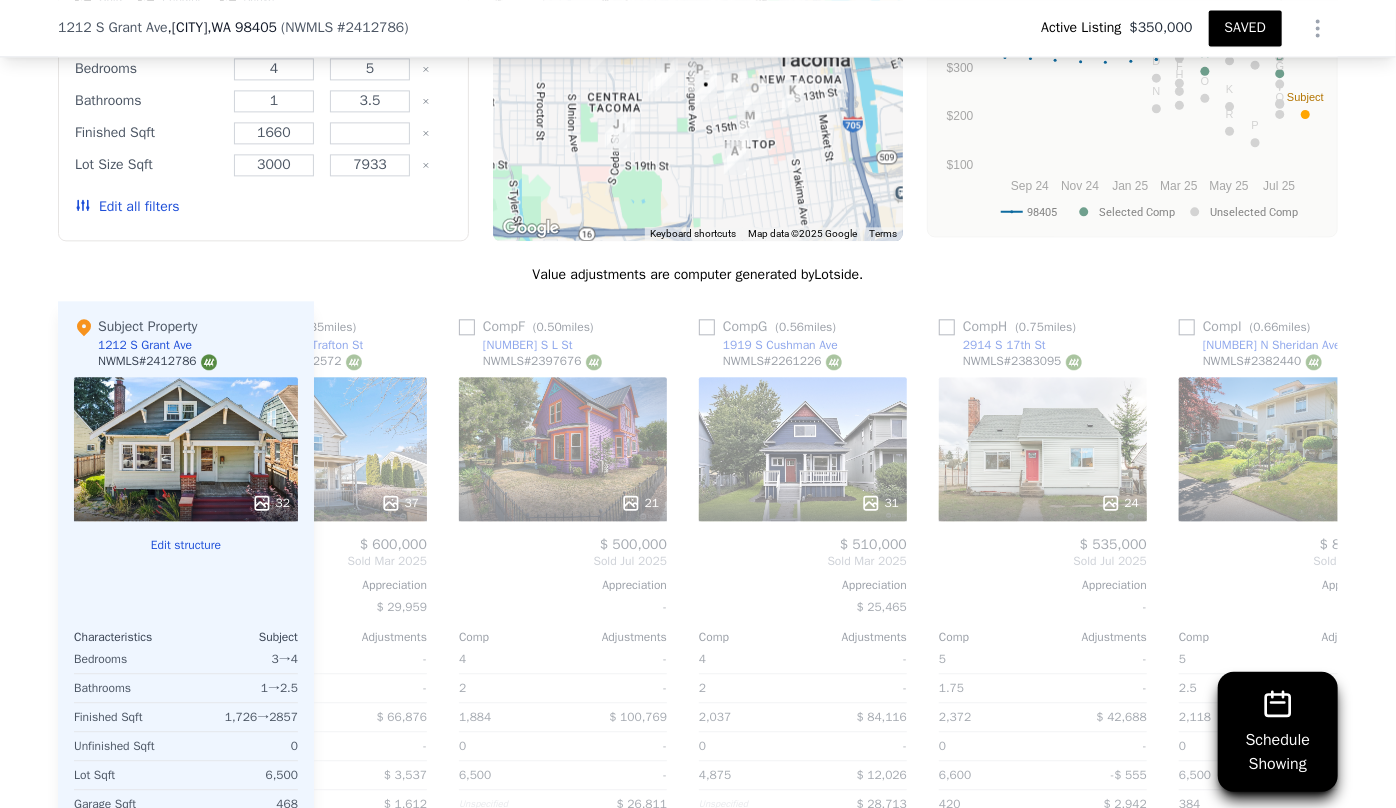 scroll, scrollTop: 0, scrollLeft: 1440, axis: horizontal 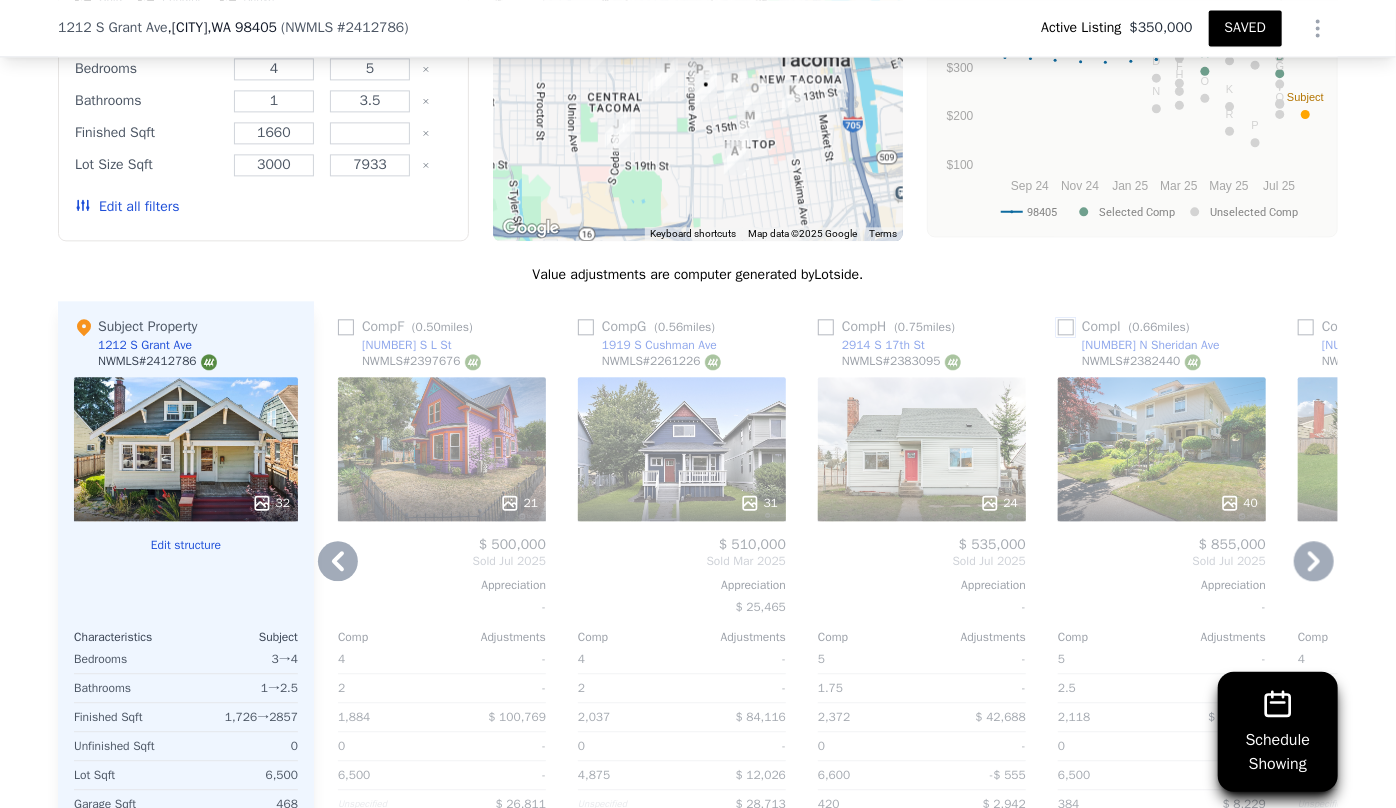 click at bounding box center [1066, 327] 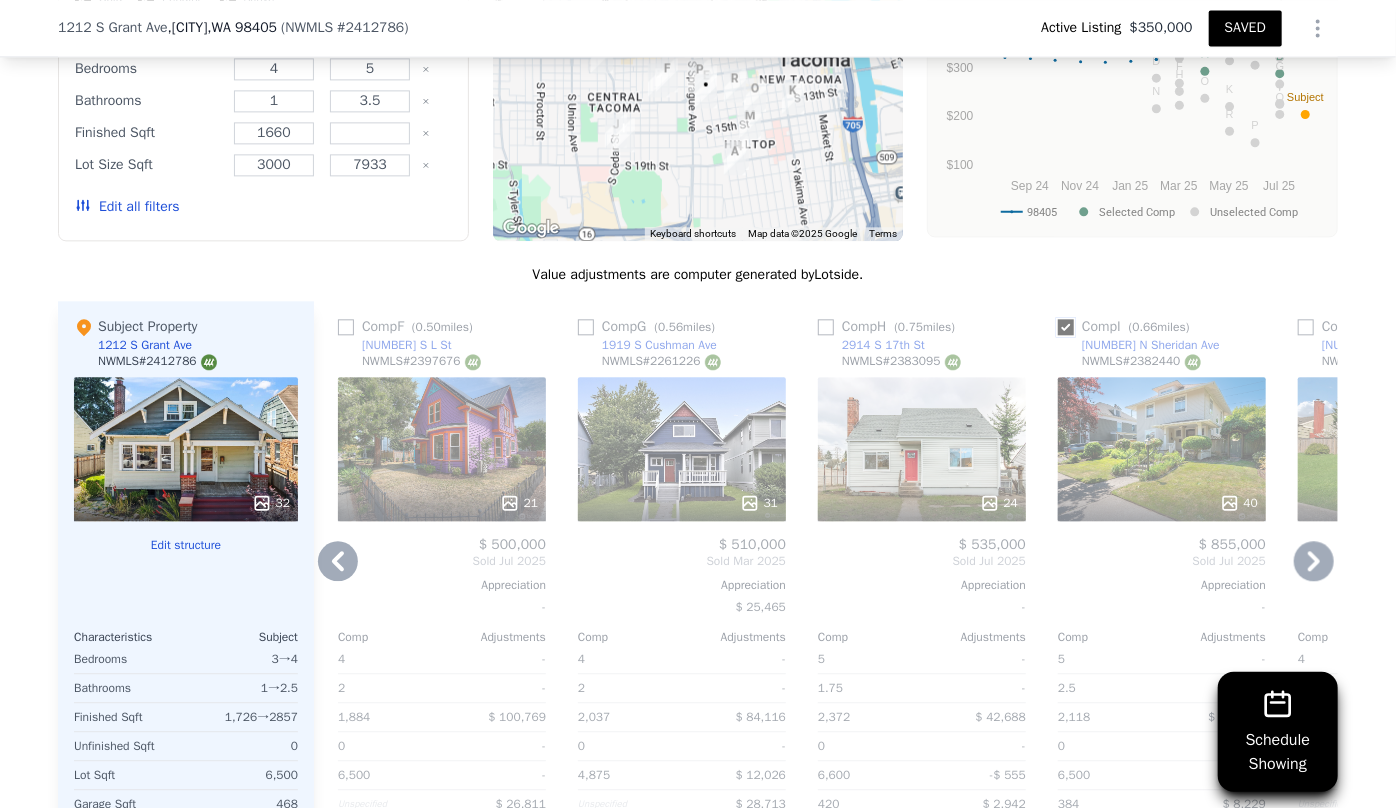 checkbox on "true" 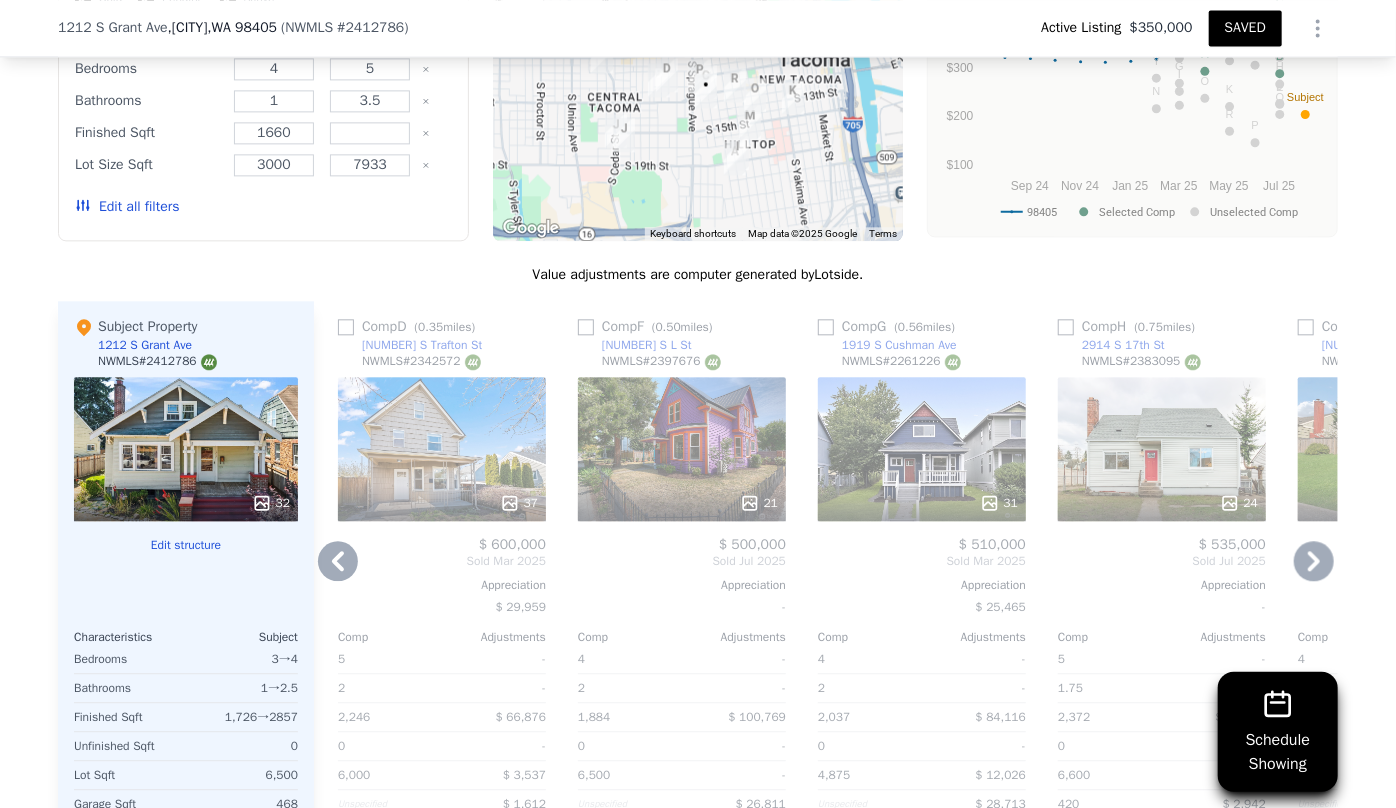 click 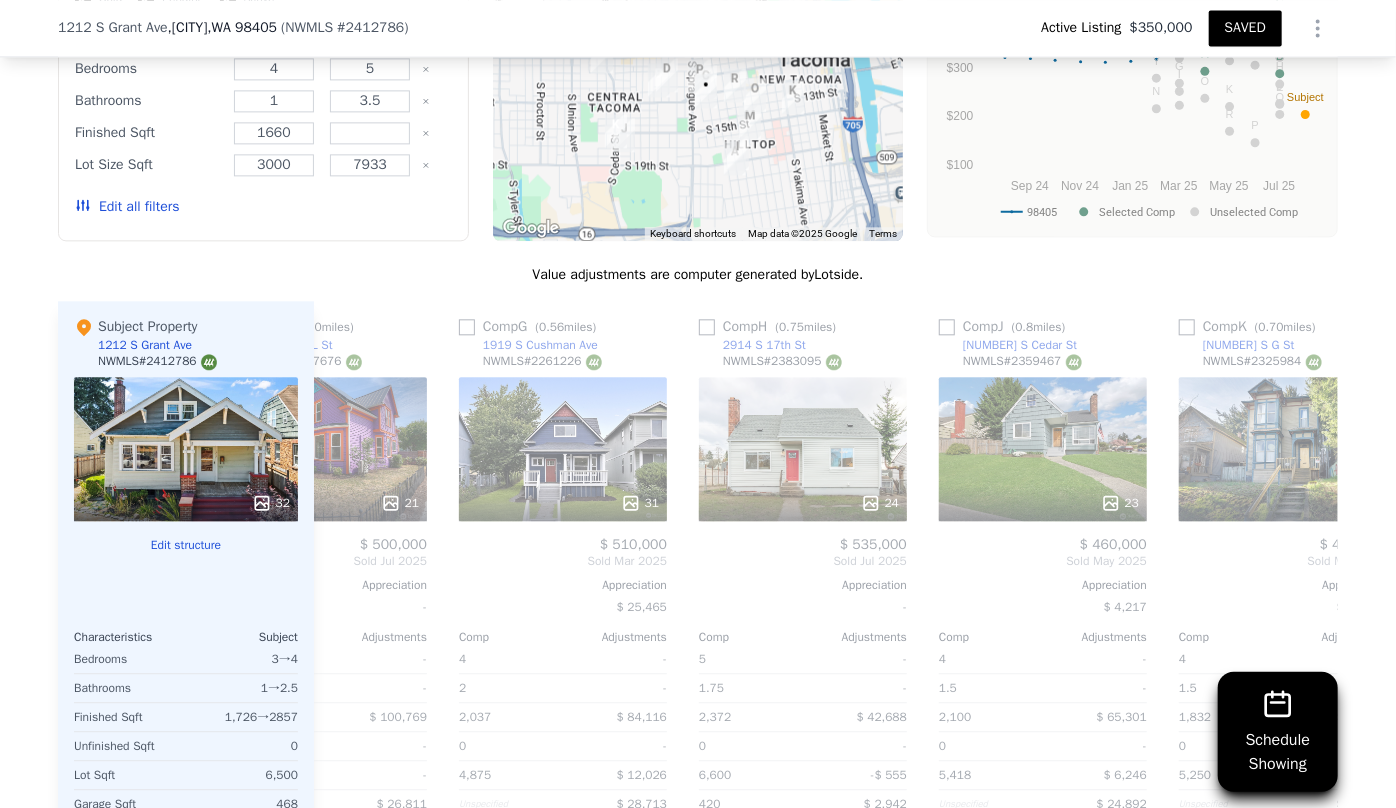 scroll, scrollTop: 0, scrollLeft: 1920, axis: horizontal 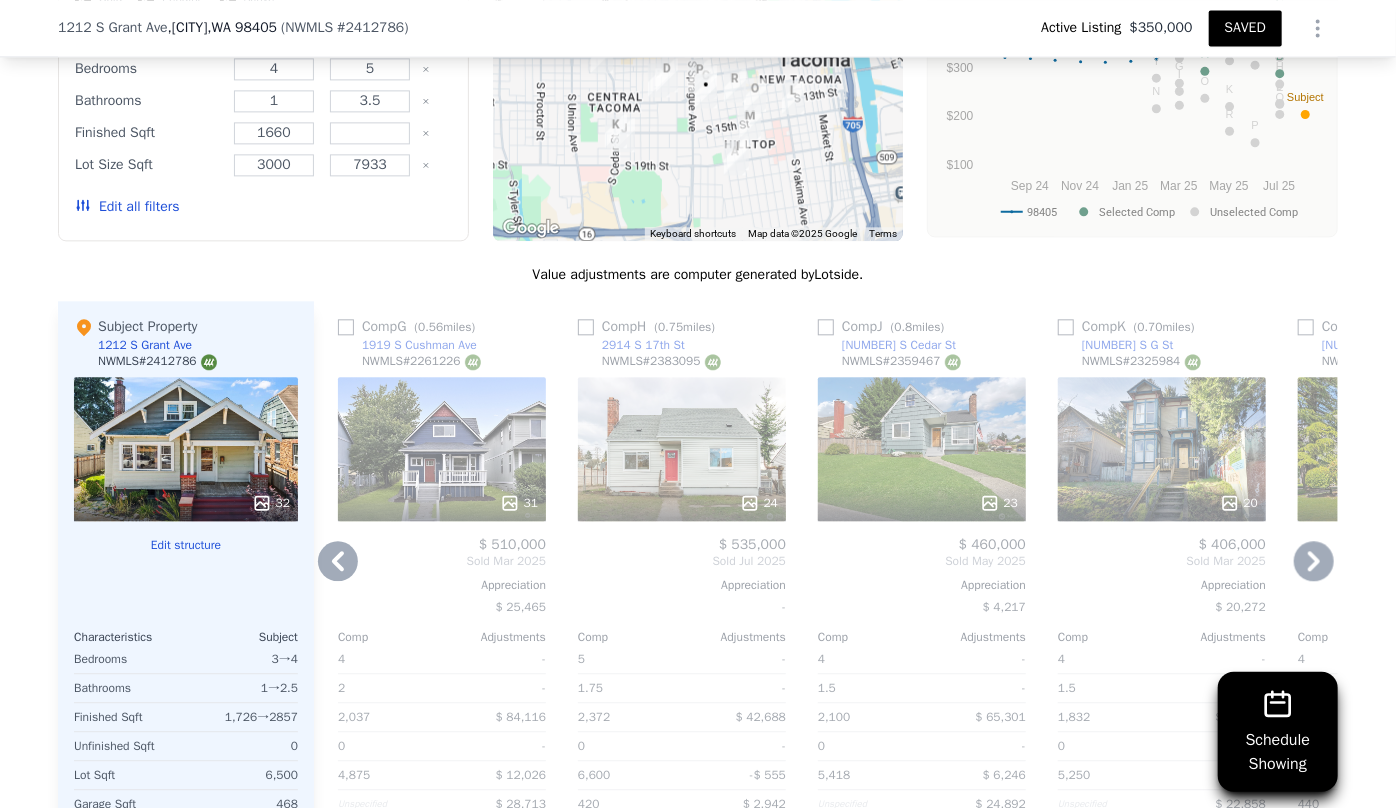 click 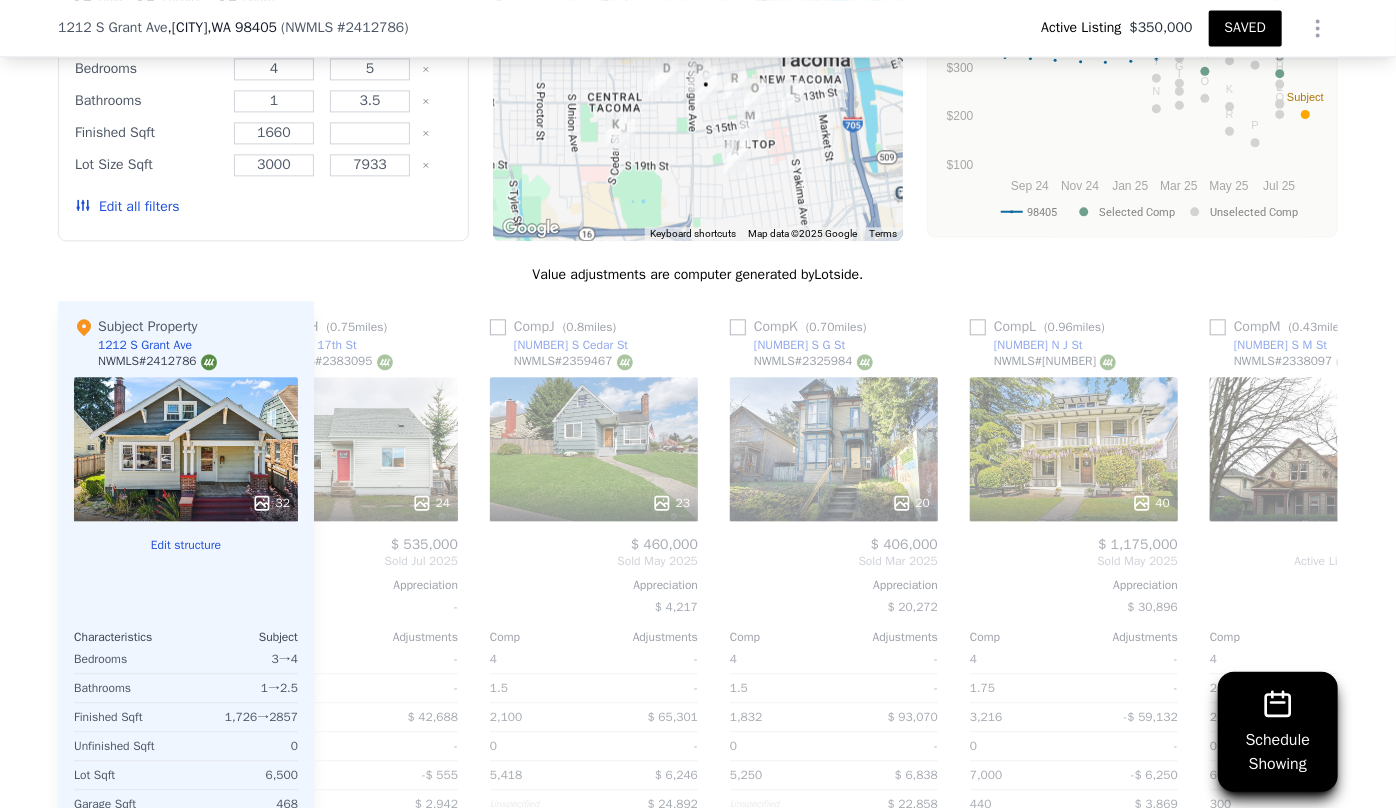 scroll, scrollTop: 0, scrollLeft: 2400, axis: horizontal 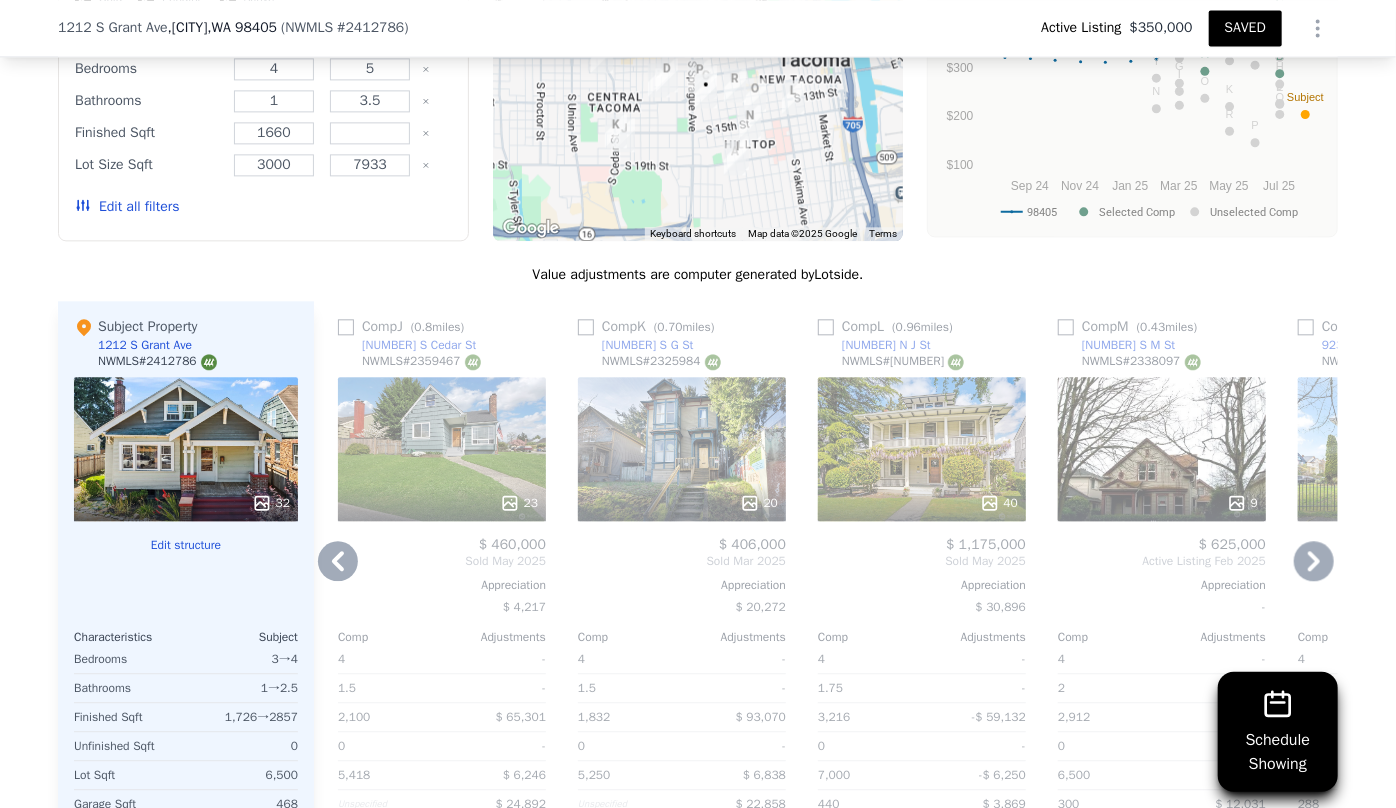 click 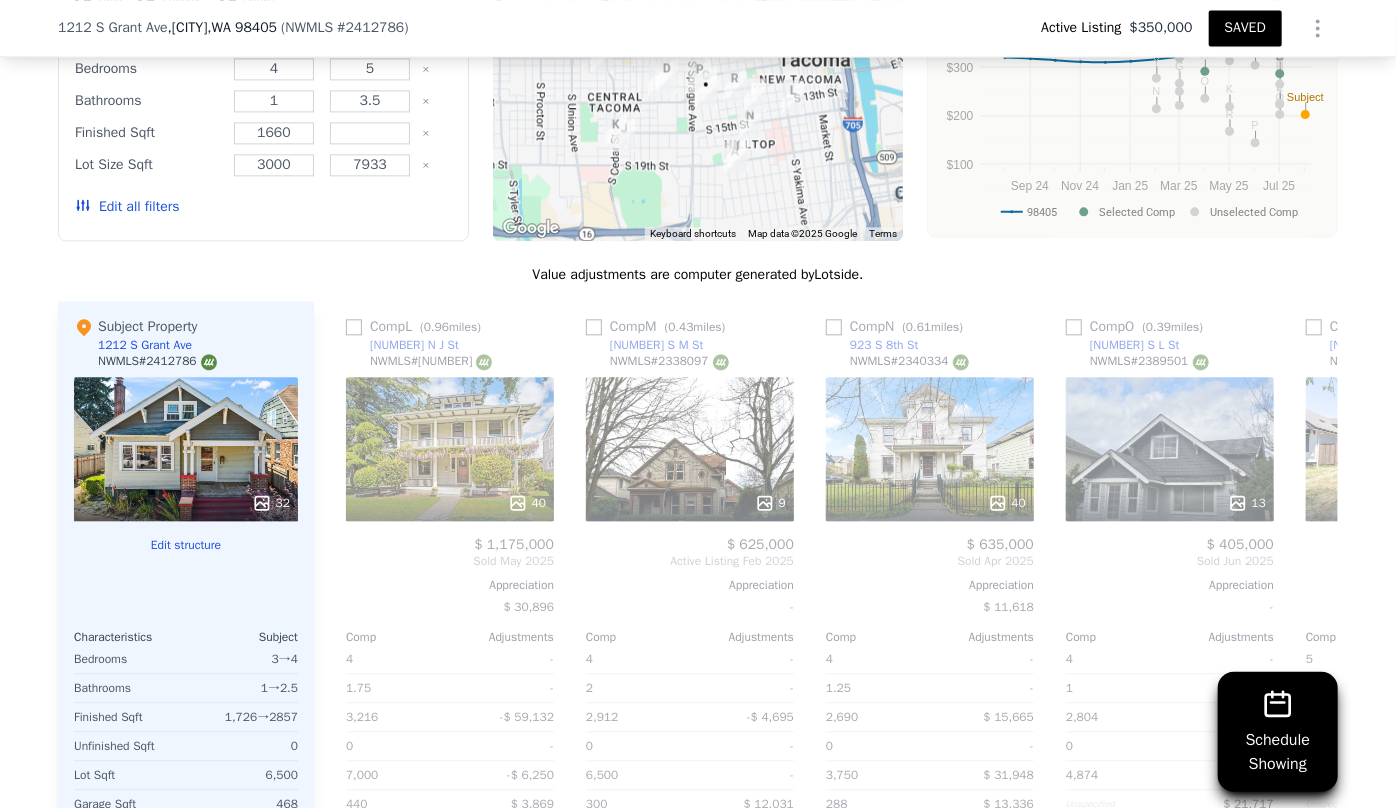 scroll, scrollTop: 0, scrollLeft: 2880, axis: horizontal 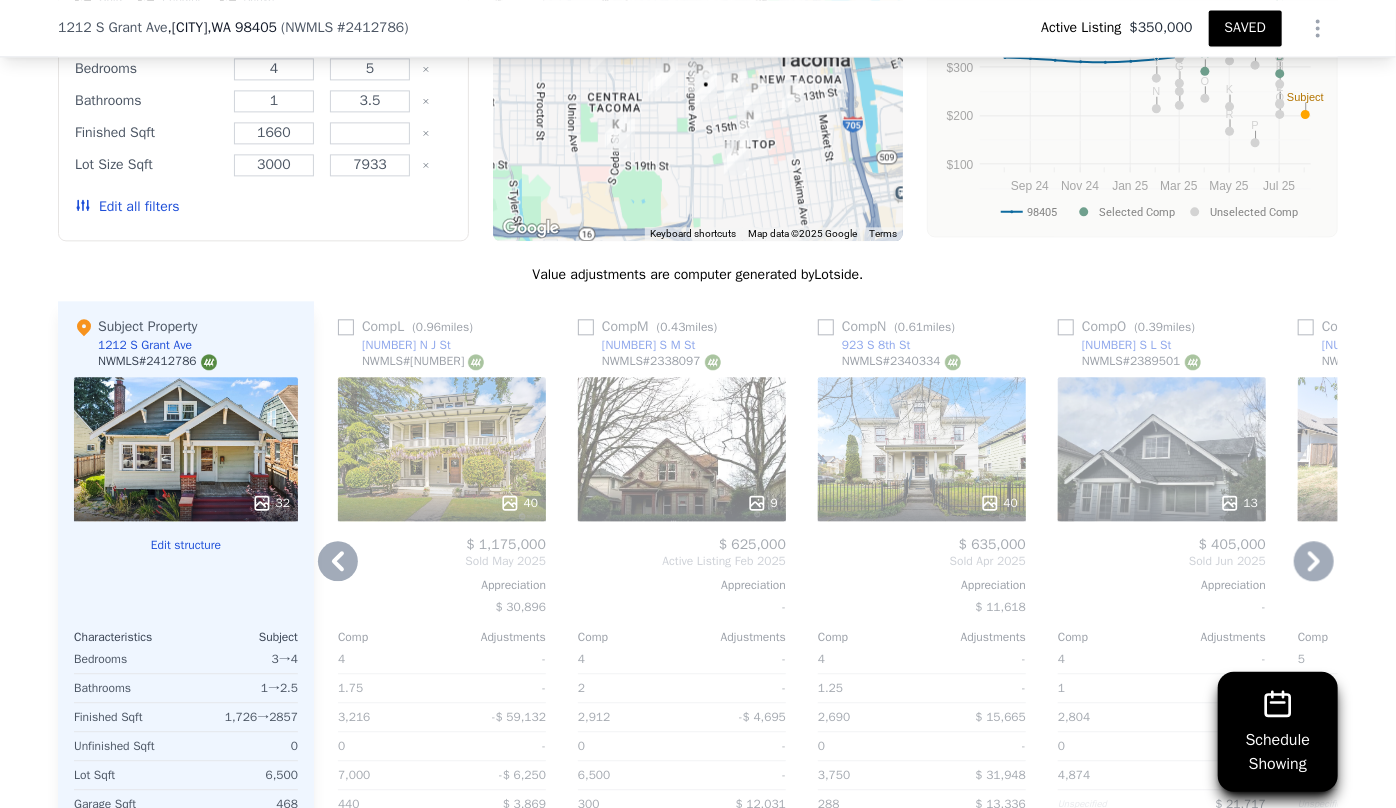 click 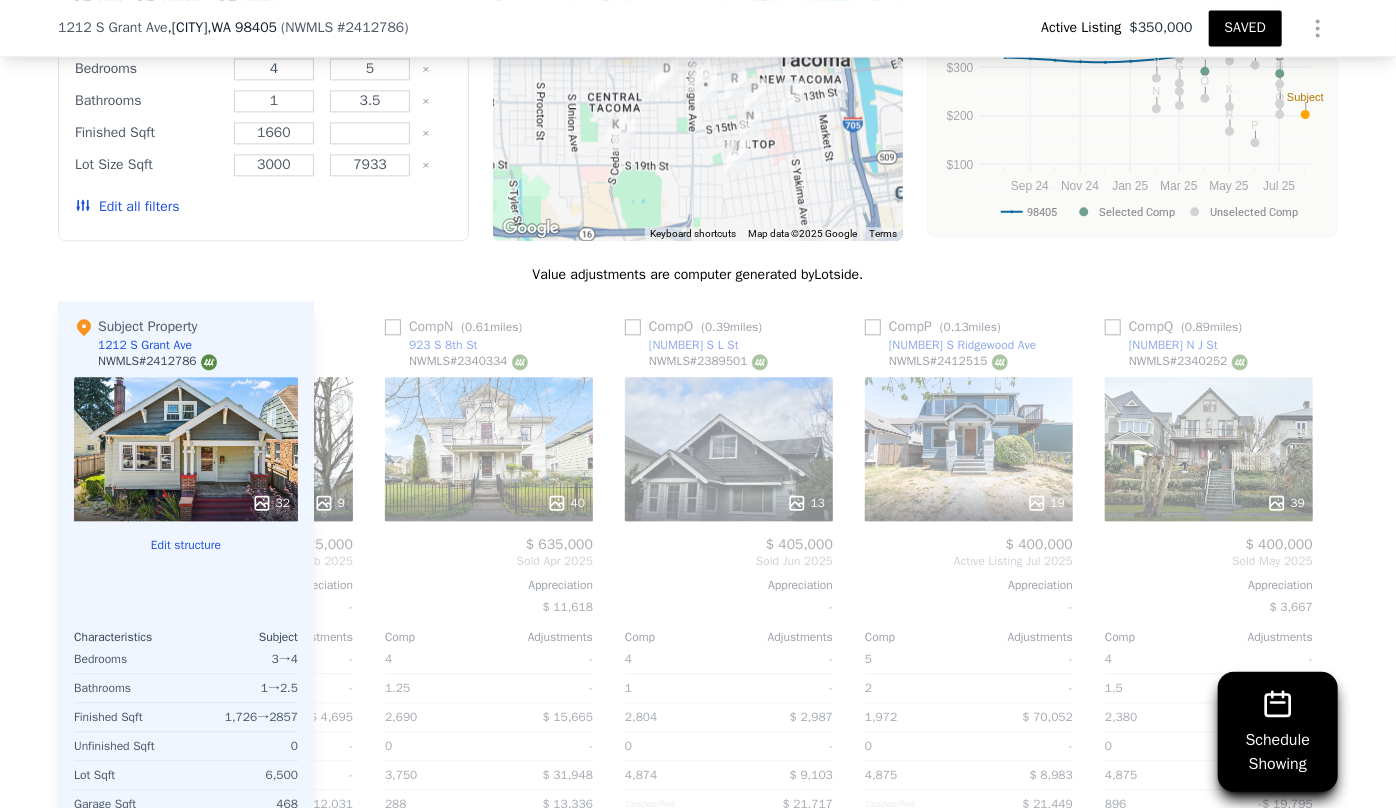scroll, scrollTop: 0, scrollLeft: 3360, axis: horizontal 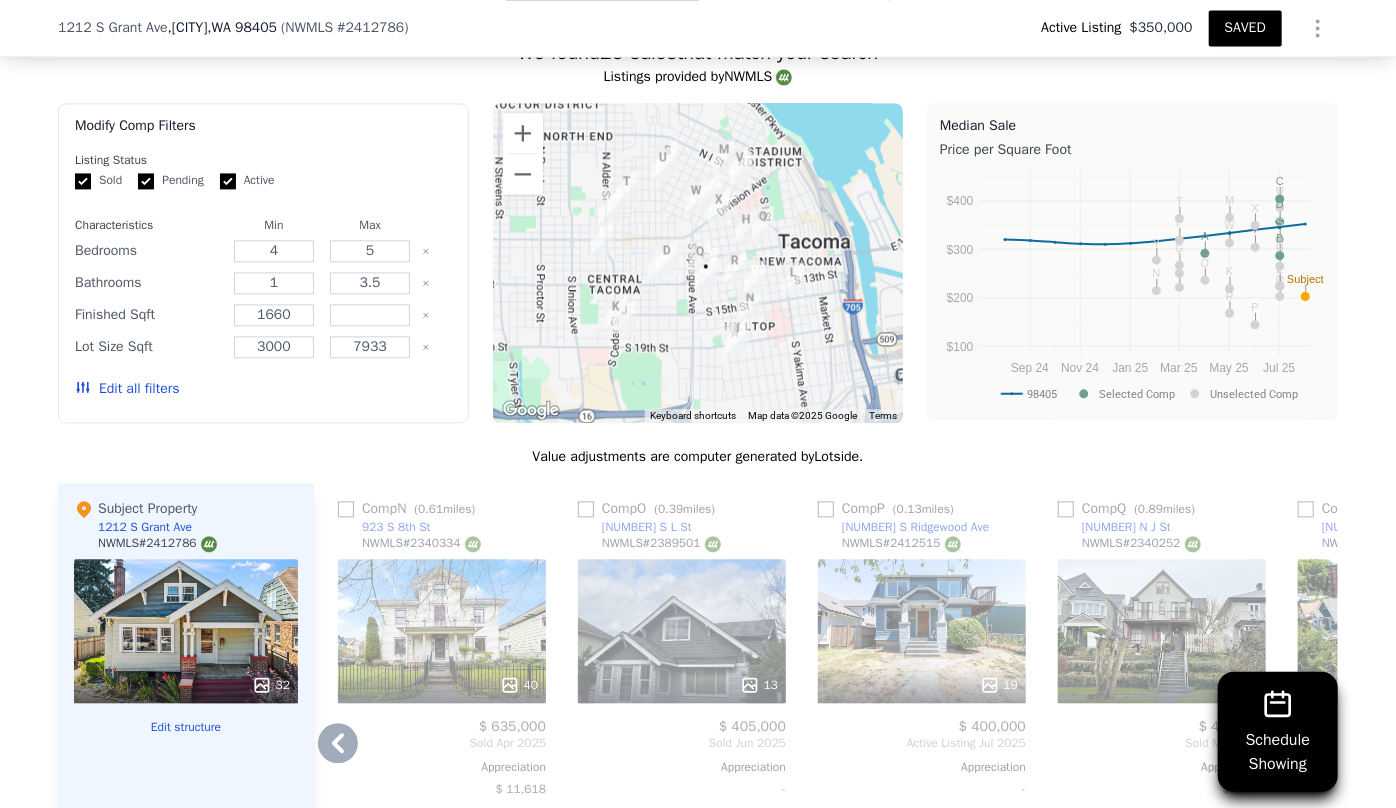 click on "19" at bounding box center [922, 631] 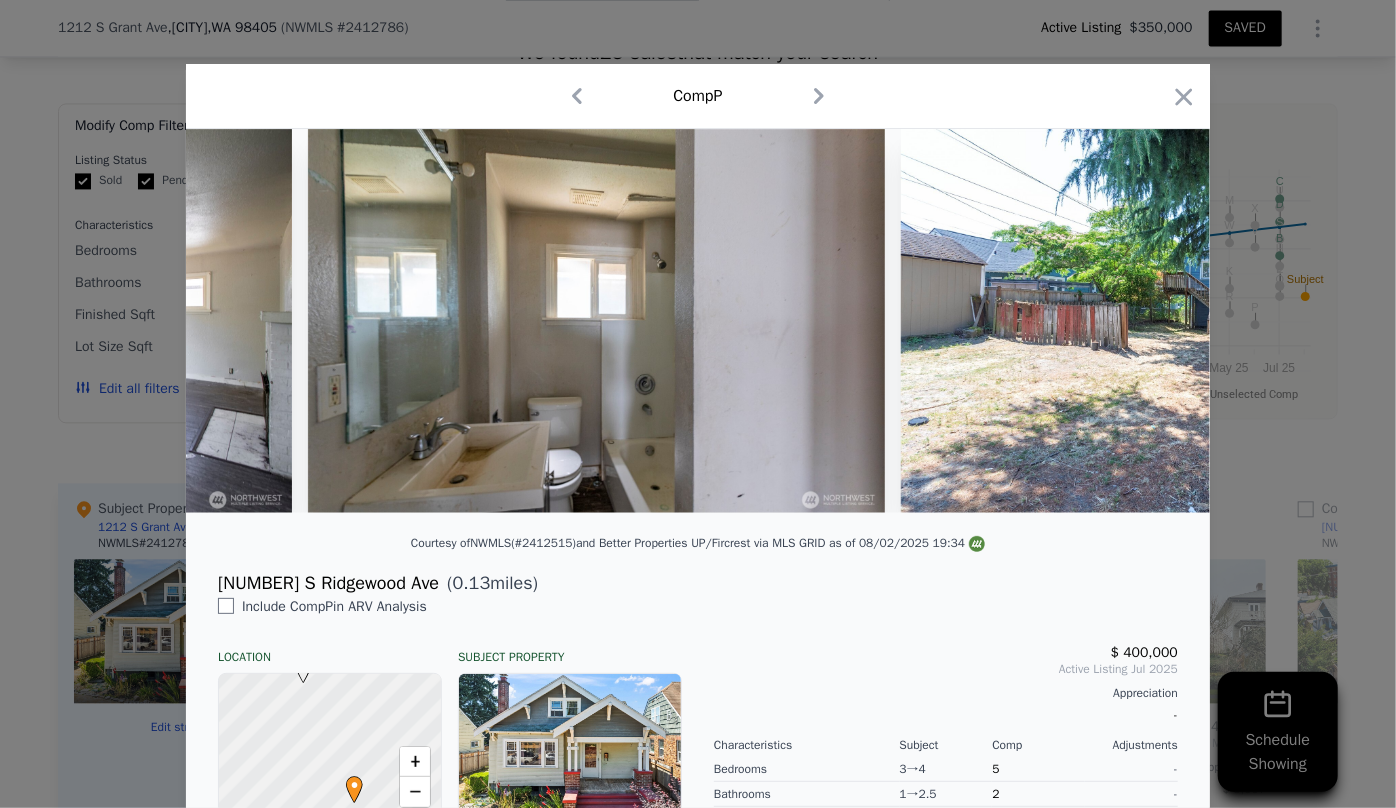 scroll, scrollTop: 0, scrollLeft: 8965, axis: horizontal 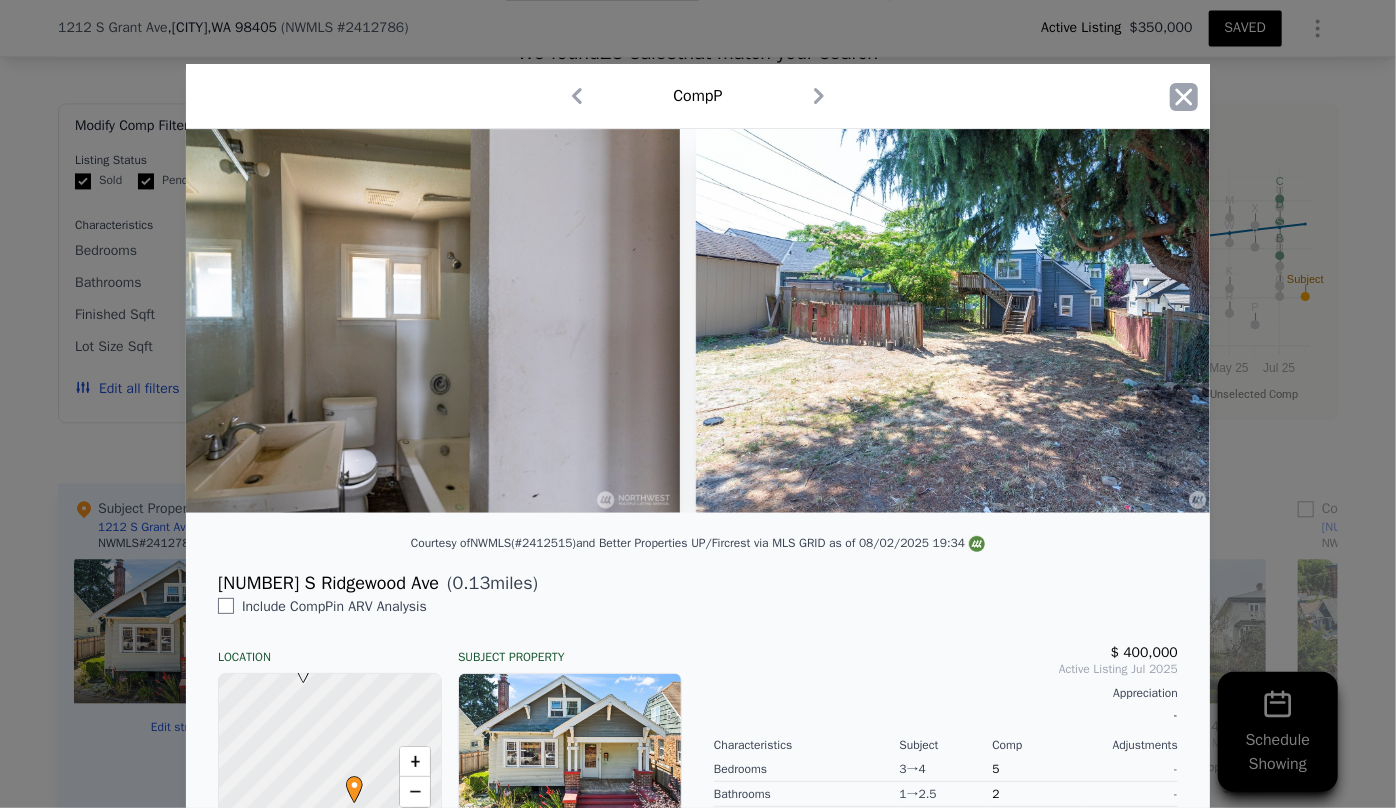 click 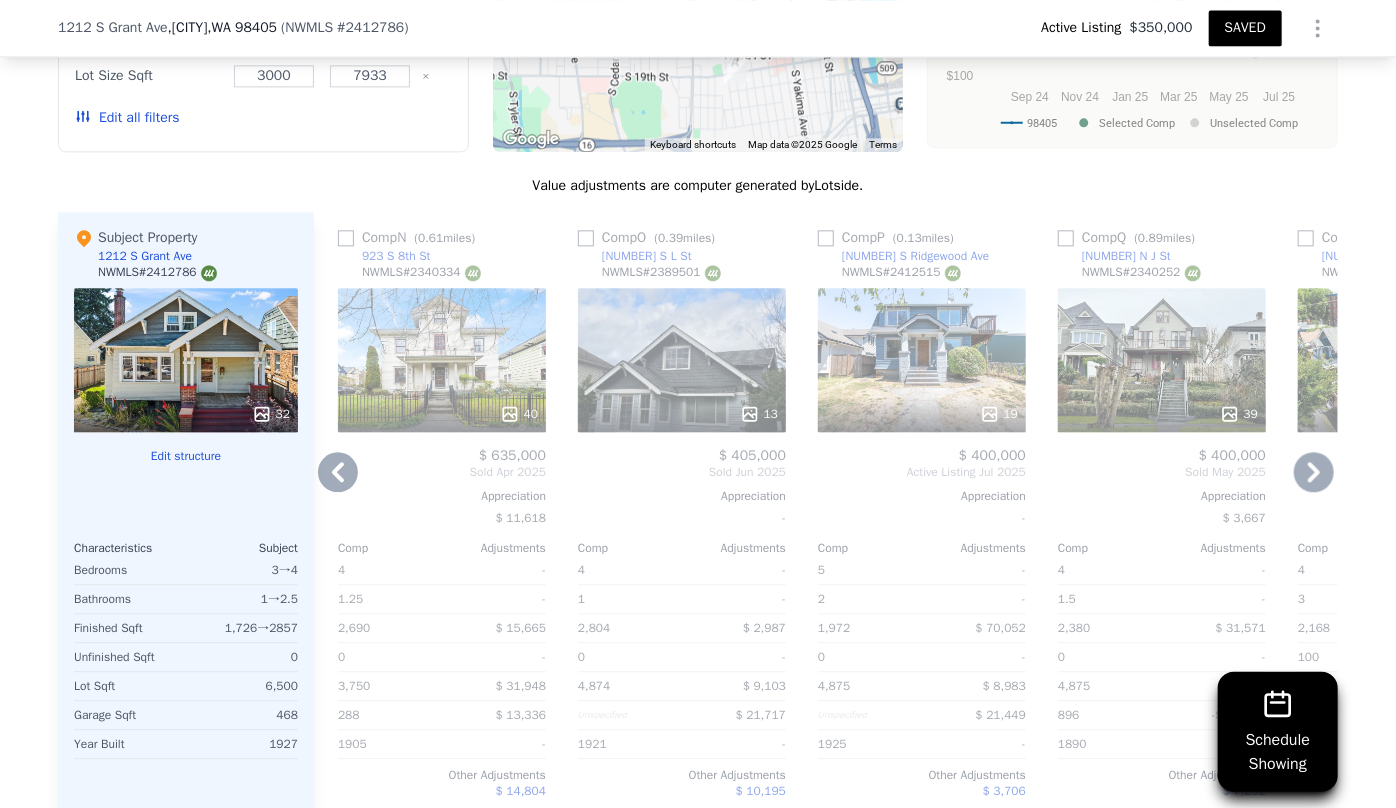 scroll, scrollTop: 2356, scrollLeft: 0, axis: vertical 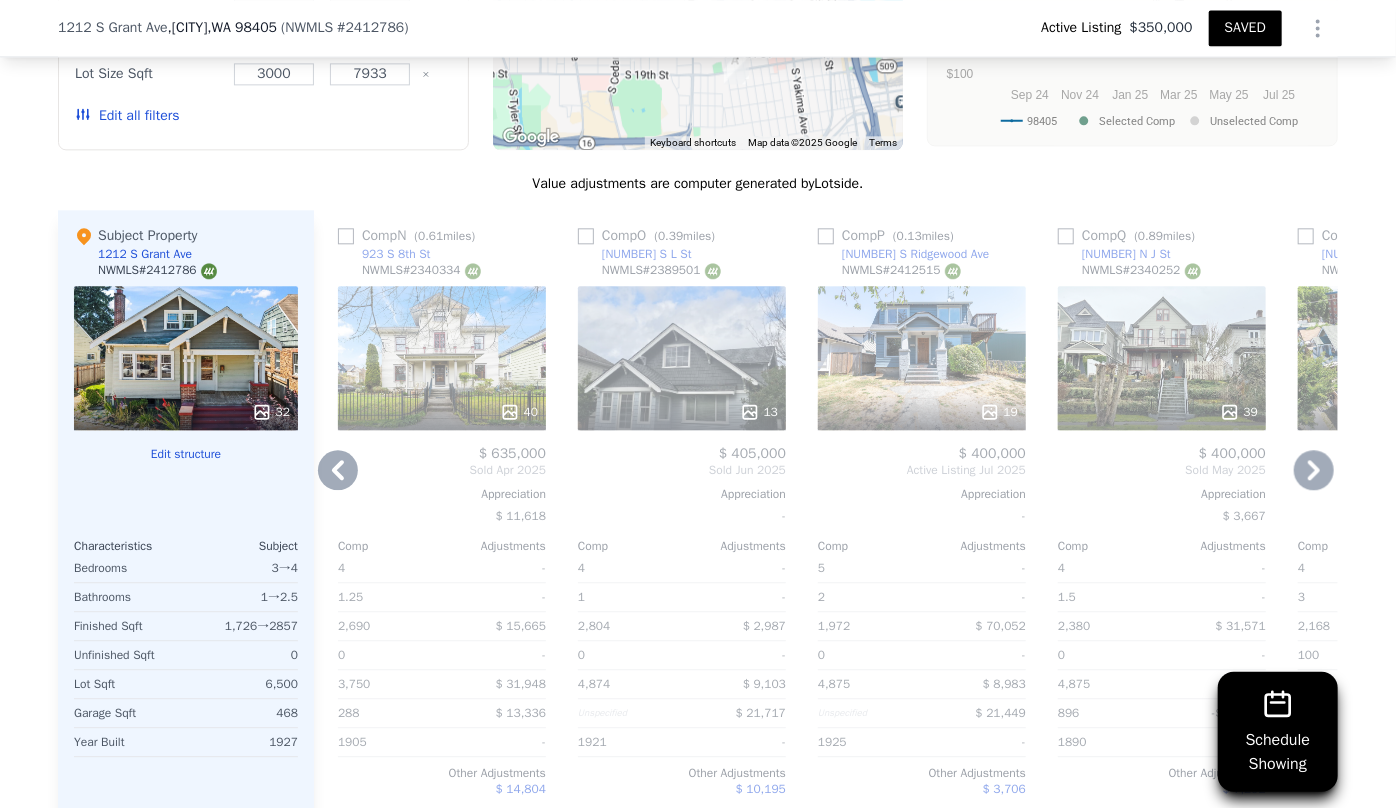 click 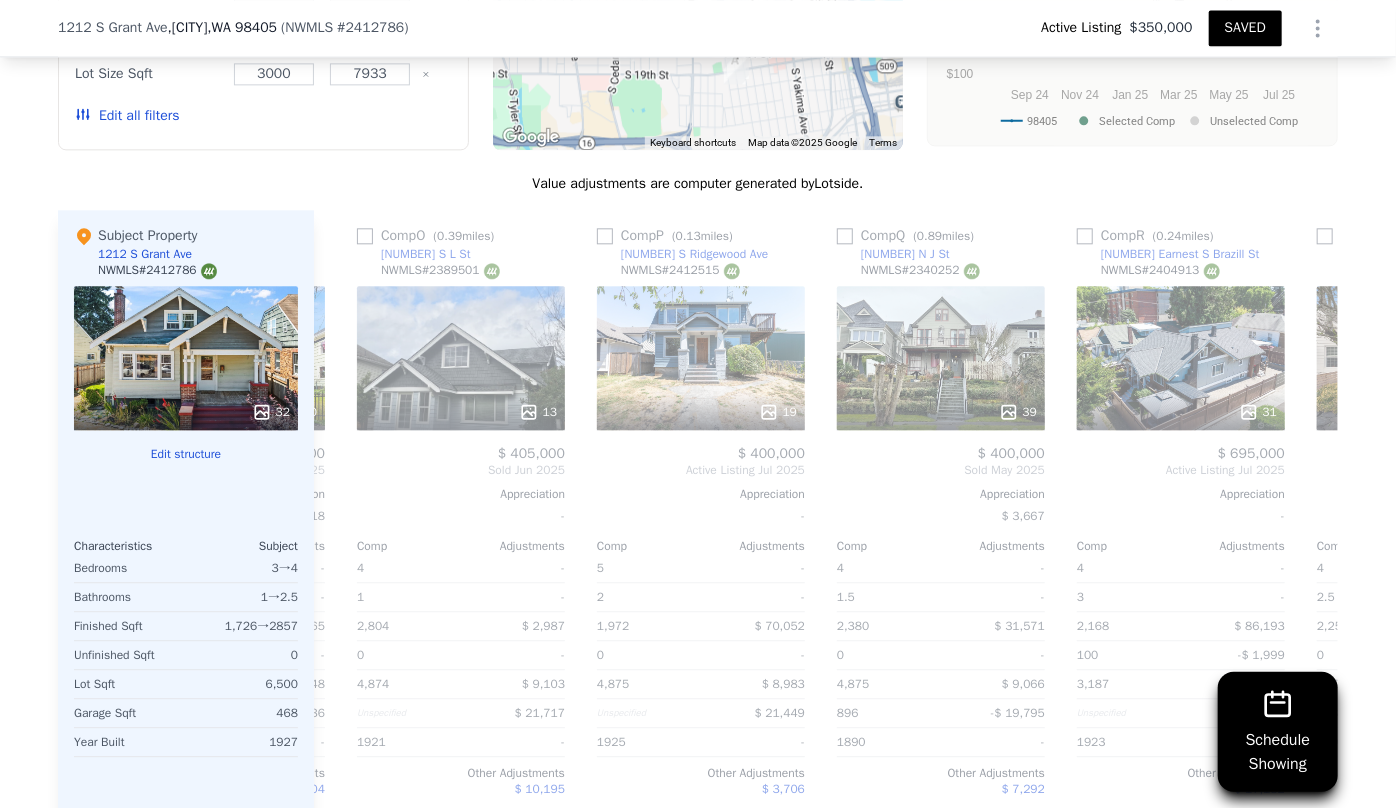 scroll, scrollTop: 0, scrollLeft: 3840, axis: horizontal 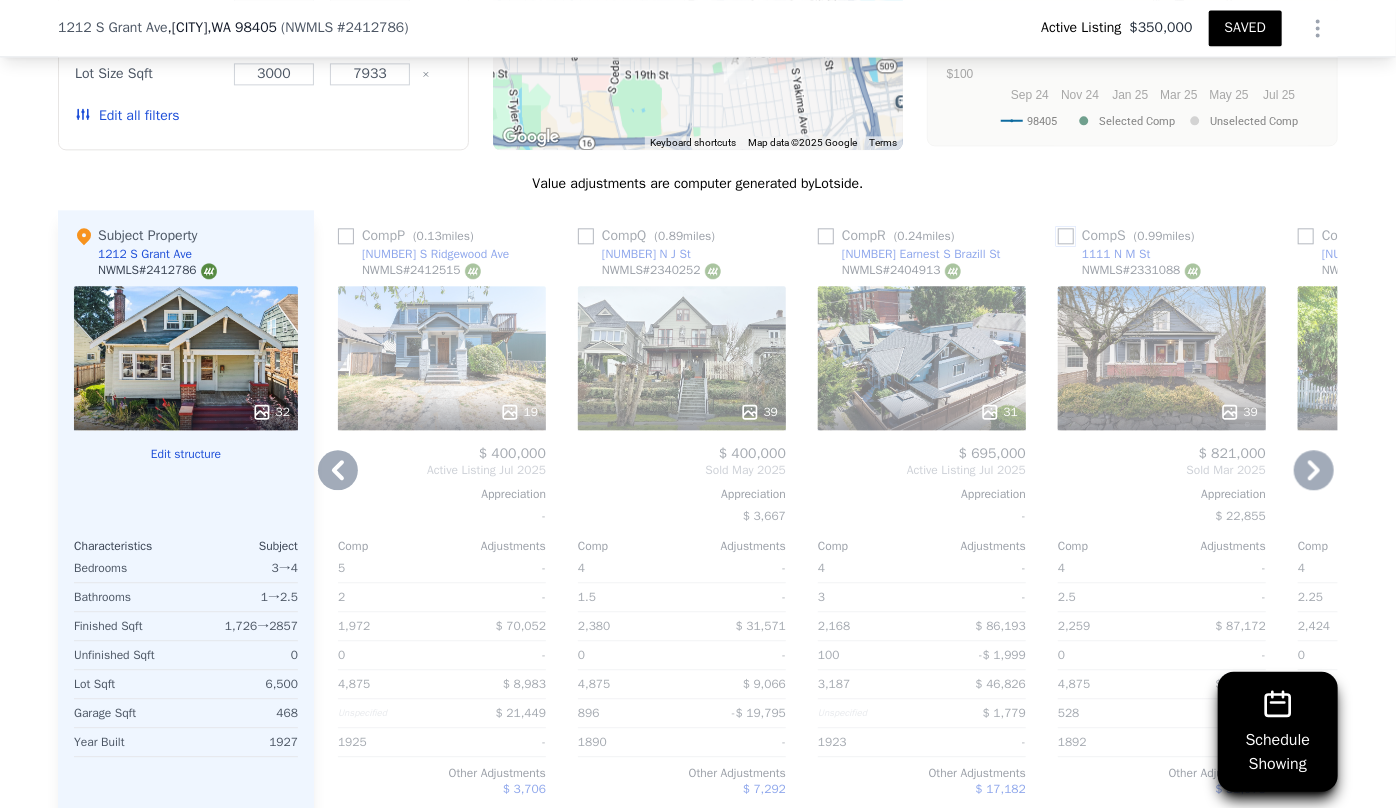 click at bounding box center [1066, 236] 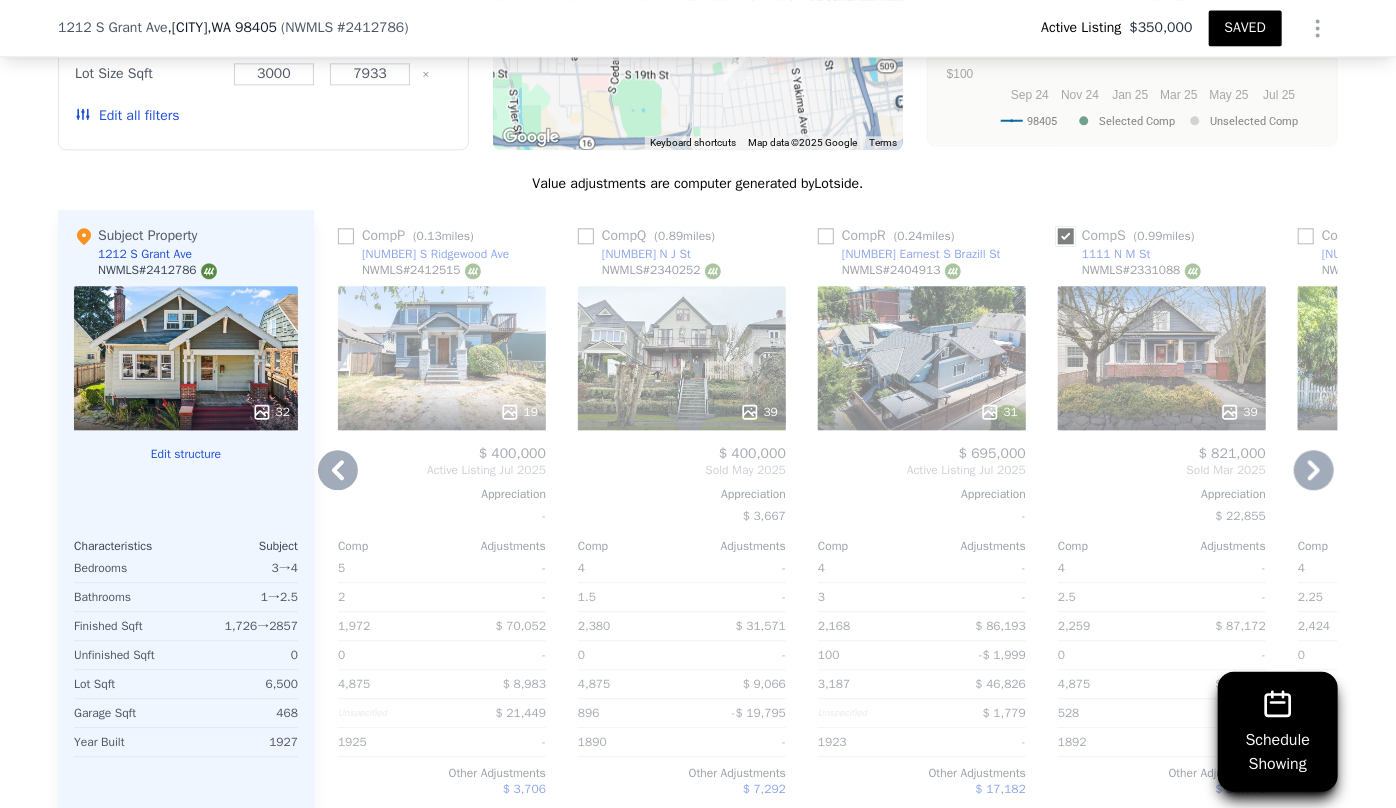 checkbox on "true" 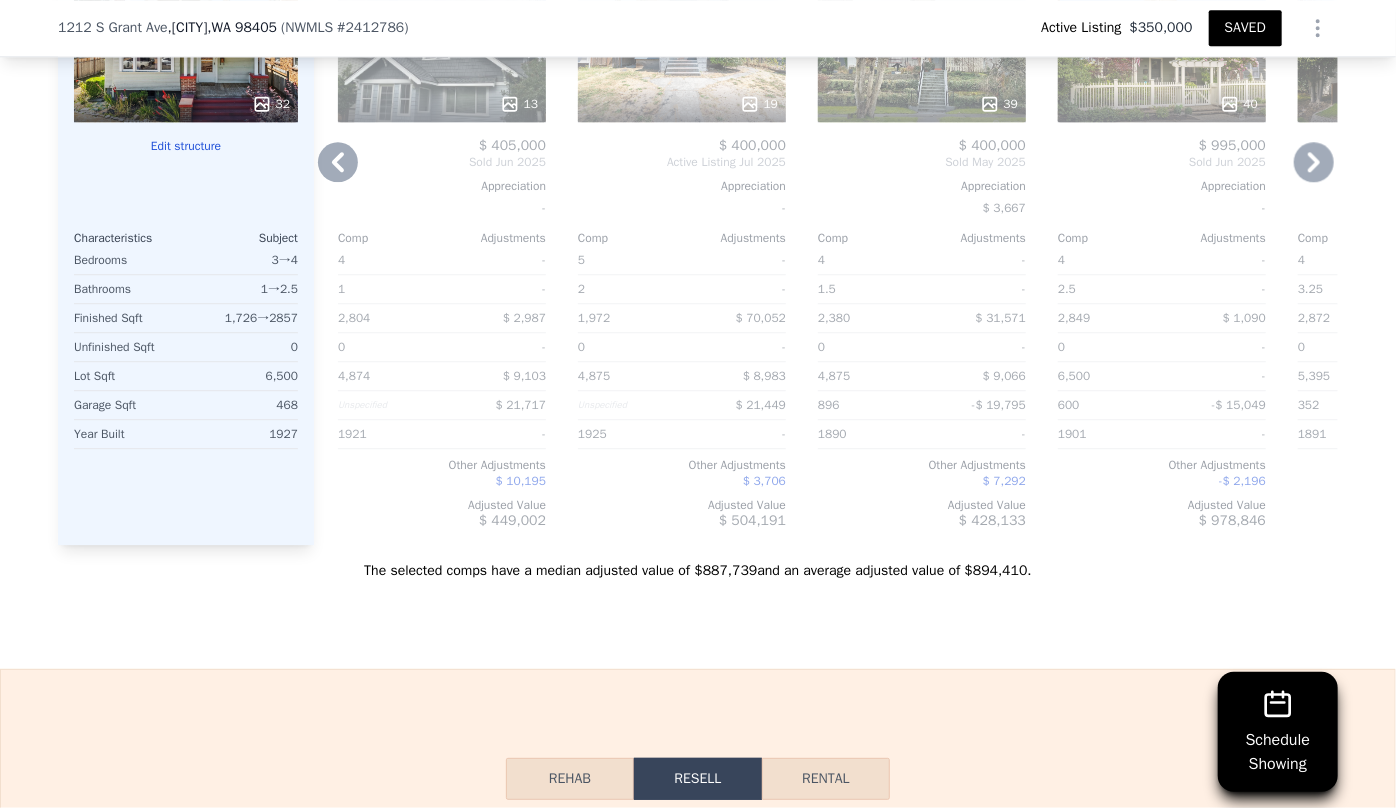 scroll, scrollTop: 2720, scrollLeft: 0, axis: vertical 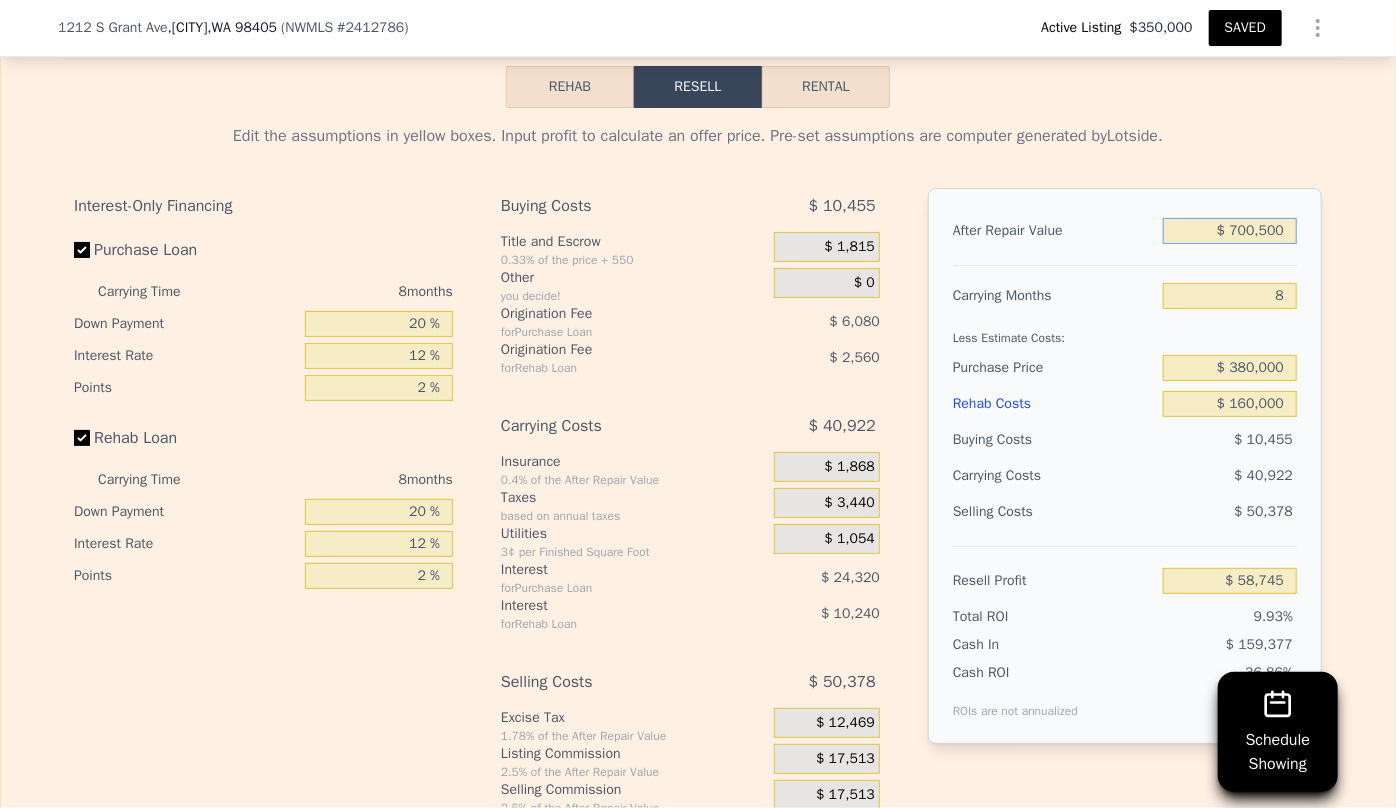 click on "$ 700,500" at bounding box center (1230, 231) 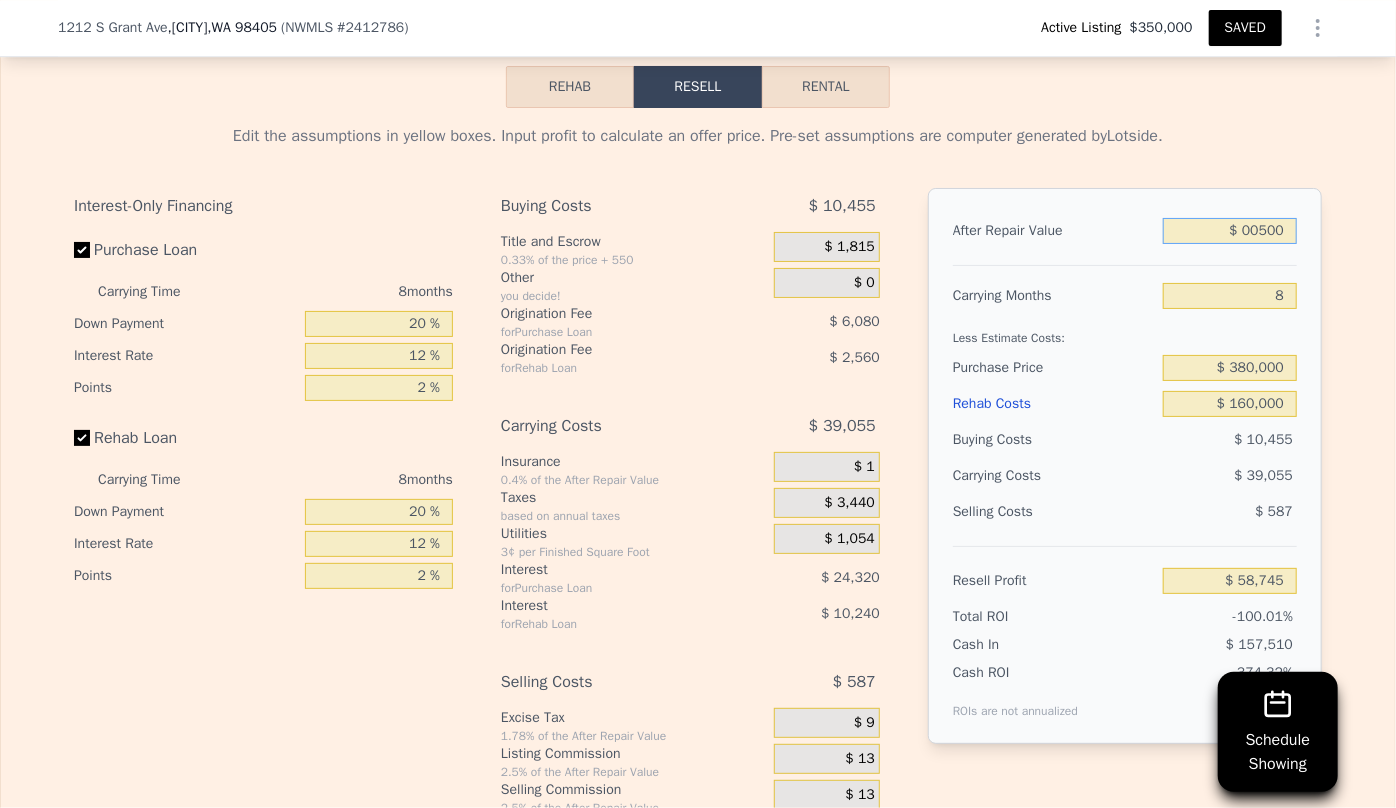 type on "-$ 589,597" 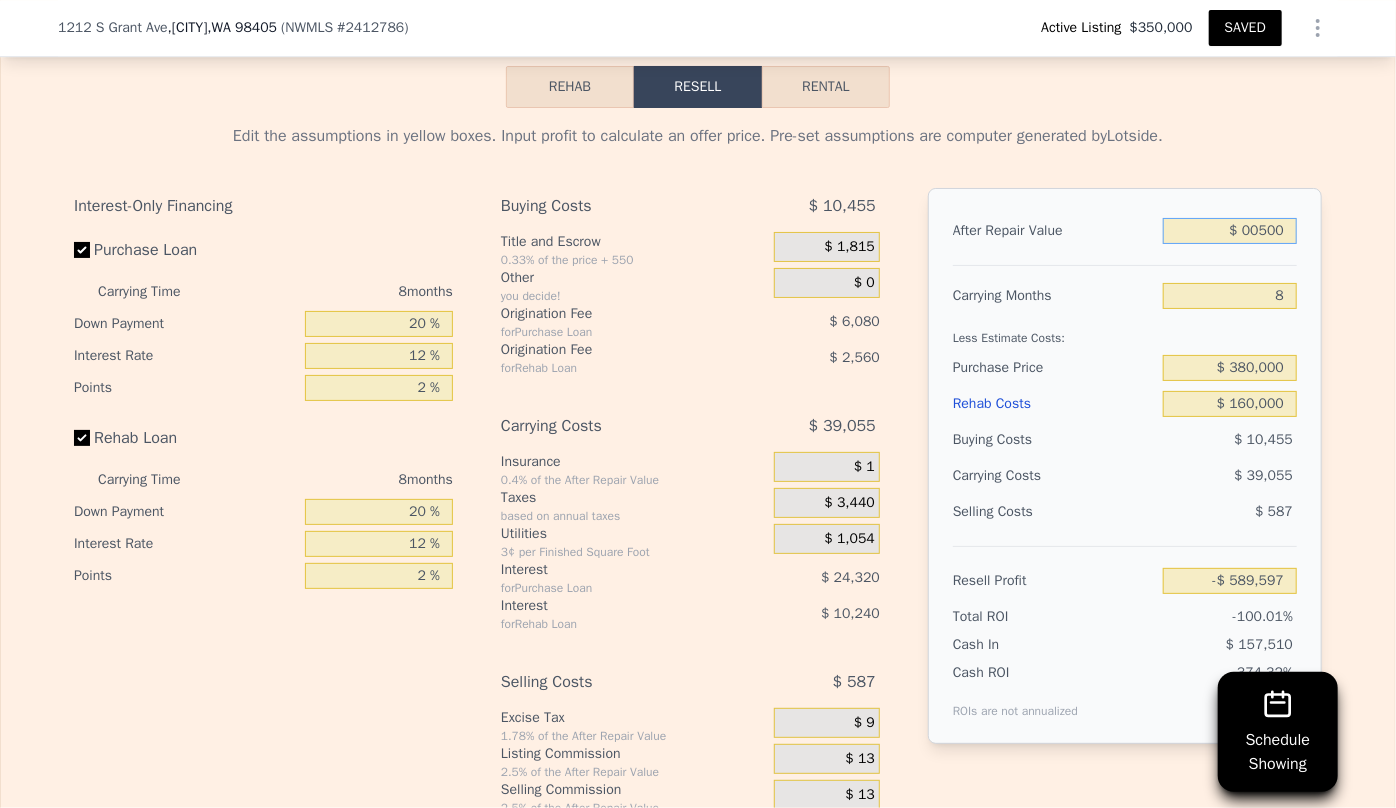 type on "$ 800,500" 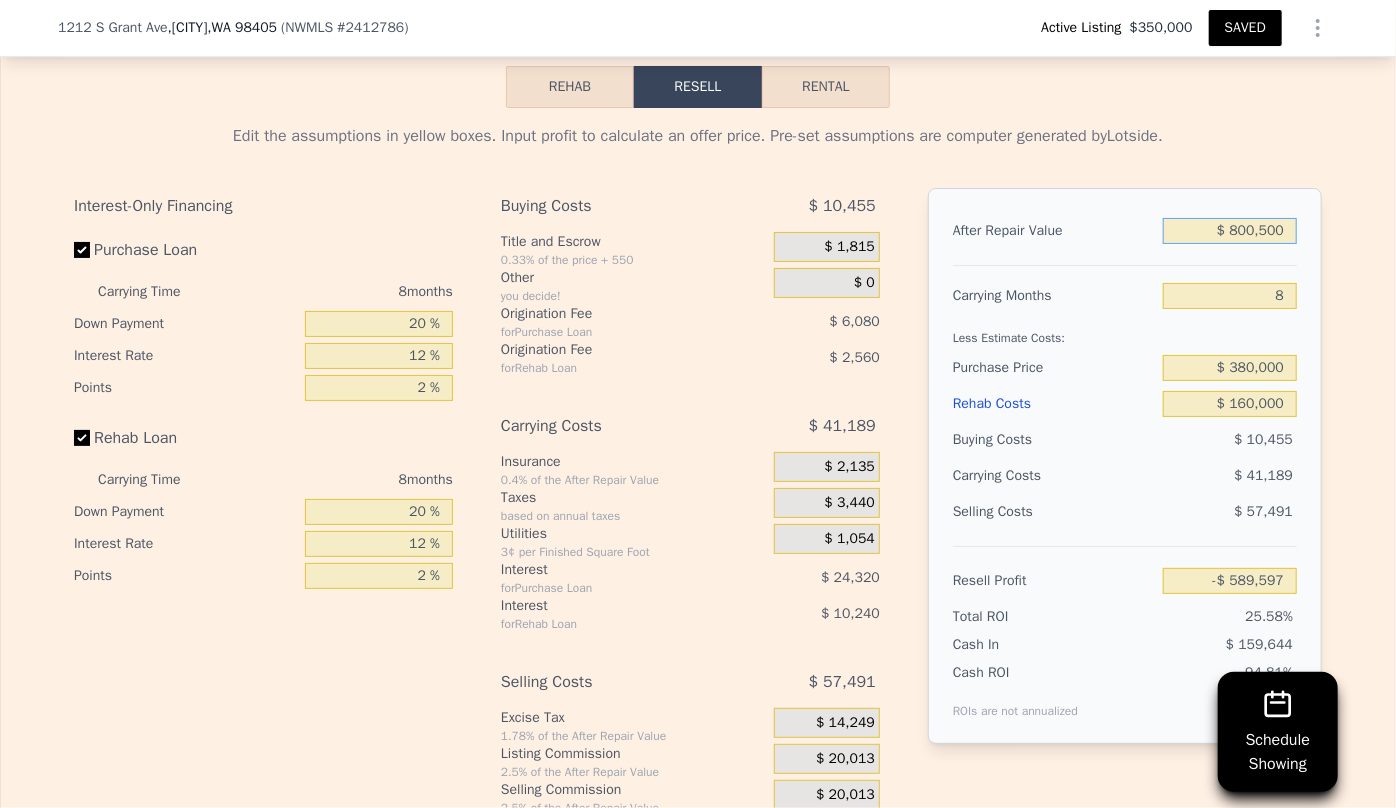 type on "$ 151,365" 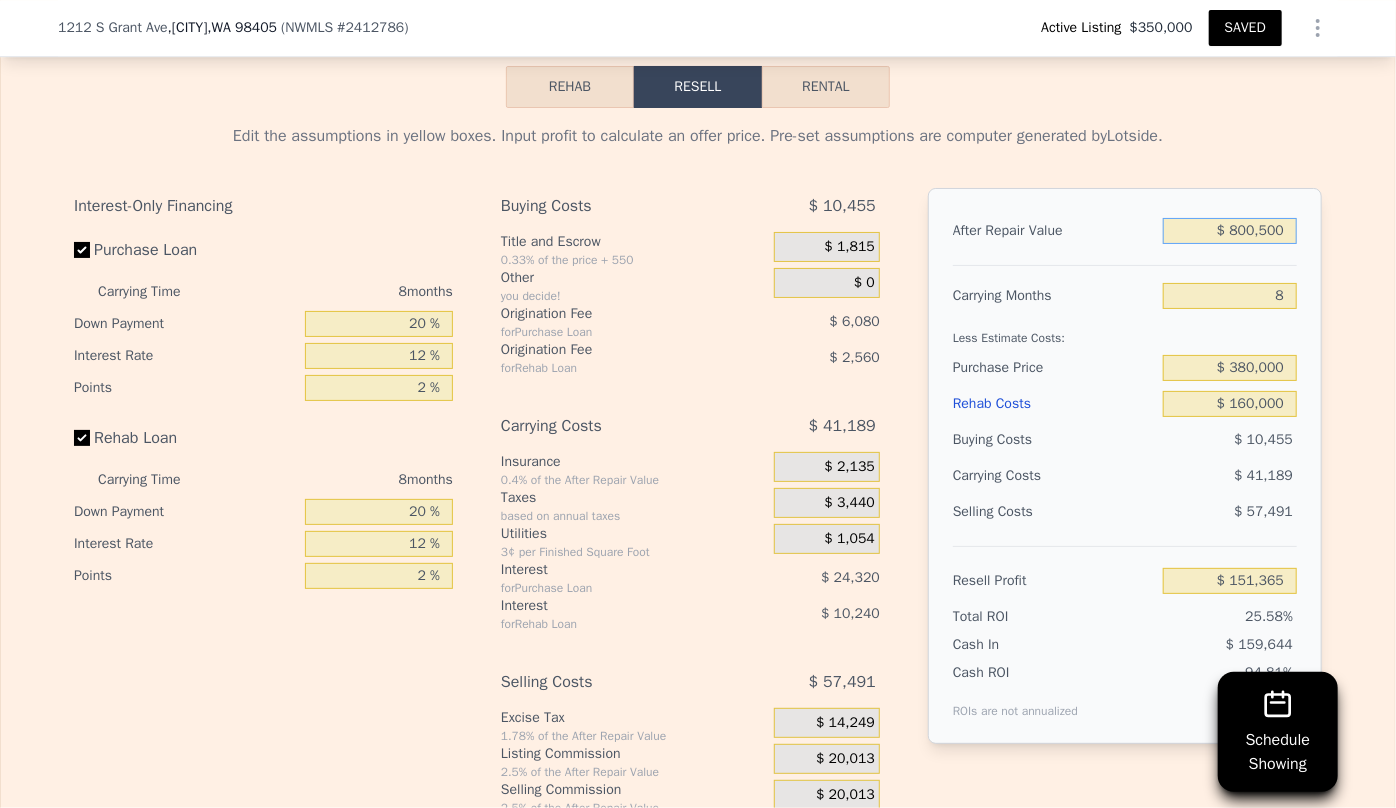 type on "$ 800,500" 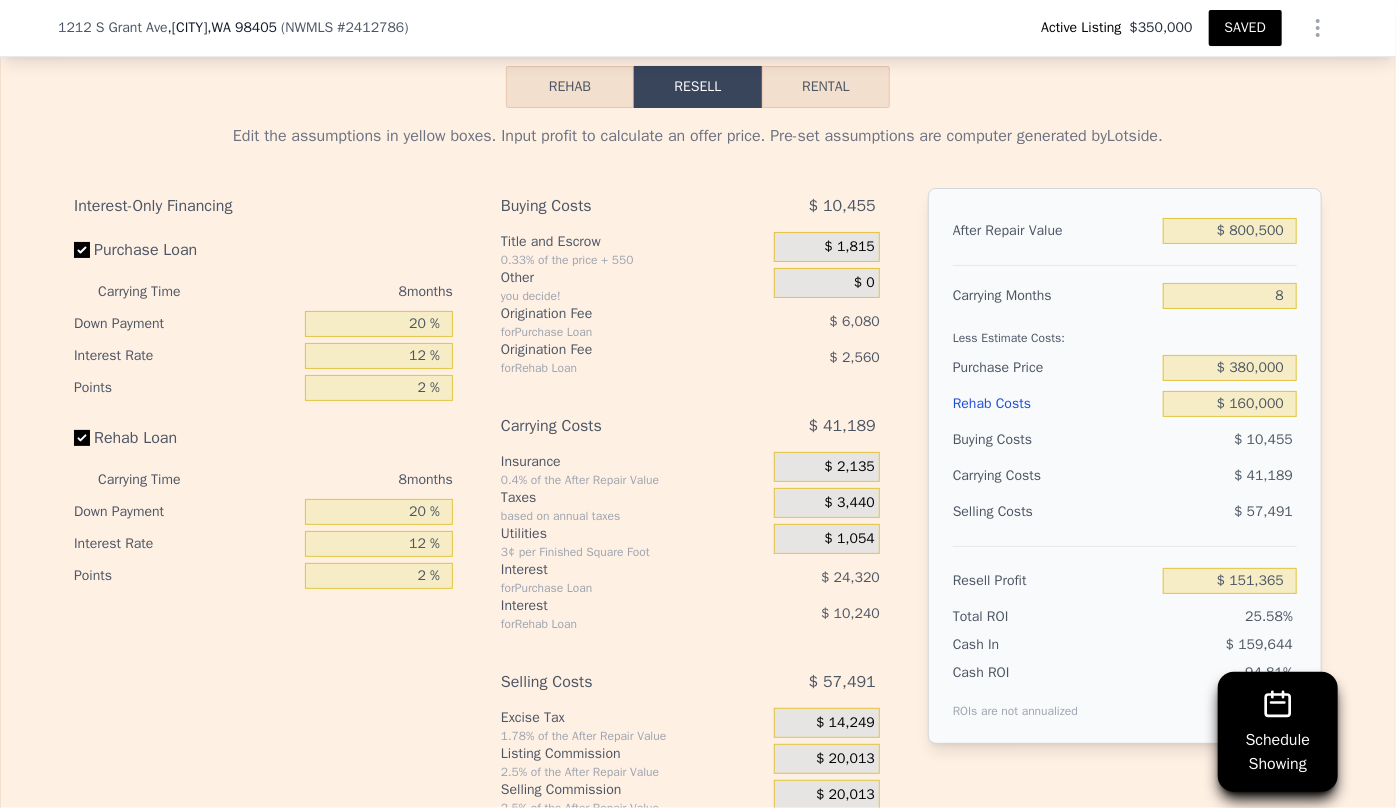 click on "Purchase Price" at bounding box center (1054, 368) 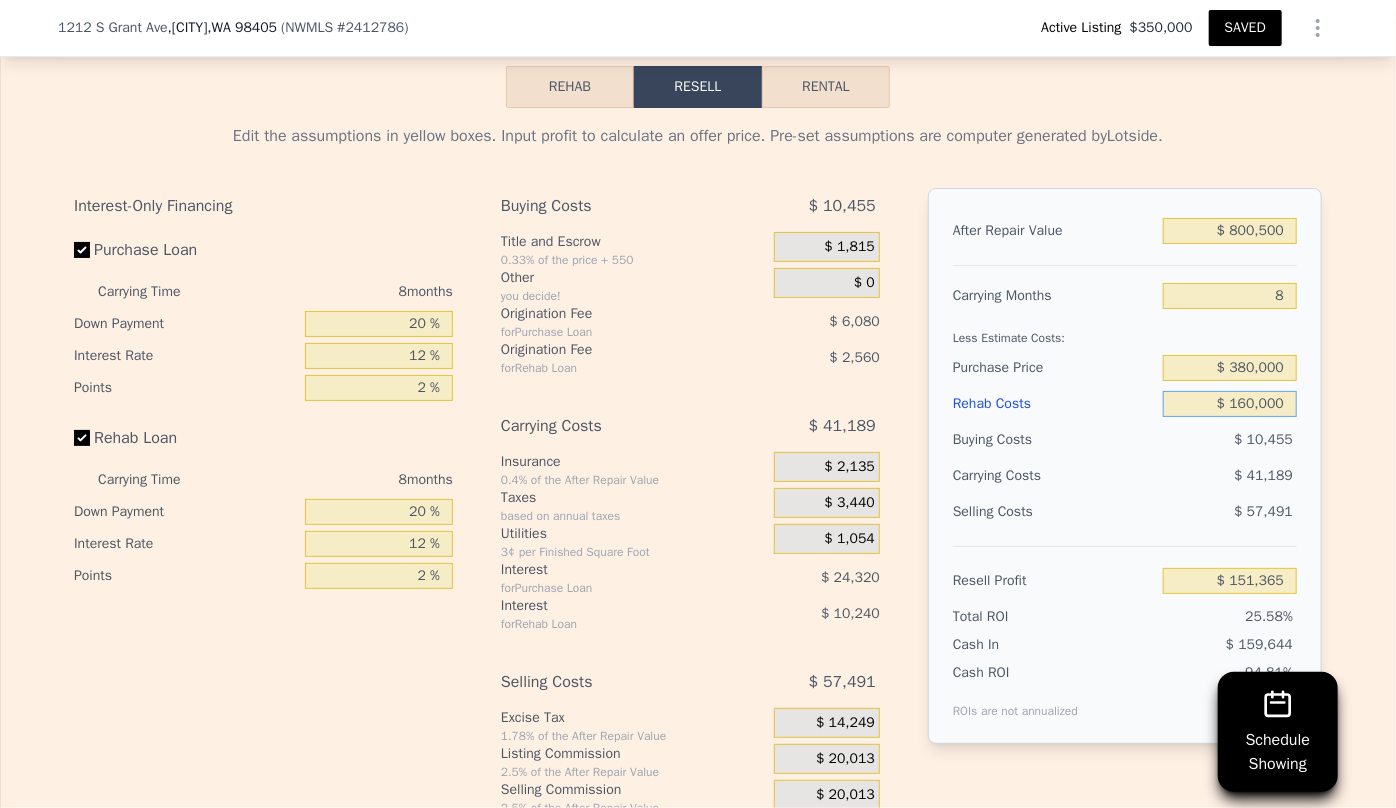 click on "$ 160,000" at bounding box center [1230, 404] 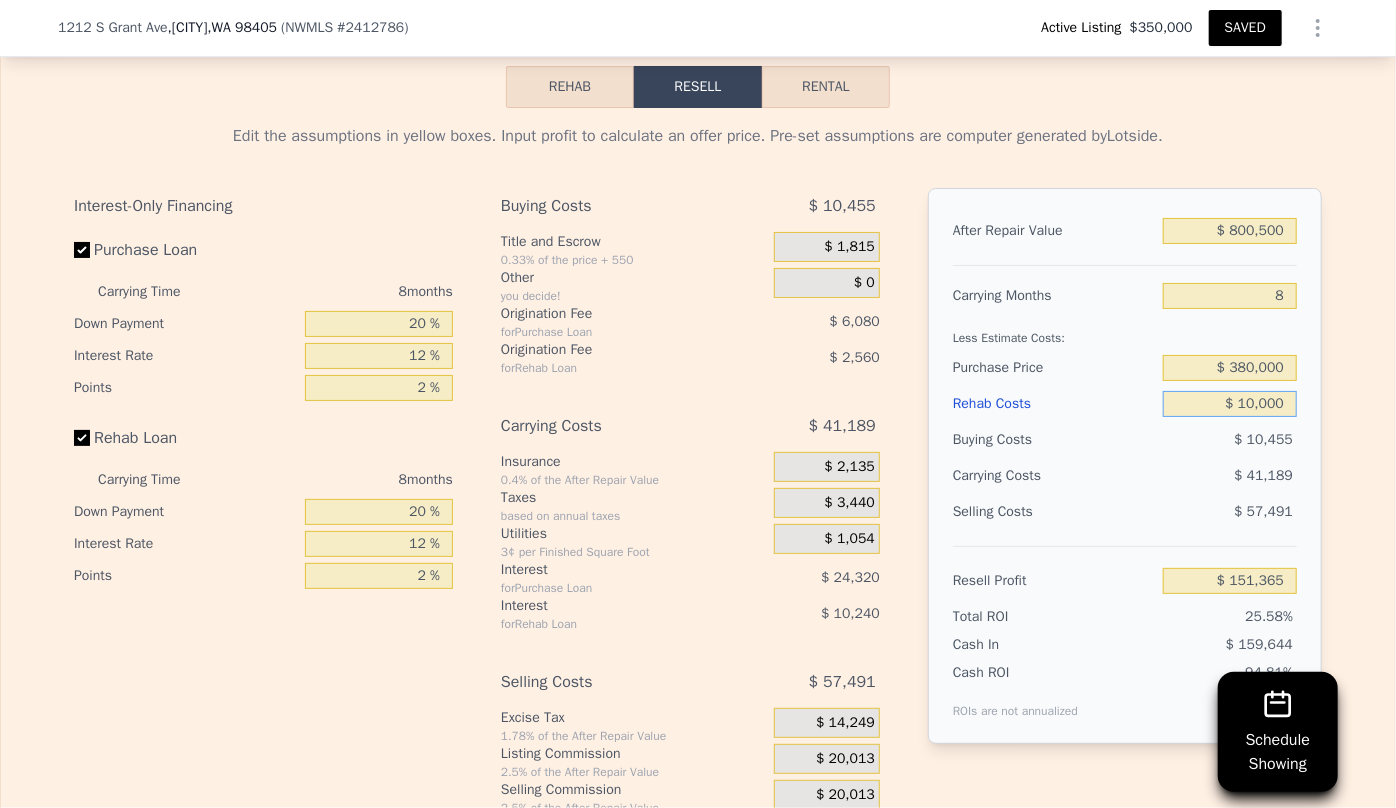 type on "$ 0000" 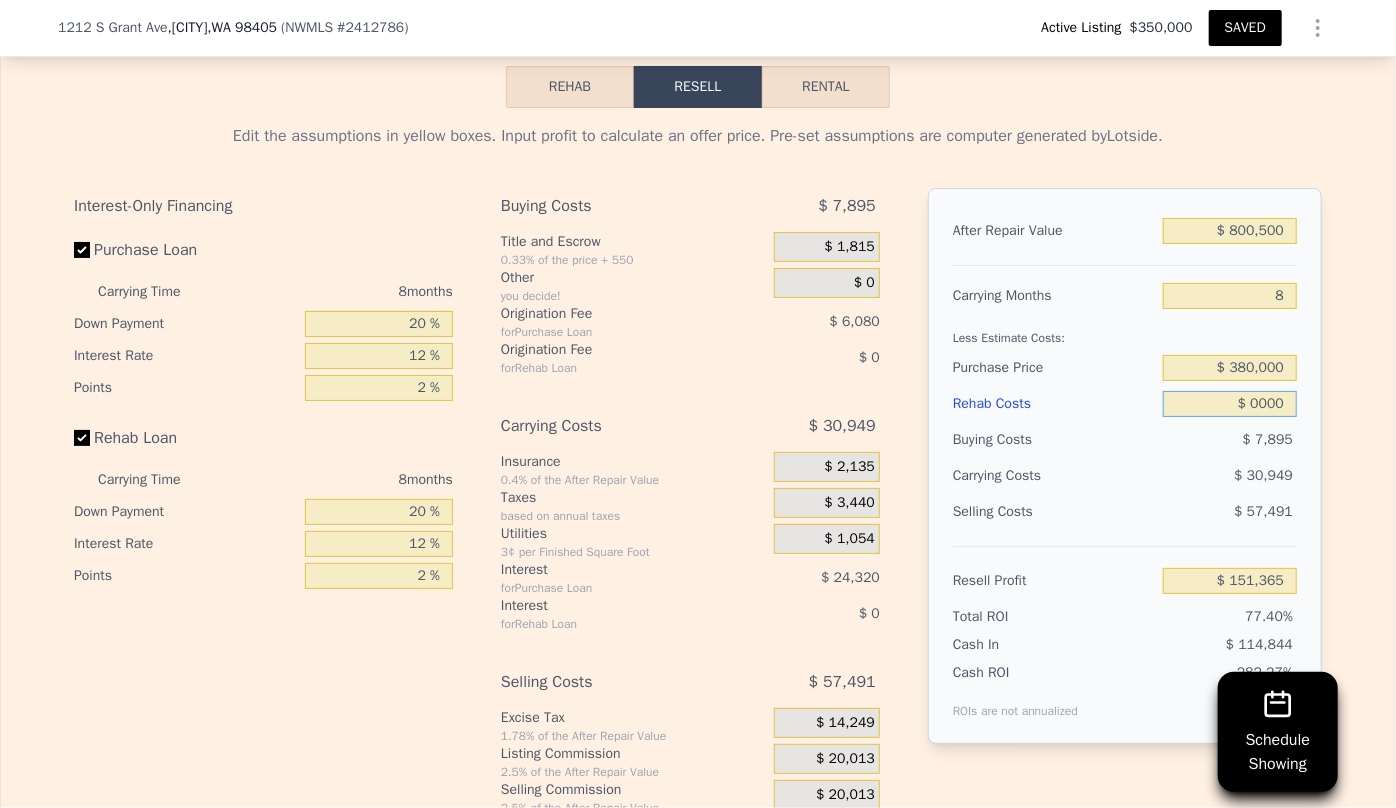 type on "$ 324,165" 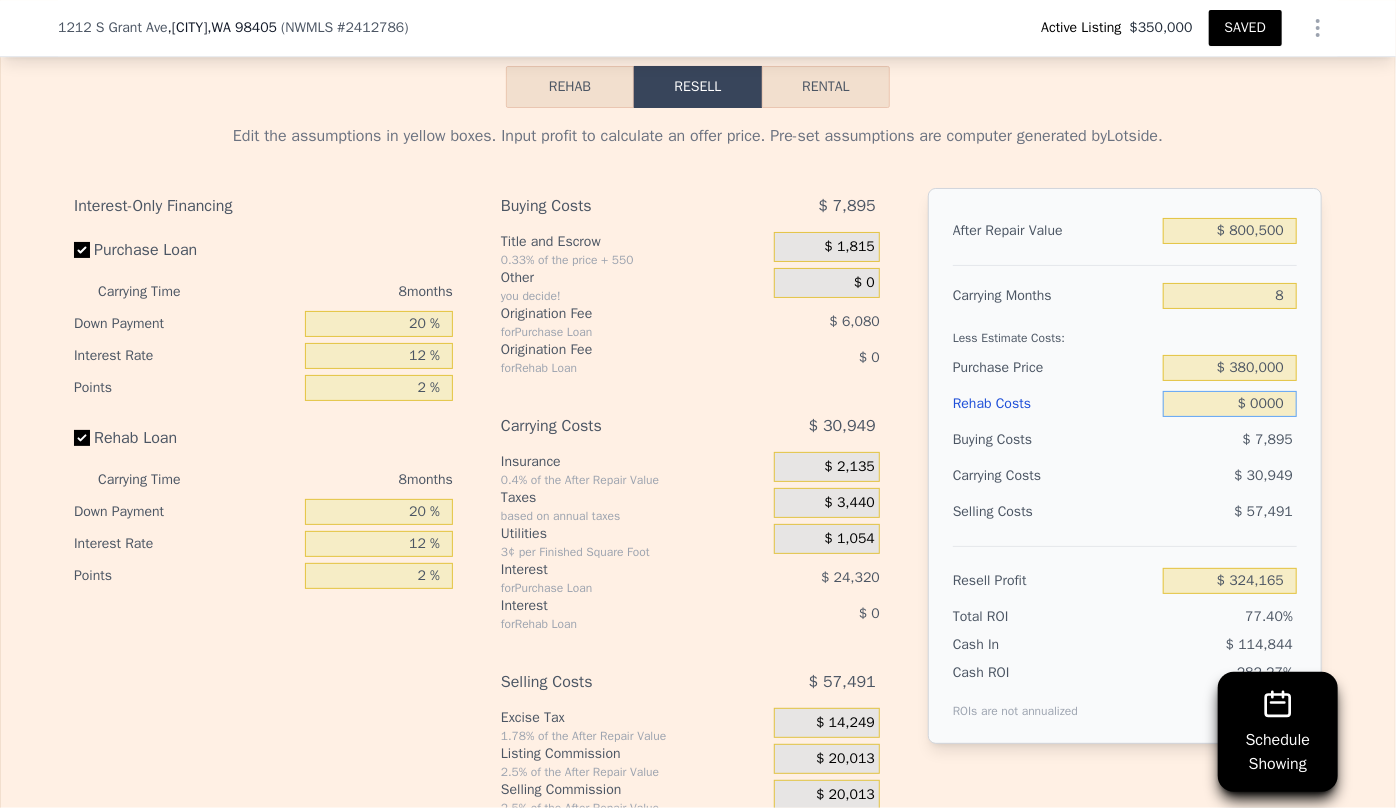 type on "$ 20,000" 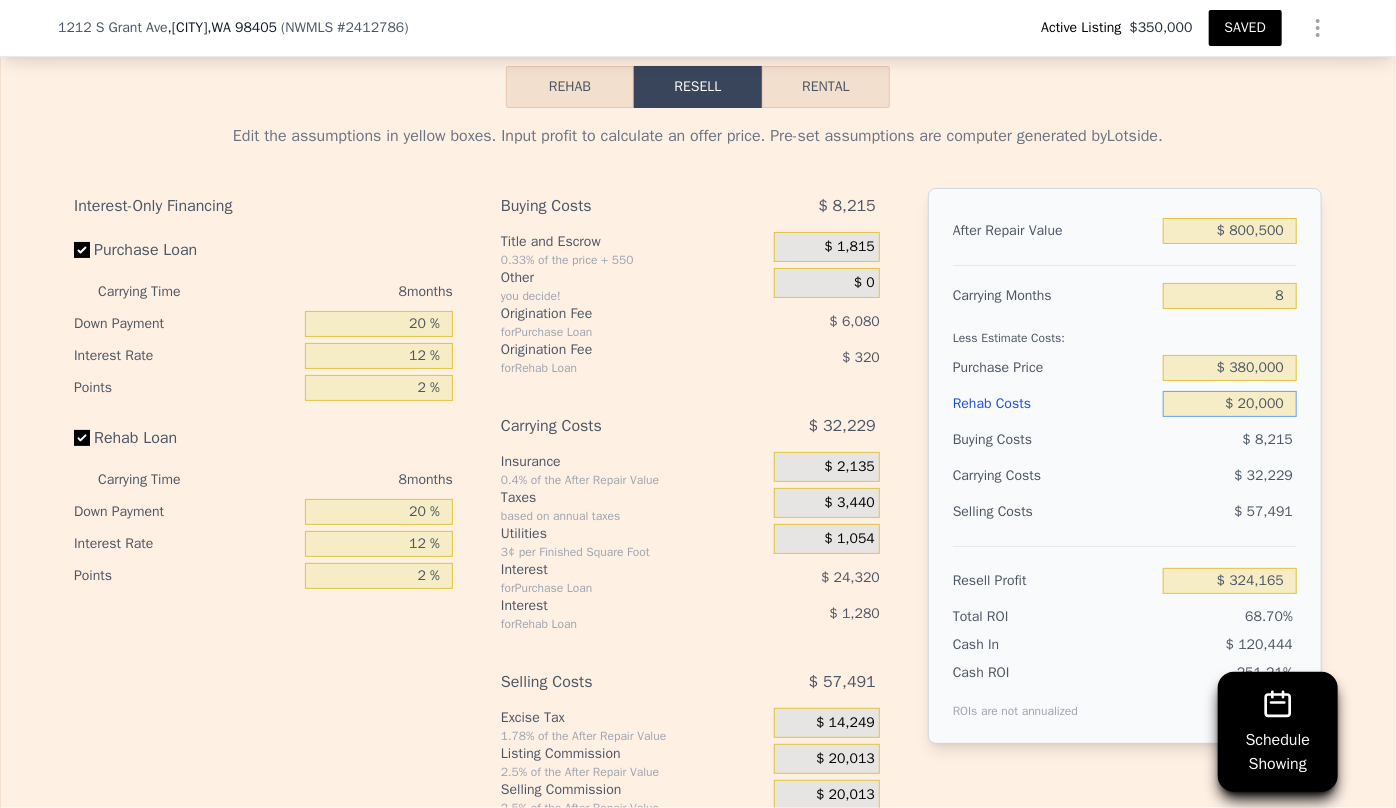type on "$ 302,565" 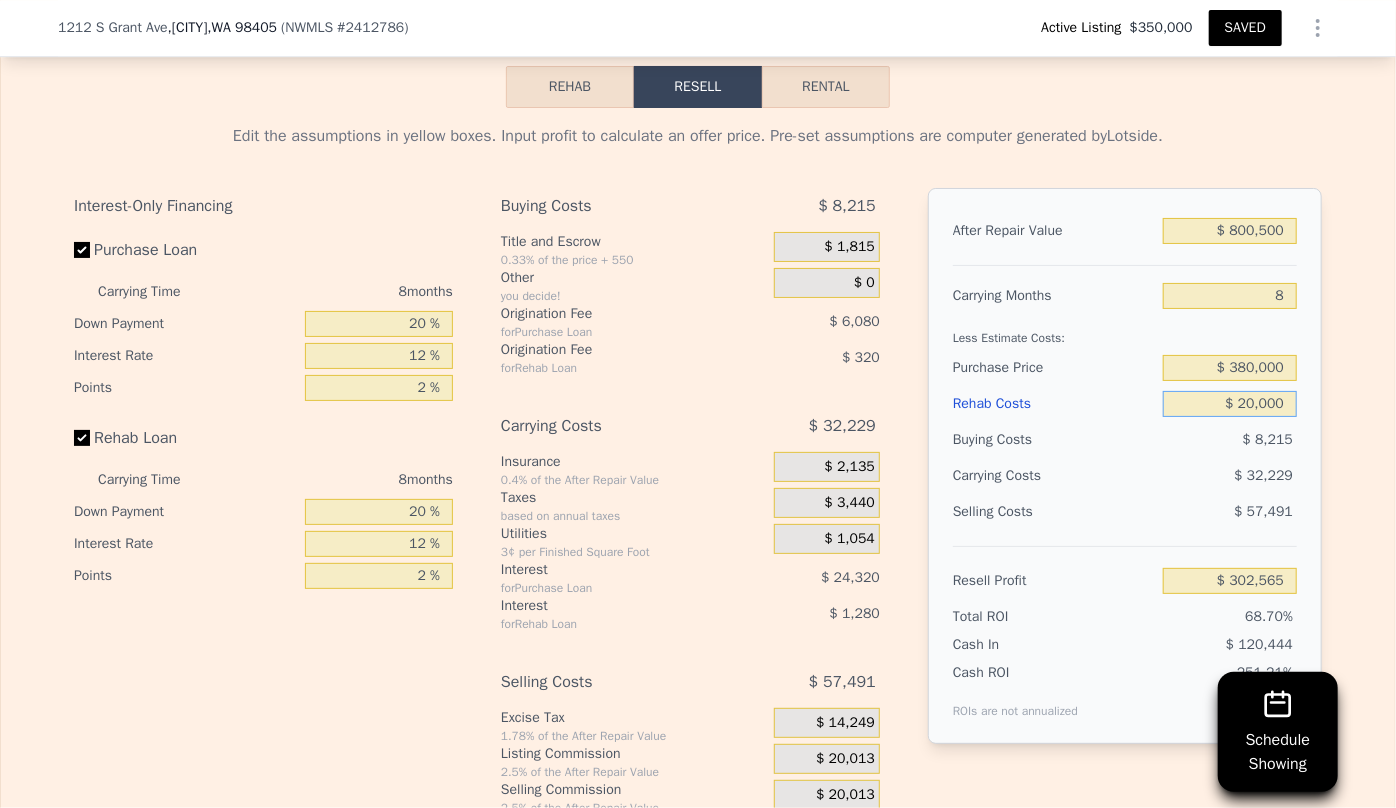 type on "$ 200,000" 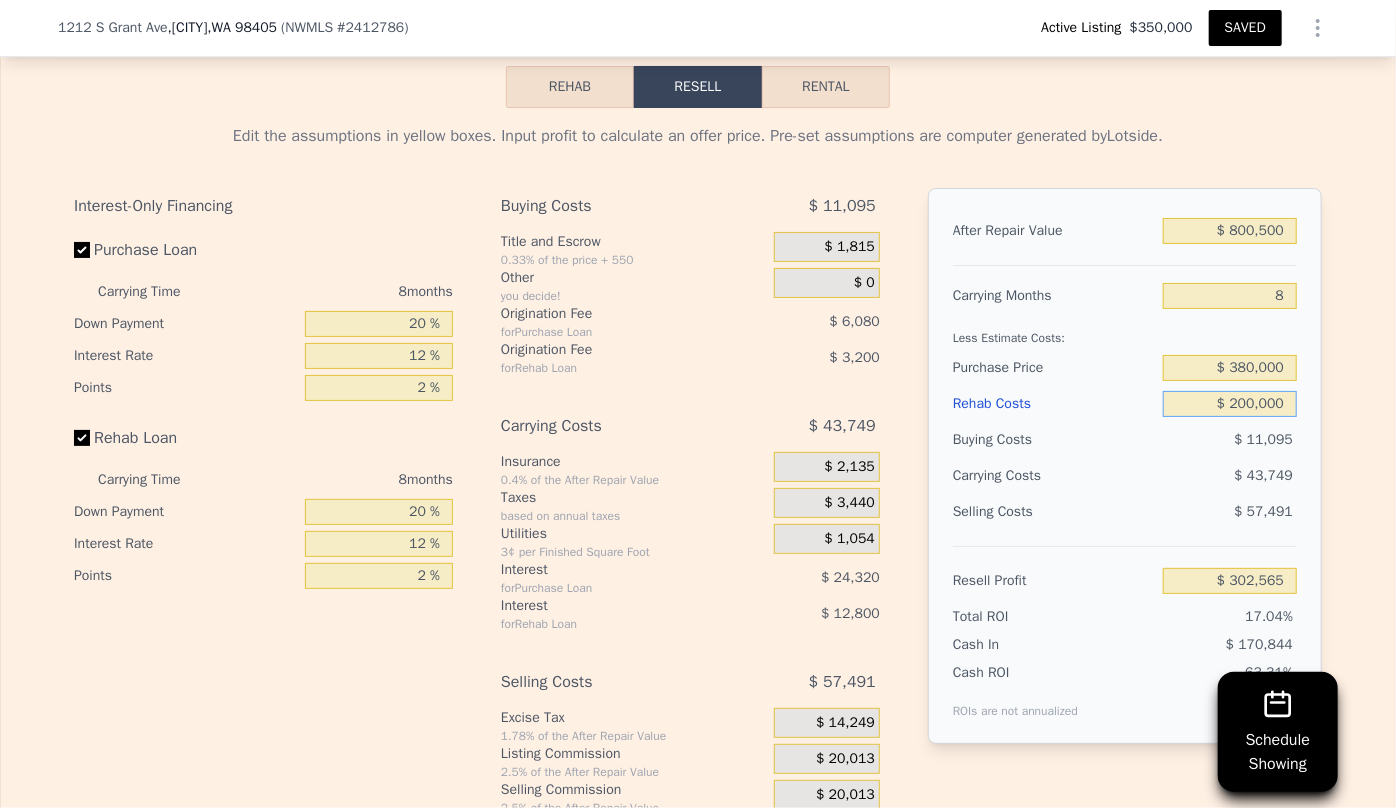 type on "$ 108,165" 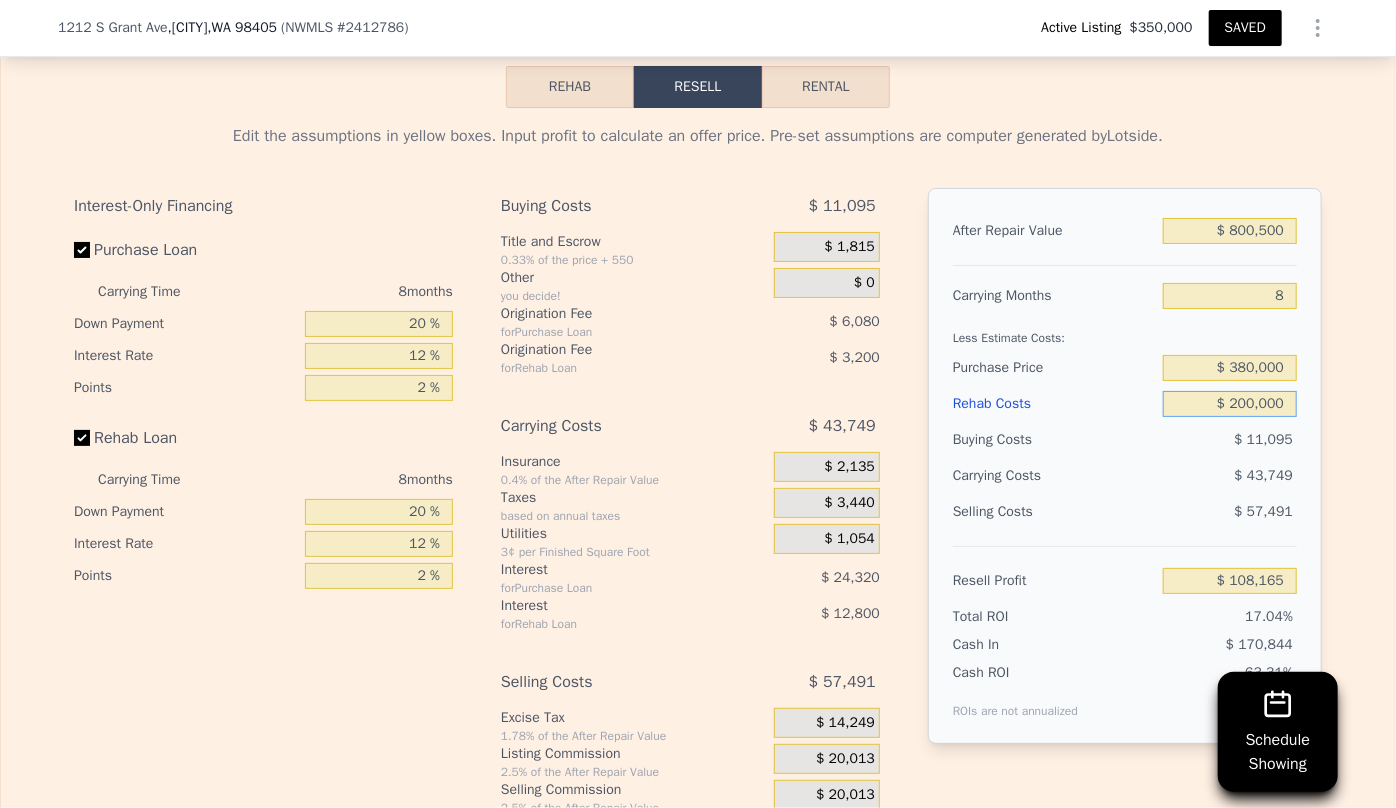 type on "$ 2,000,000" 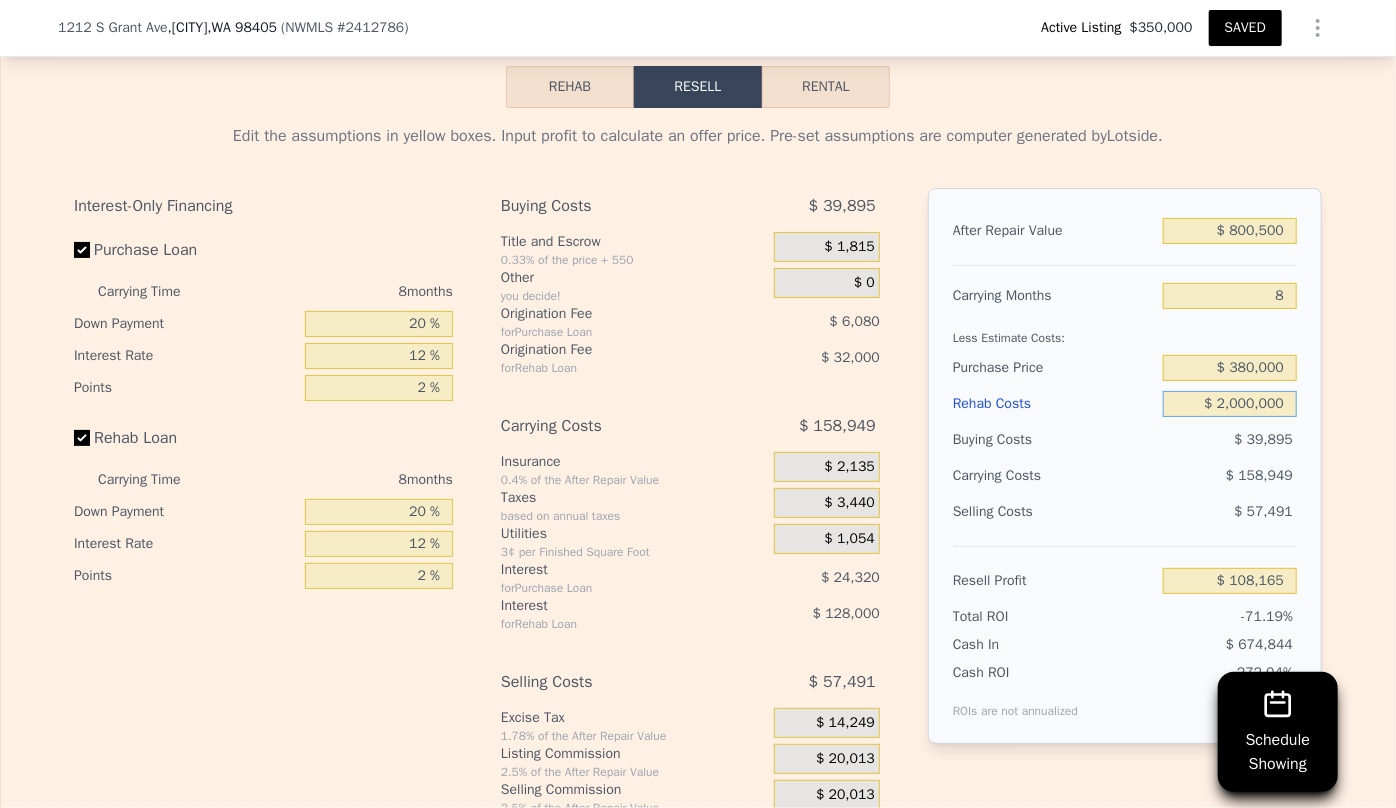 type on "-$ 1,835,835" 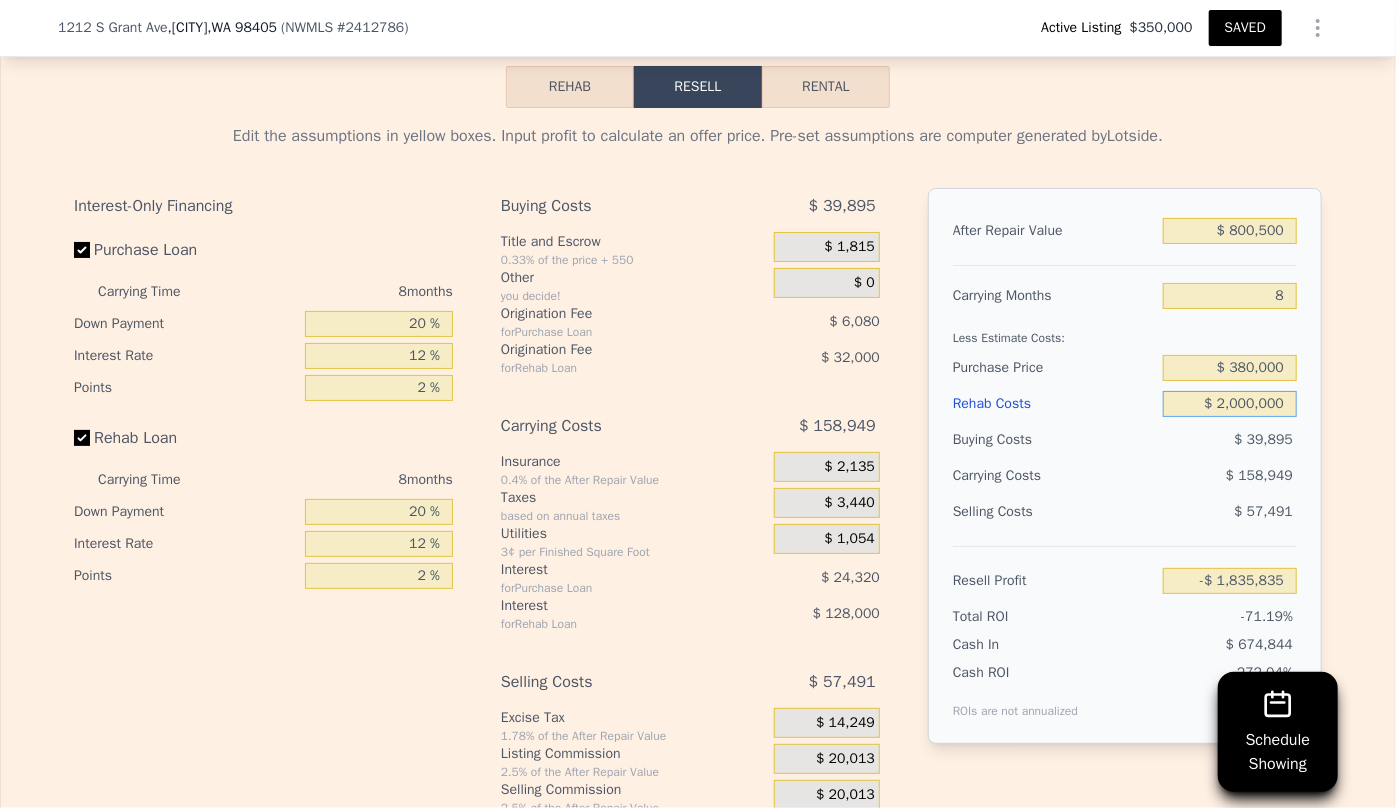 type on "$ 200,000" 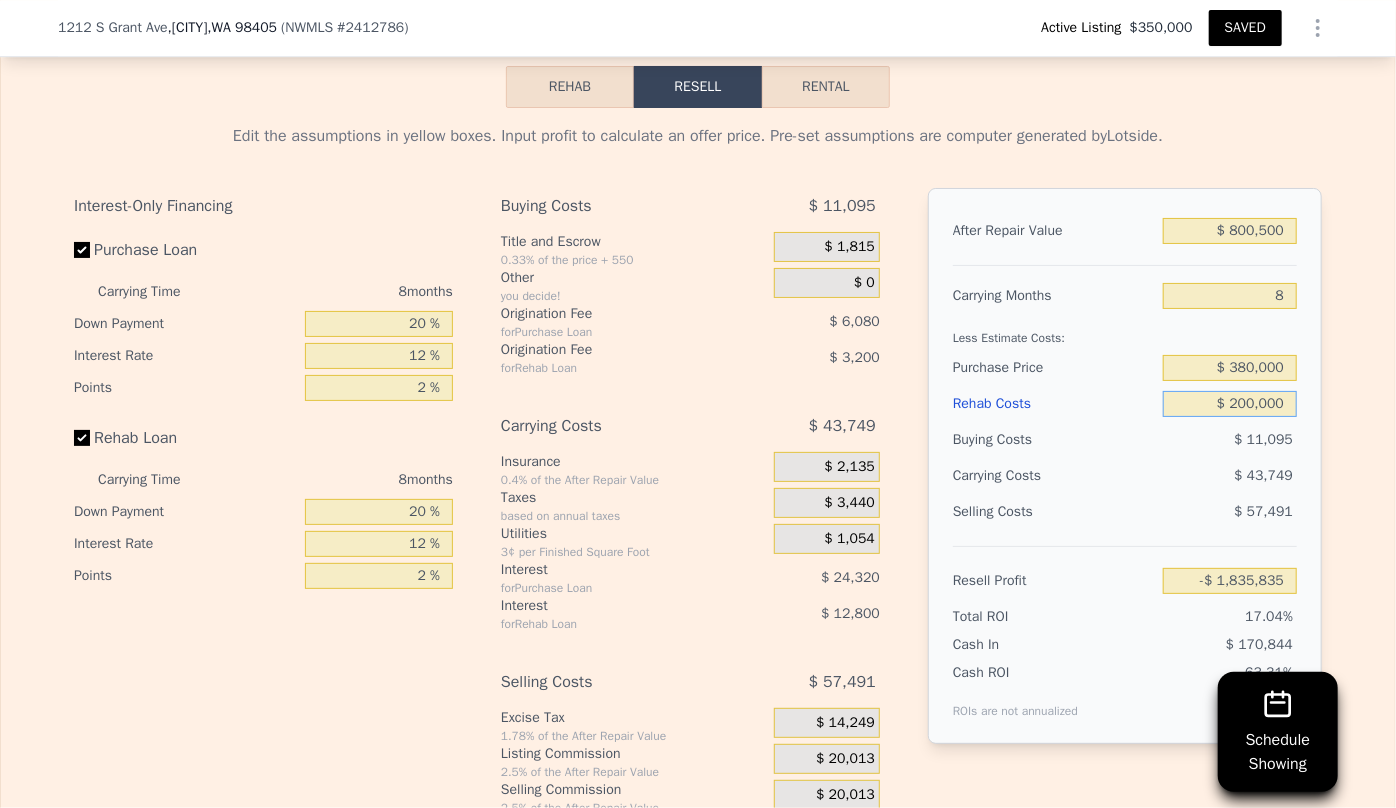 type on "$ 108,165" 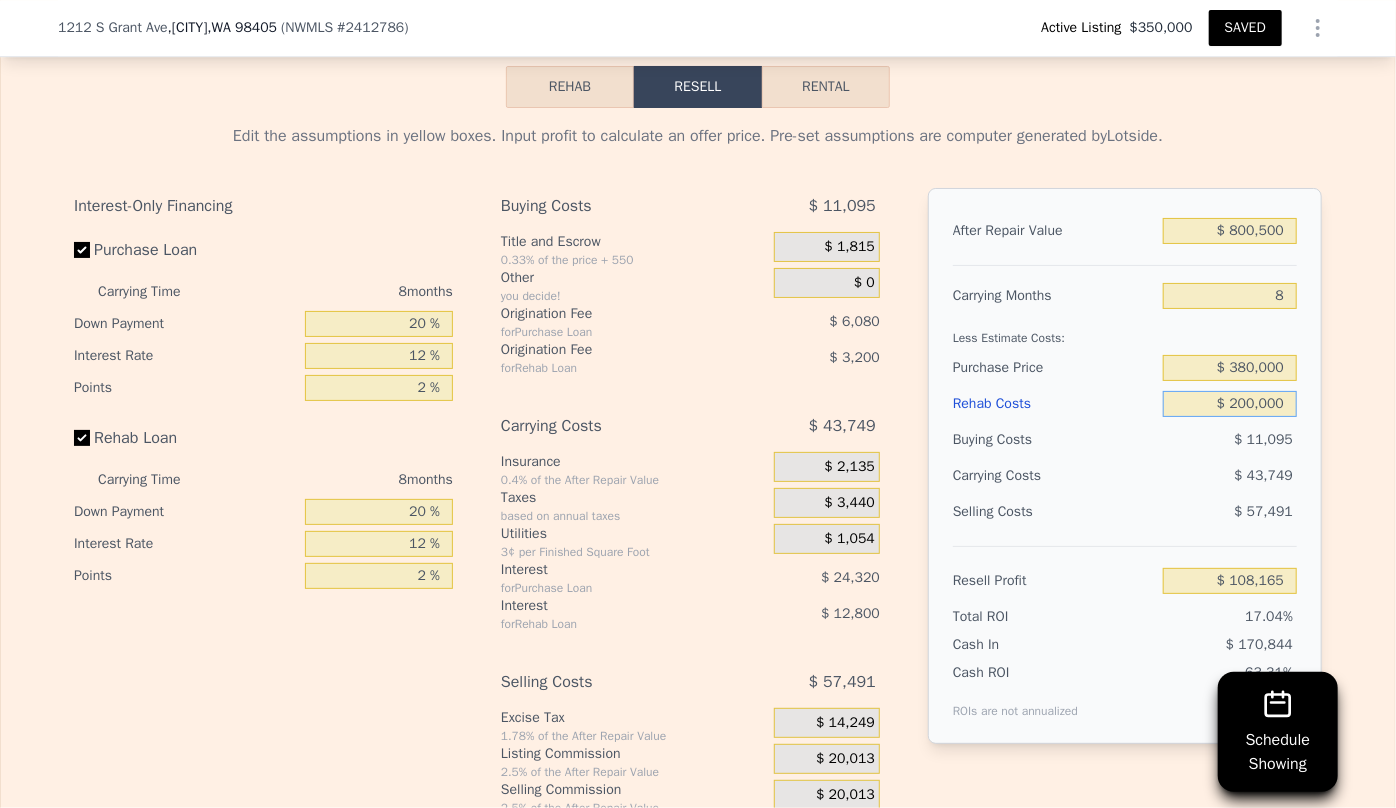 type on "$ 200,000" 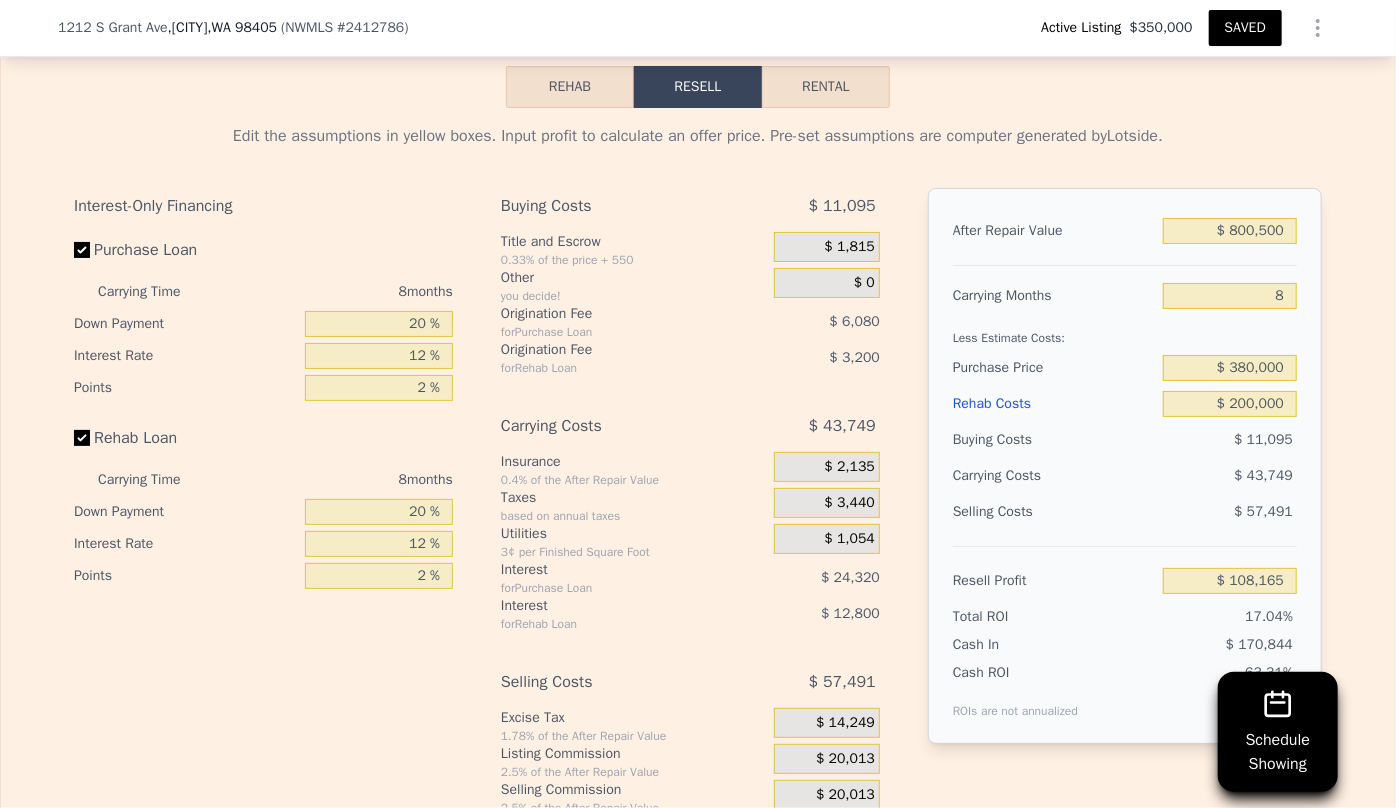 click on "Selling Costs" at bounding box center (1054, 512) 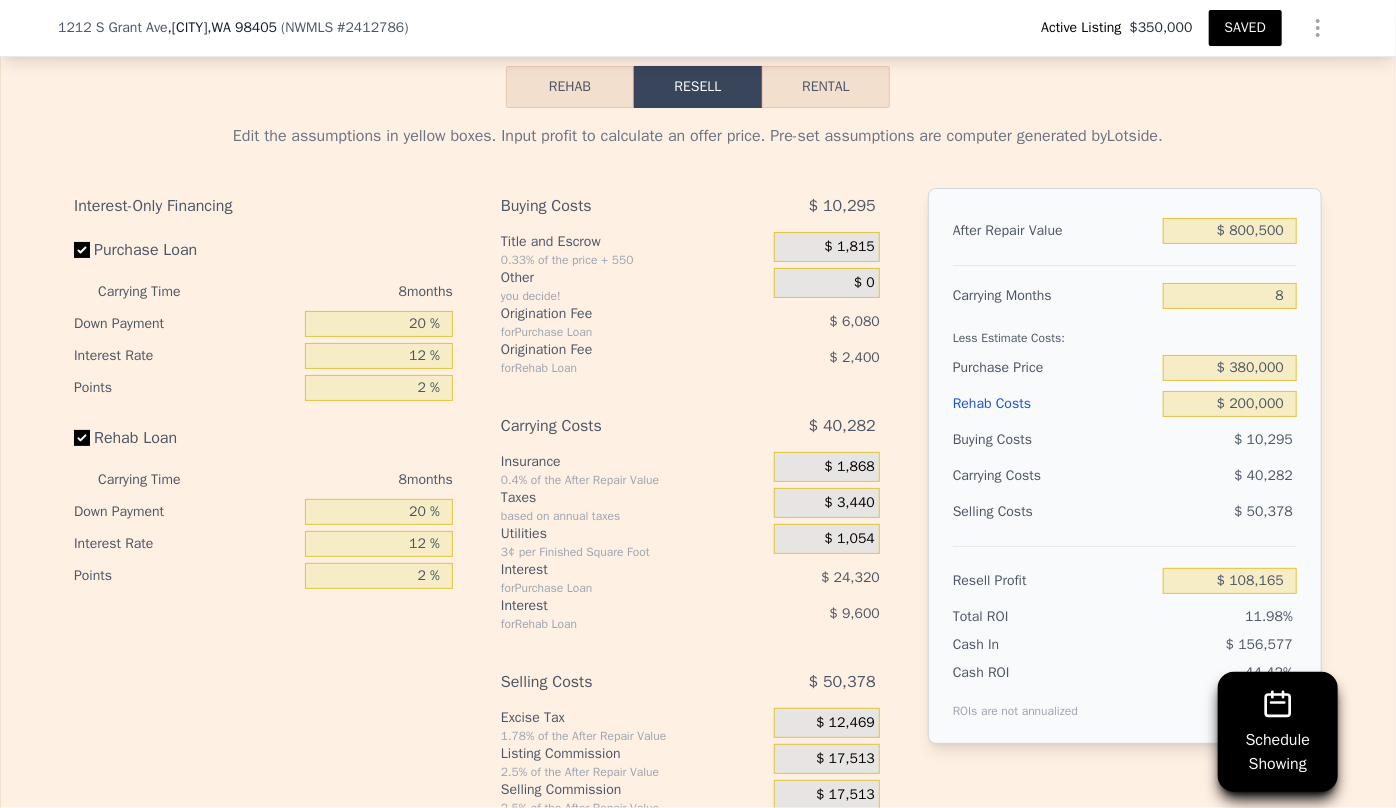 type on "3" 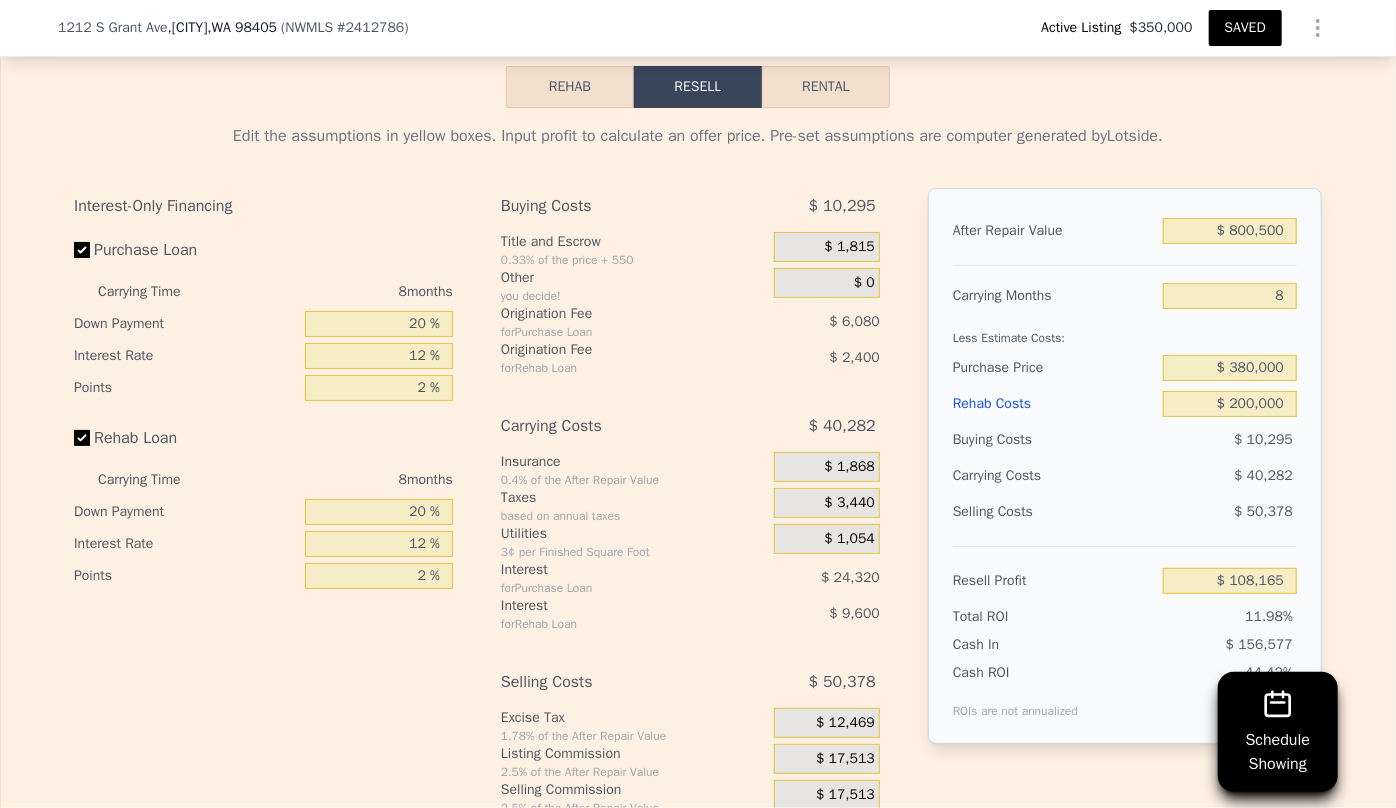 type on "4" 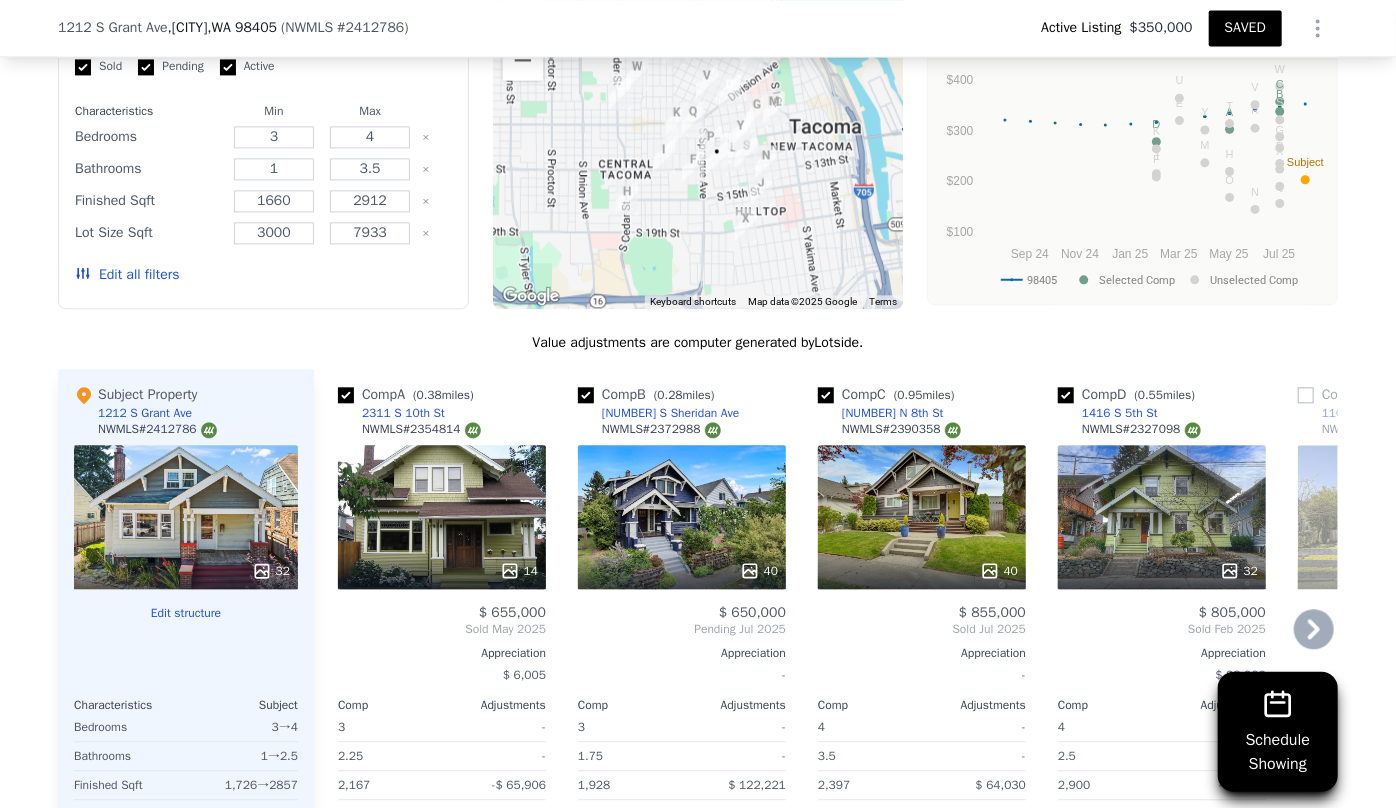 scroll, scrollTop: 2174, scrollLeft: 0, axis: vertical 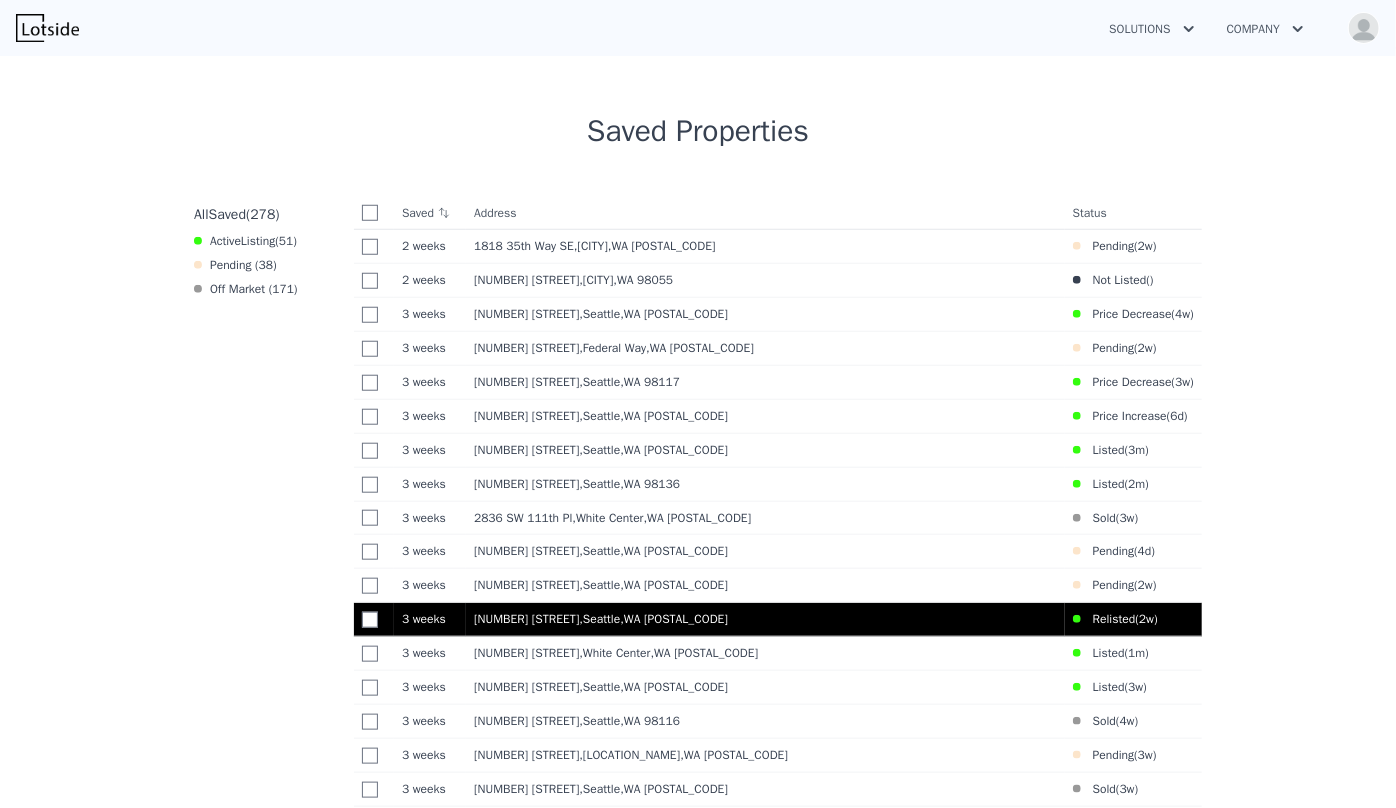 click on "1536 NE 95th St ,  Seattle ,  WA   98115" at bounding box center (765, 619) 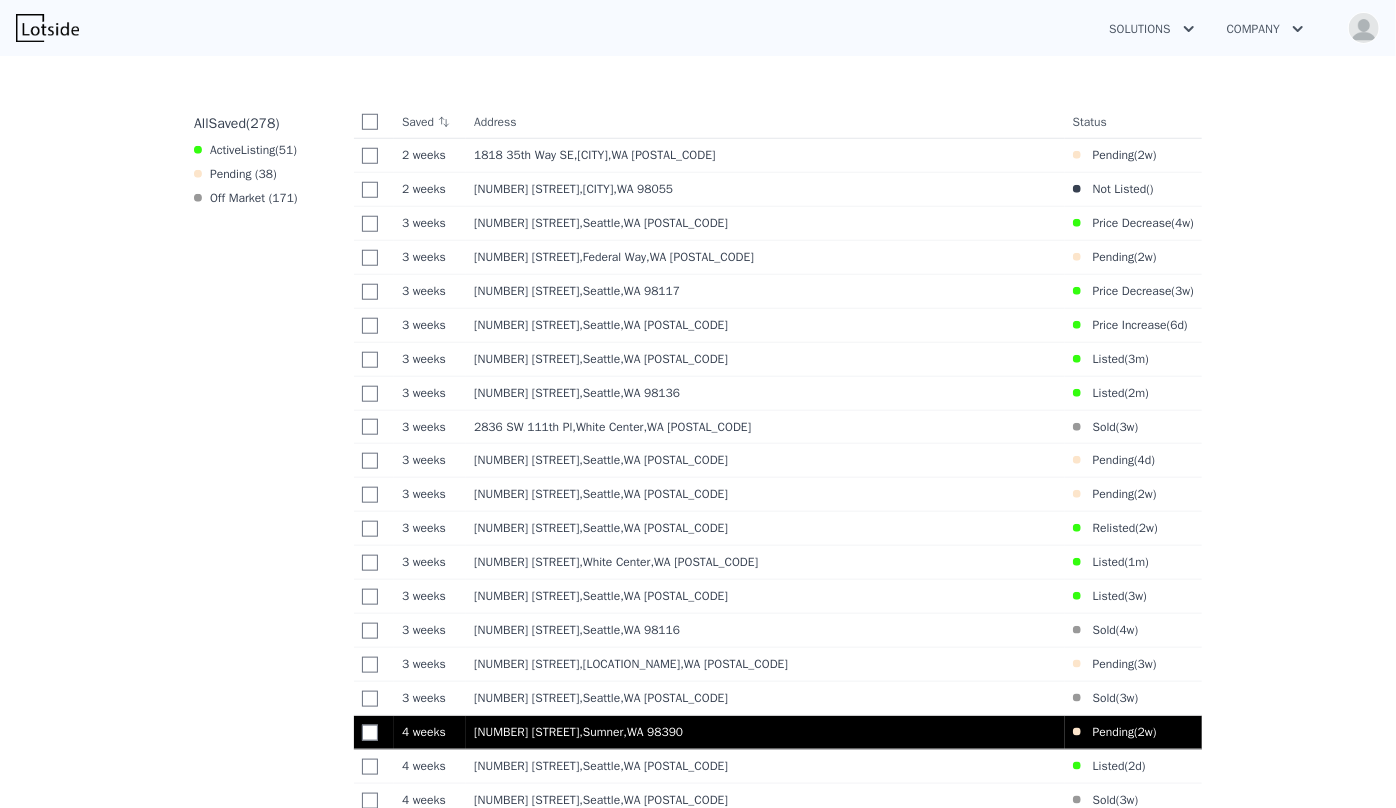 scroll, scrollTop: 946, scrollLeft: 0, axis: vertical 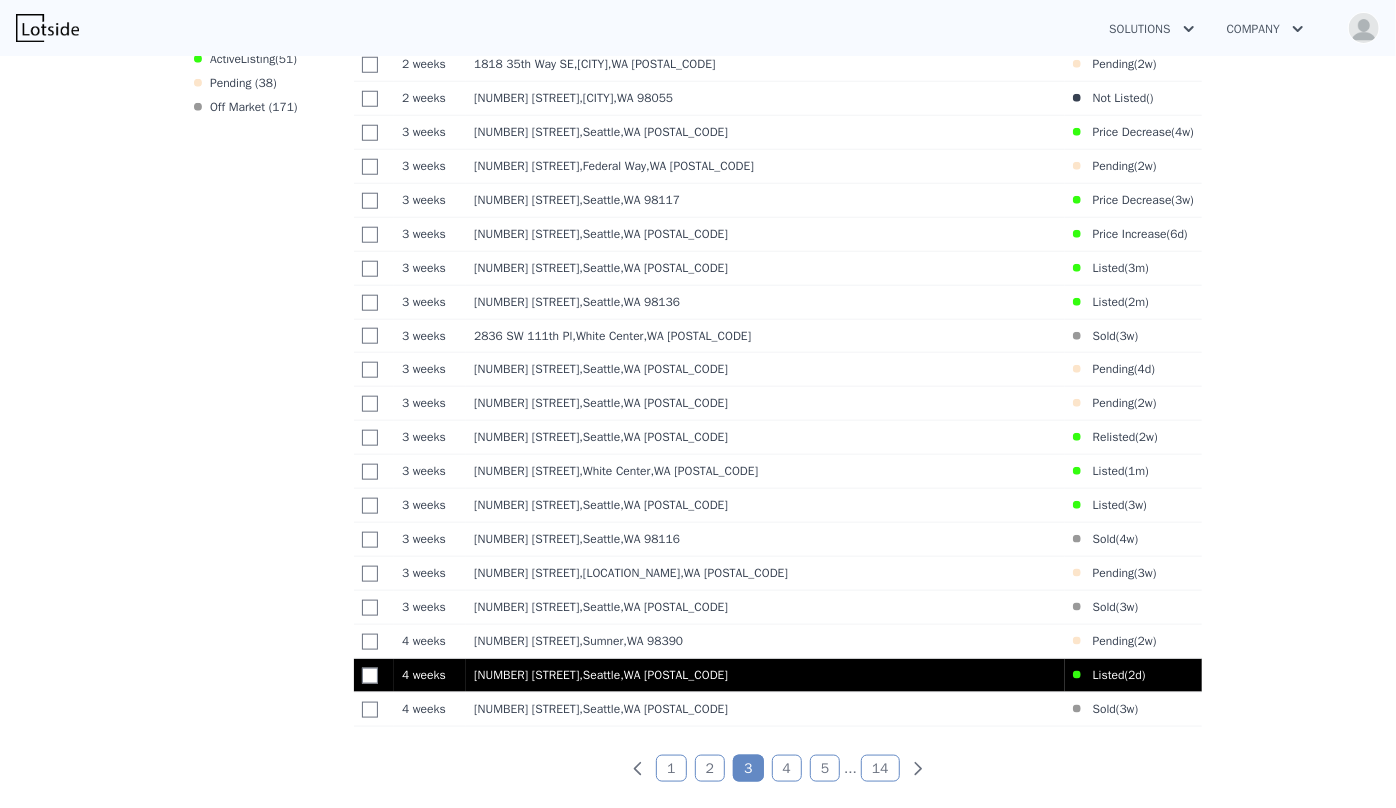 click on "3321 25th Ave S ,  Seattle ,  WA   98144" at bounding box center (765, 675) 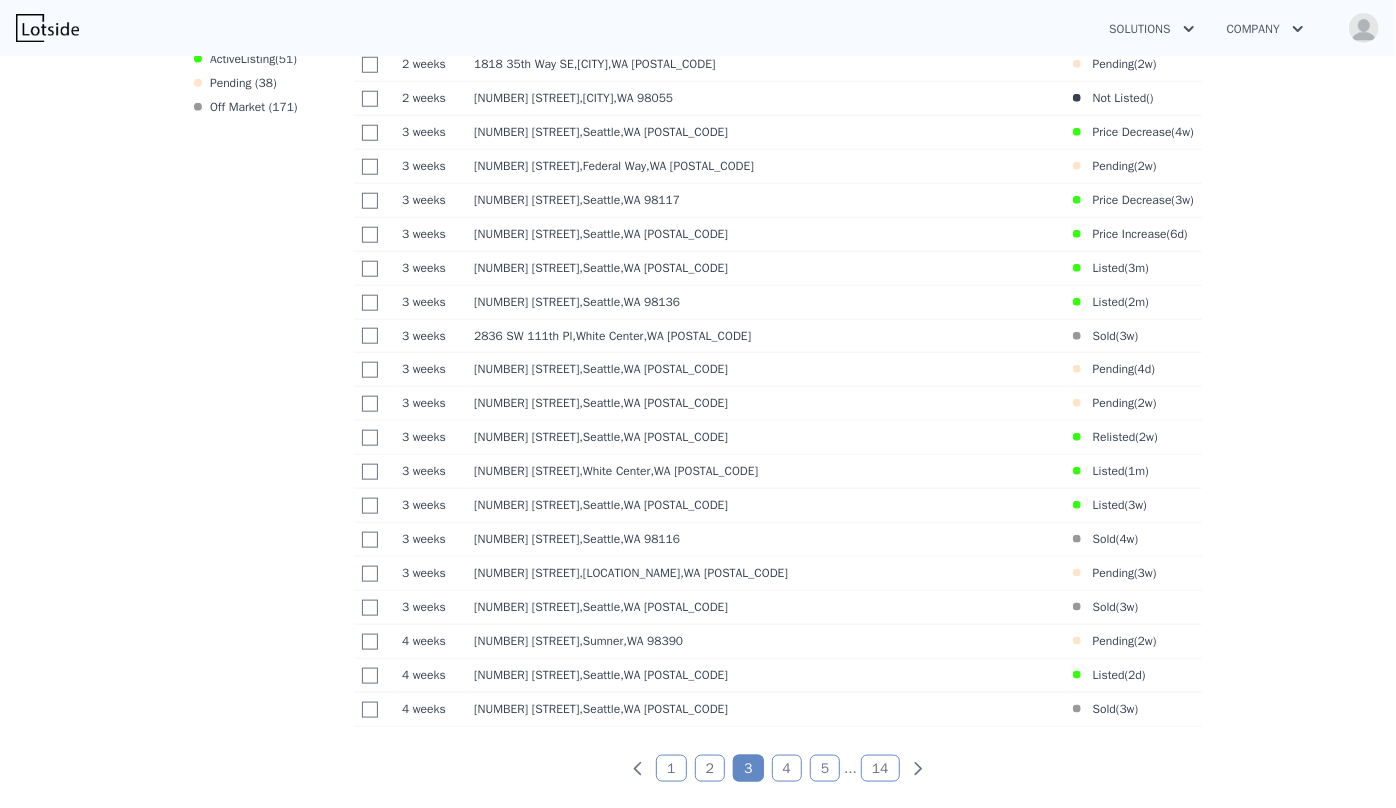 click on "1" at bounding box center [671, 768] 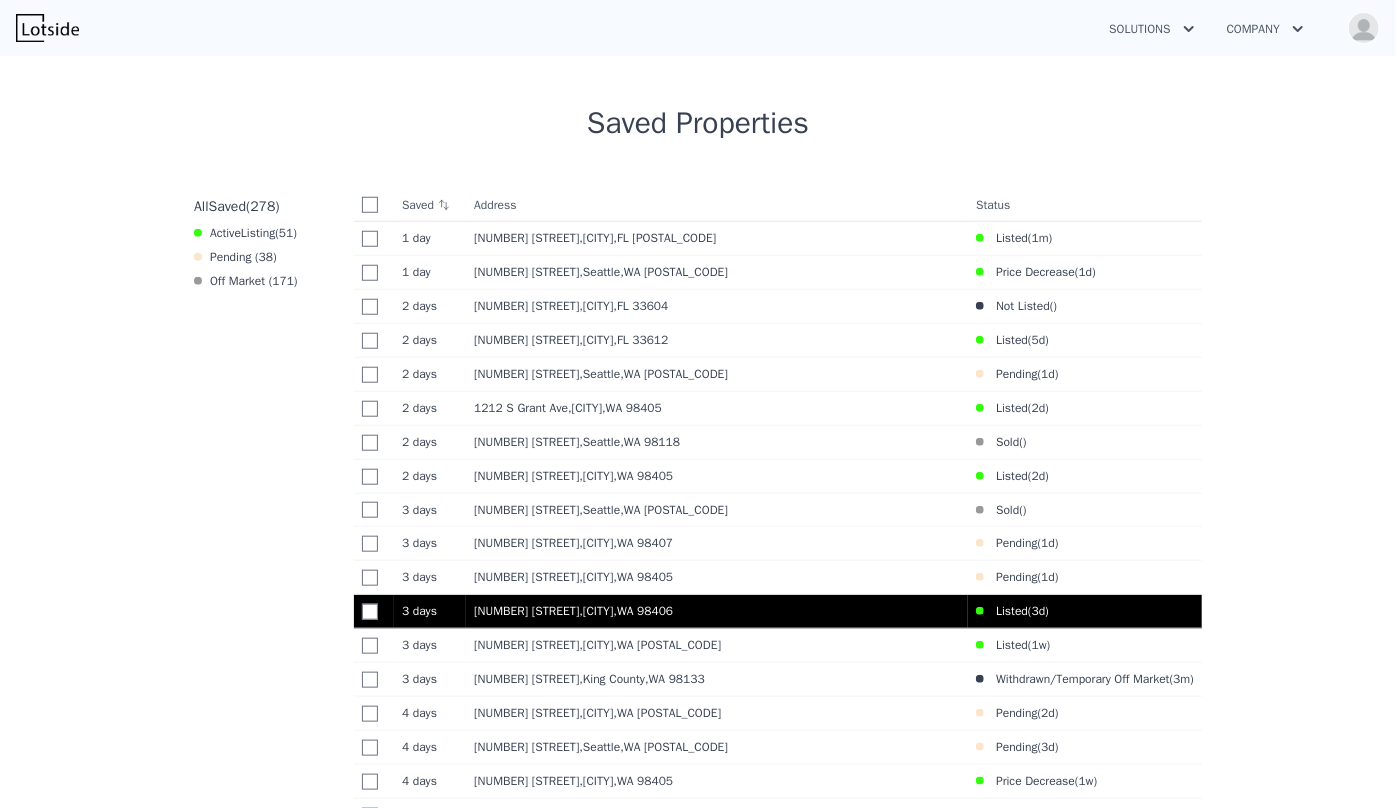 scroll, scrollTop: 764, scrollLeft: 0, axis: vertical 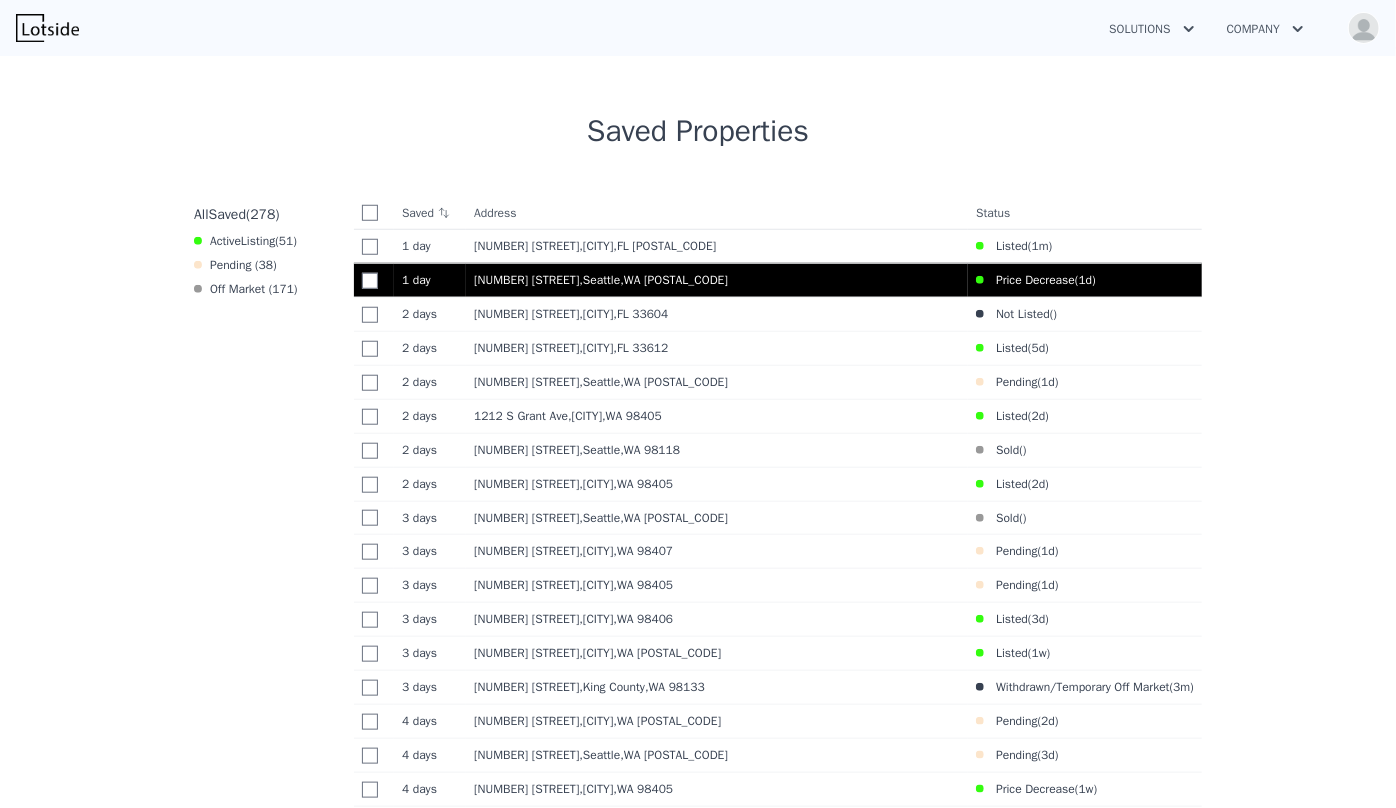 click on "3108 S Walden St ,  Seattle ,  WA   98144" at bounding box center [717, 280] 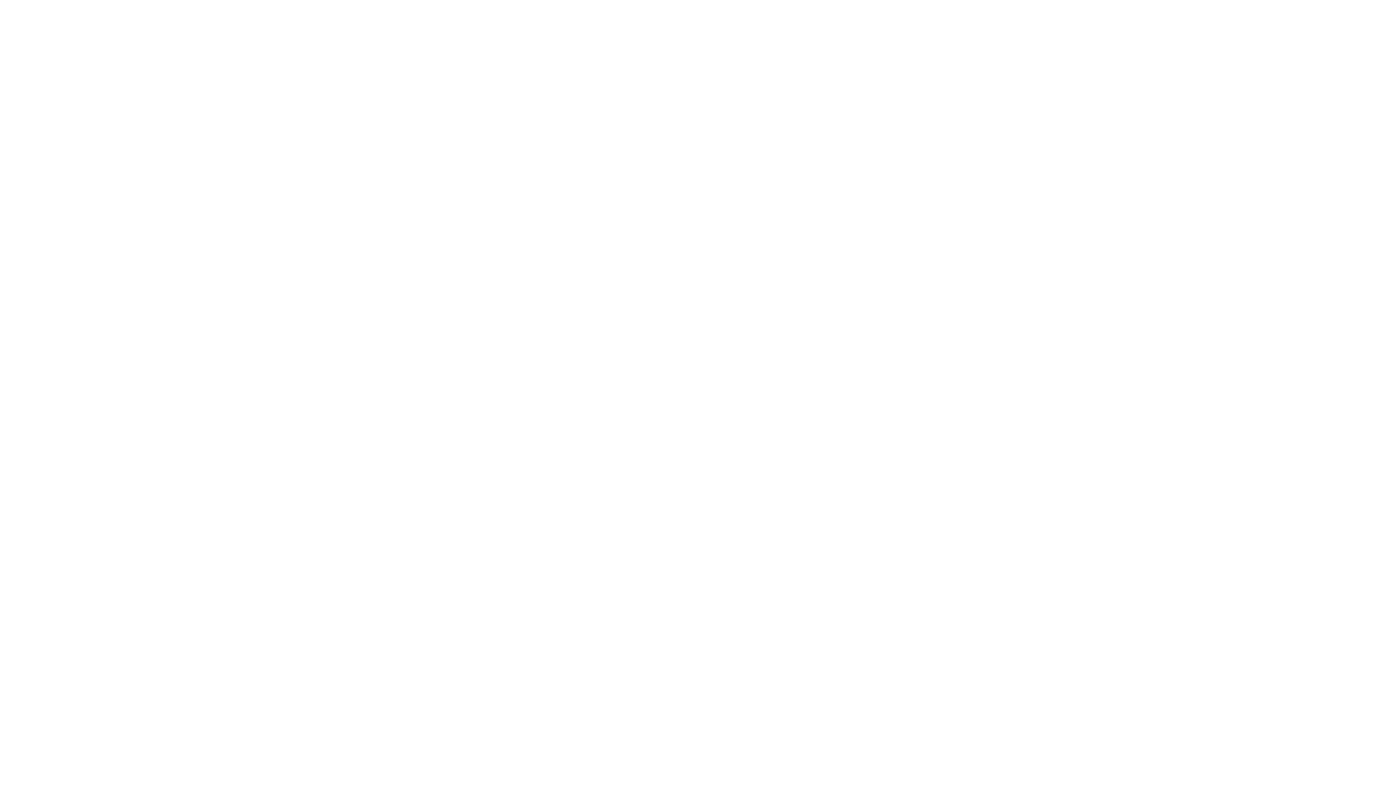 scroll, scrollTop: 0, scrollLeft: 0, axis: both 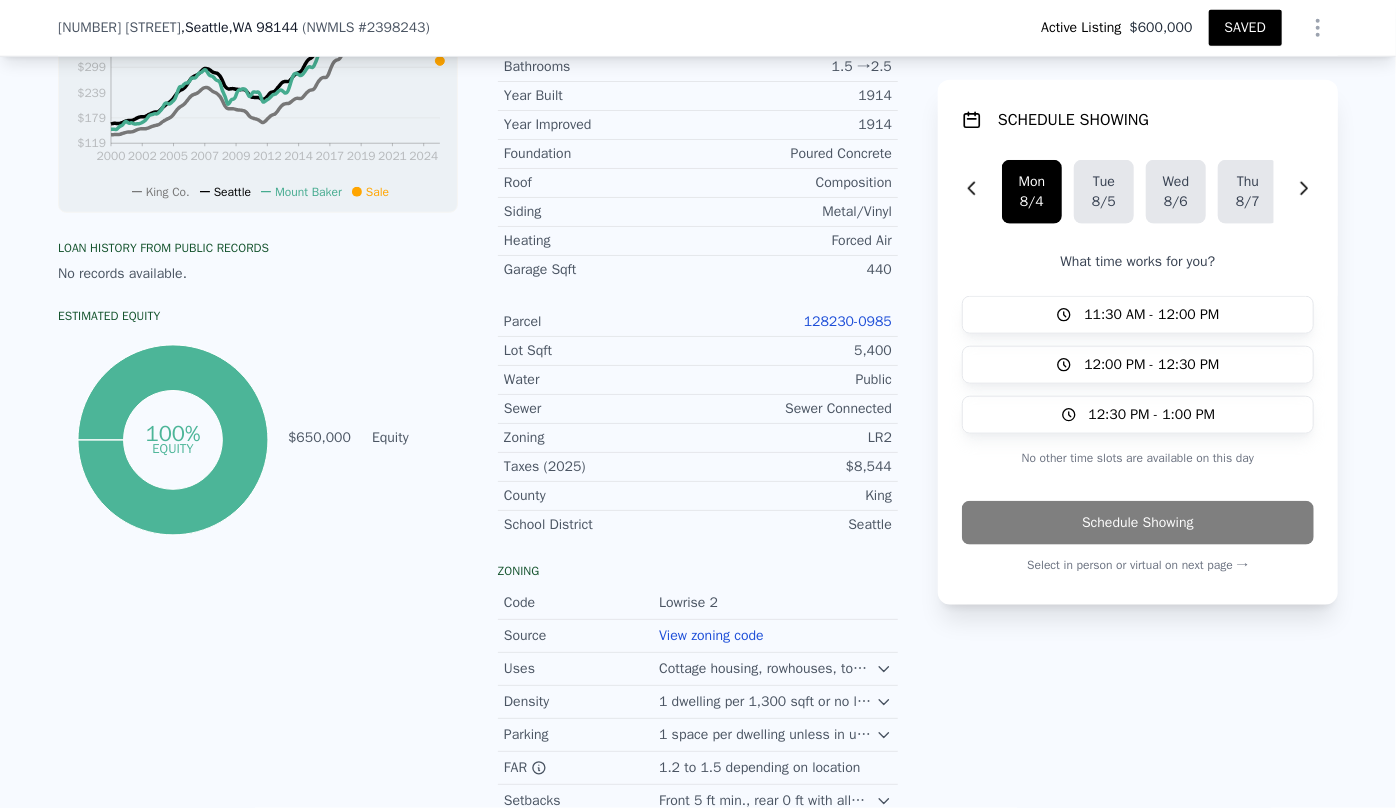 click on "128230-0985" at bounding box center (848, 321) 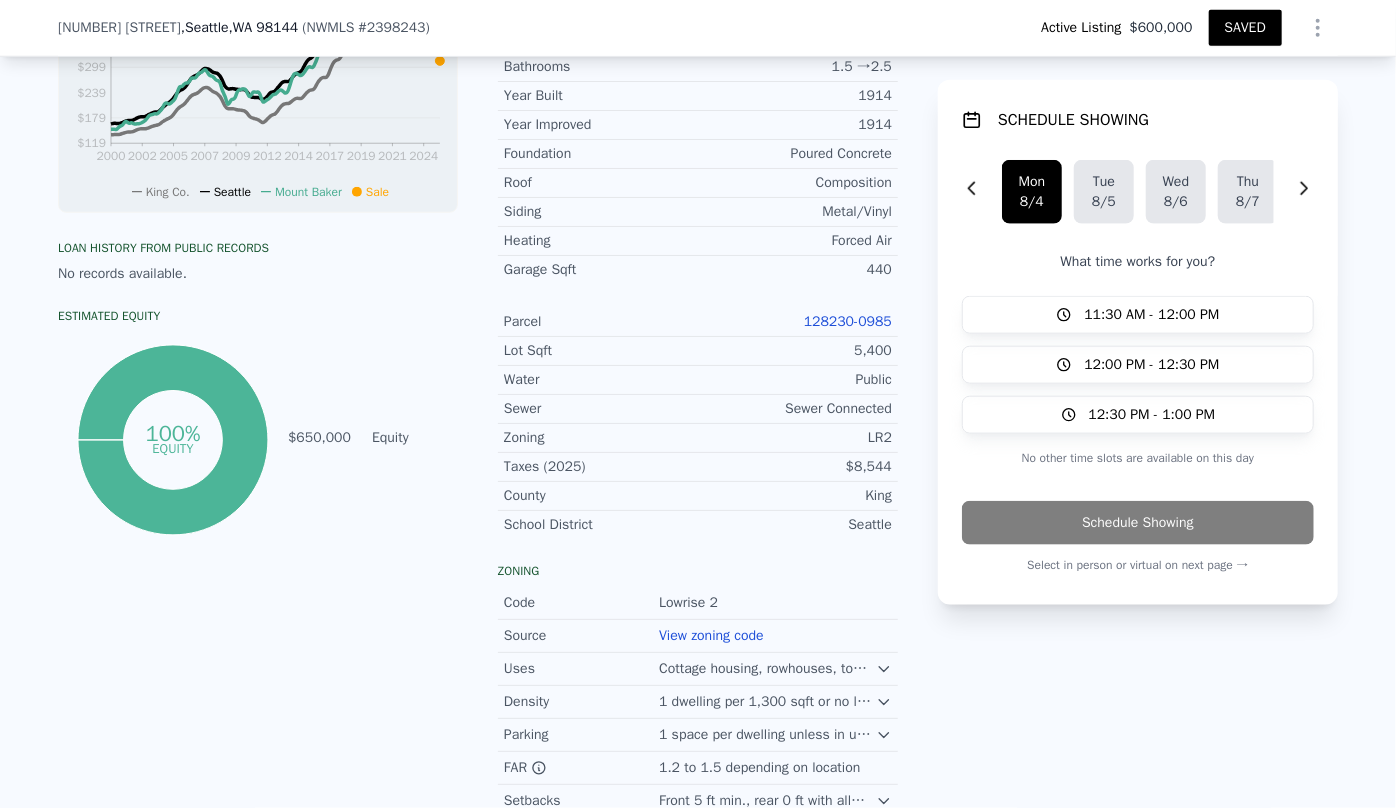 type on "$ 950,000" 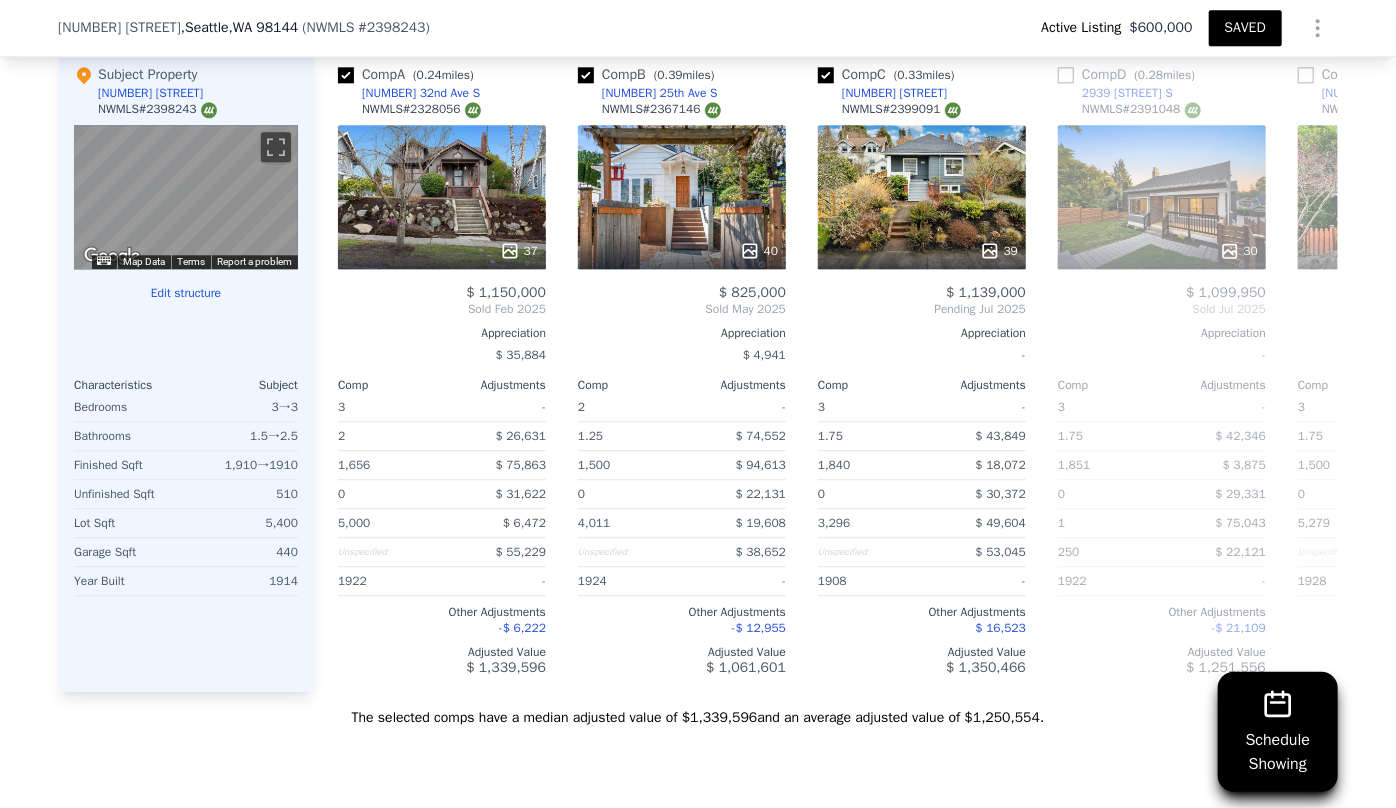 scroll, scrollTop: 2357, scrollLeft: 0, axis: vertical 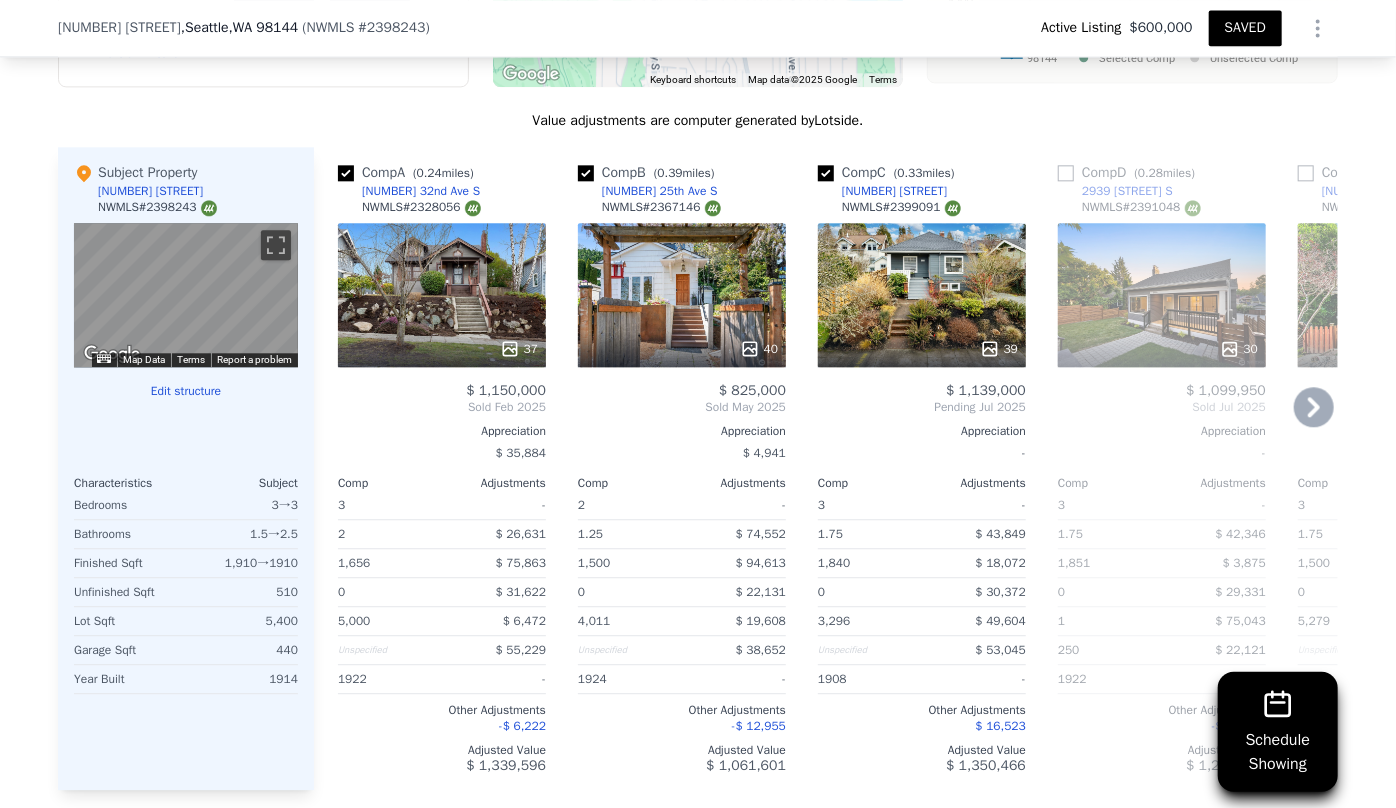 click on "[NUMBER] 32nd Ave S" at bounding box center (421, 191) 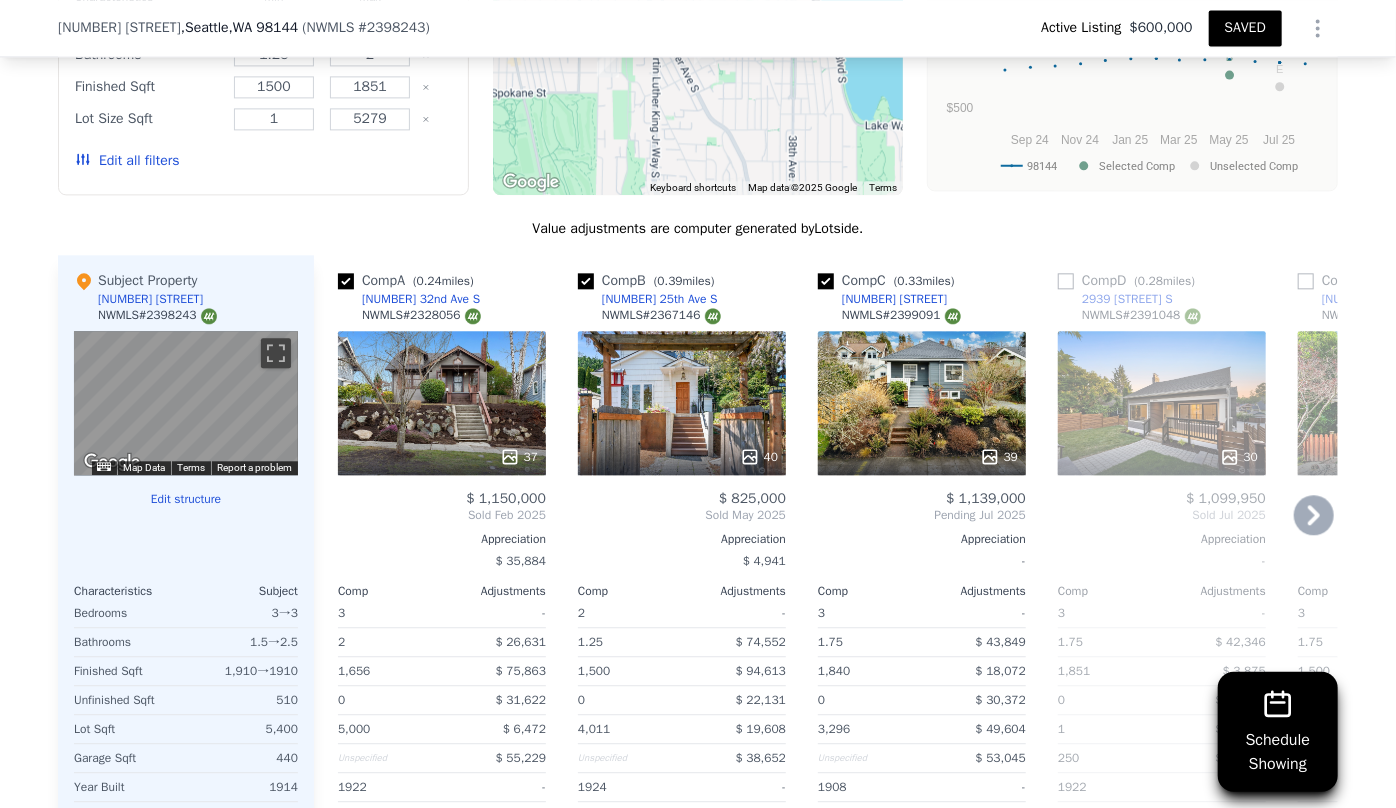 scroll, scrollTop: 2266, scrollLeft: 0, axis: vertical 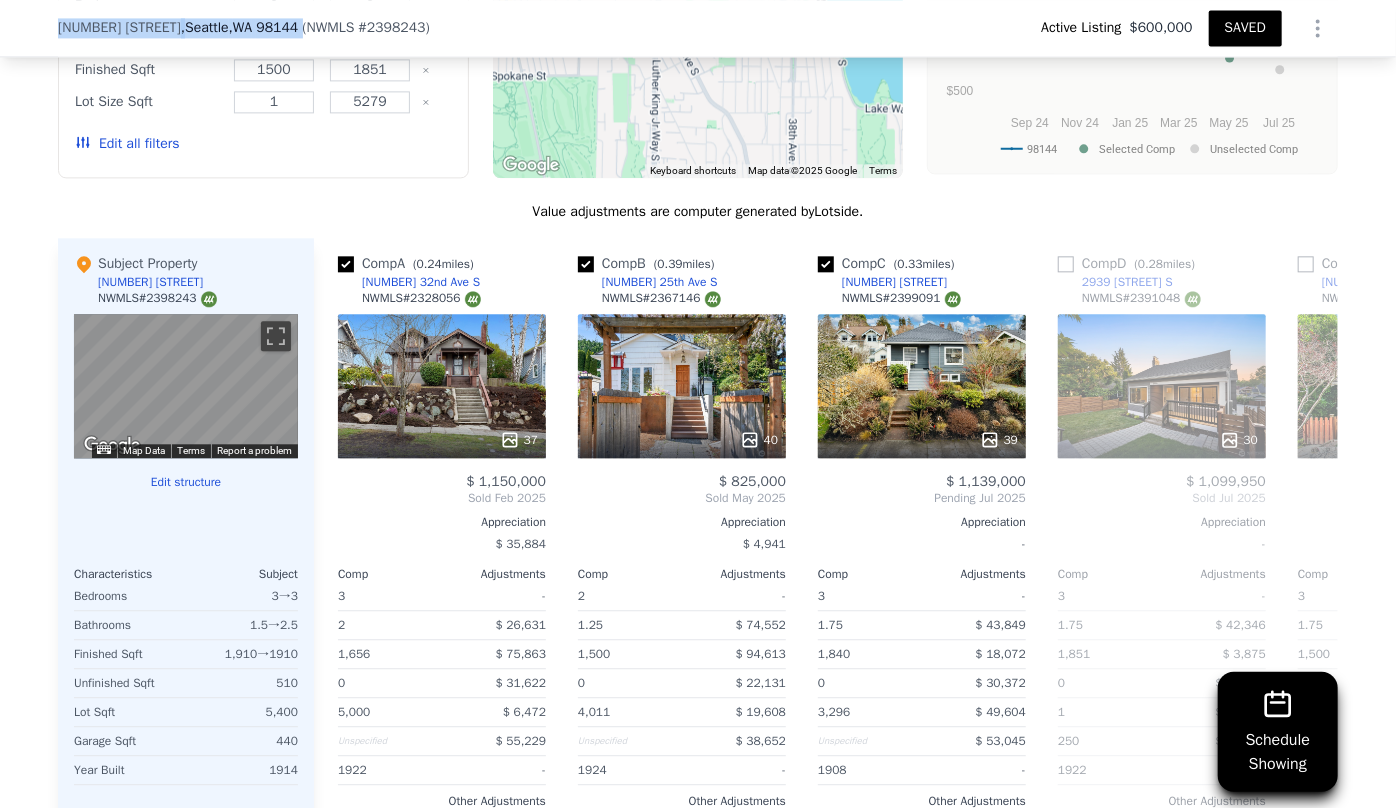drag, startPoint x: 46, startPoint y: 27, endPoint x: 285, endPoint y: 27, distance: 239 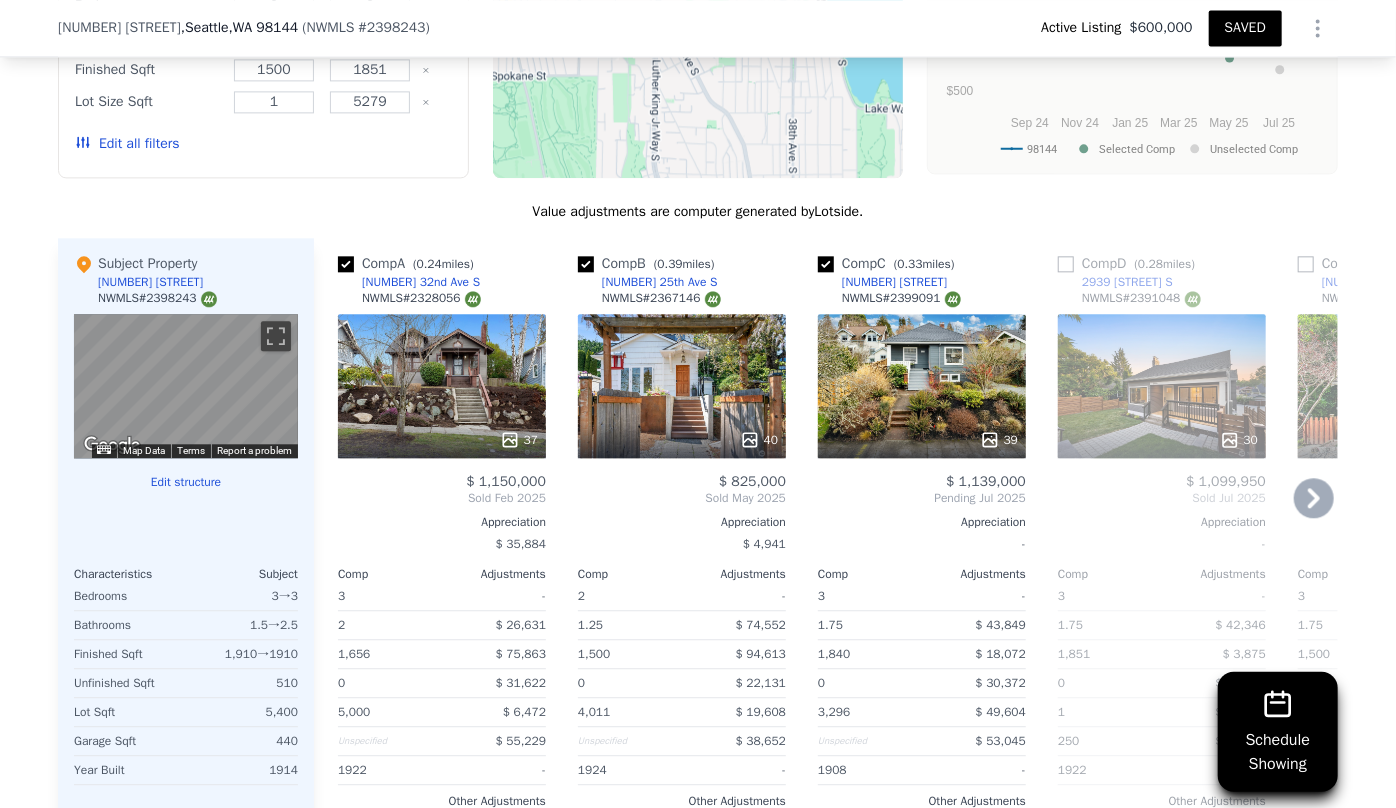 click 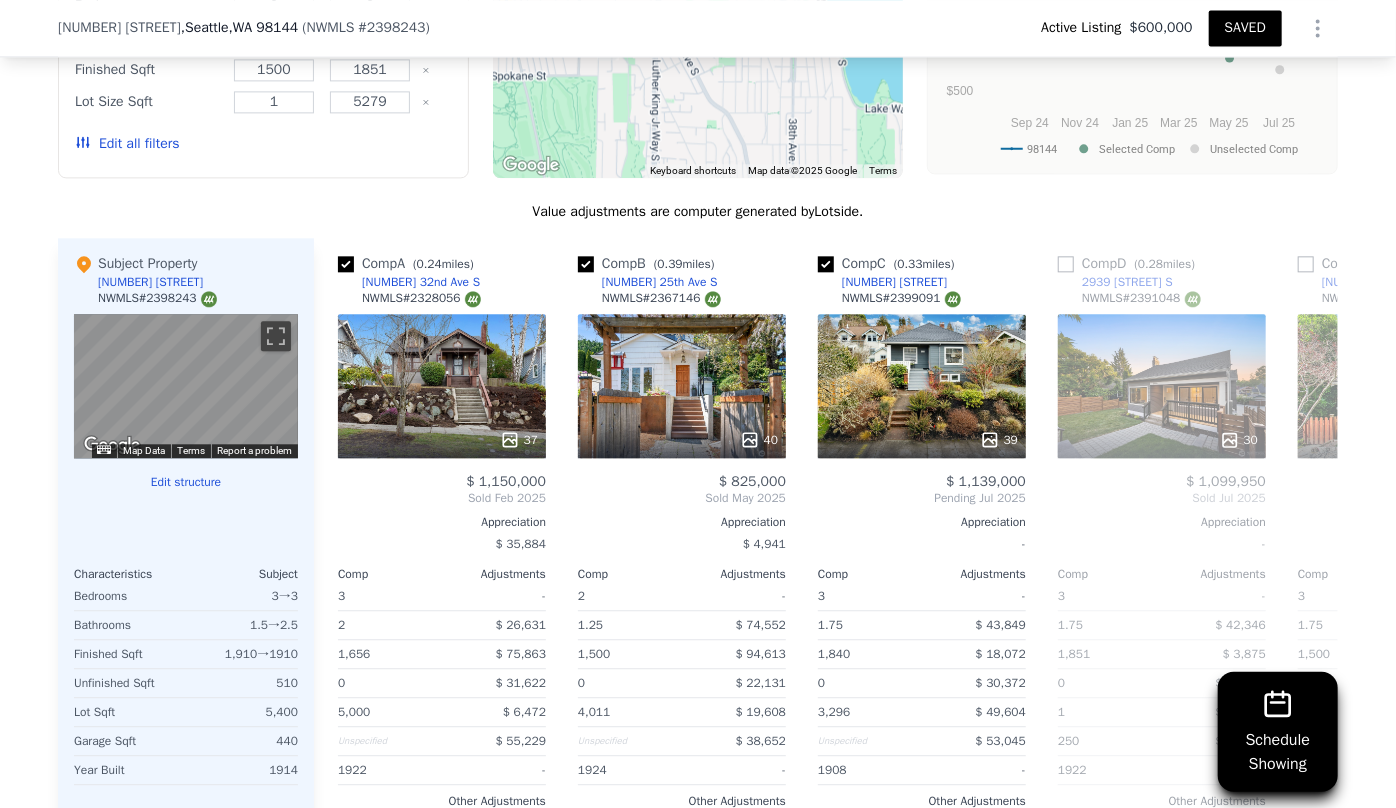 scroll, scrollTop: 0, scrollLeft: 223, axis: horizontal 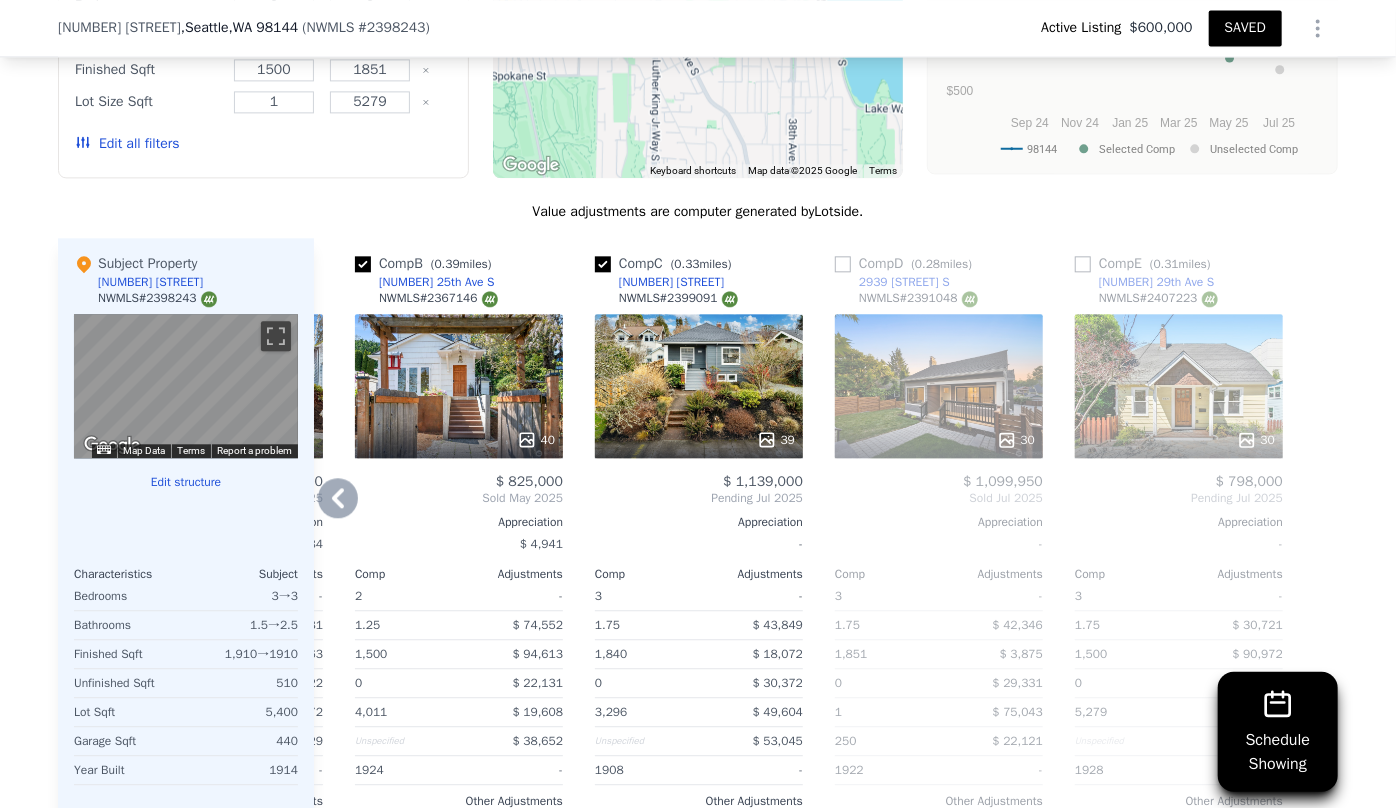 click on "30" at bounding box center [1179, 386] 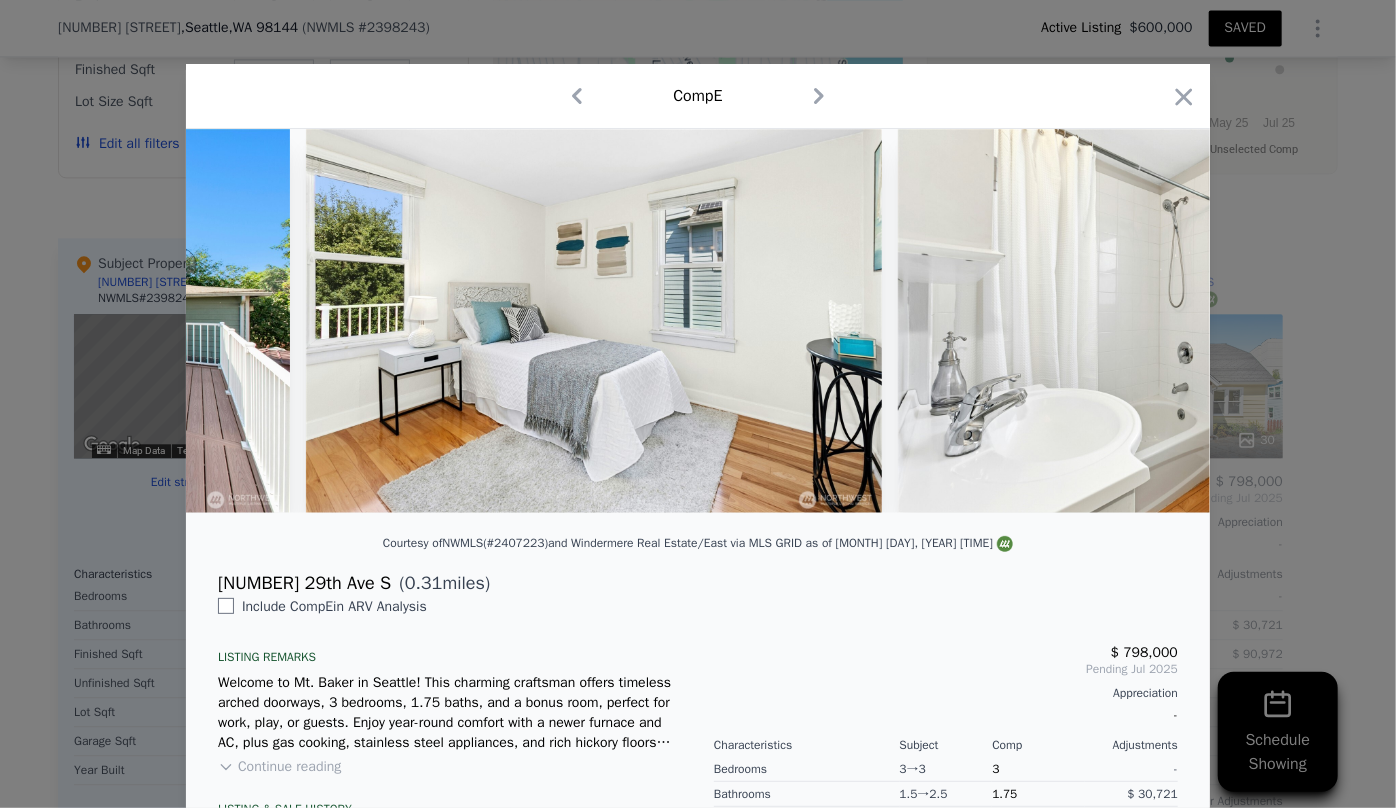 scroll, scrollTop: 0, scrollLeft: 11582, axis: horizontal 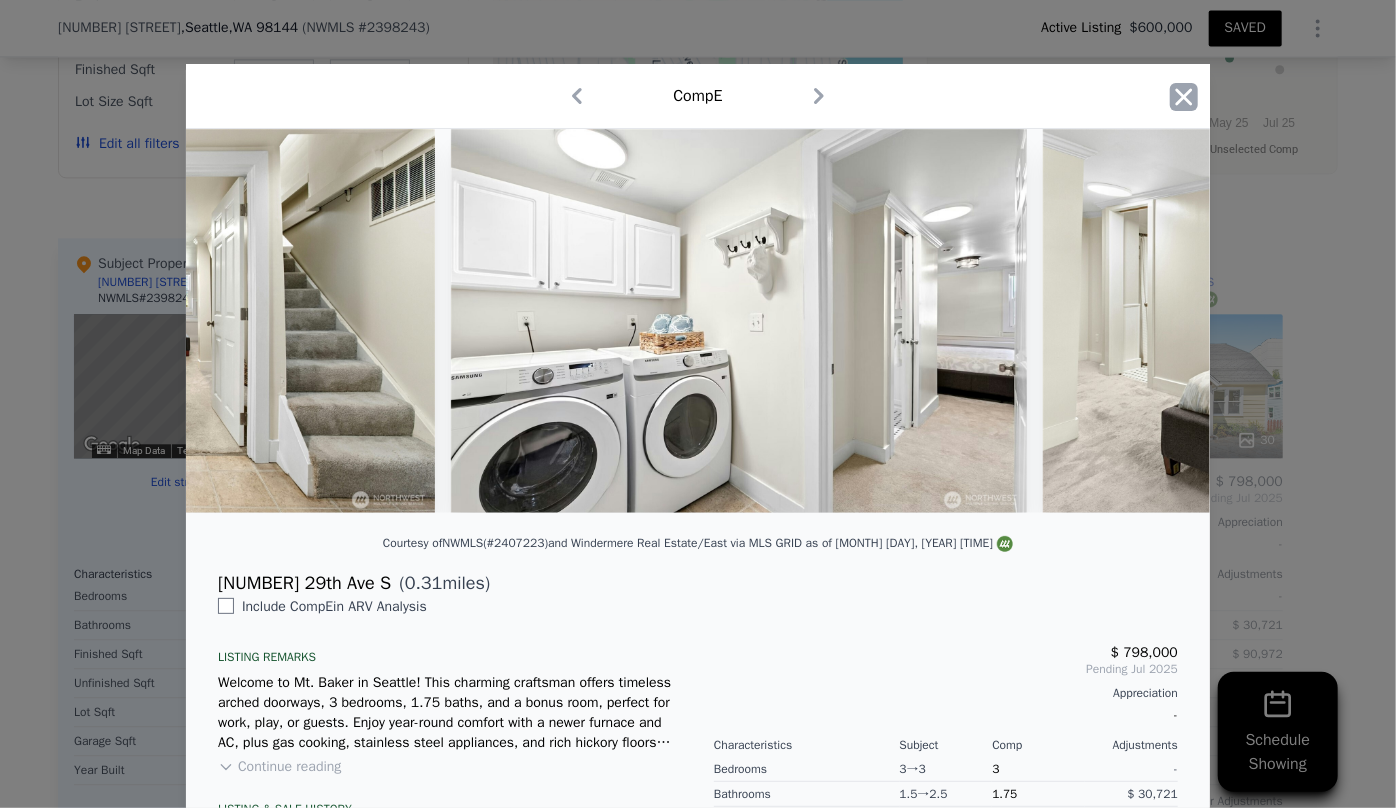 click 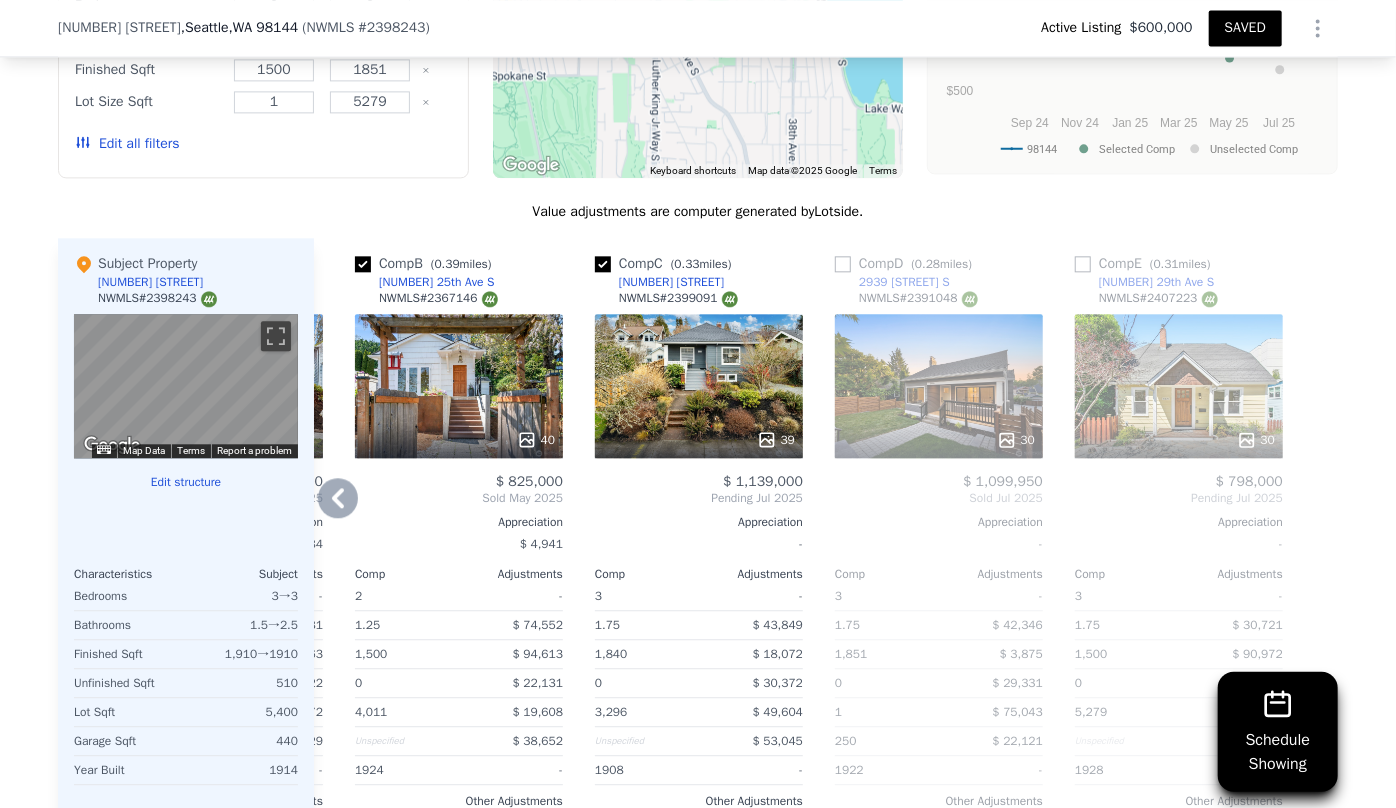 scroll, scrollTop: 2357, scrollLeft: 0, axis: vertical 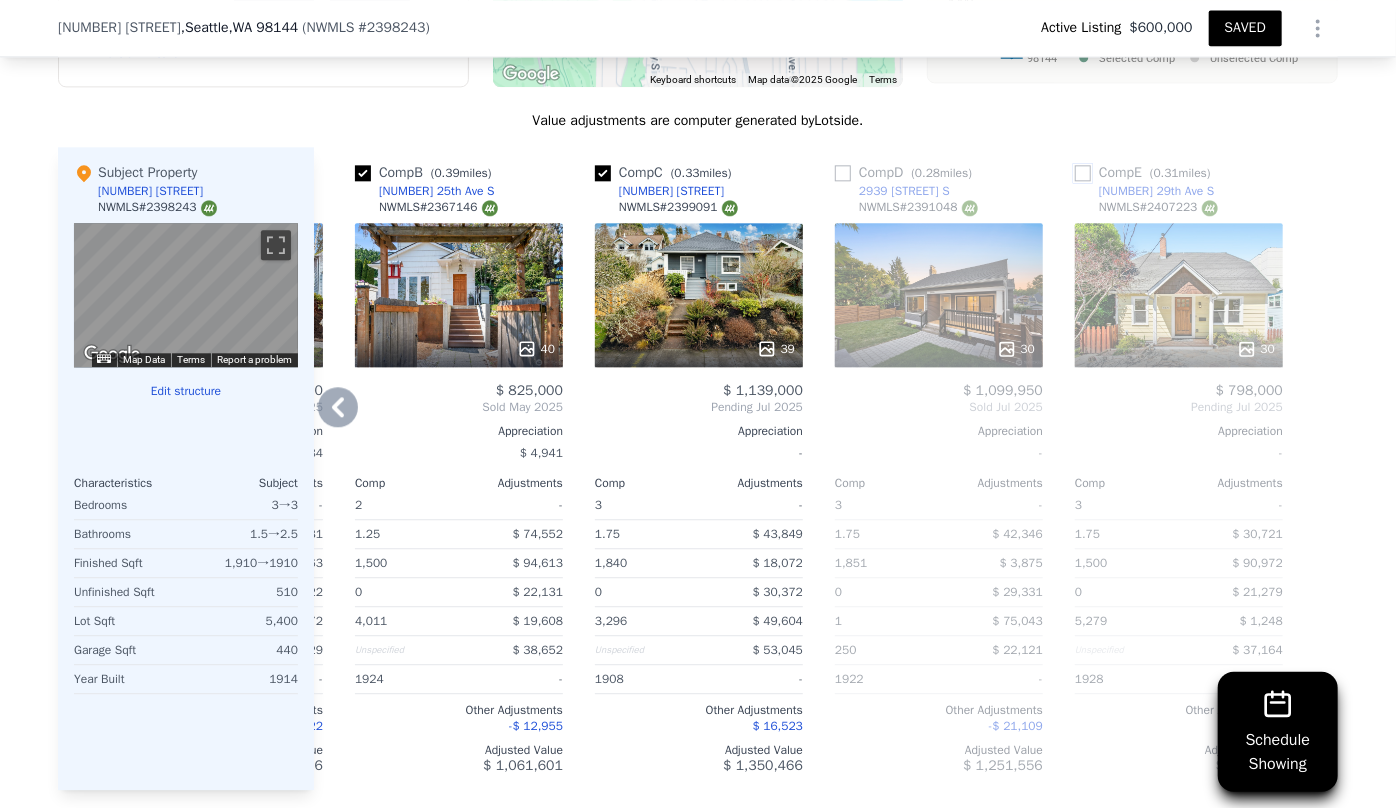 click at bounding box center [1083, 173] 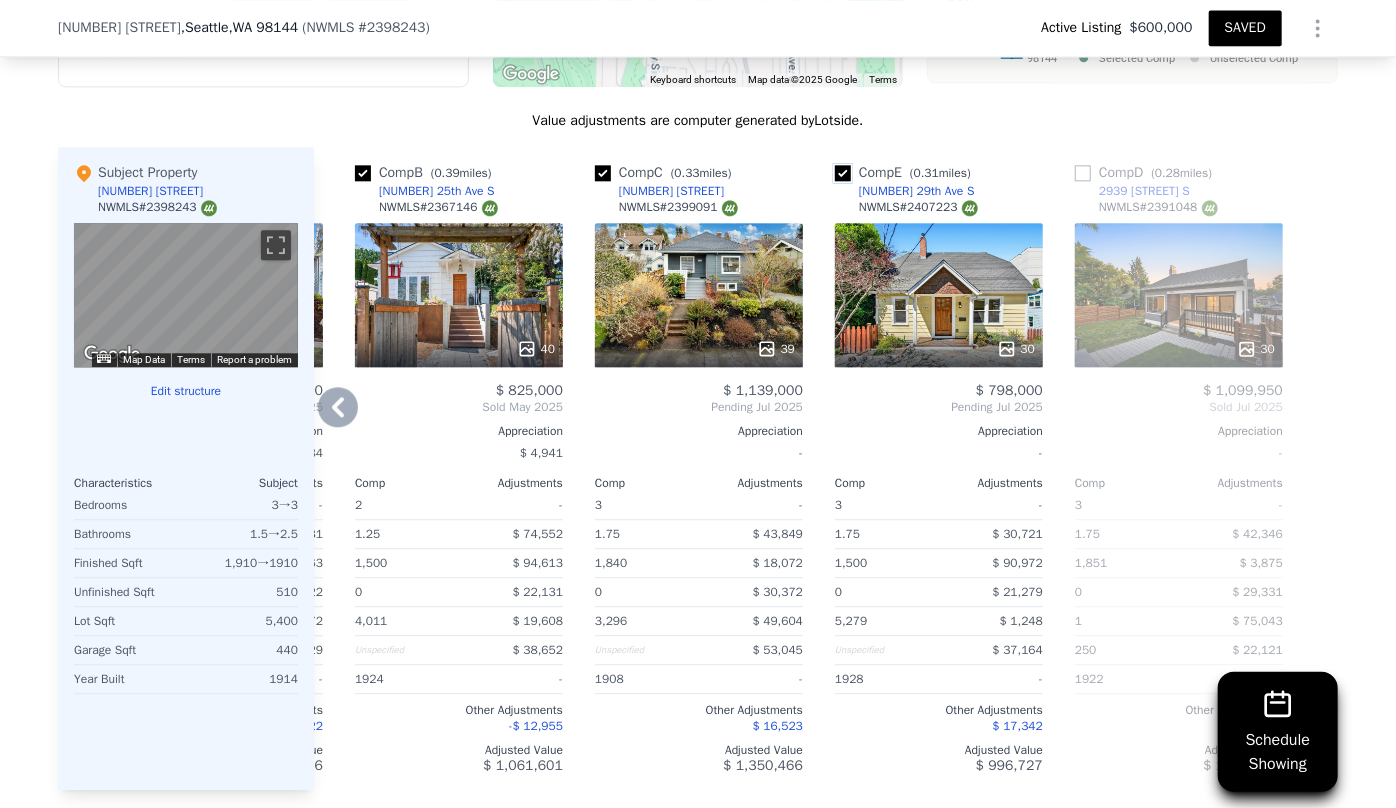 click at bounding box center (843, 173) 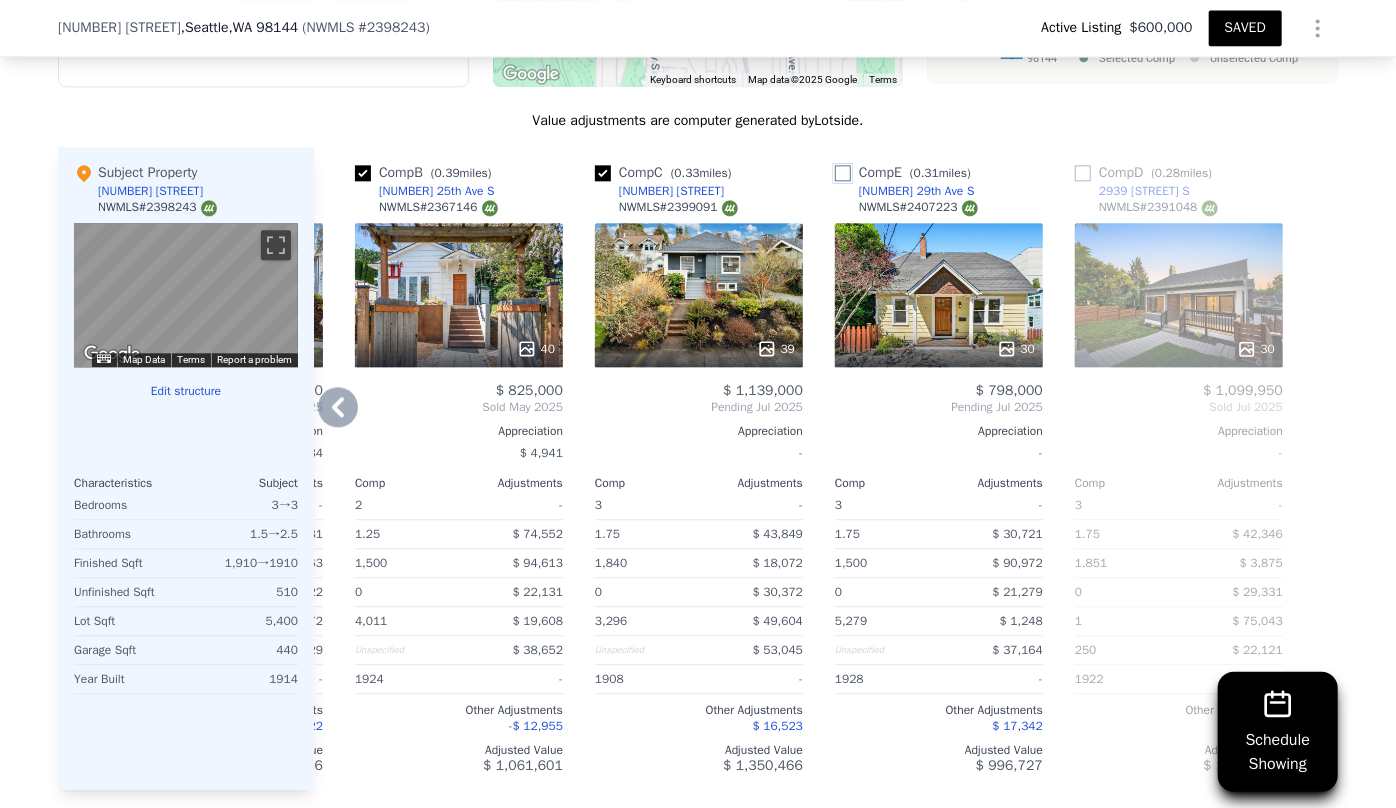 checkbox on "false" 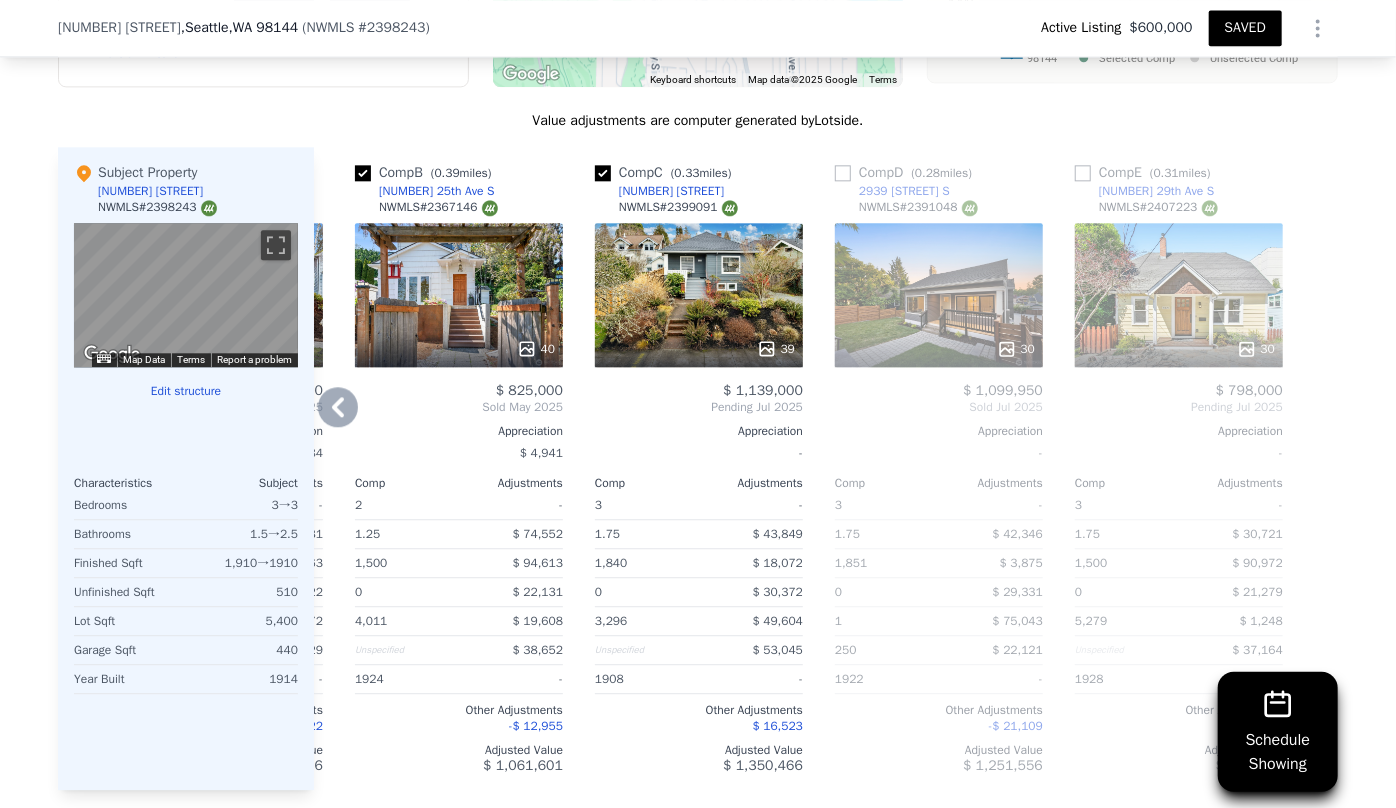 click at bounding box center [1083, 173] 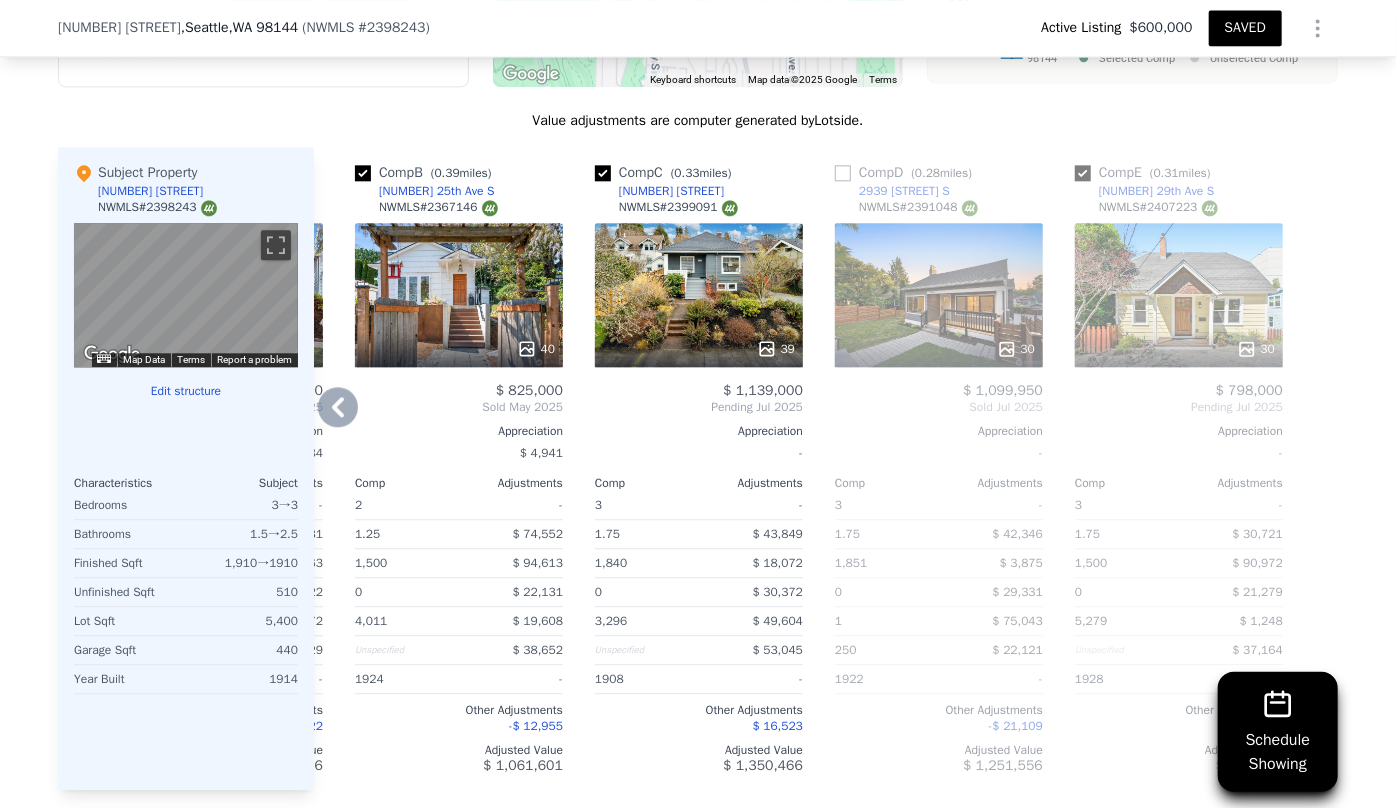 checkbox on "true" 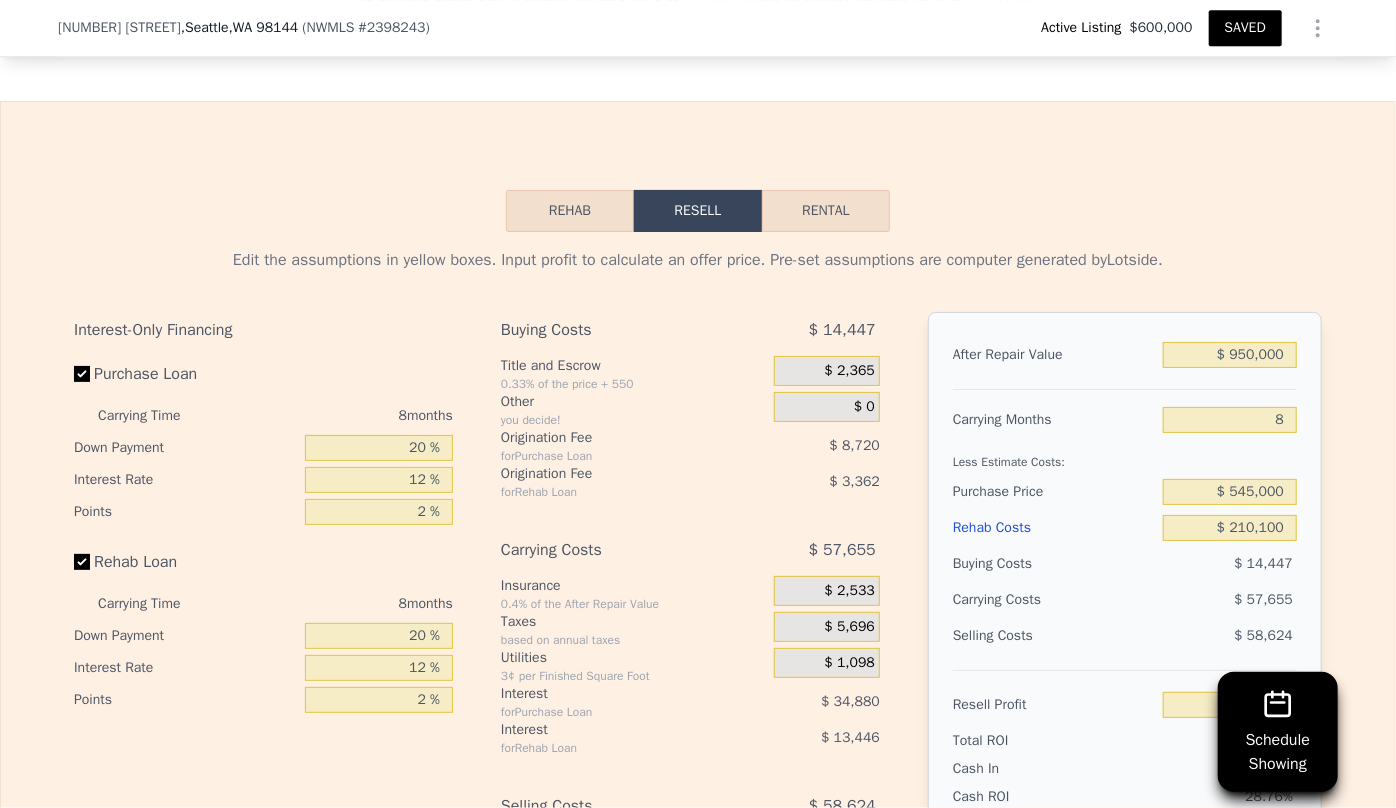 scroll, scrollTop: 3357, scrollLeft: 0, axis: vertical 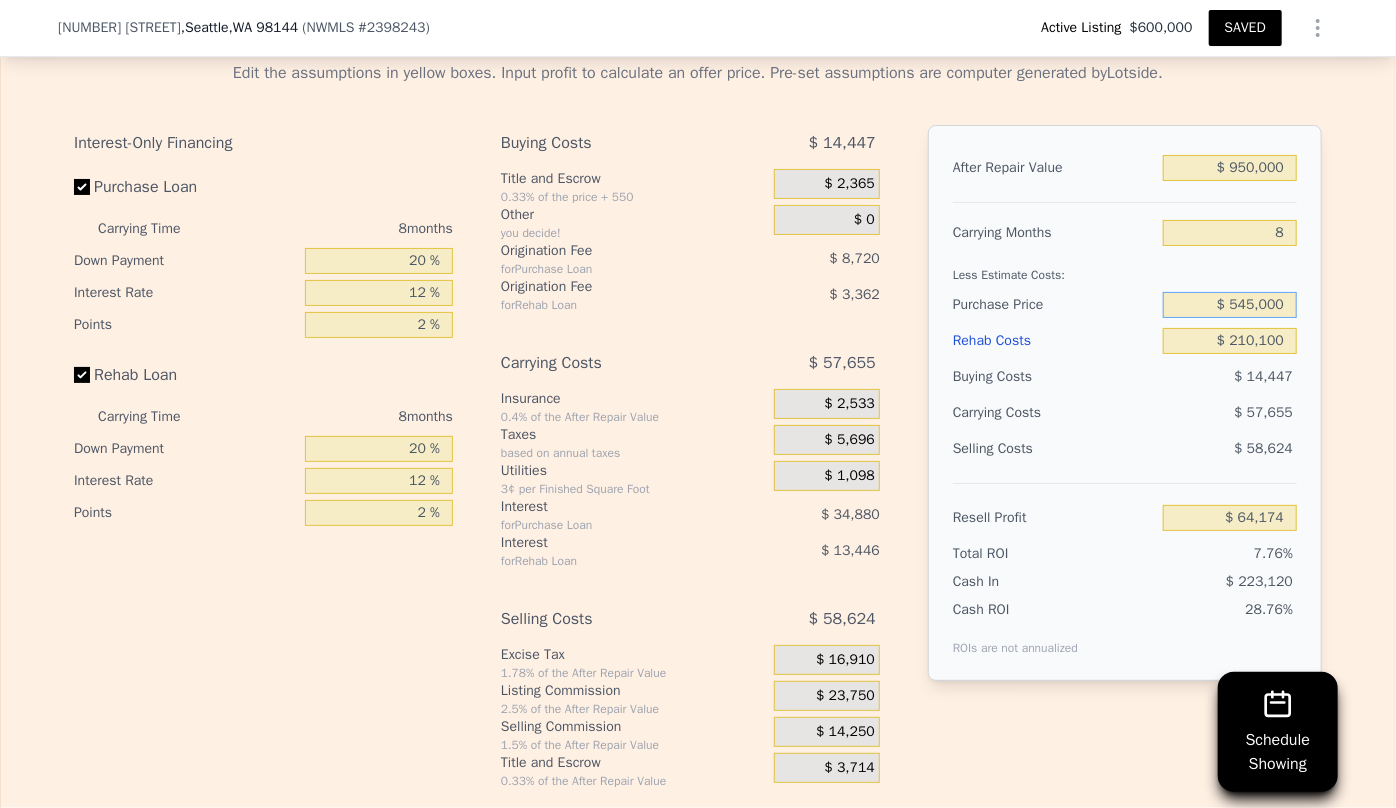 click on "$ 545,000" at bounding box center [1230, 305] 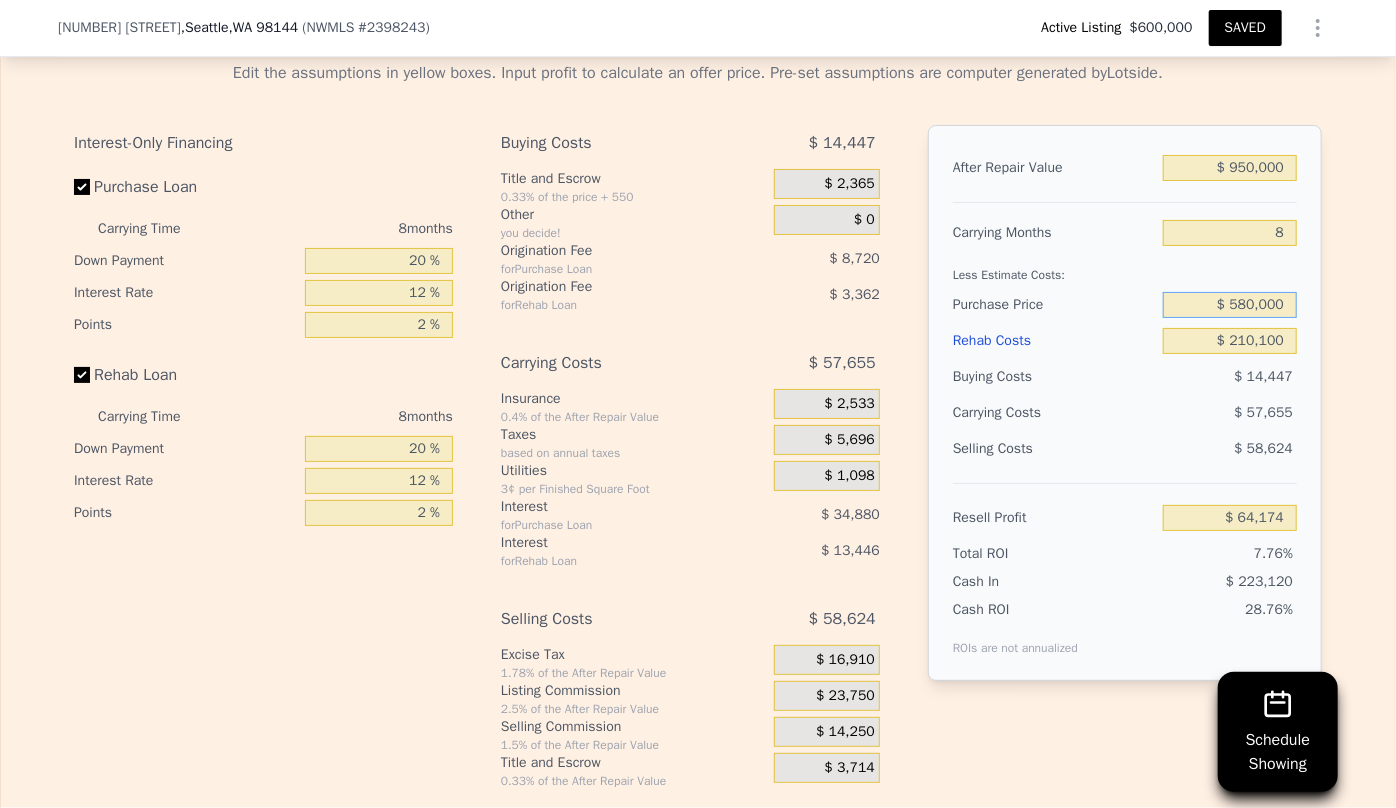 type on "$ 580,000" 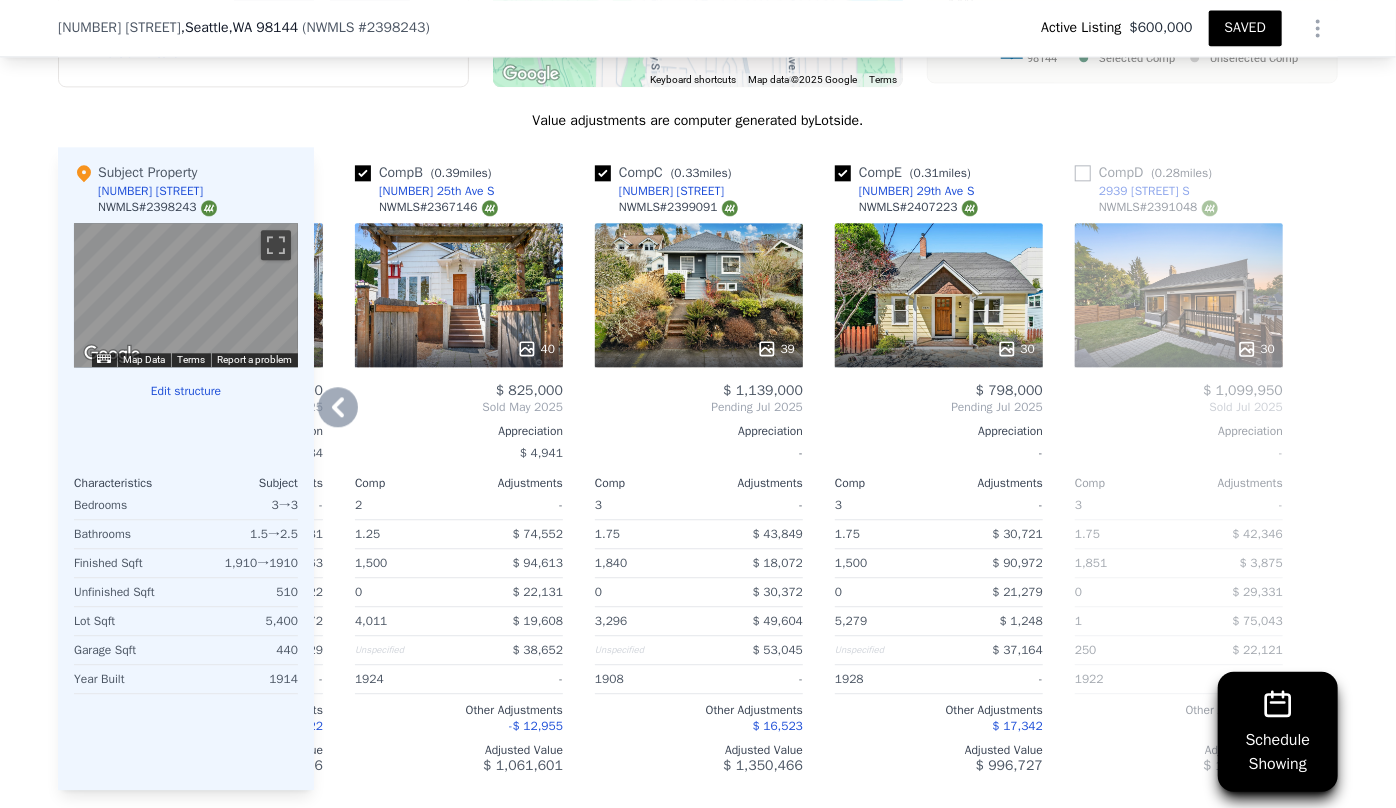 scroll, scrollTop: 1902, scrollLeft: 0, axis: vertical 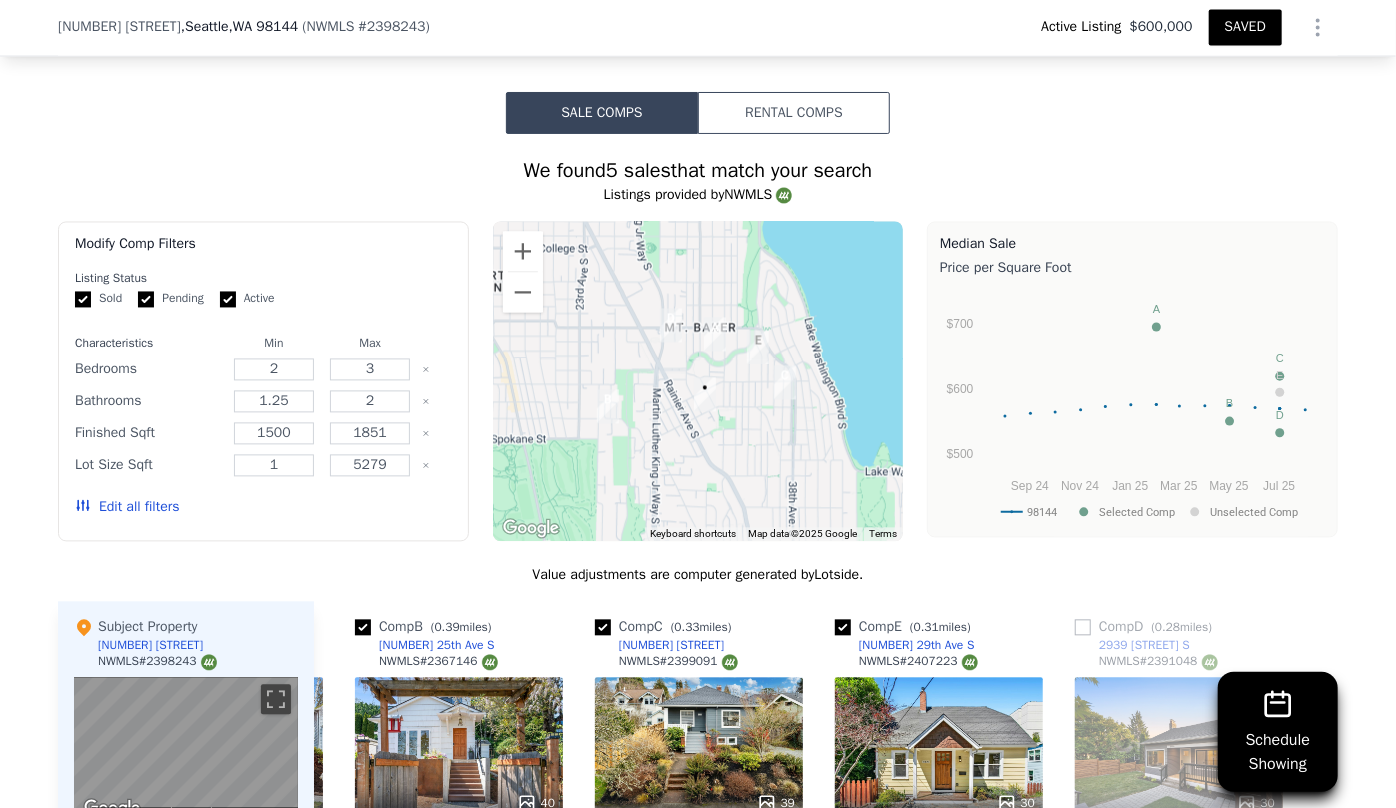 click on "Edit all filters" at bounding box center (263, 508) 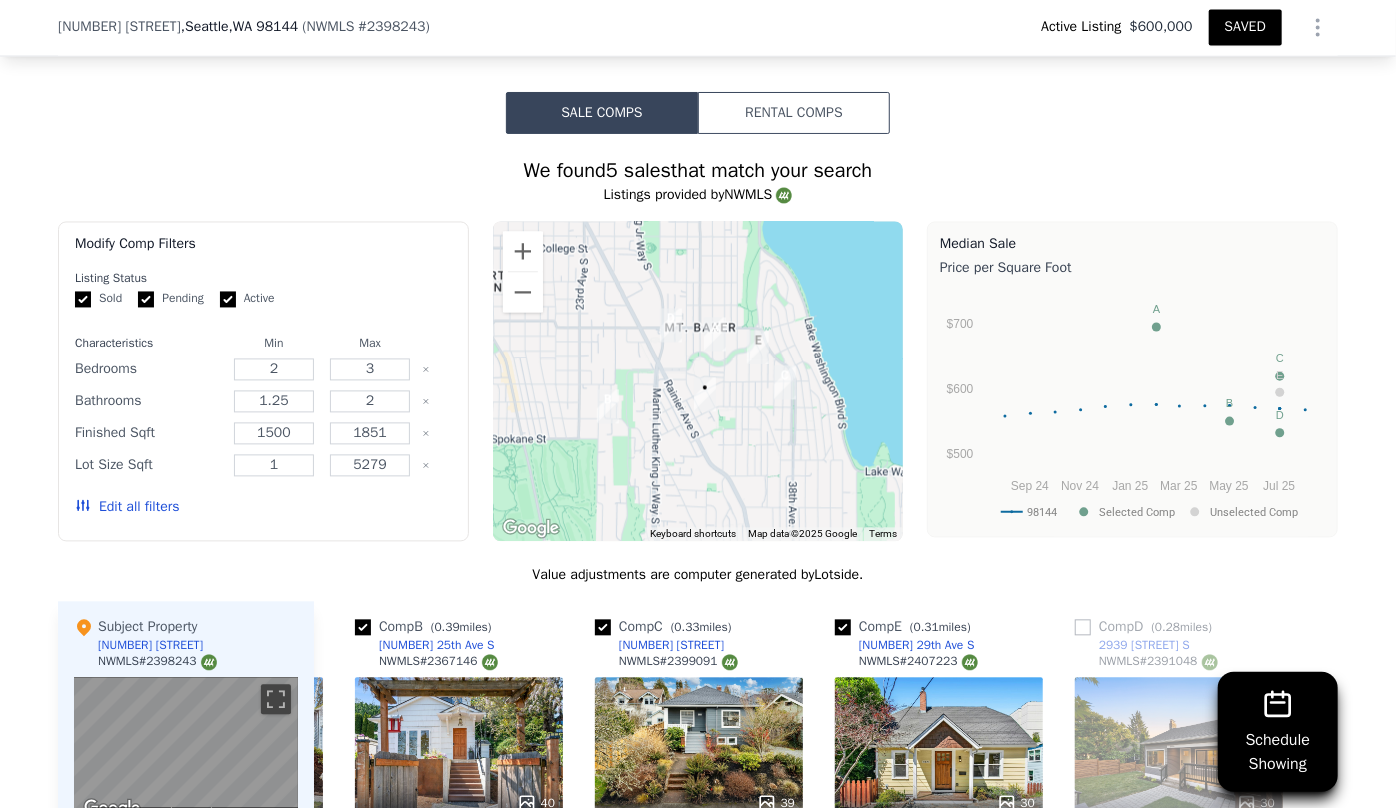 click on "Edit all filters" at bounding box center [127, 508] 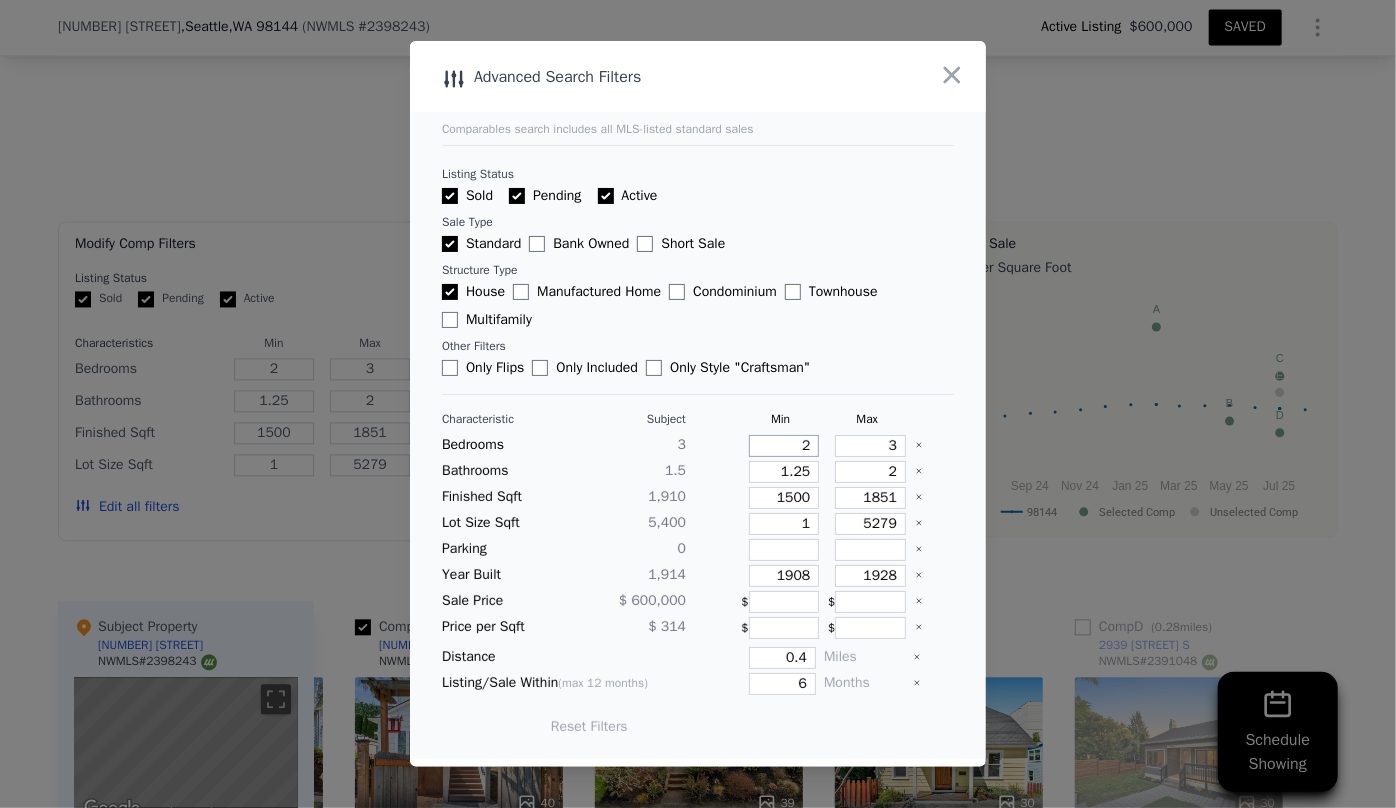 drag, startPoint x: 802, startPoint y: 447, endPoint x: 727, endPoint y: 451, distance: 75.10659 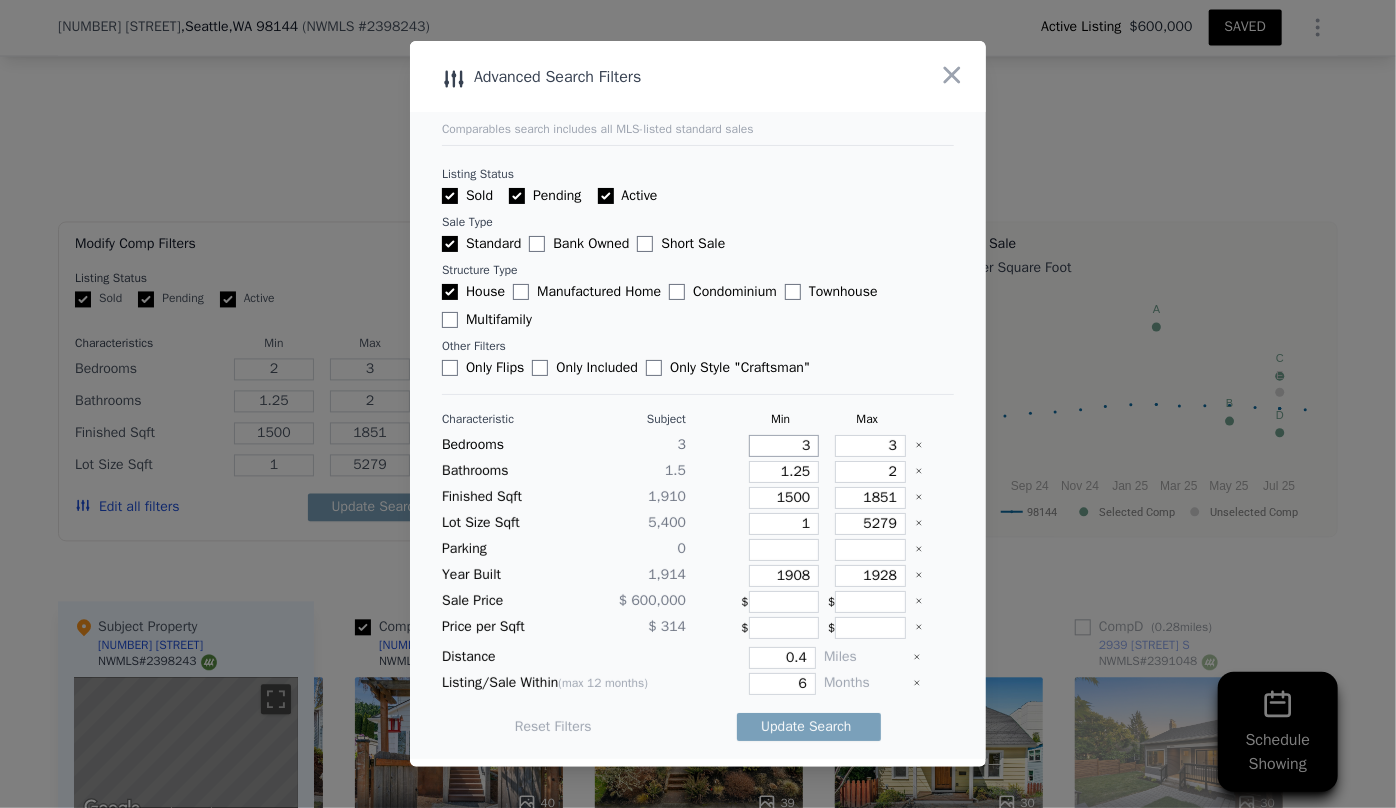 type on "3" 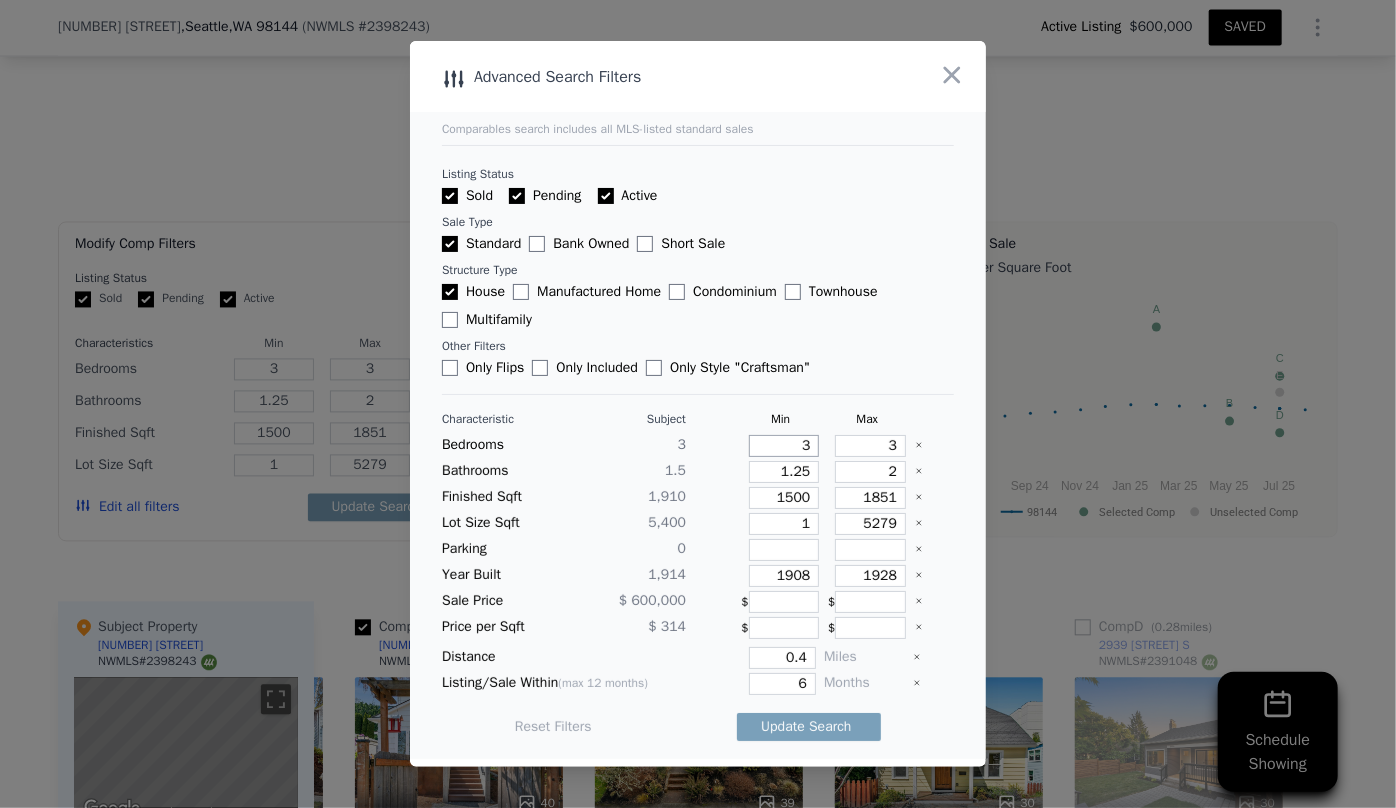 type on "3" 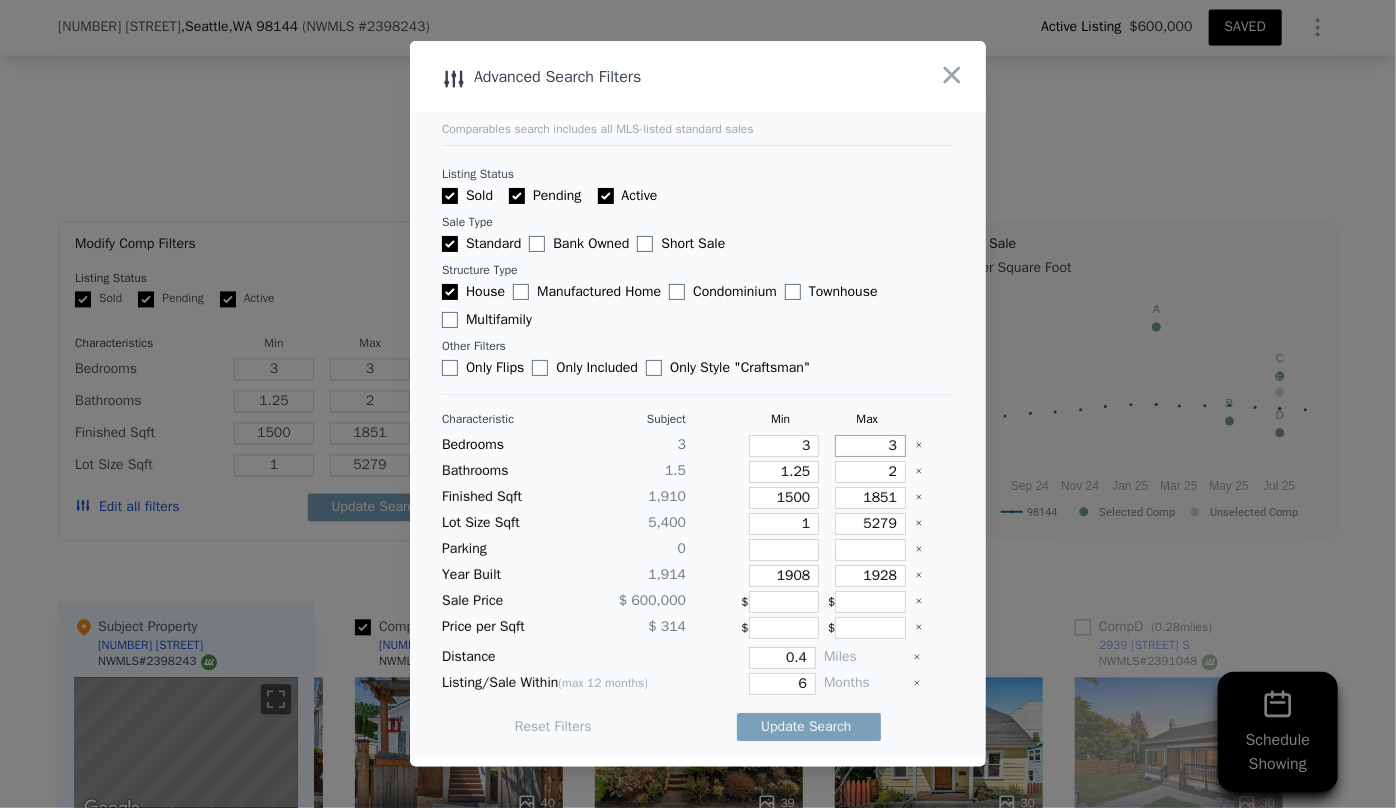 drag, startPoint x: 883, startPoint y: 446, endPoint x: 806, endPoint y: 449, distance: 77.05842 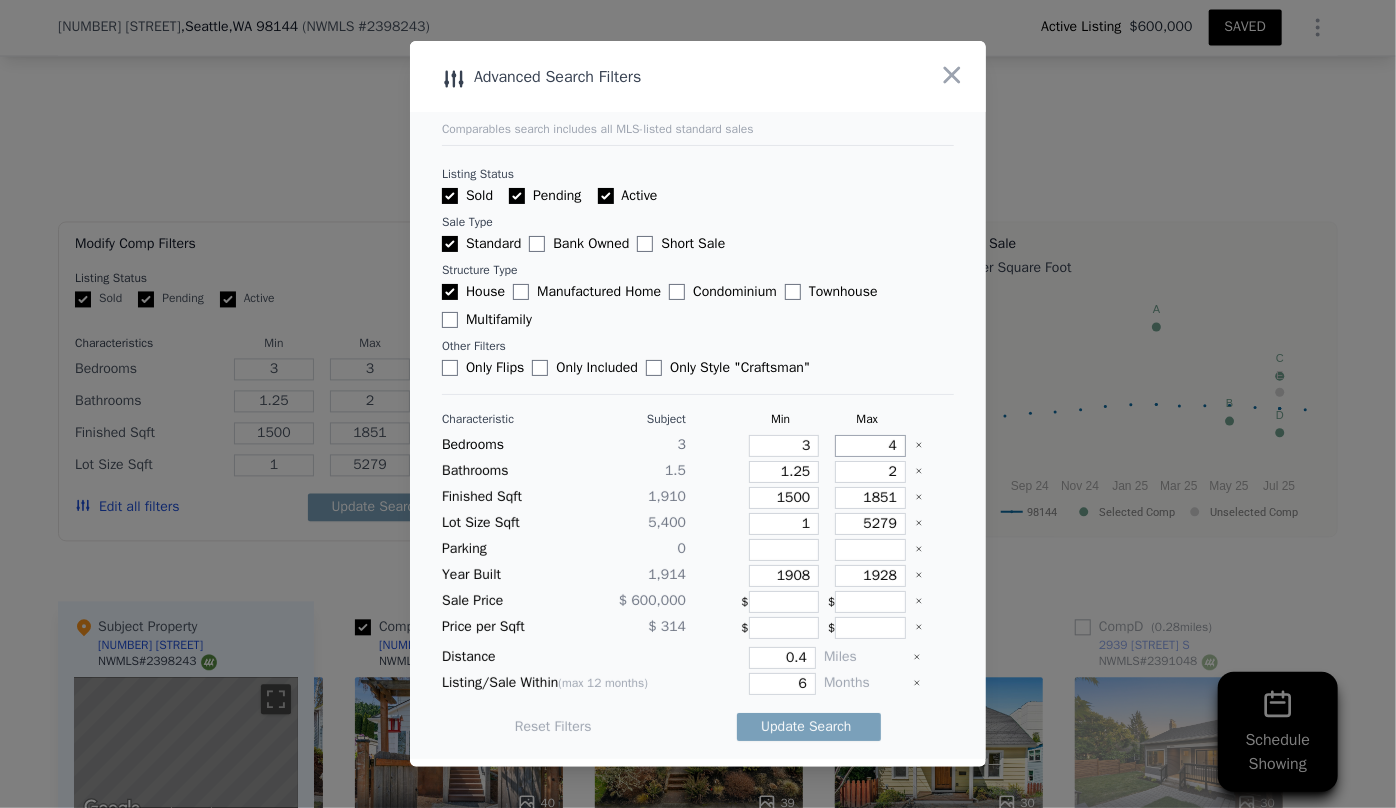 type on "4" 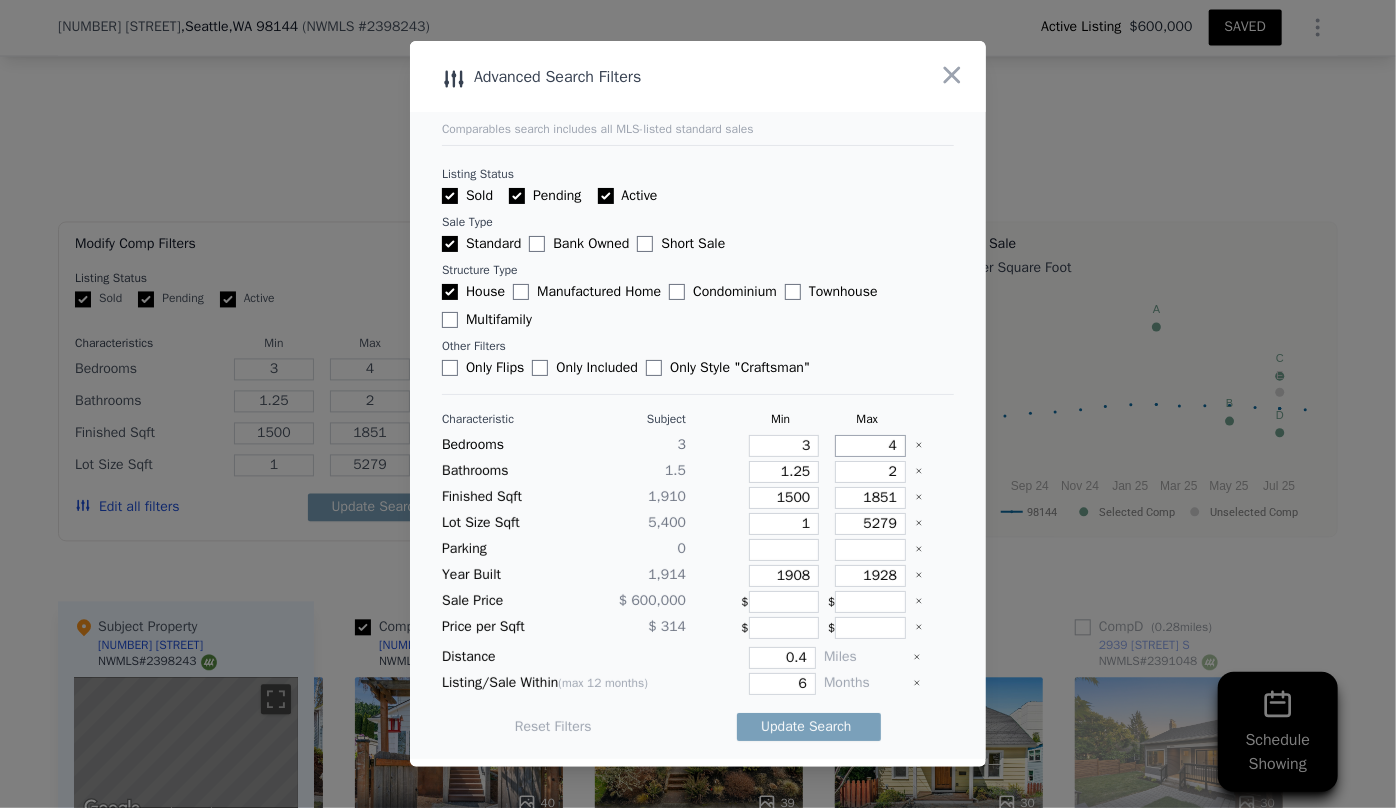 type on "4" 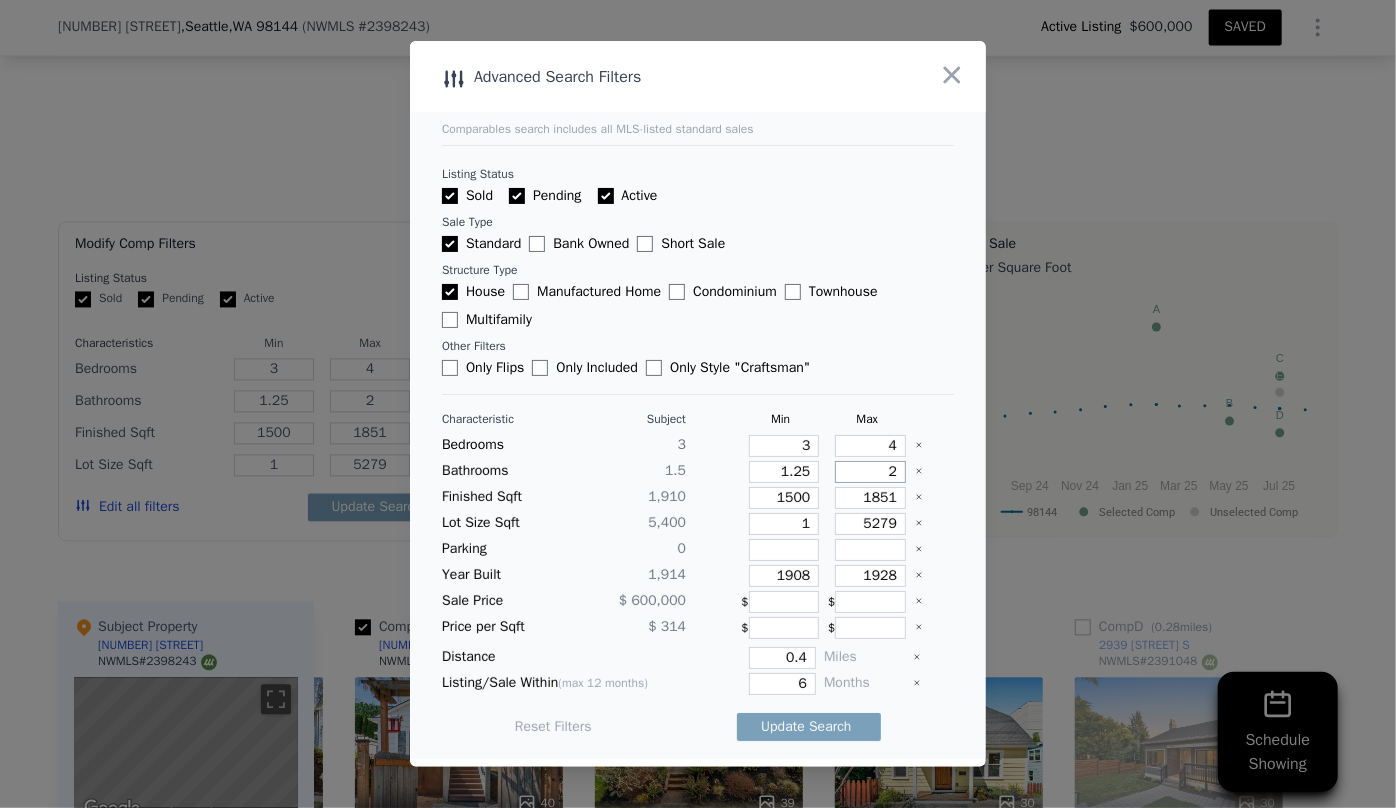 drag, startPoint x: 884, startPoint y: 469, endPoint x: 863, endPoint y: 470, distance: 21.023796 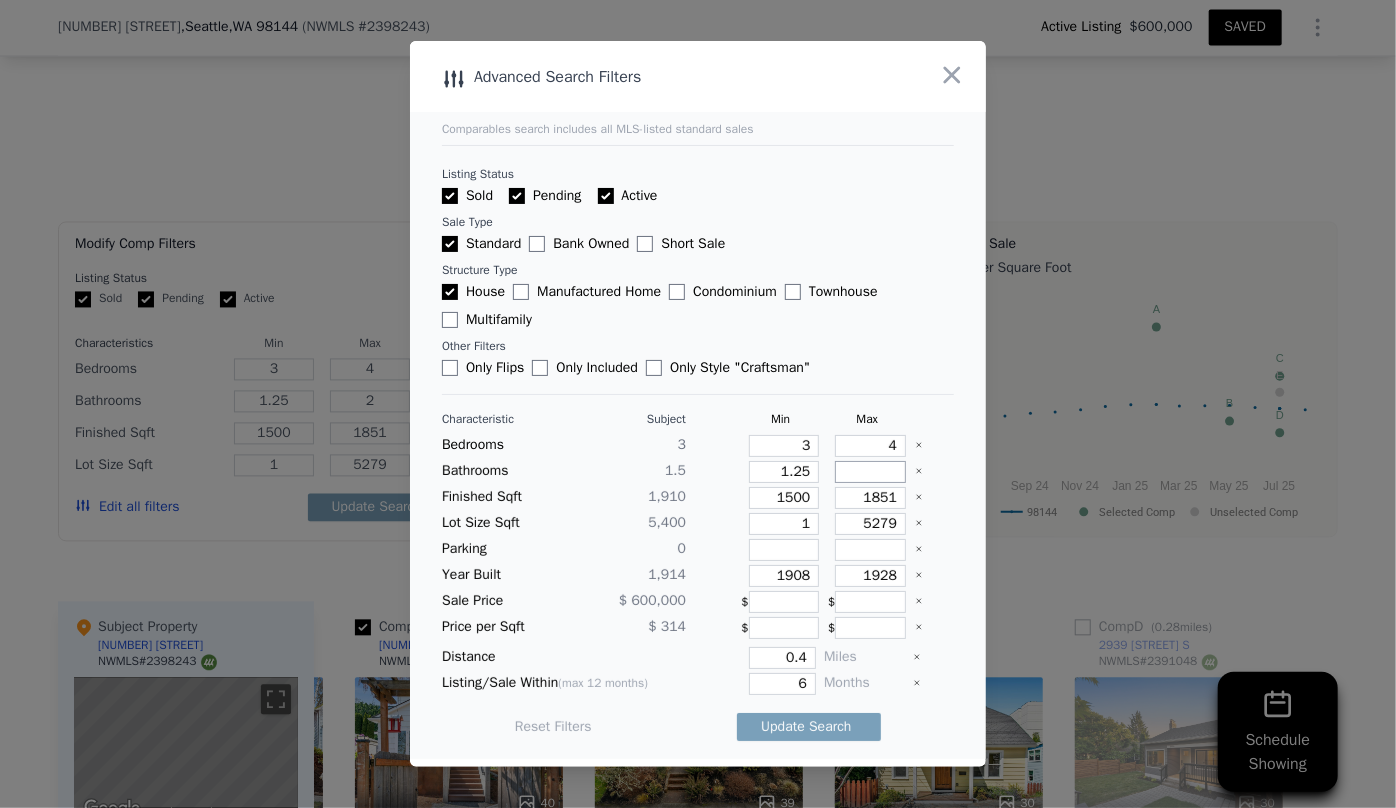 type 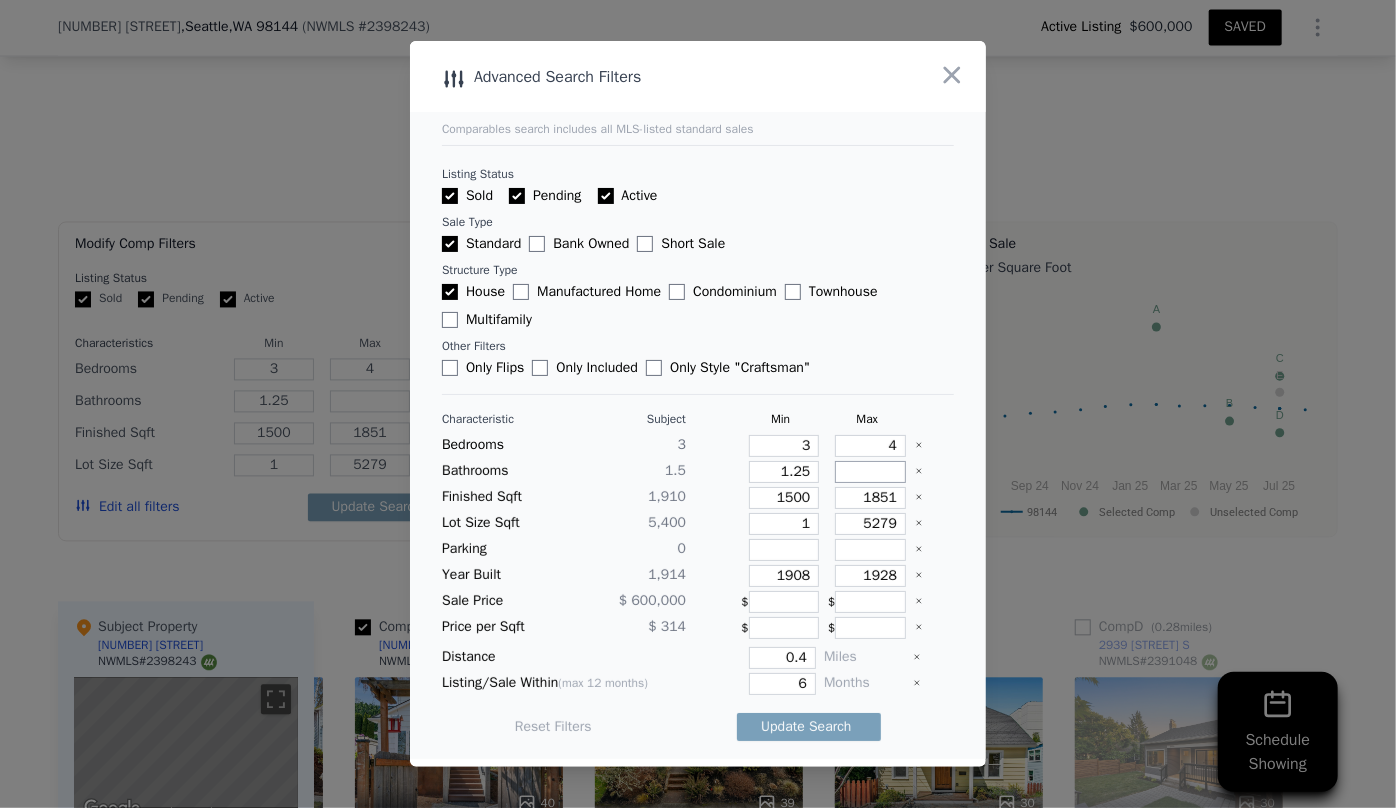 type 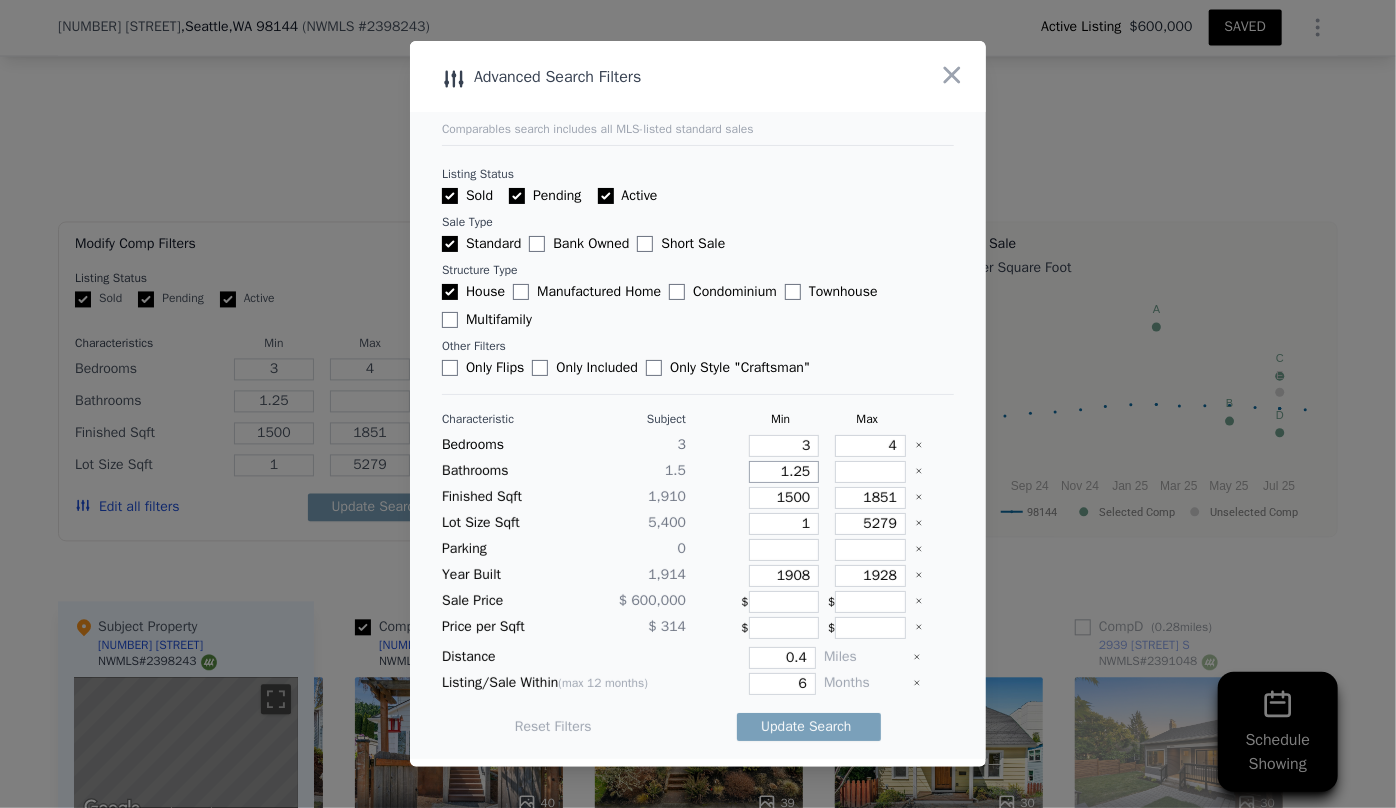 drag, startPoint x: 800, startPoint y: 474, endPoint x: 710, endPoint y: 479, distance: 90.13878 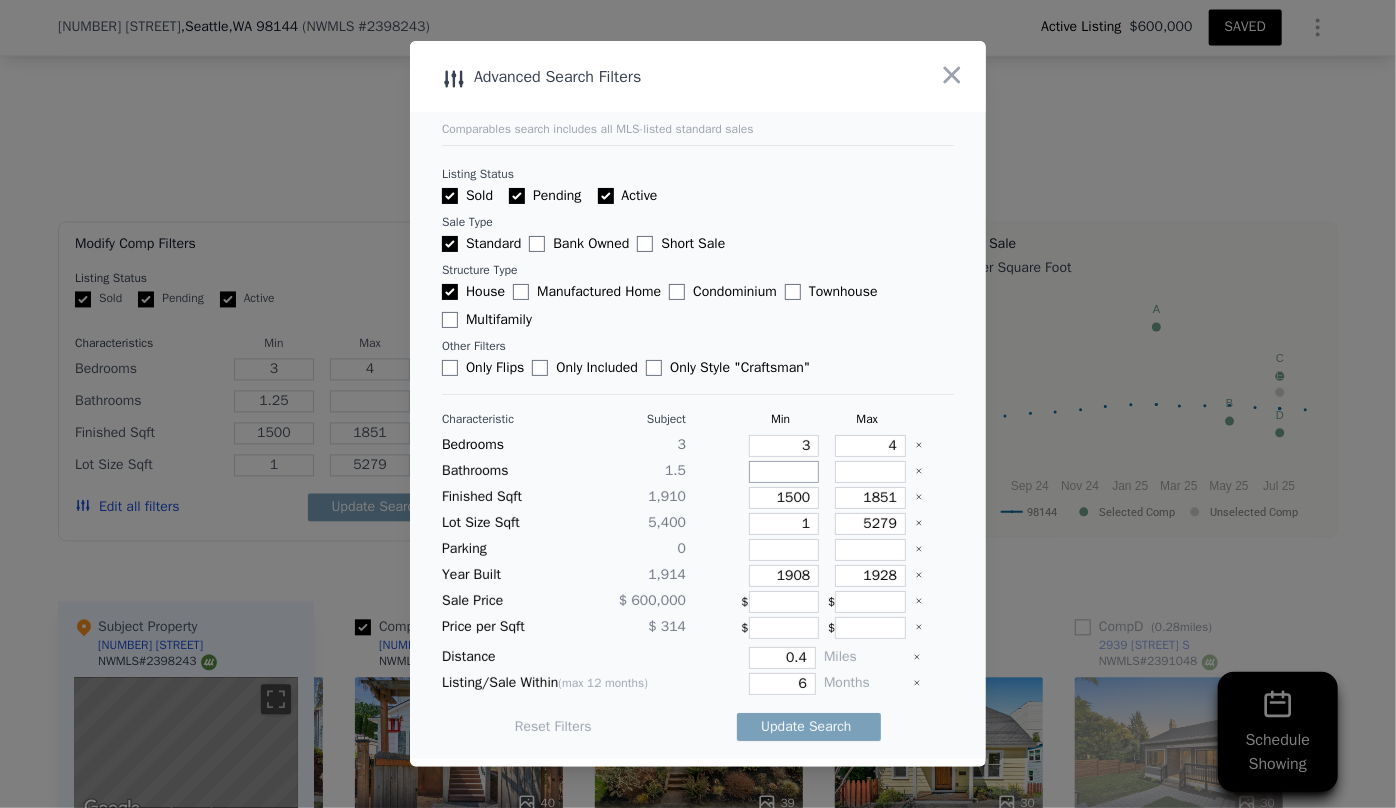 type 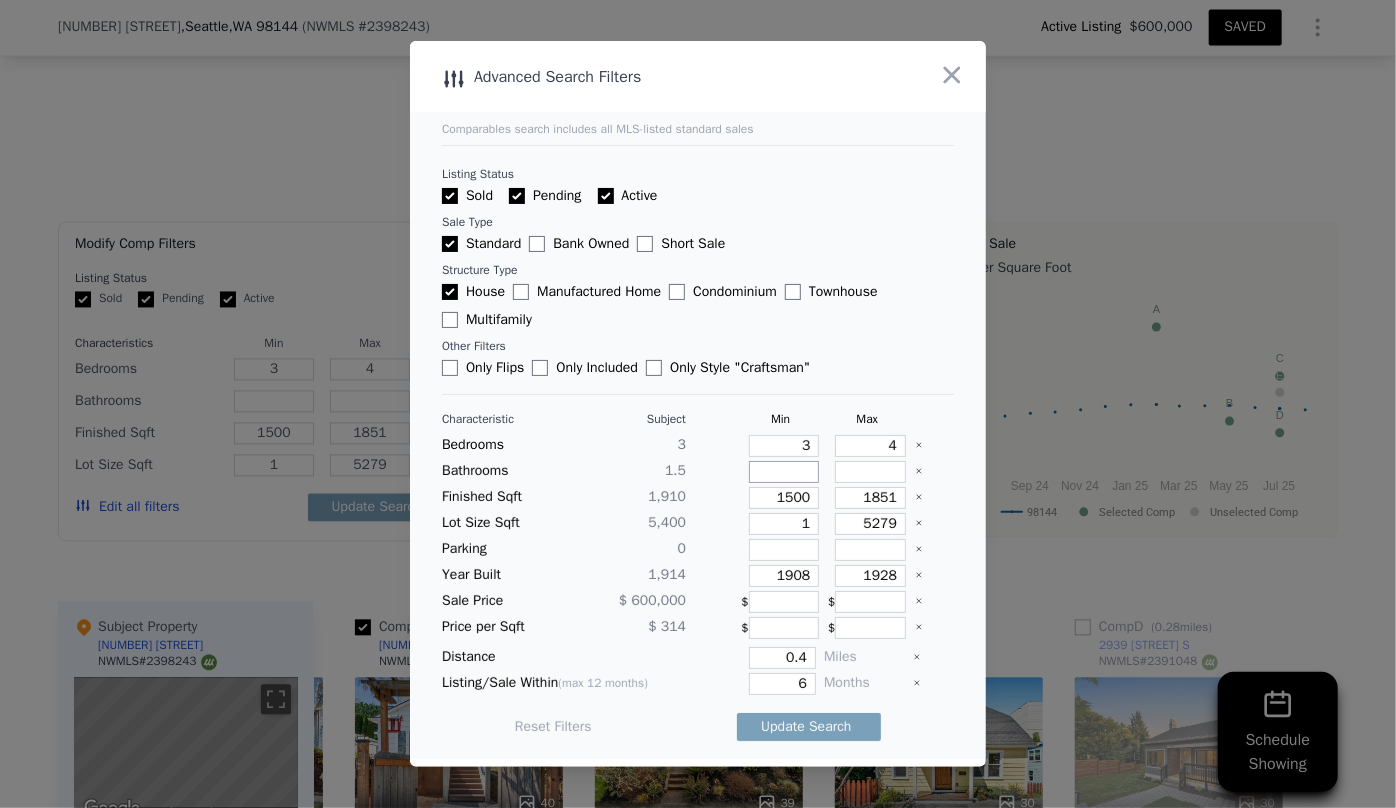 type on "1" 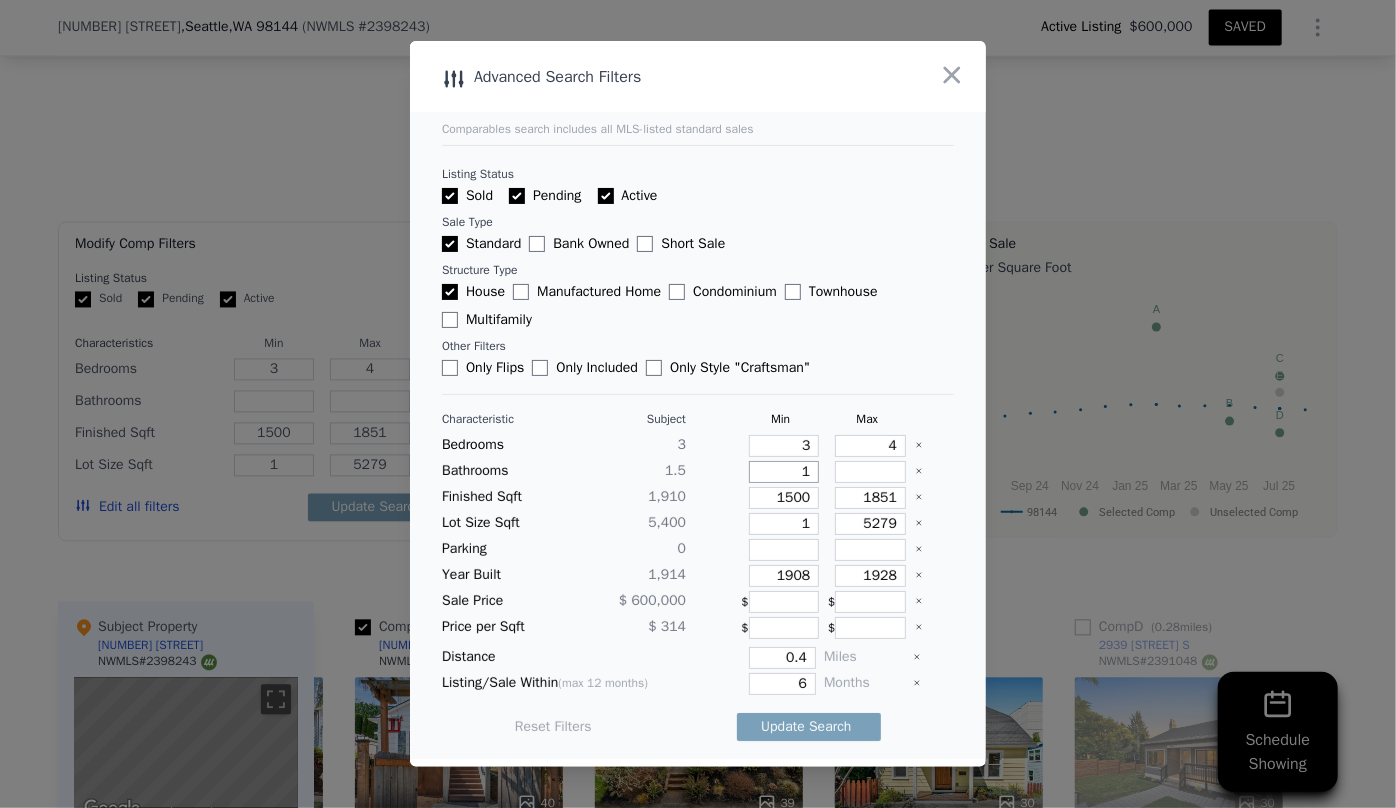 type on "1" 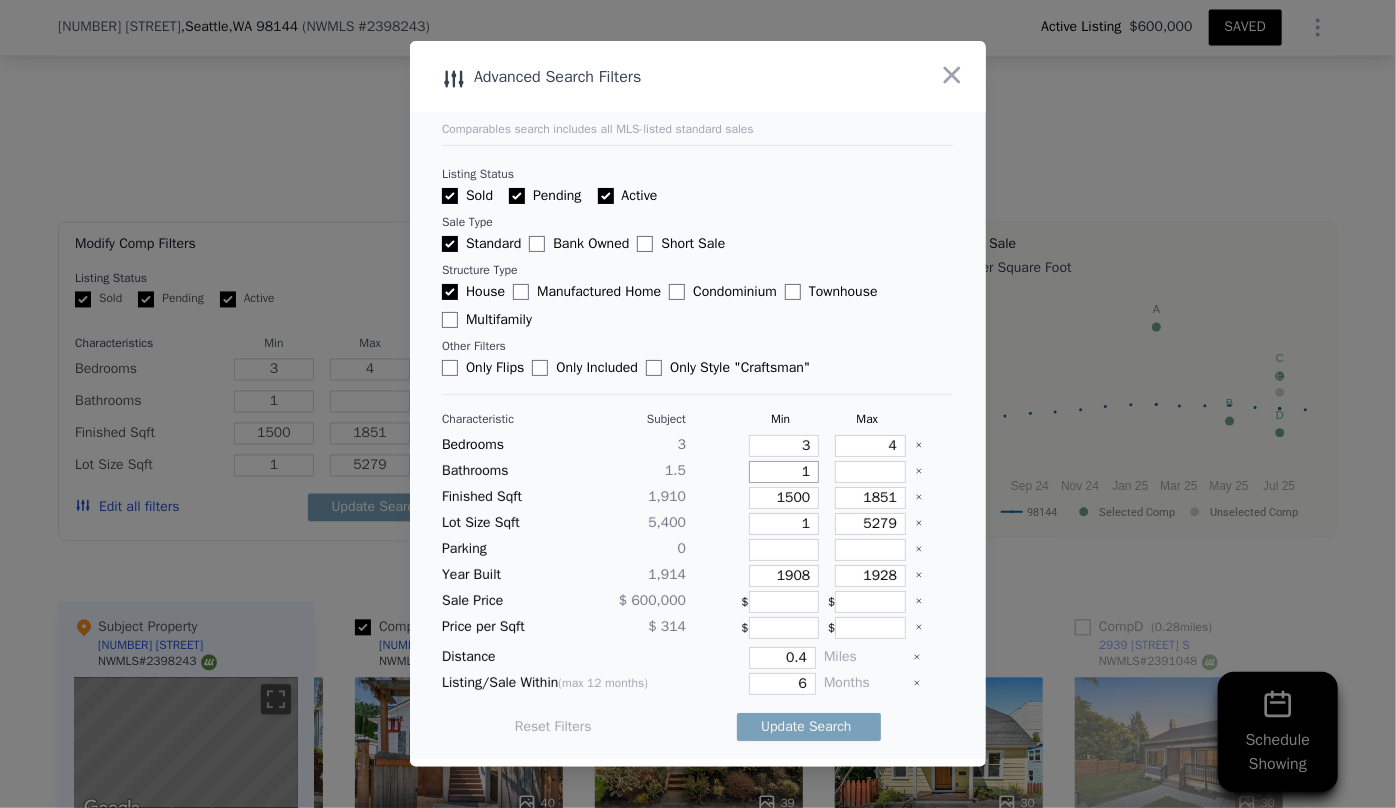 type on "1" 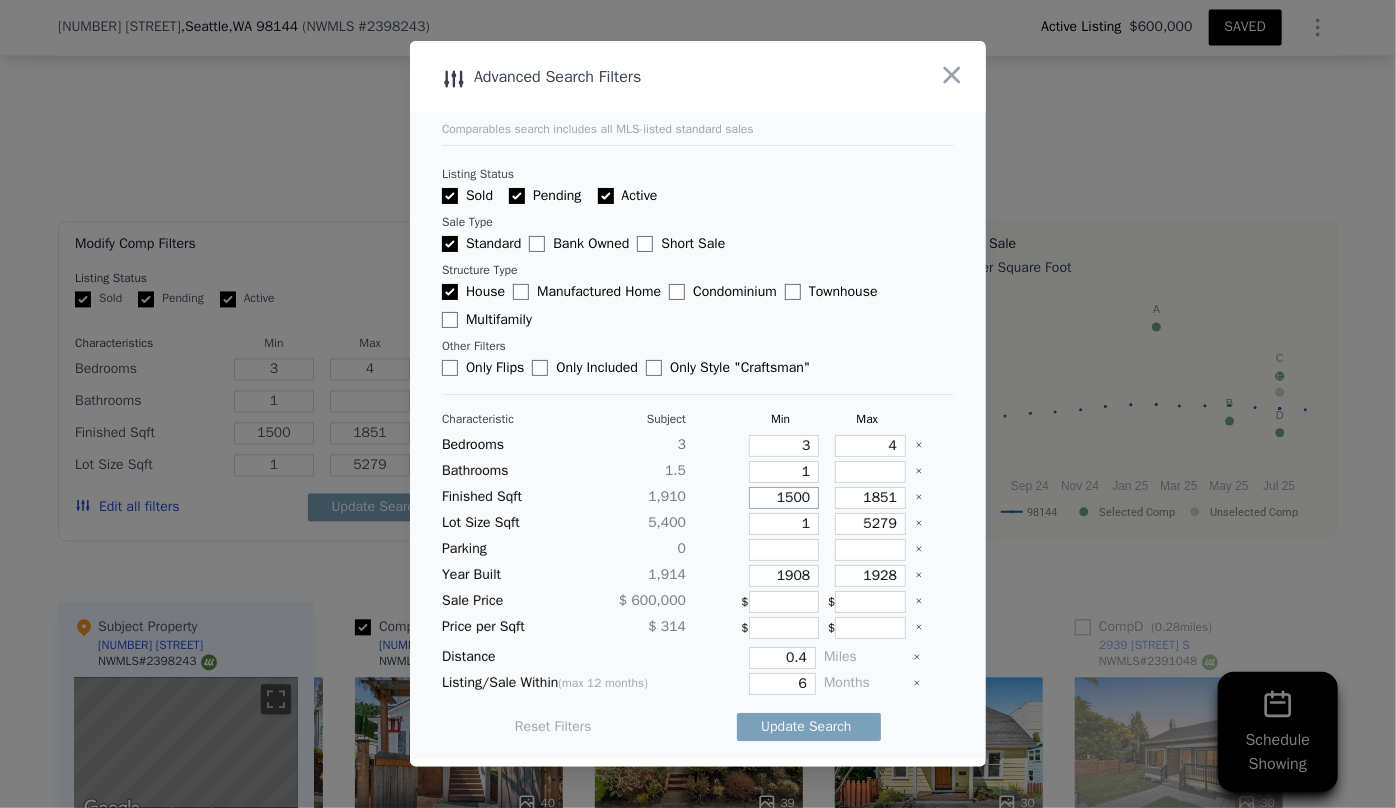 click on "1500" at bounding box center (784, 498) 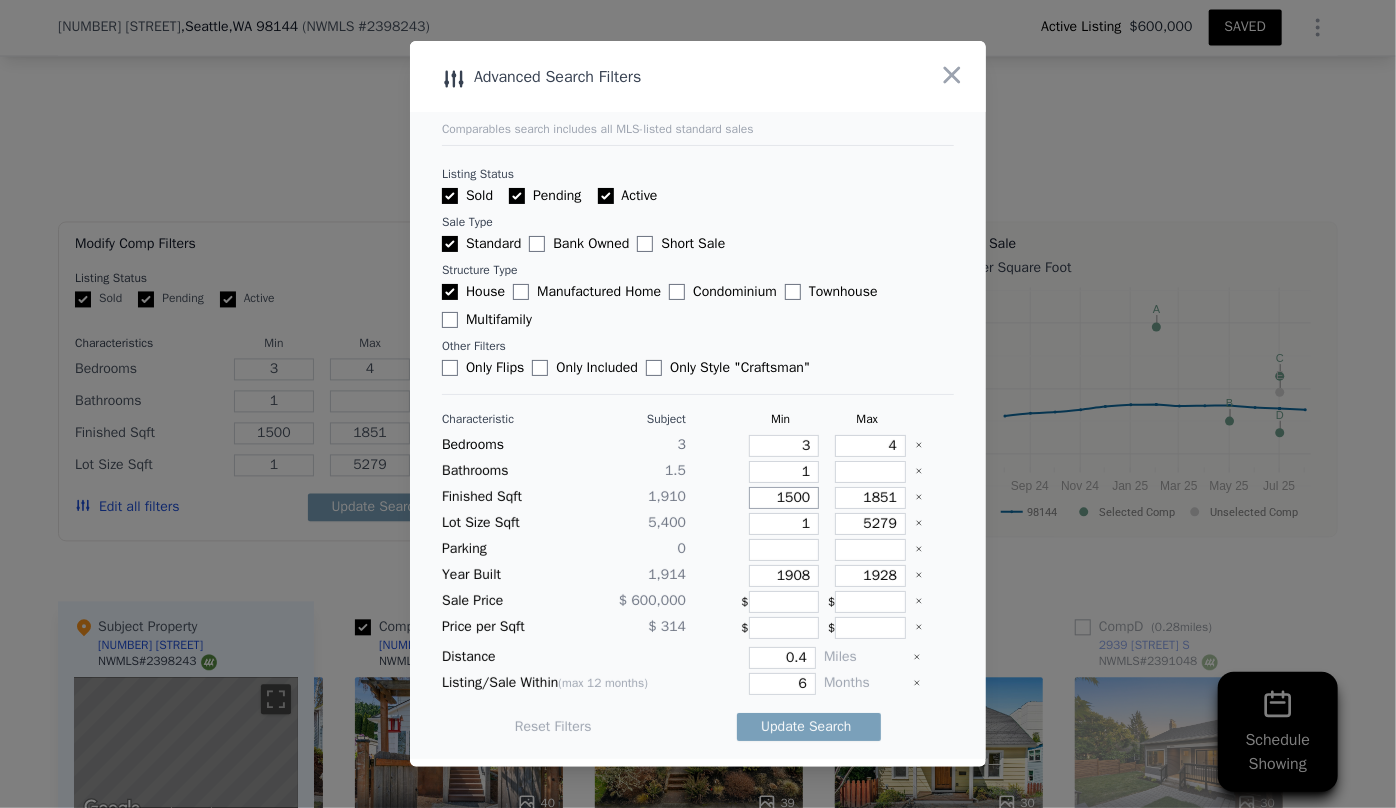 type on "150" 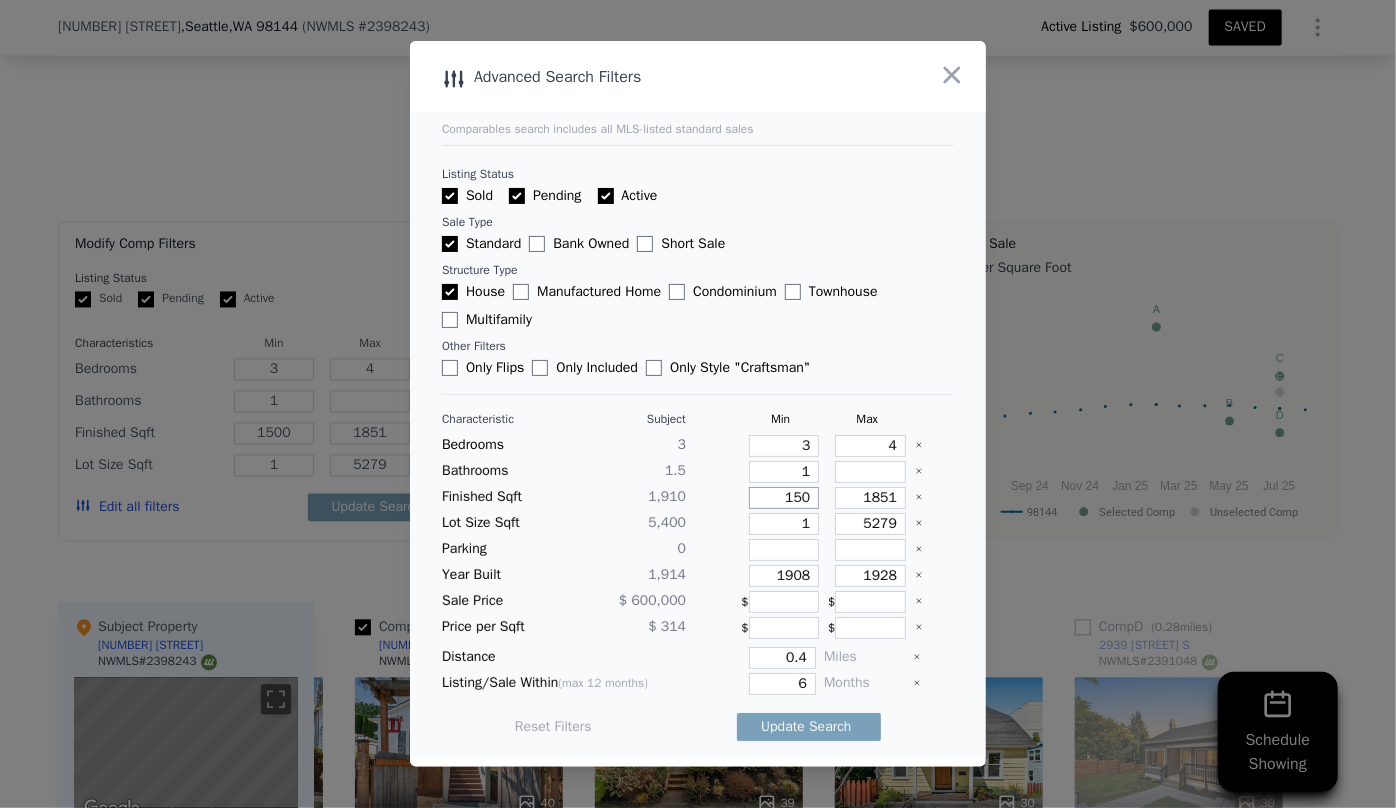 type on "150" 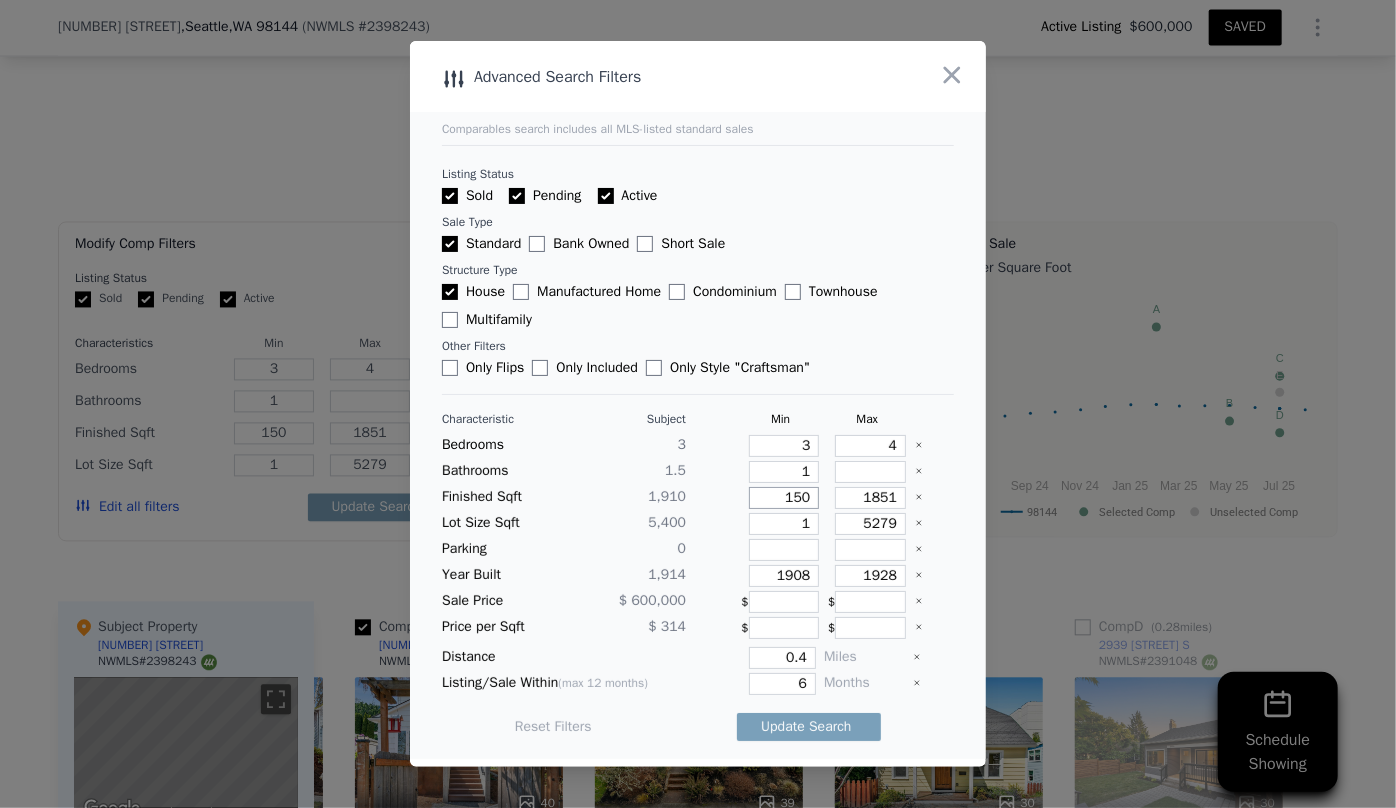 type on "15" 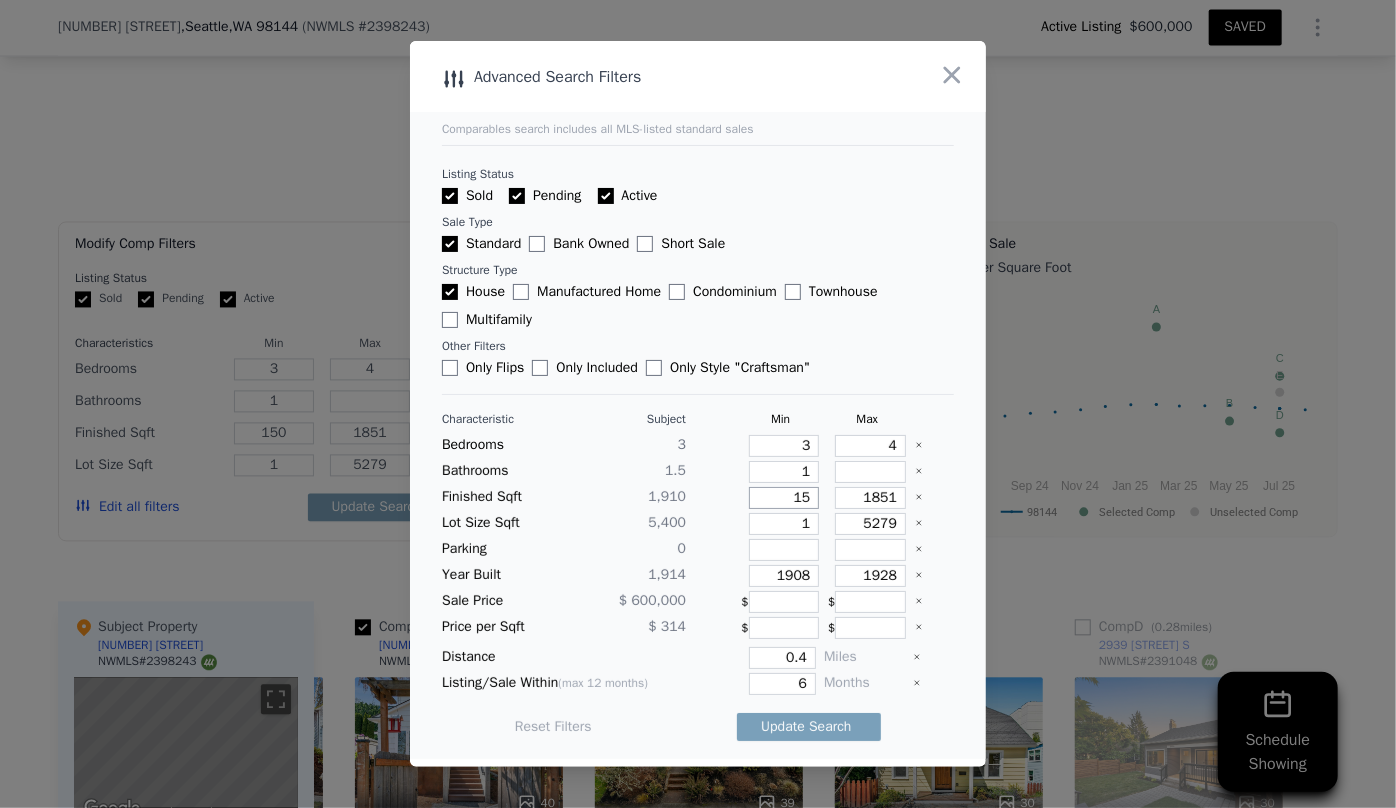 type on "15" 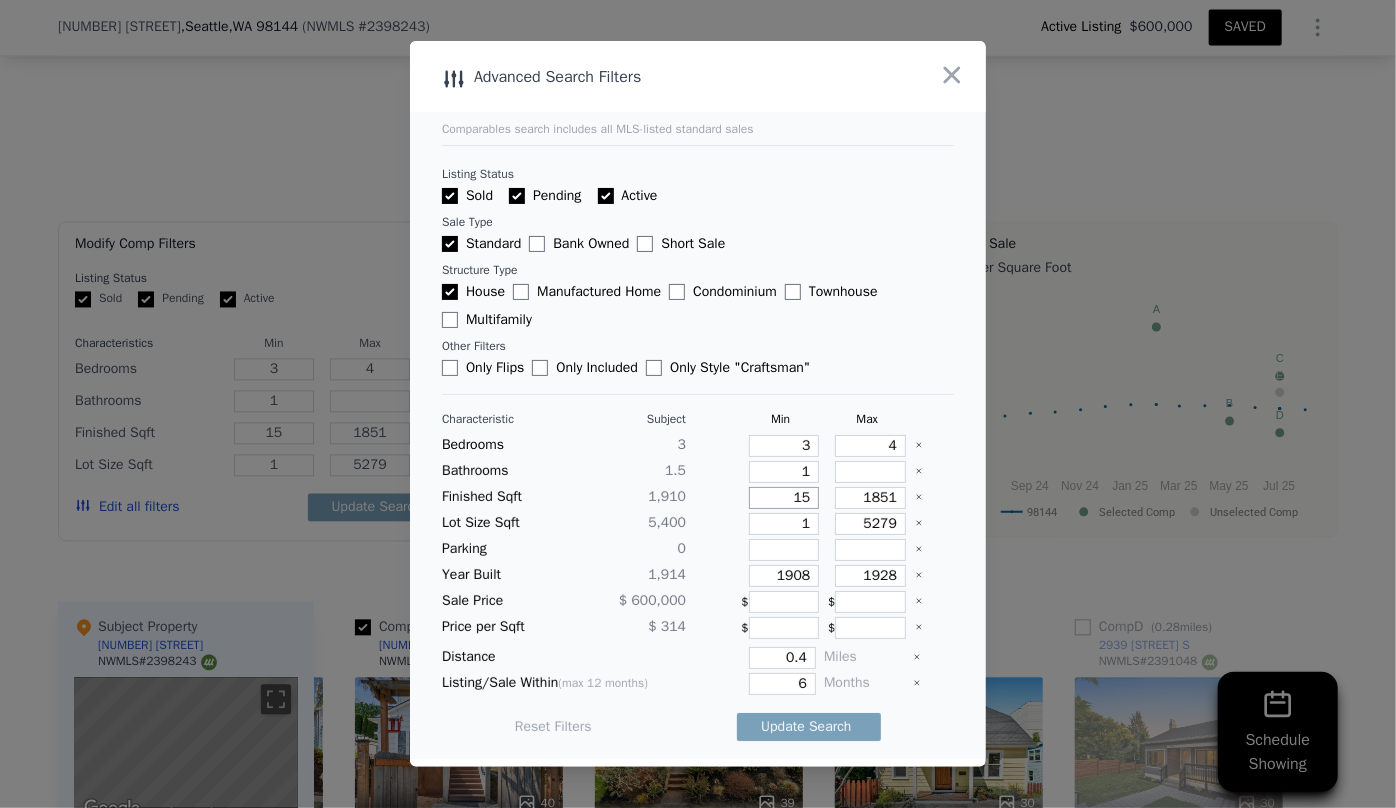type on "1" 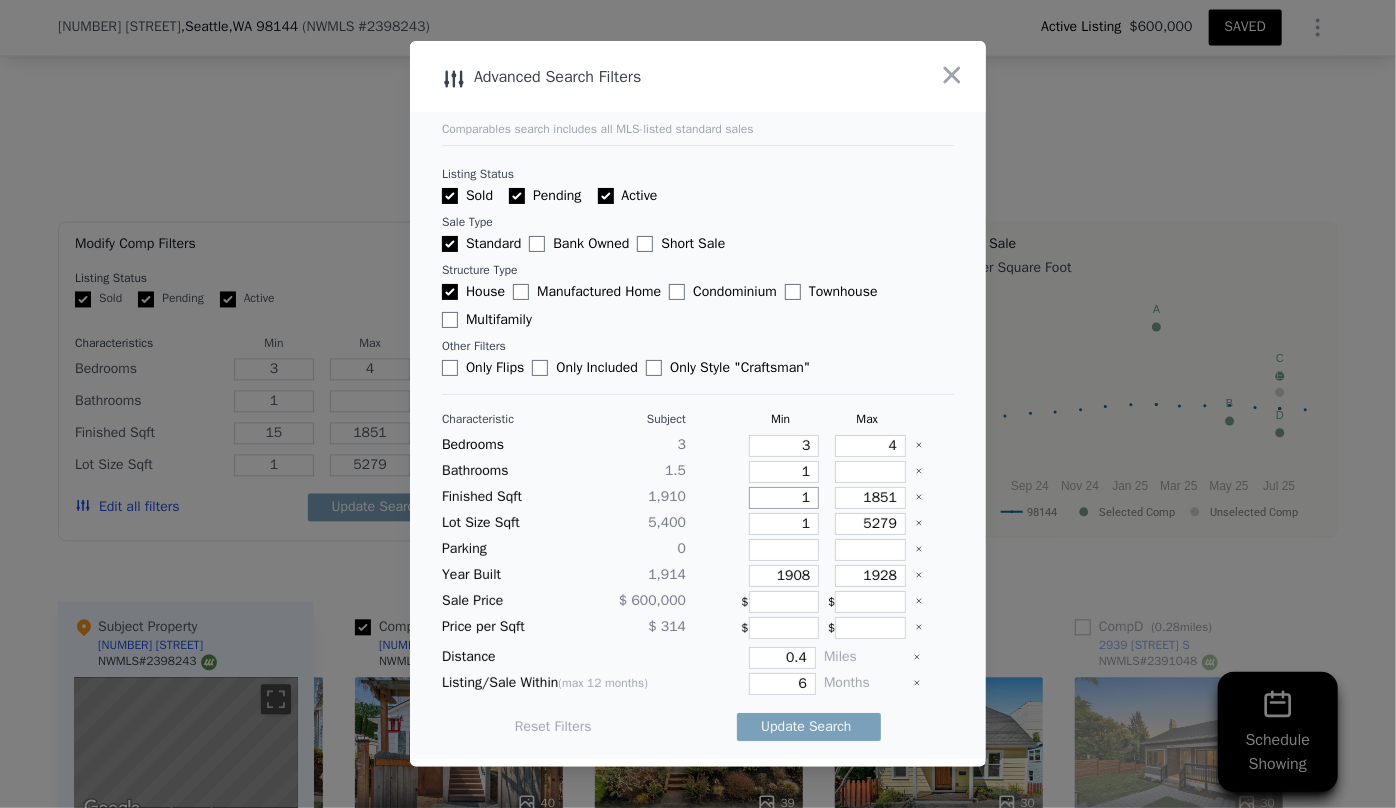 type on "1" 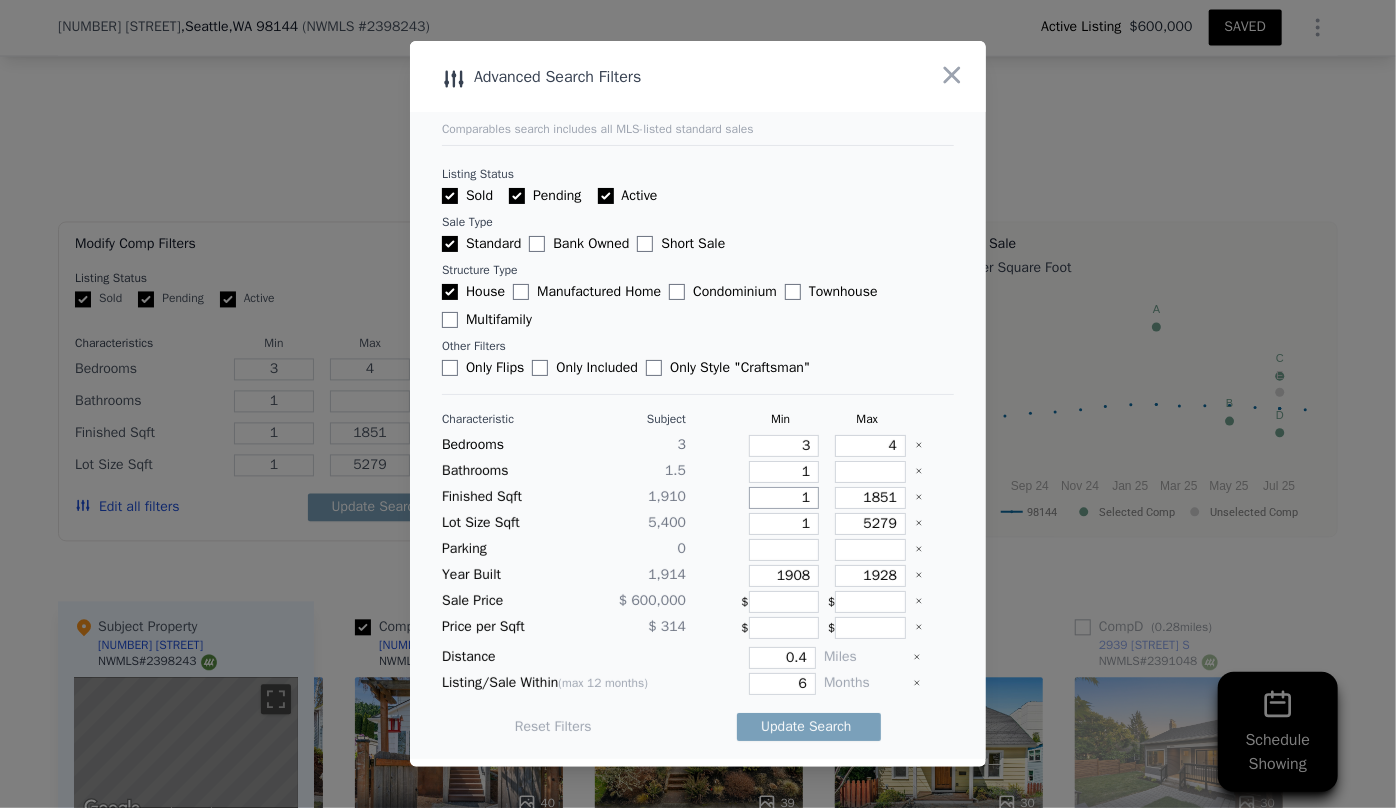 type on "17" 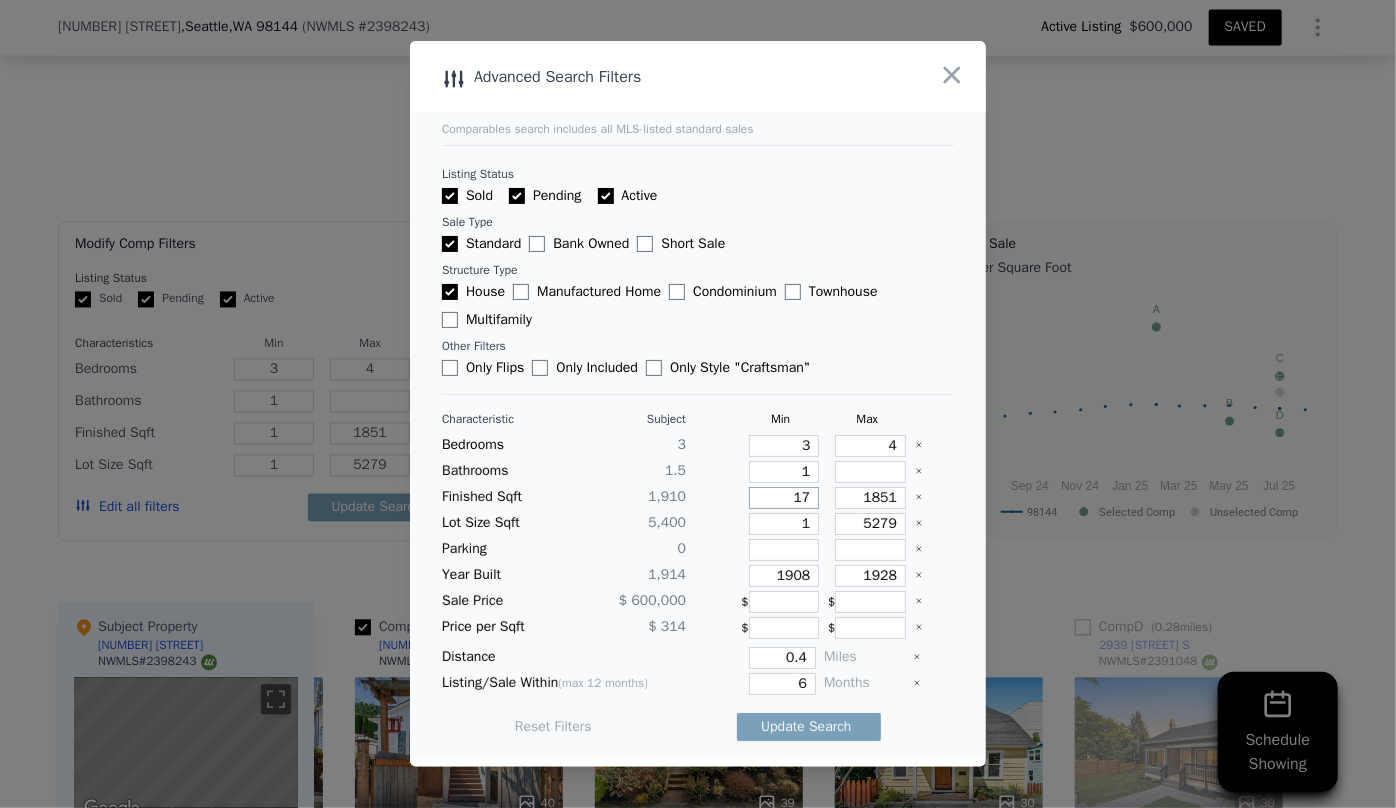 type on "17" 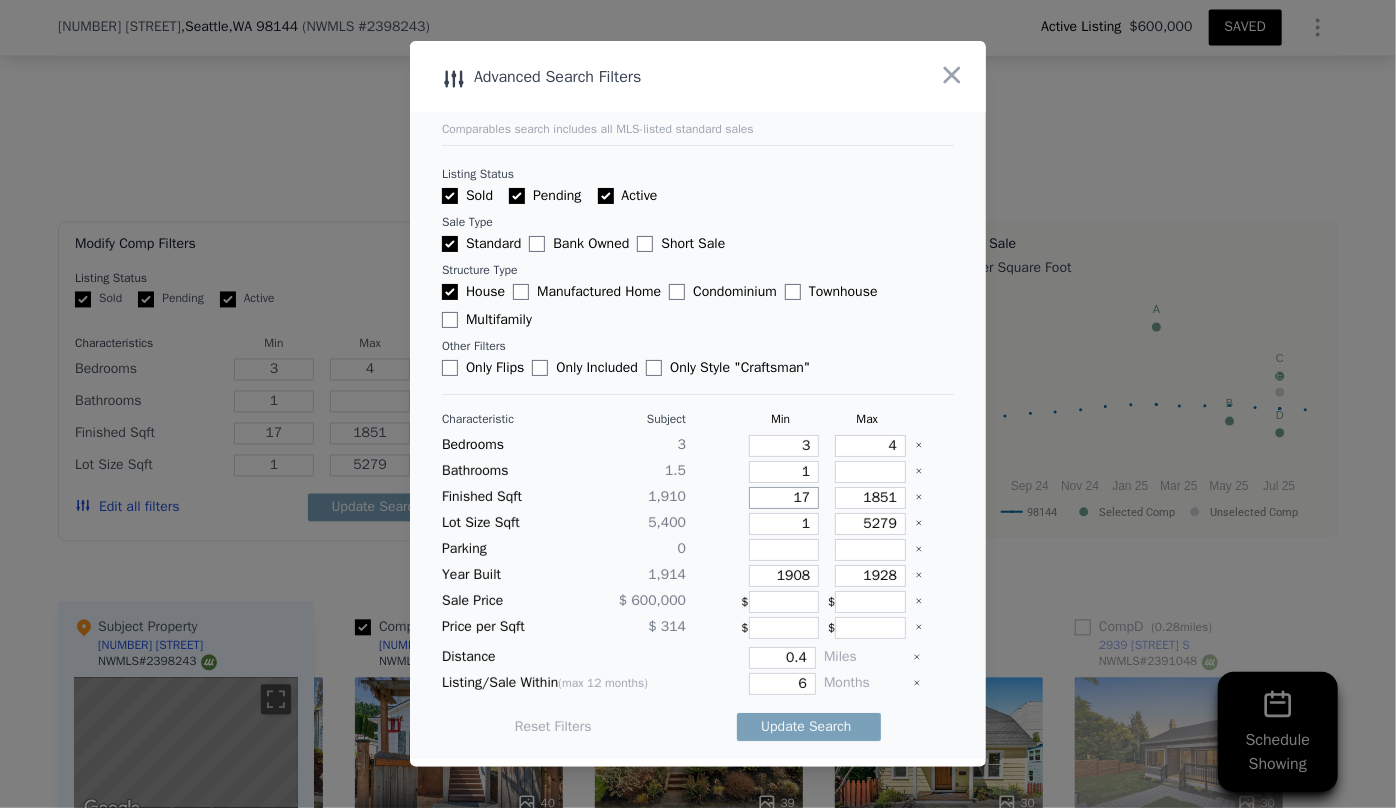 type on "170" 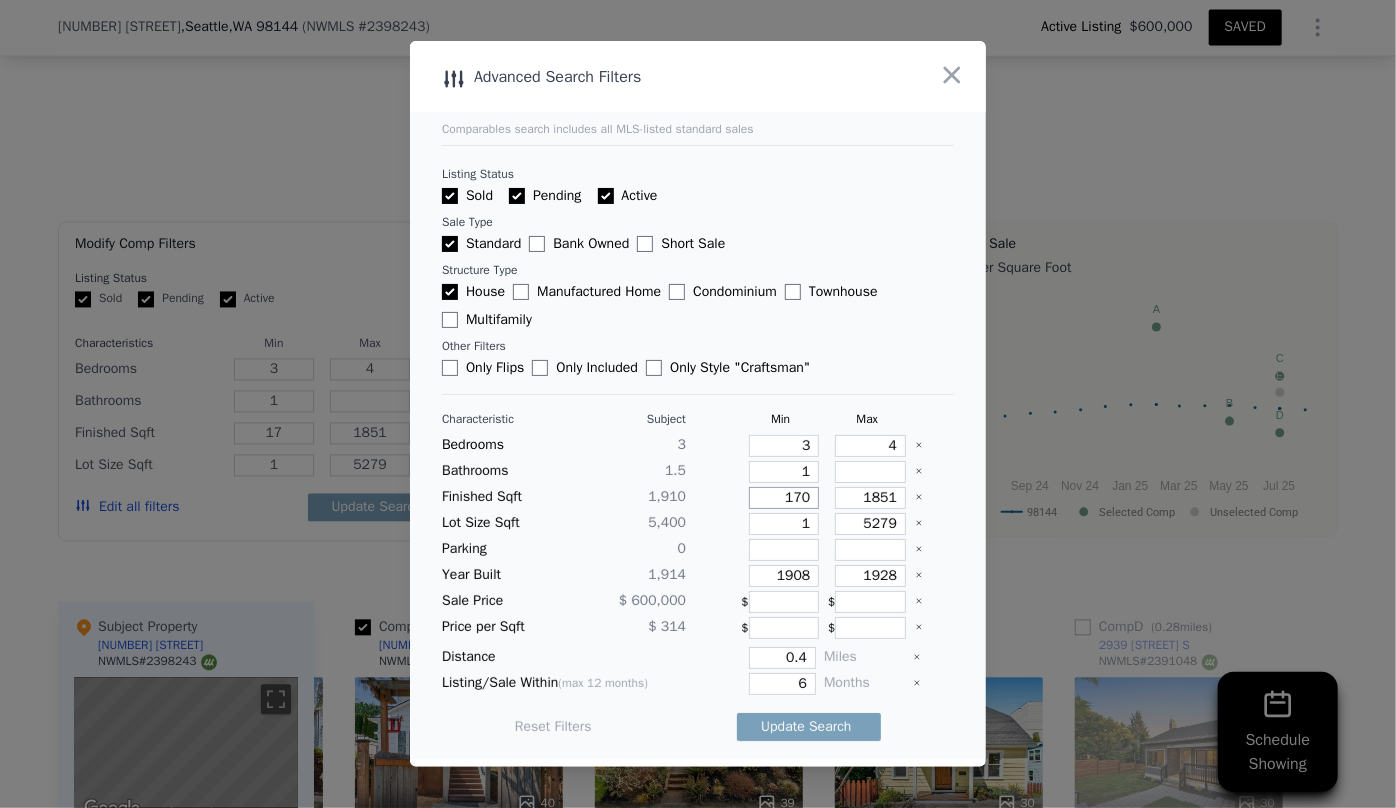 type on "170" 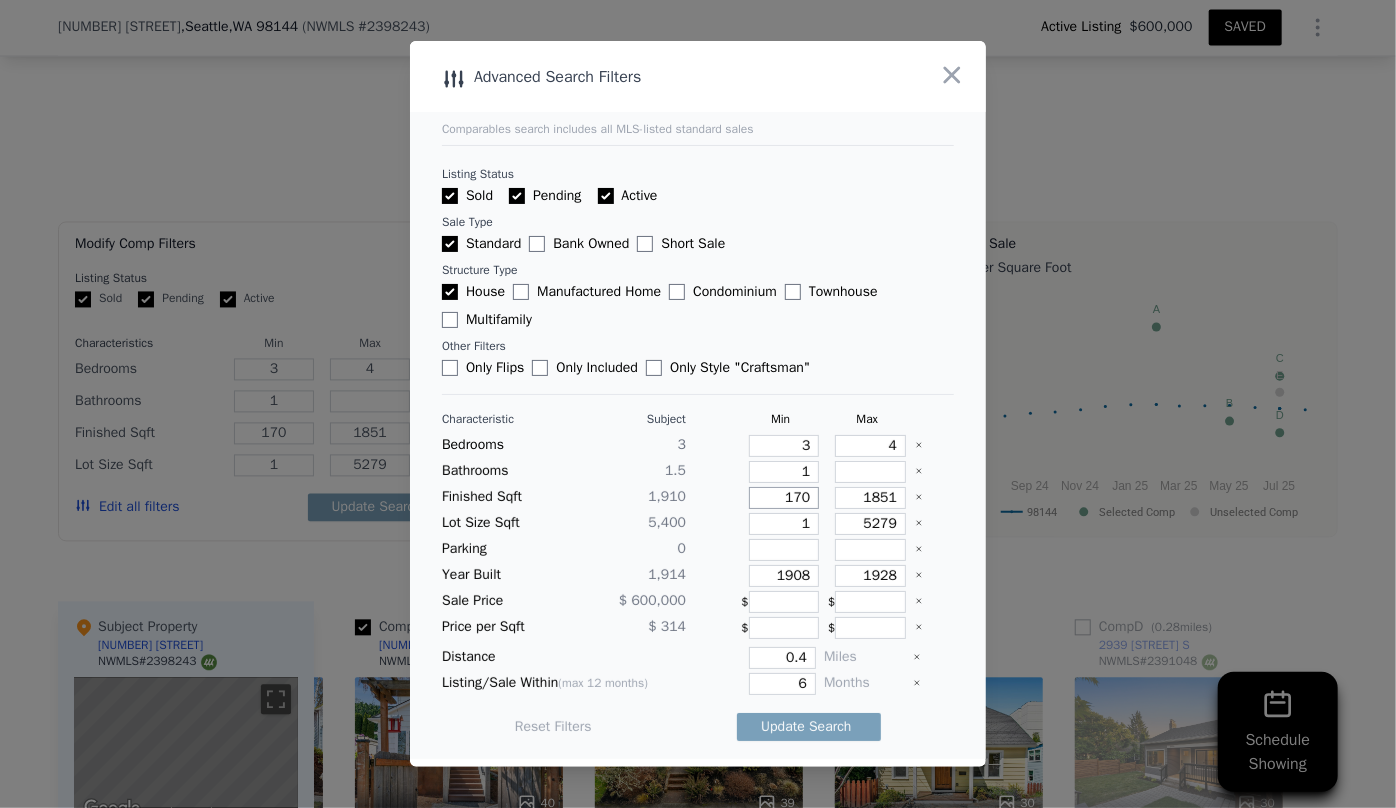 type on "1700" 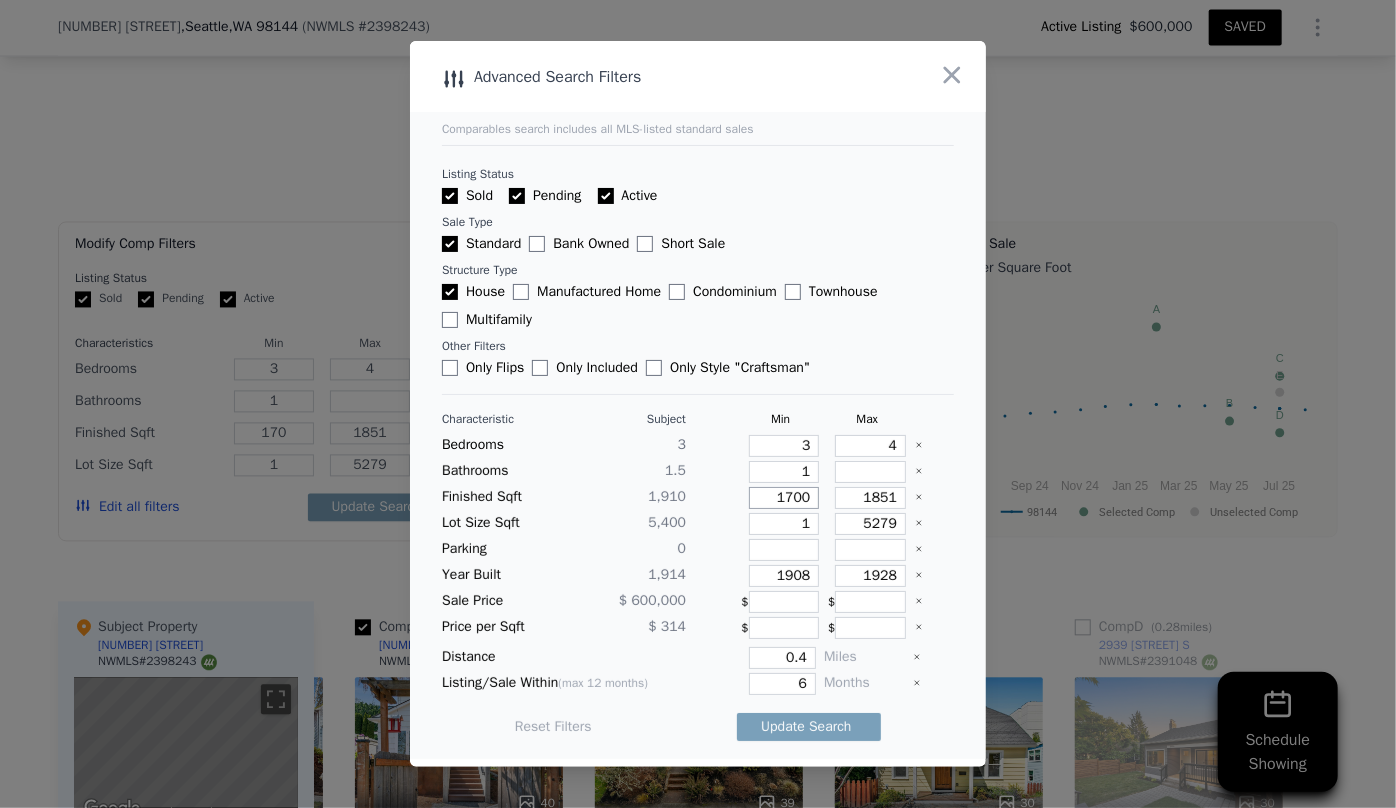 type on "1700" 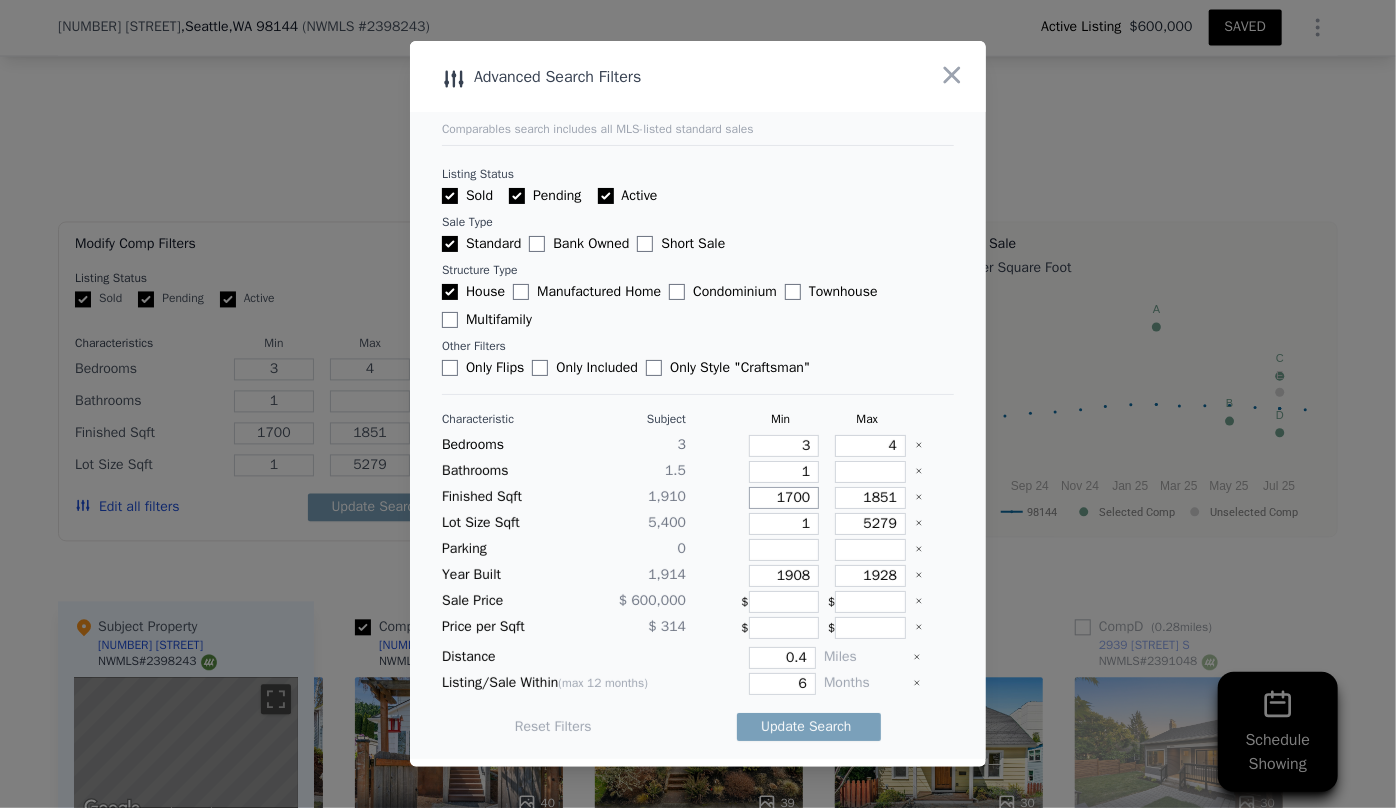type on "1700" 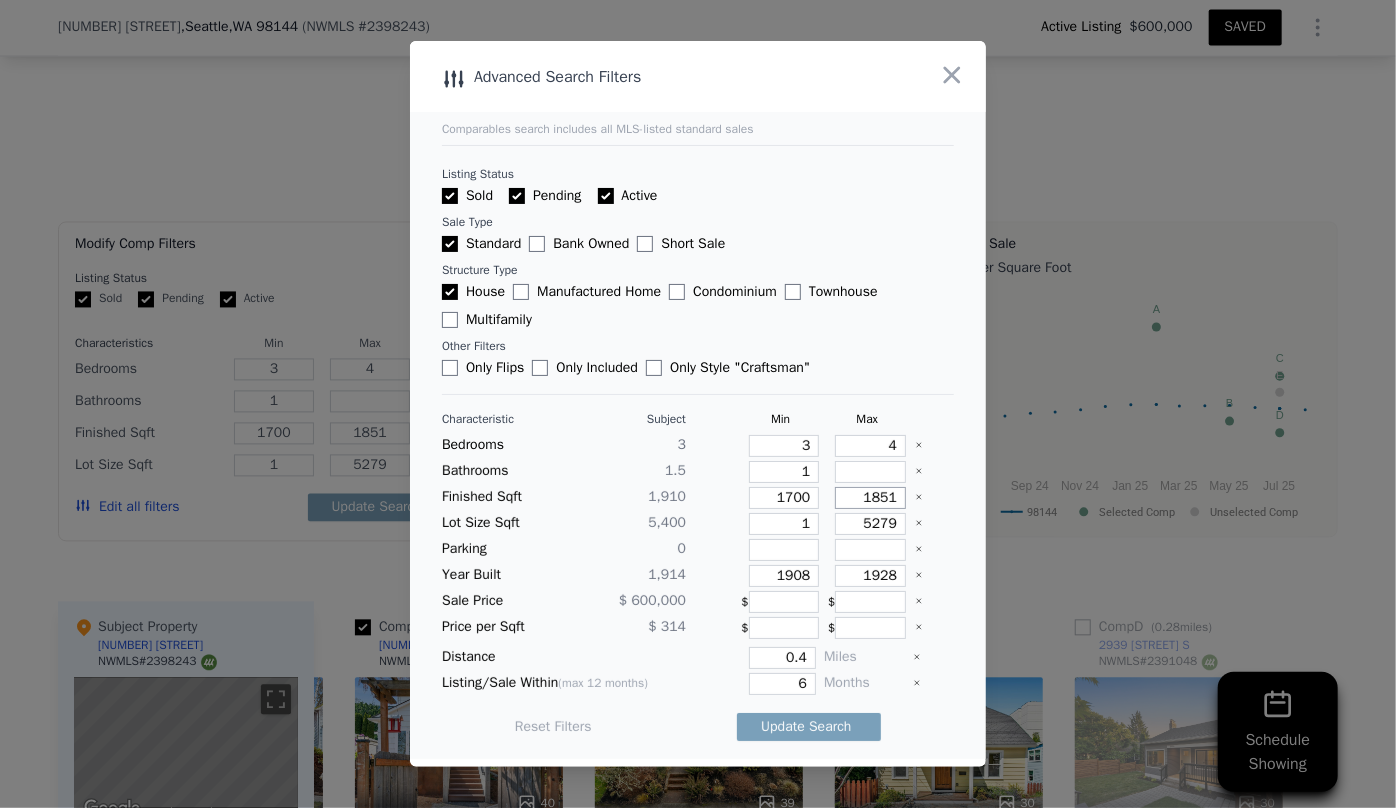 drag, startPoint x: 891, startPoint y: 497, endPoint x: 768, endPoint y: 499, distance: 123.01626 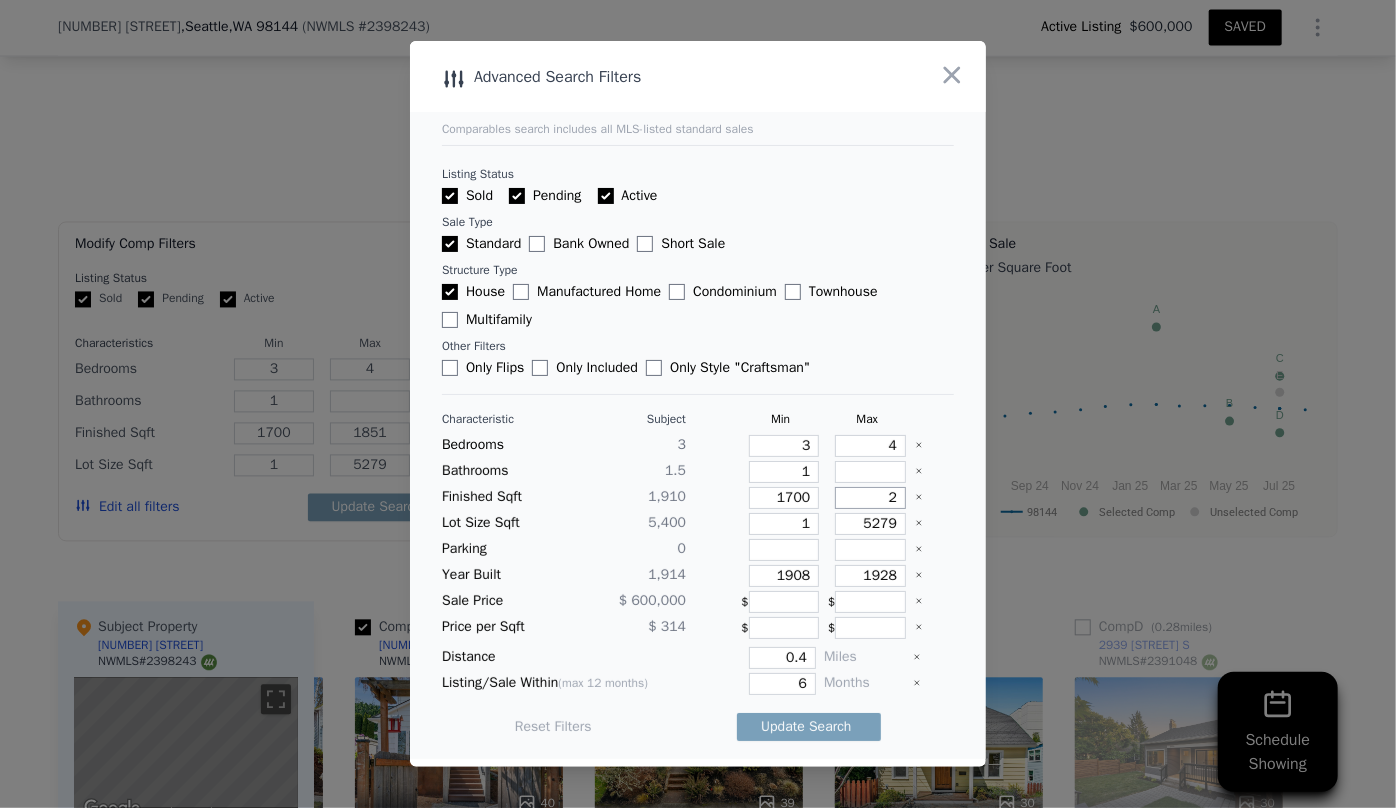 type on "2" 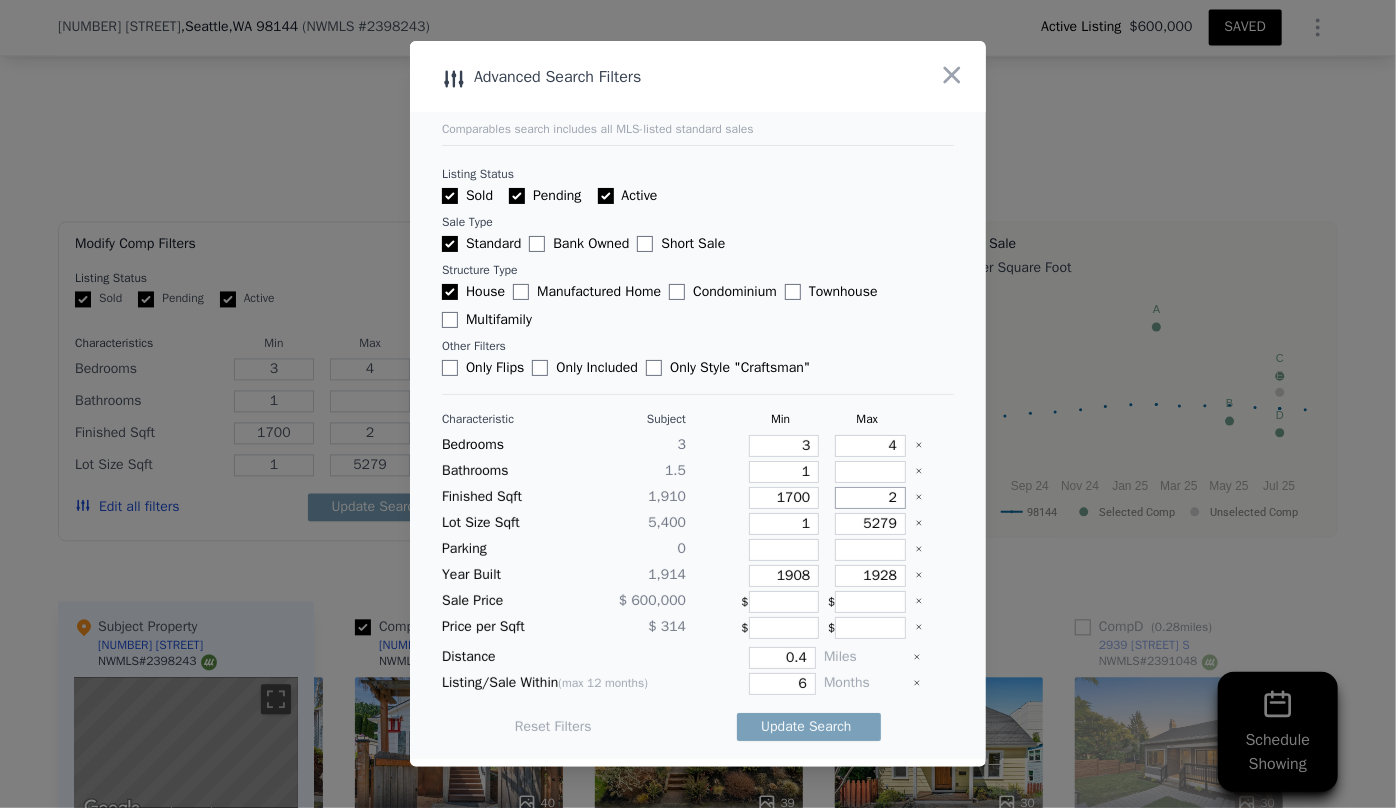 type on "21" 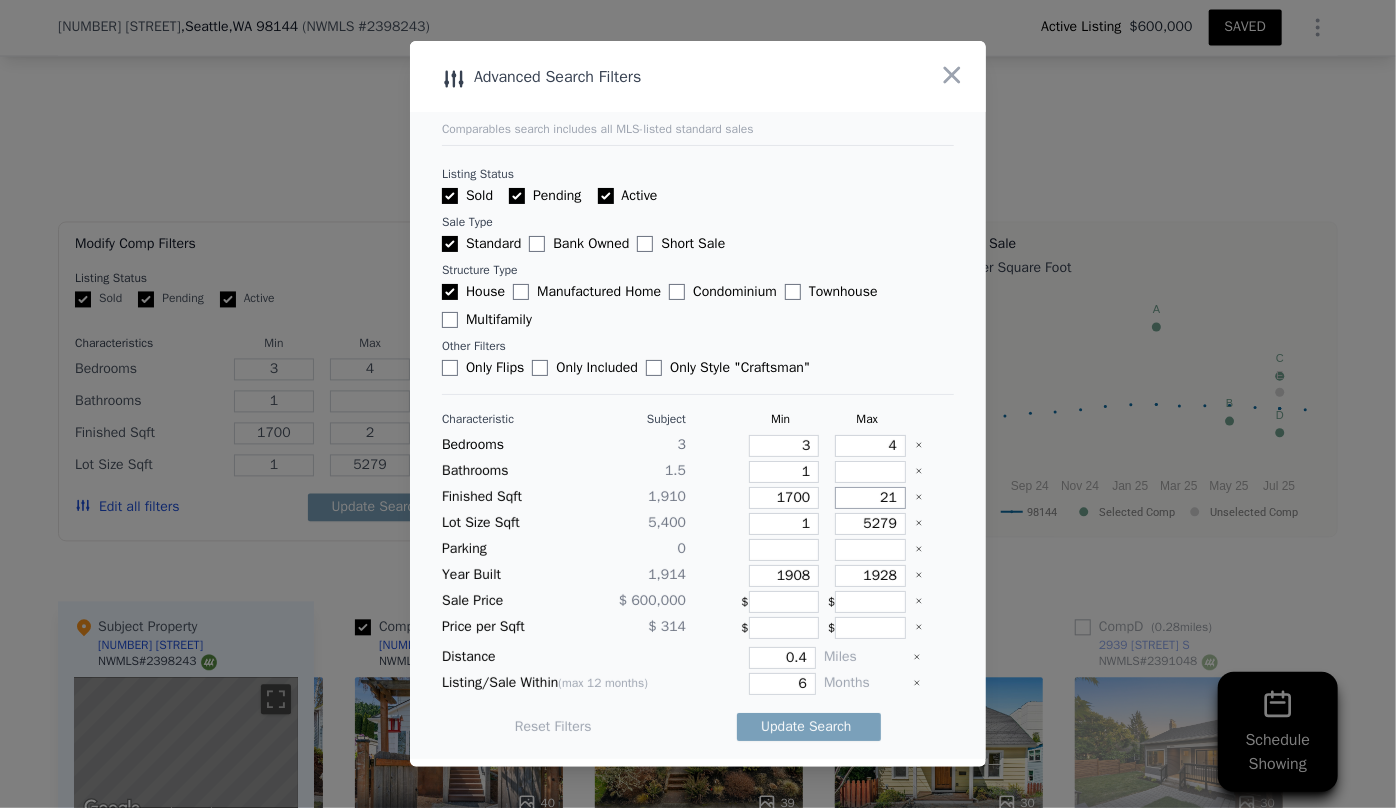 type on "21" 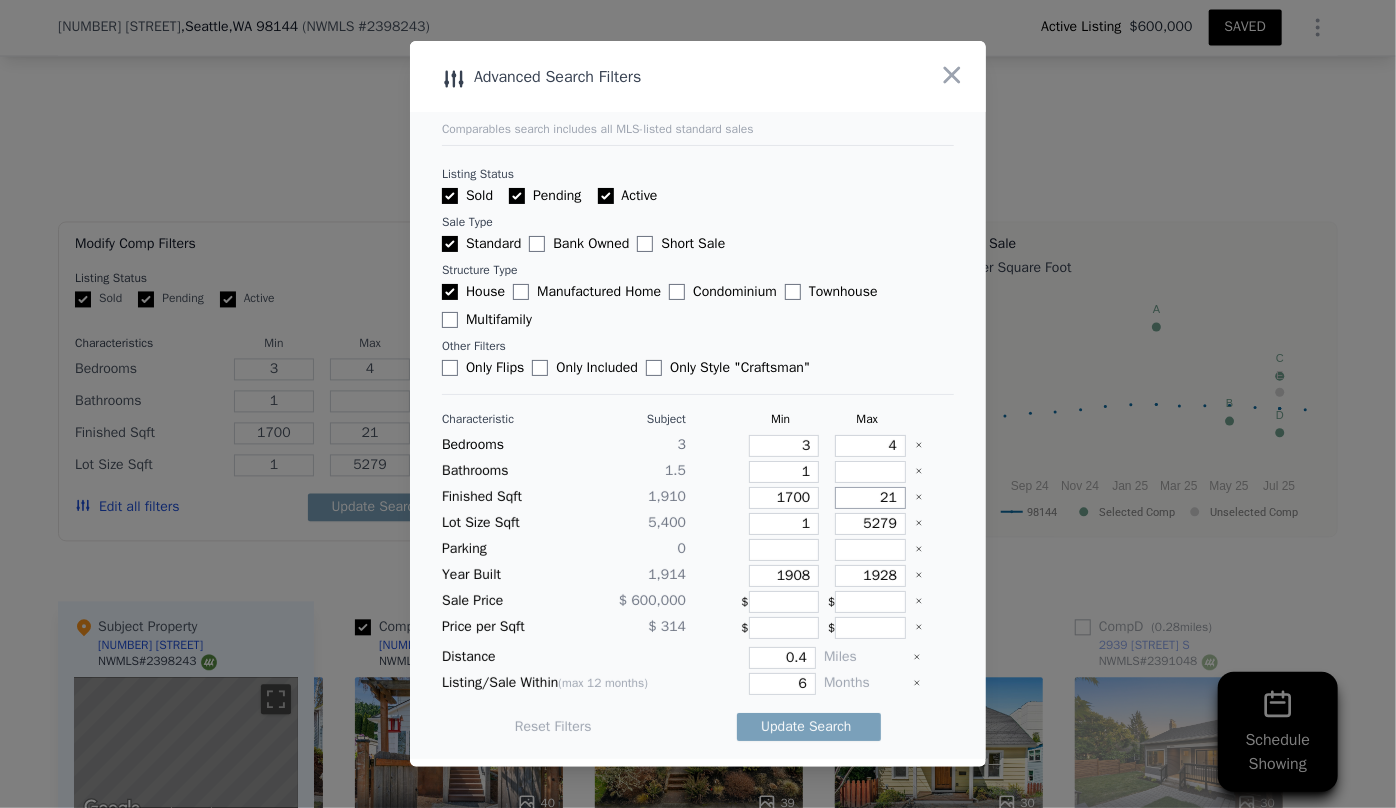 type on "210" 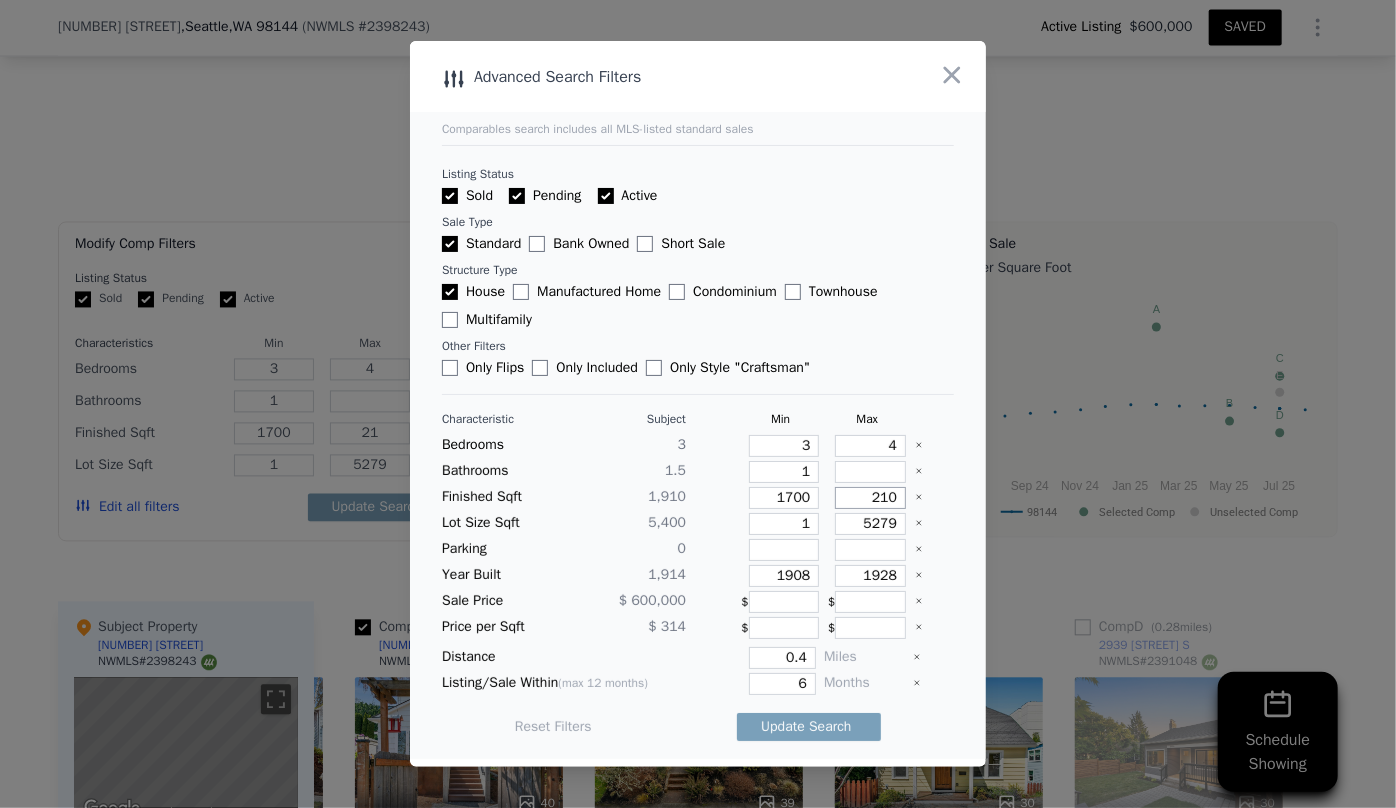 type on "210" 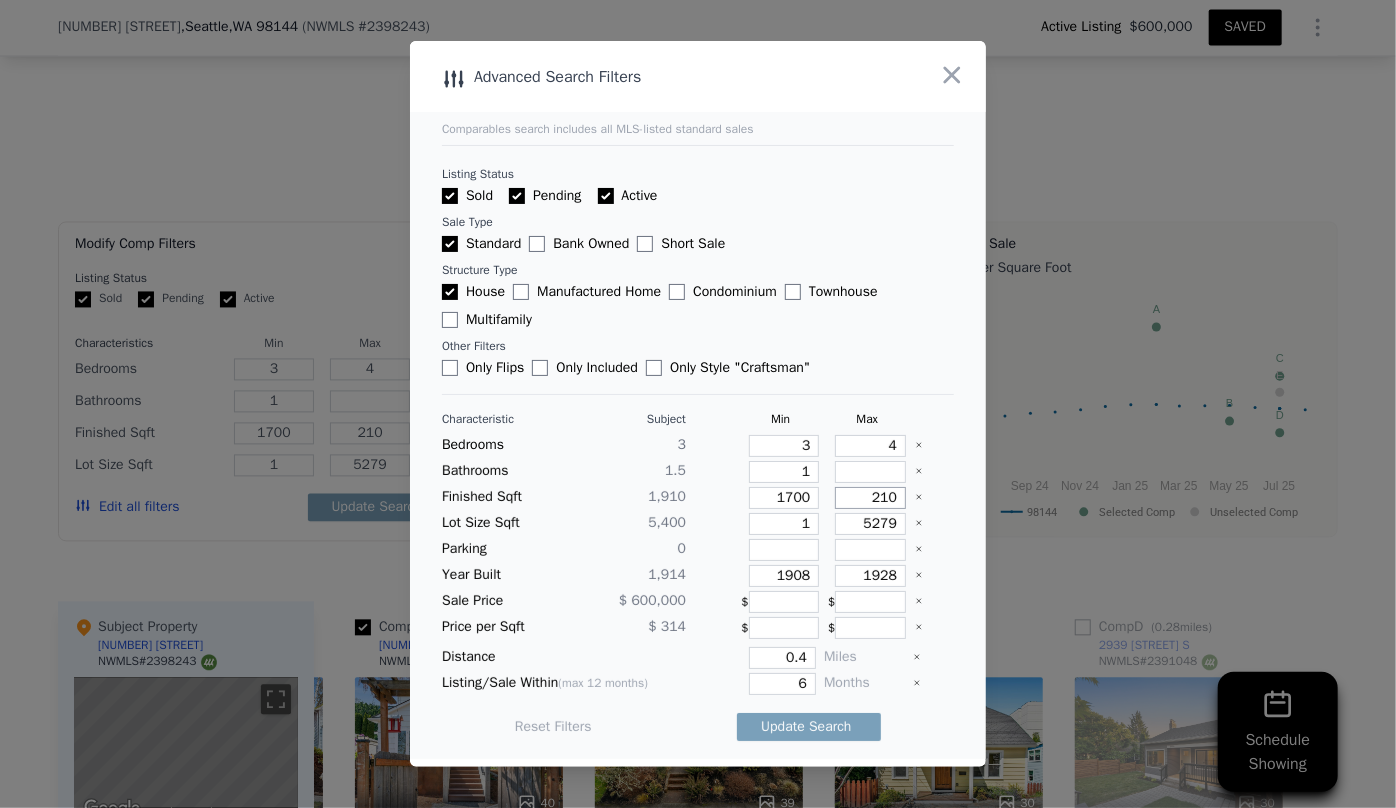 type on "2100" 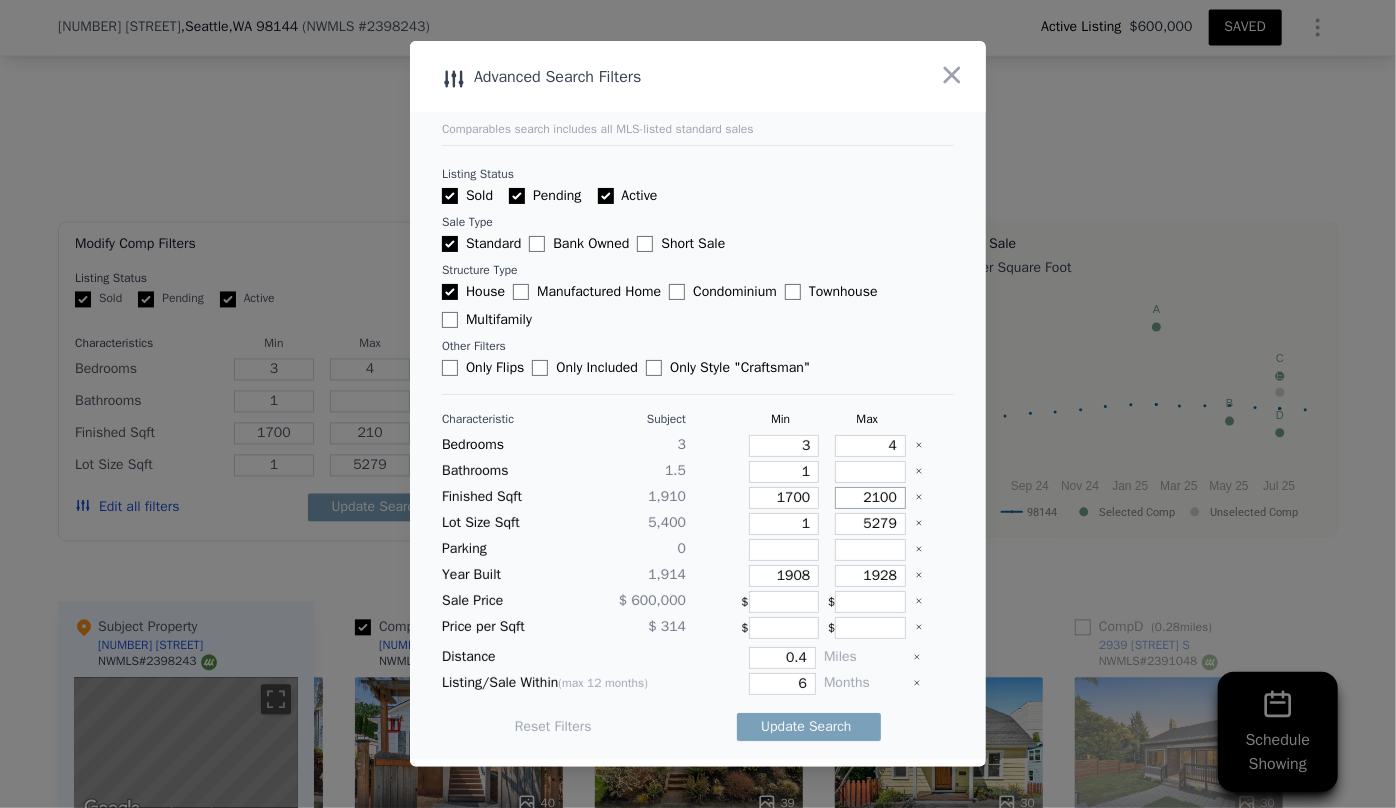 type on "2100" 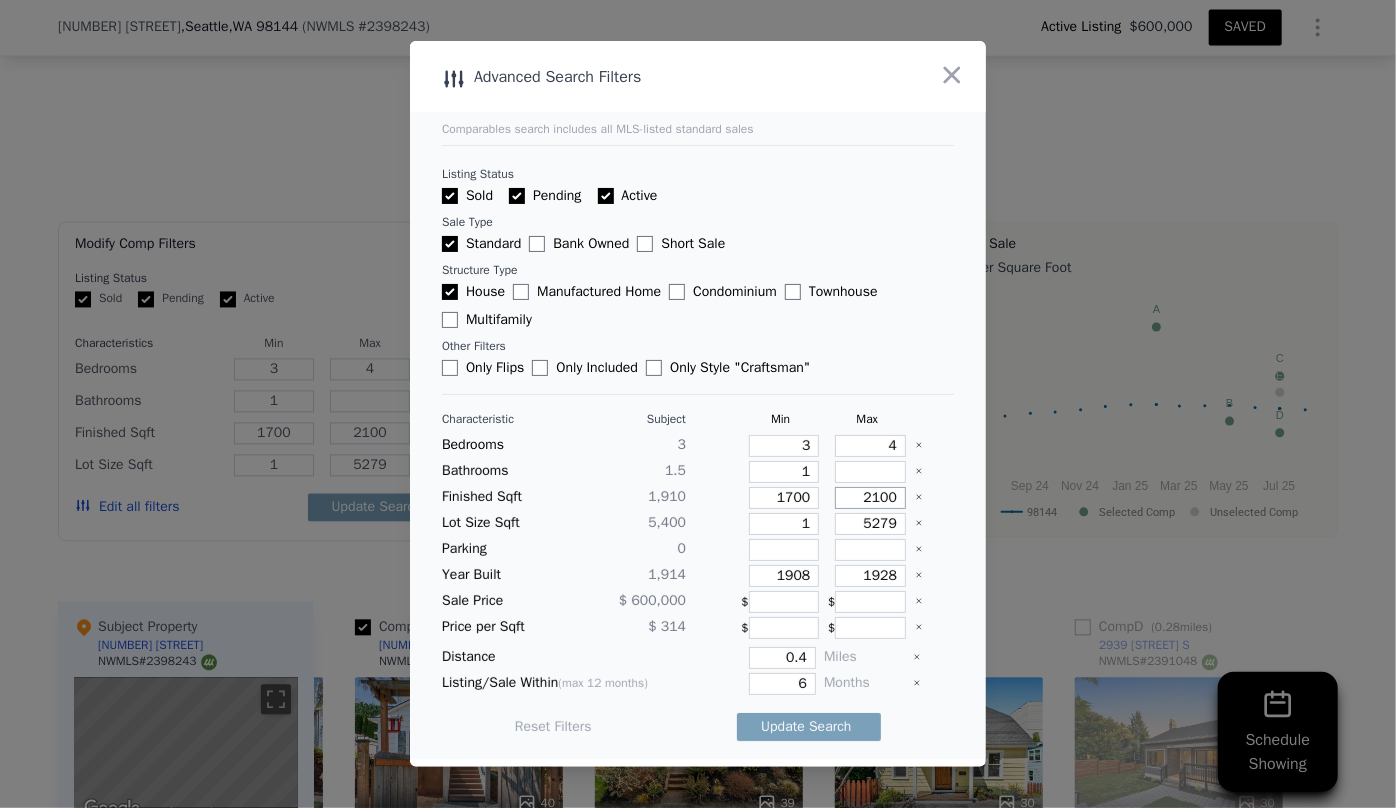 type on "2100" 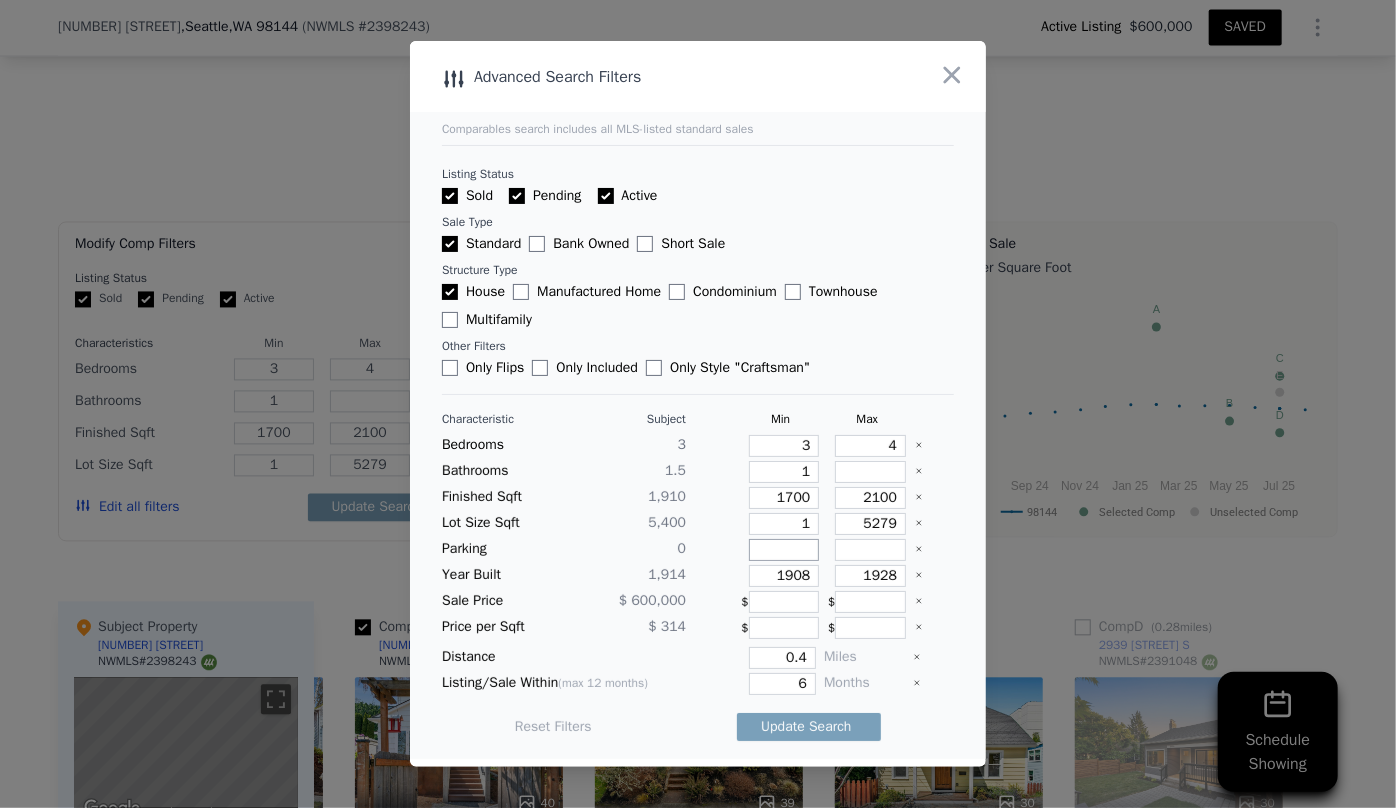 click at bounding box center (784, 550) 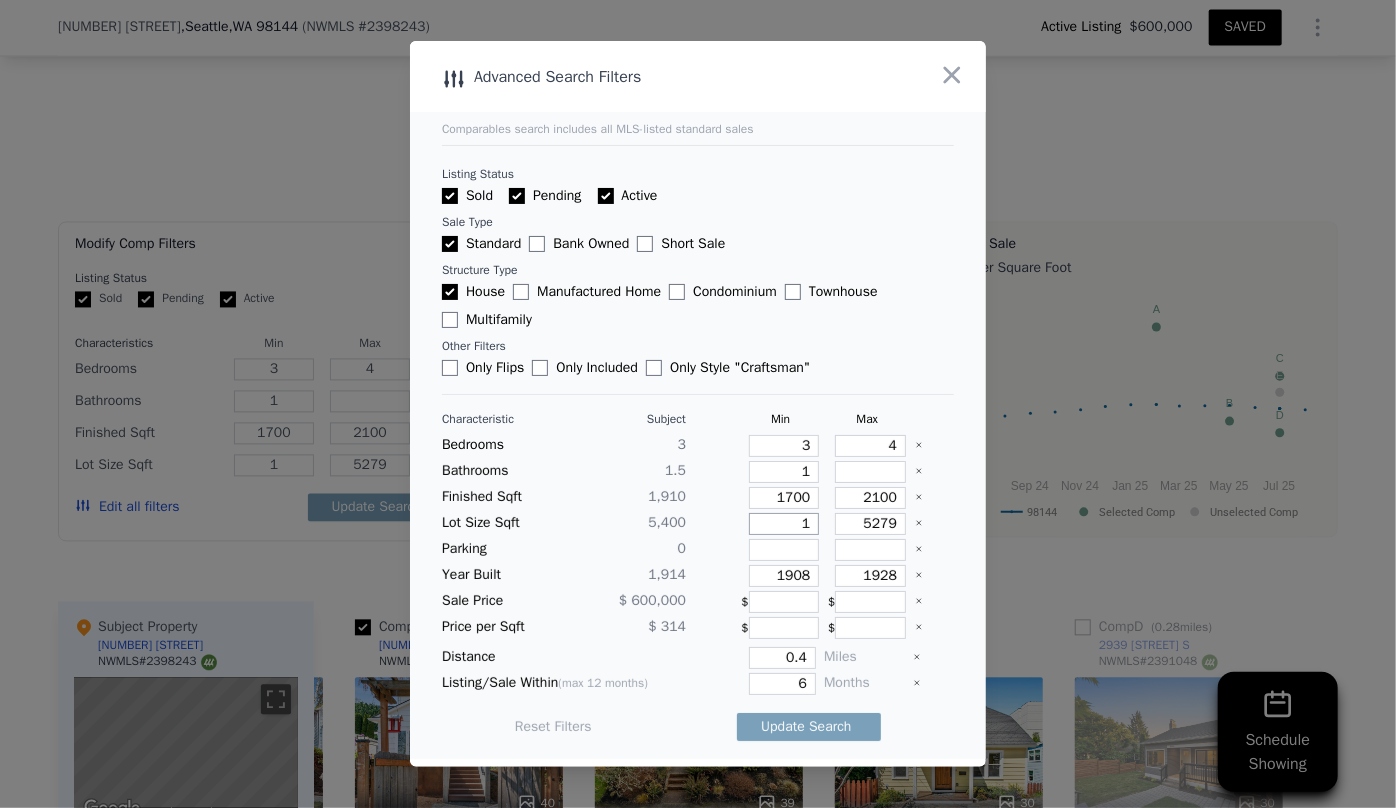drag, startPoint x: 799, startPoint y: 519, endPoint x: 773, endPoint y: 525, distance: 26.683329 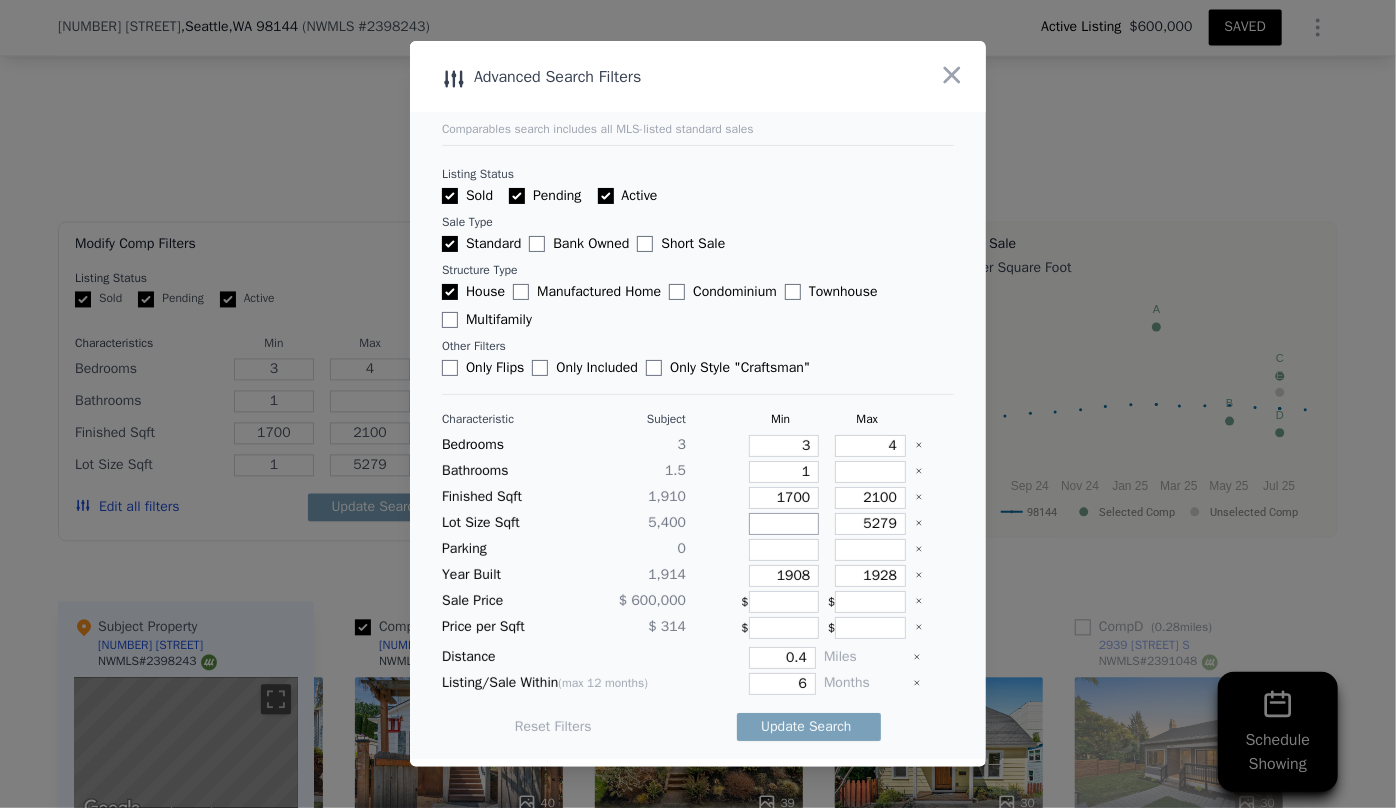 type 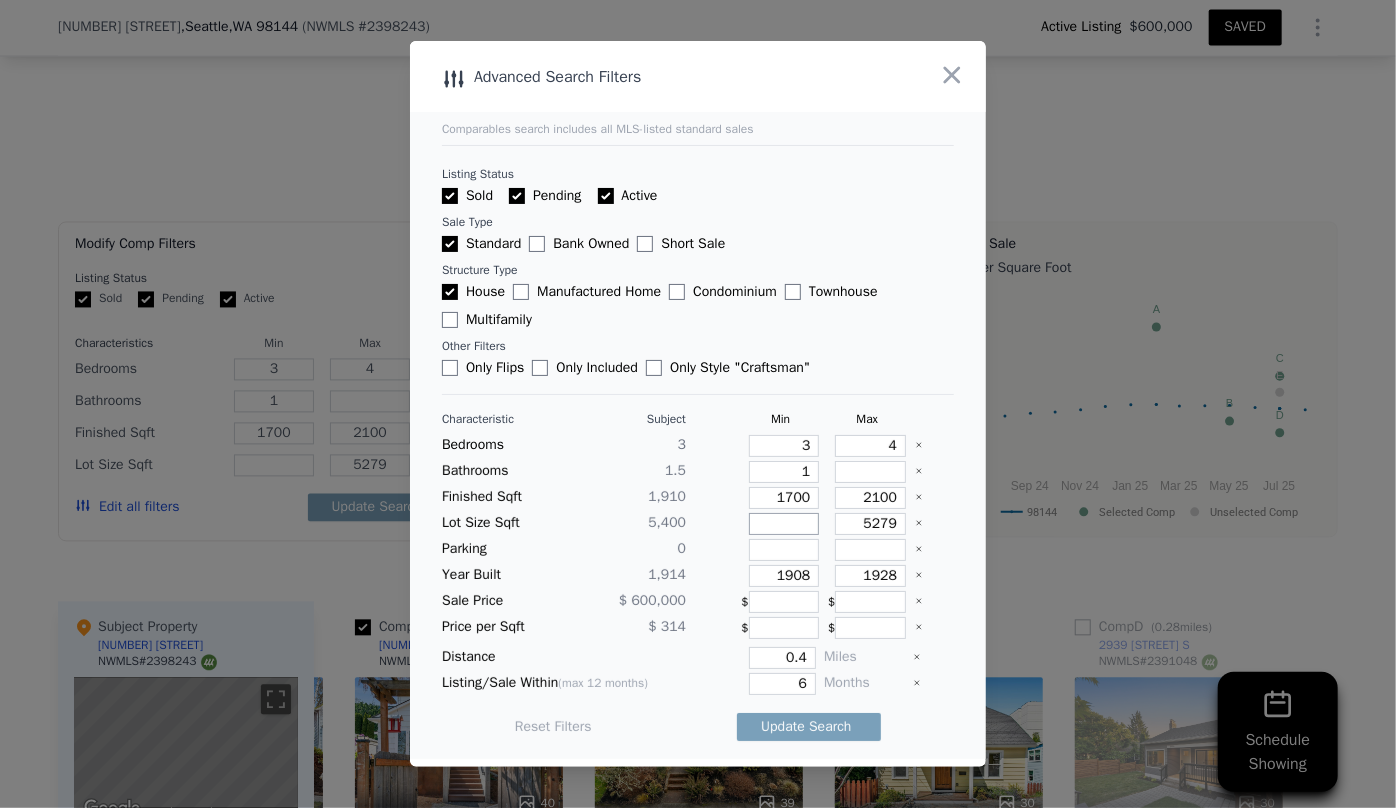 type 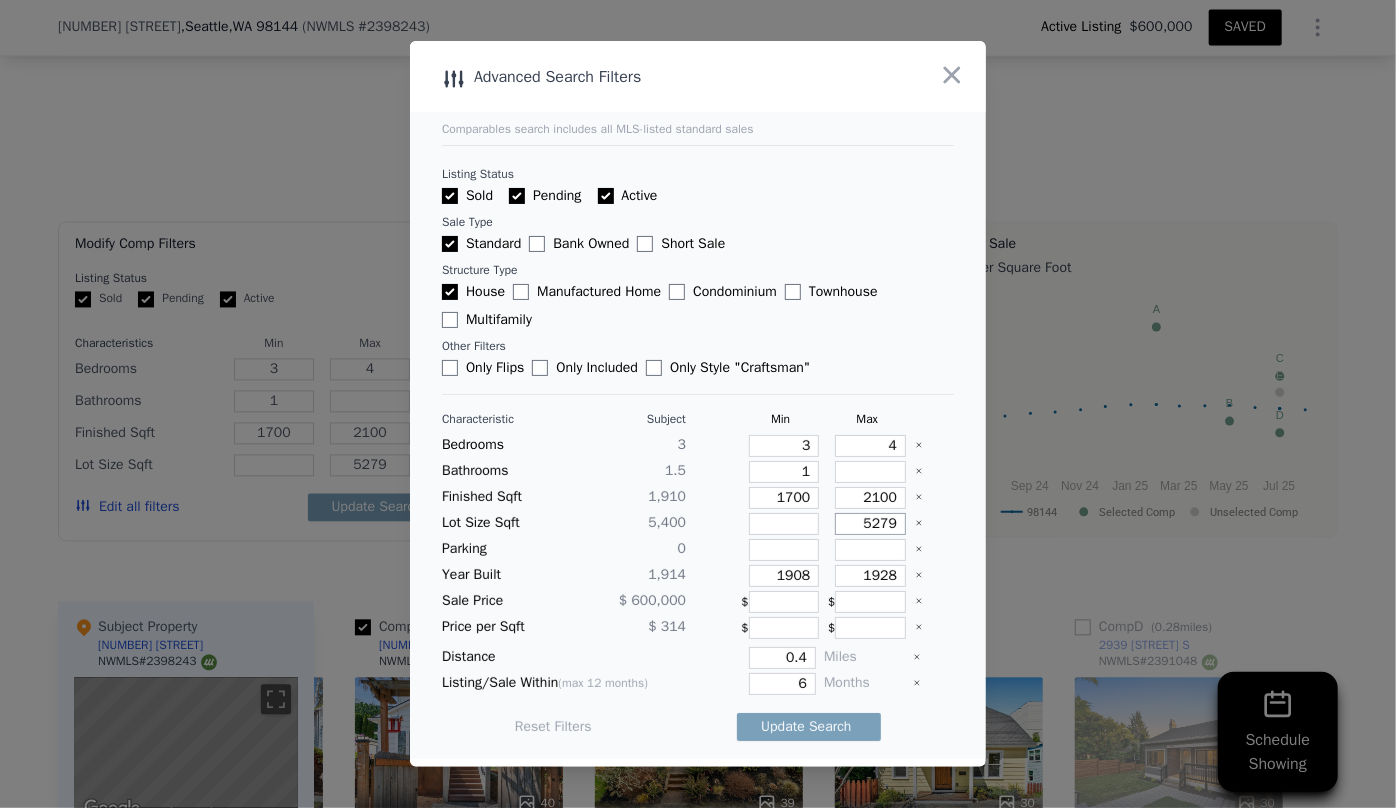 drag, startPoint x: 881, startPoint y: 522, endPoint x: 844, endPoint y: 527, distance: 37.336308 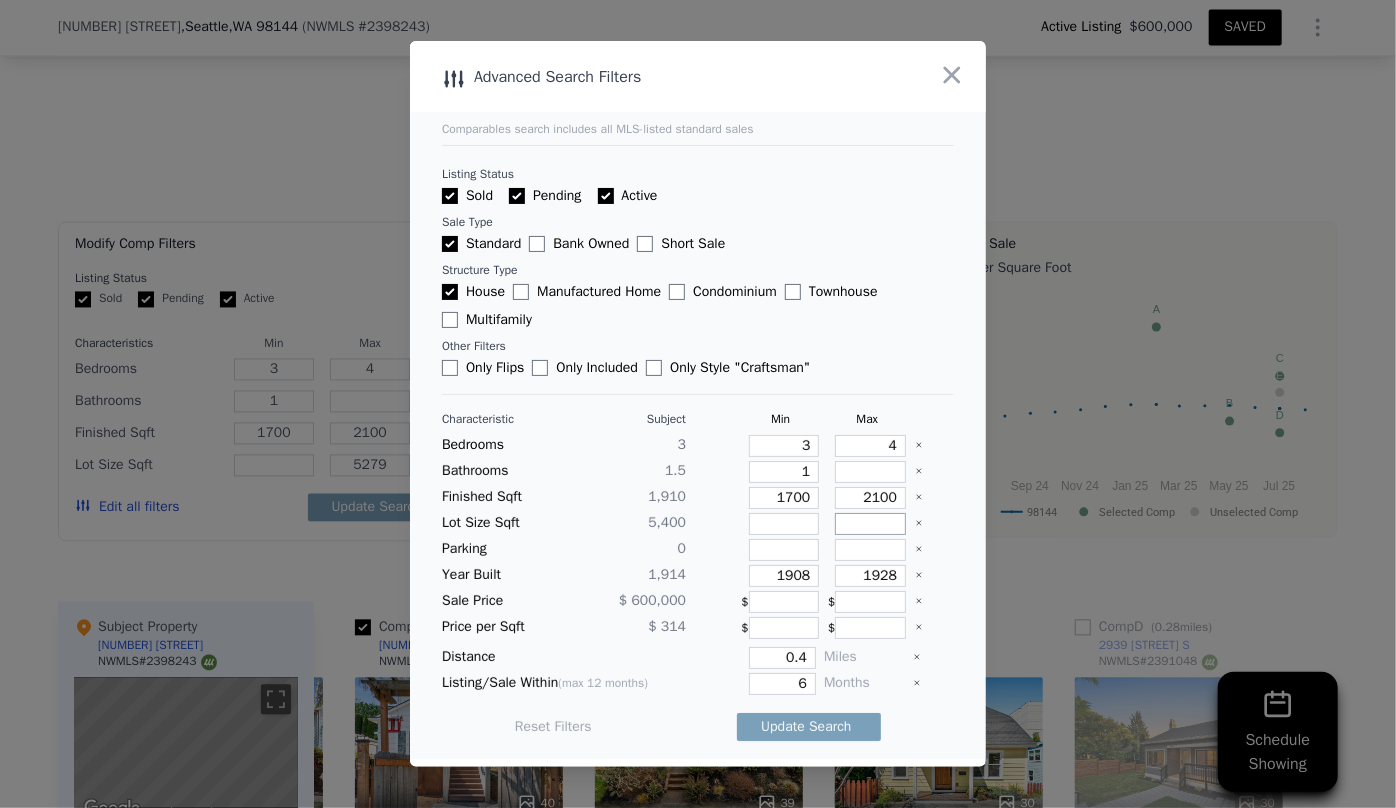 type 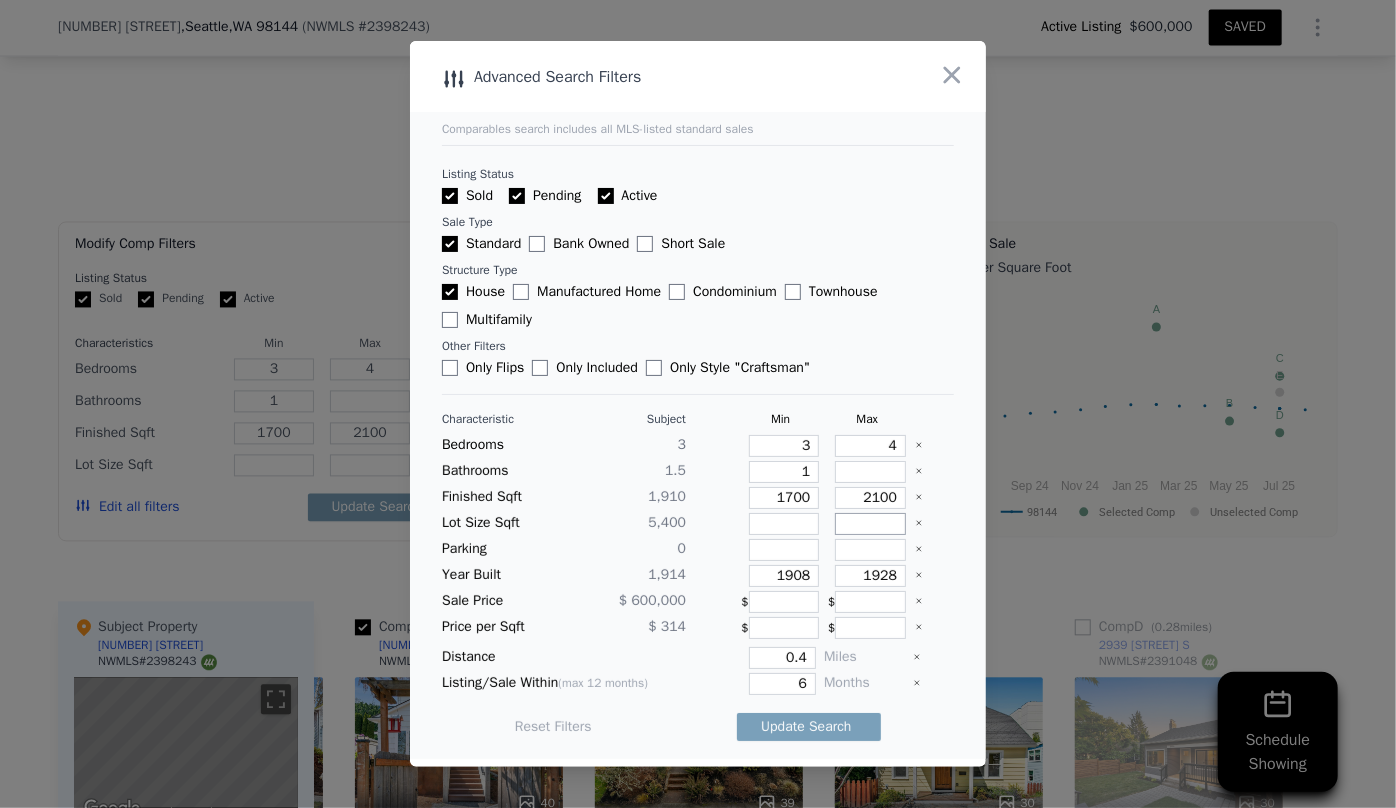 type 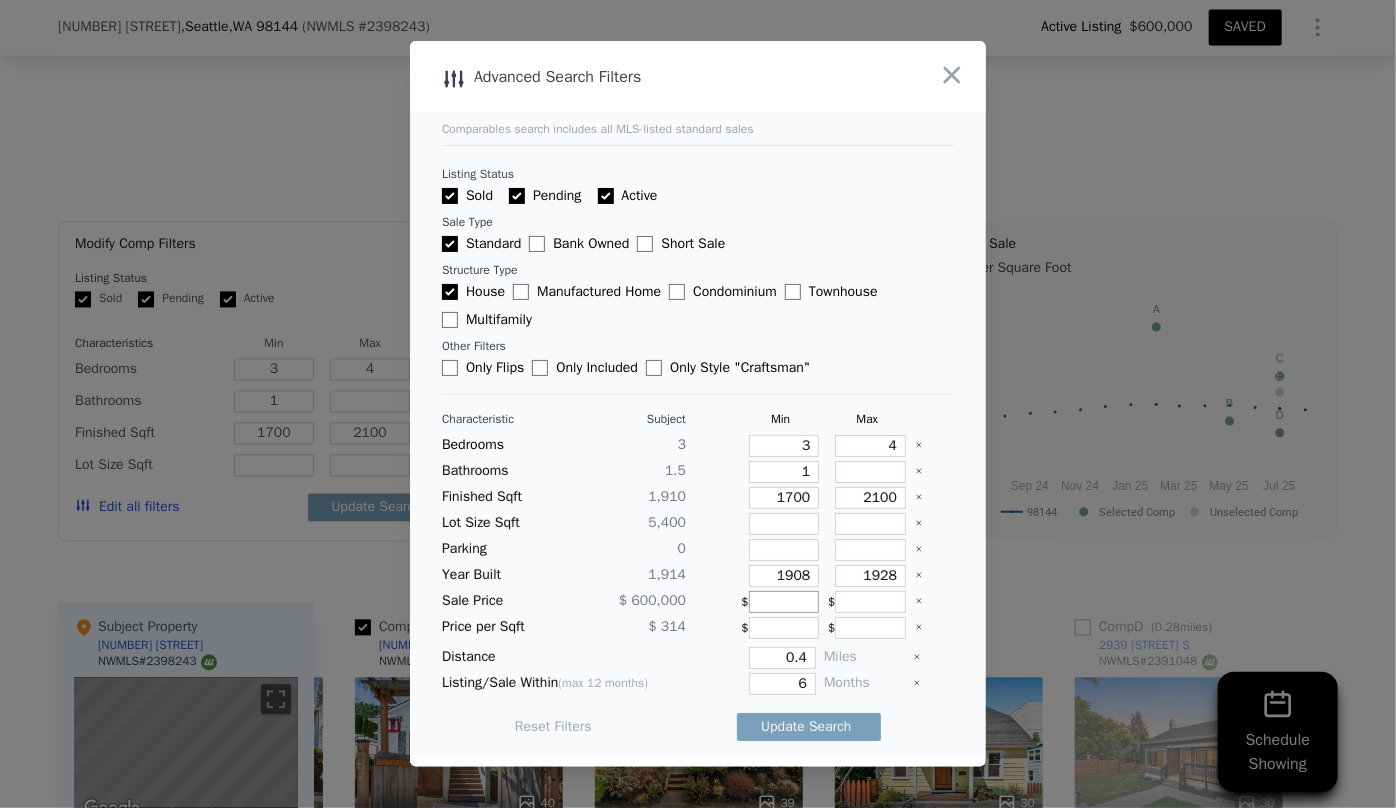 drag, startPoint x: 797, startPoint y: 591, endPoint x: 712, endPoint y: 590, distance: 85.00588 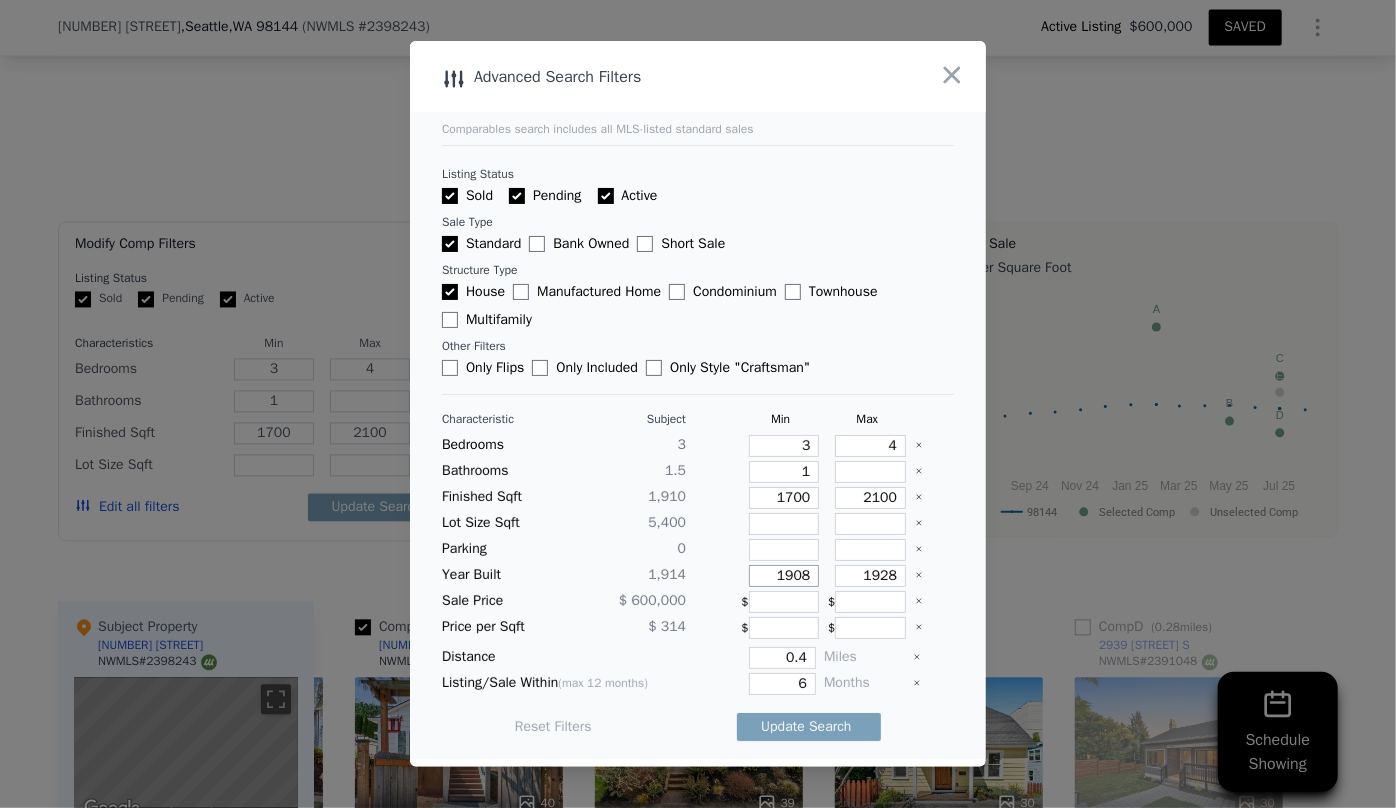 drag, startPoint x: 805, startPoint y: 570, endPoint x: 716, endPoint y: 565, distance: 89.140335 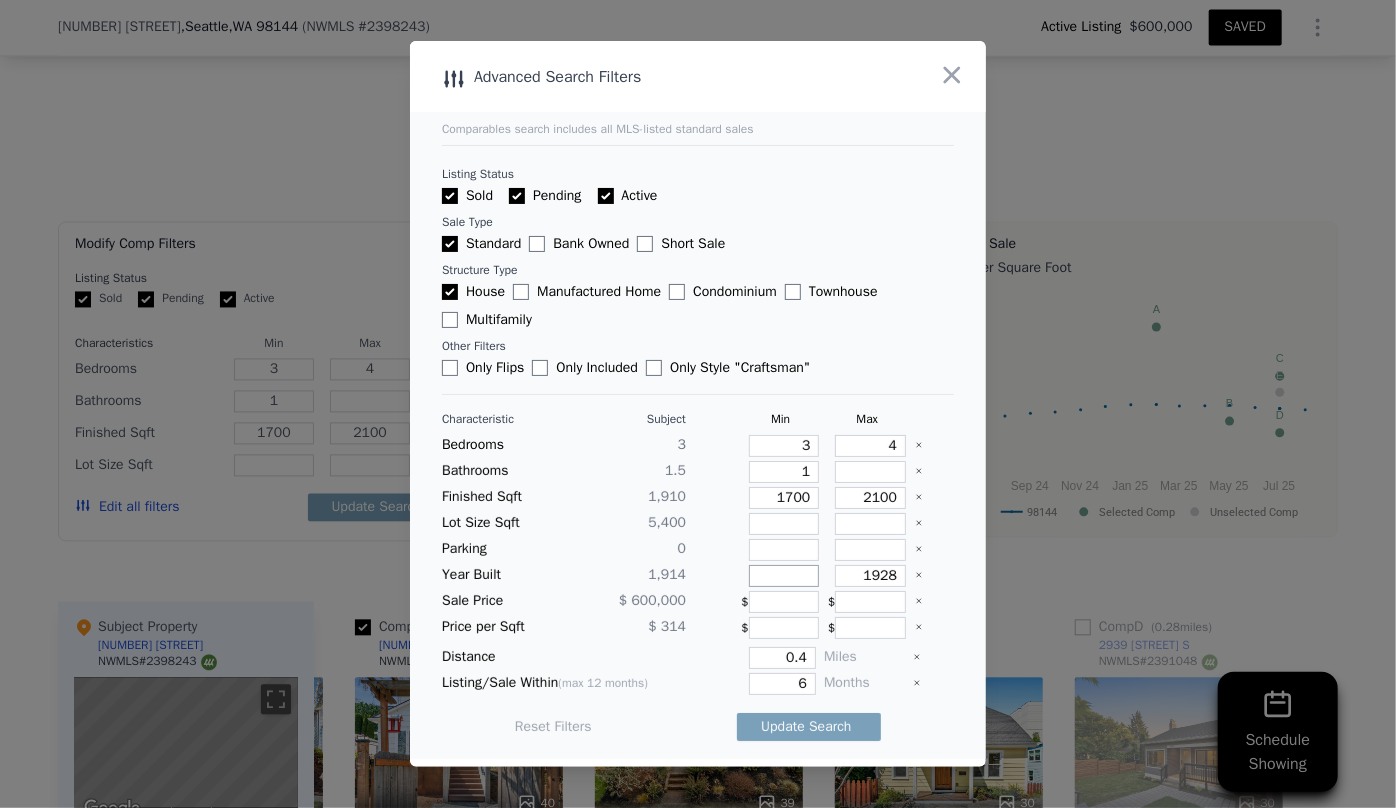 type 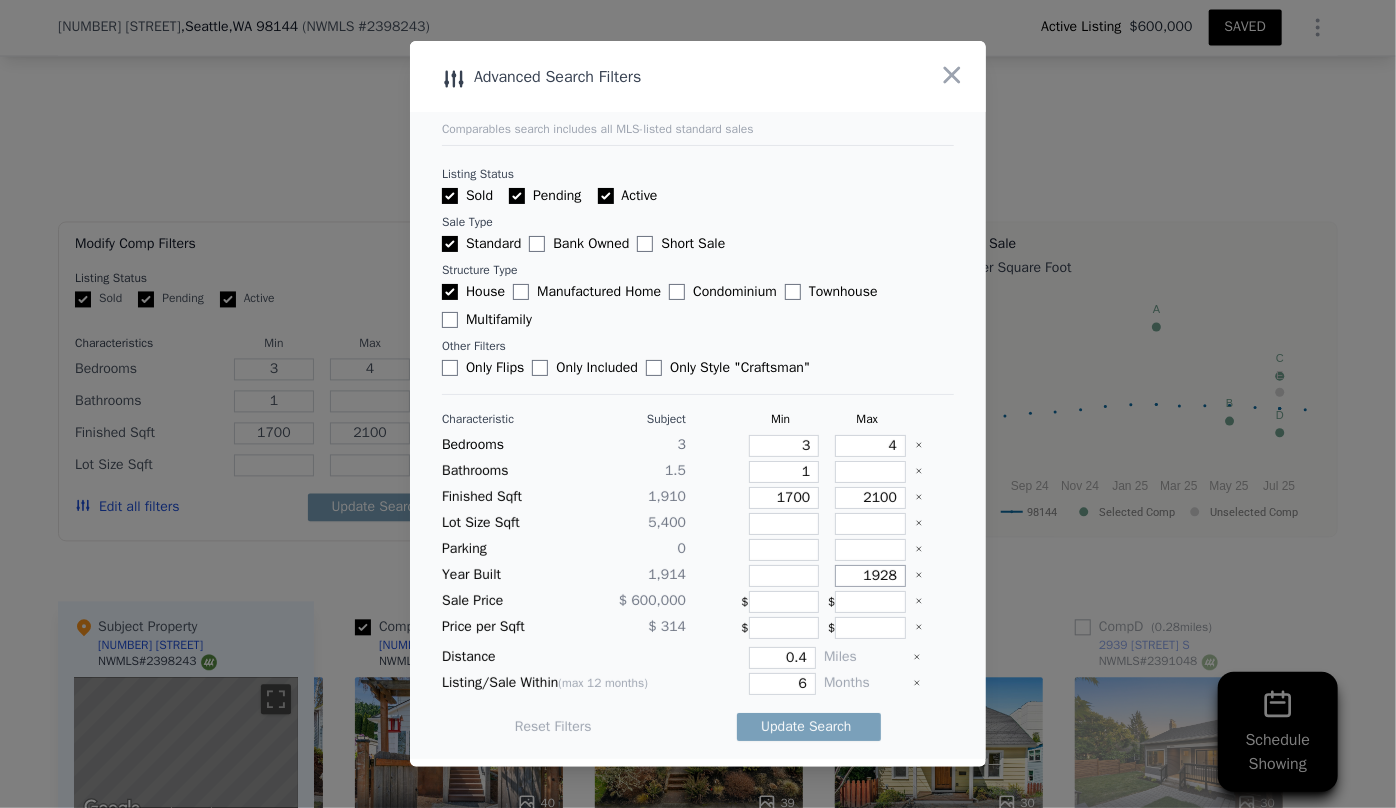 drag, startPoint x: 883, startPoint y: 575, endPoint x: 868, endPoint y: 574, distance: 15.033297 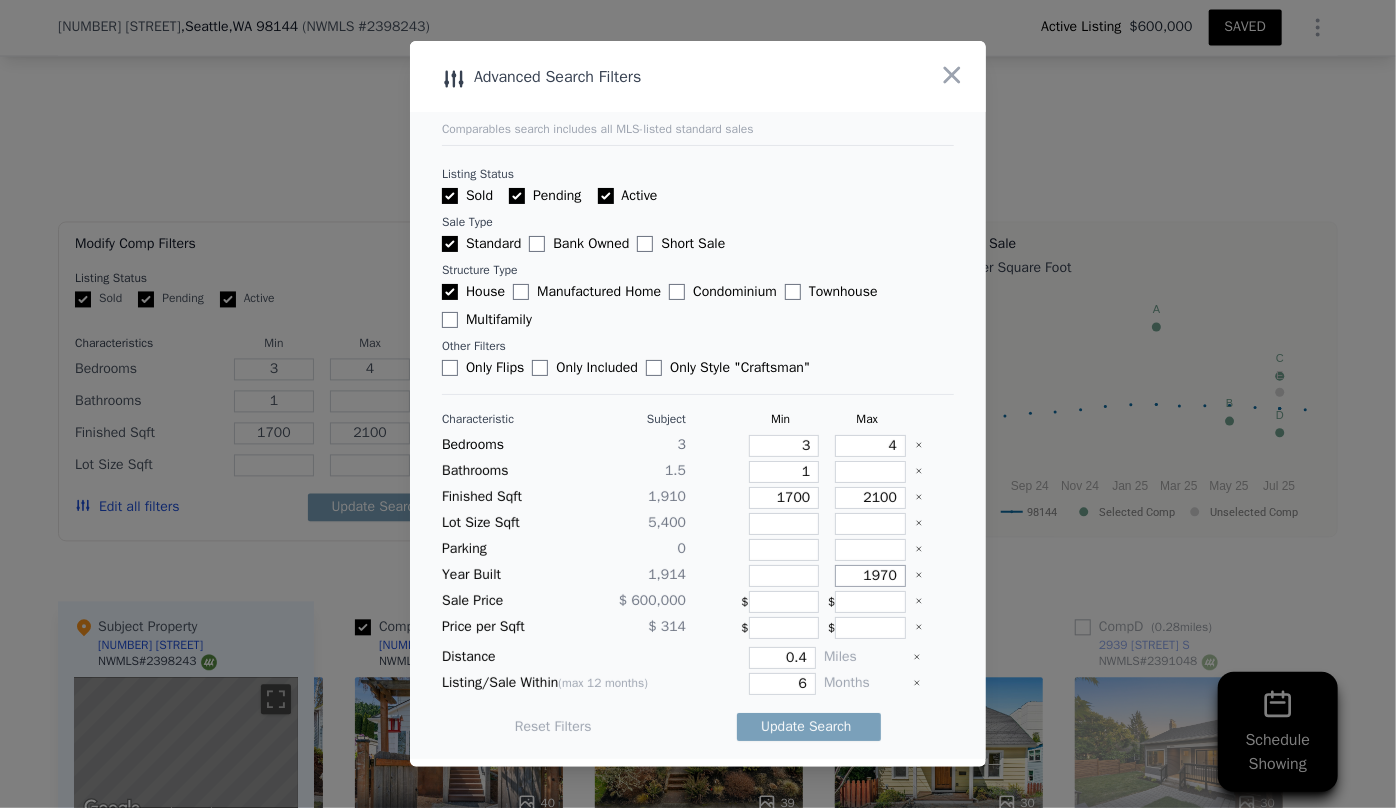 type on "1970" 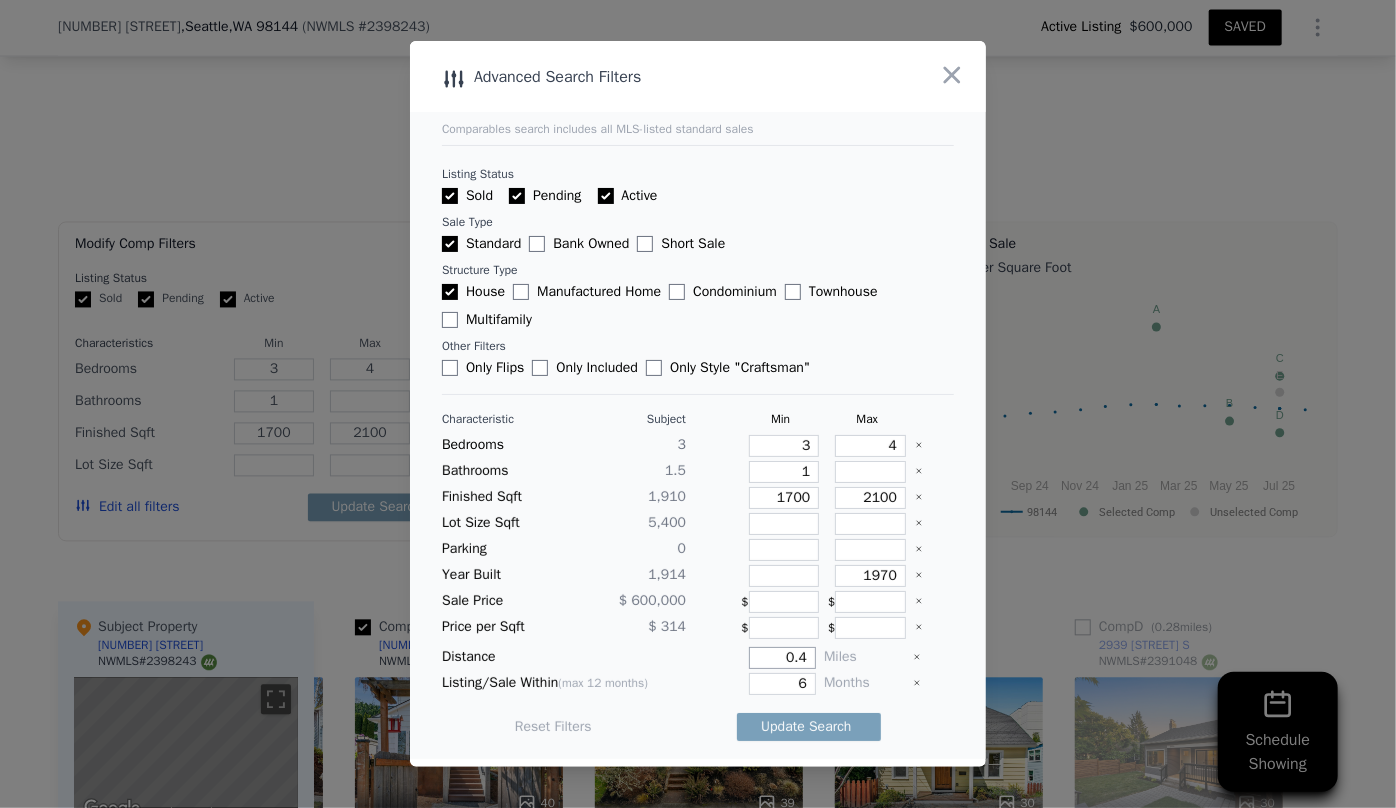 click on "0.4" at bounding box center [782, 658] 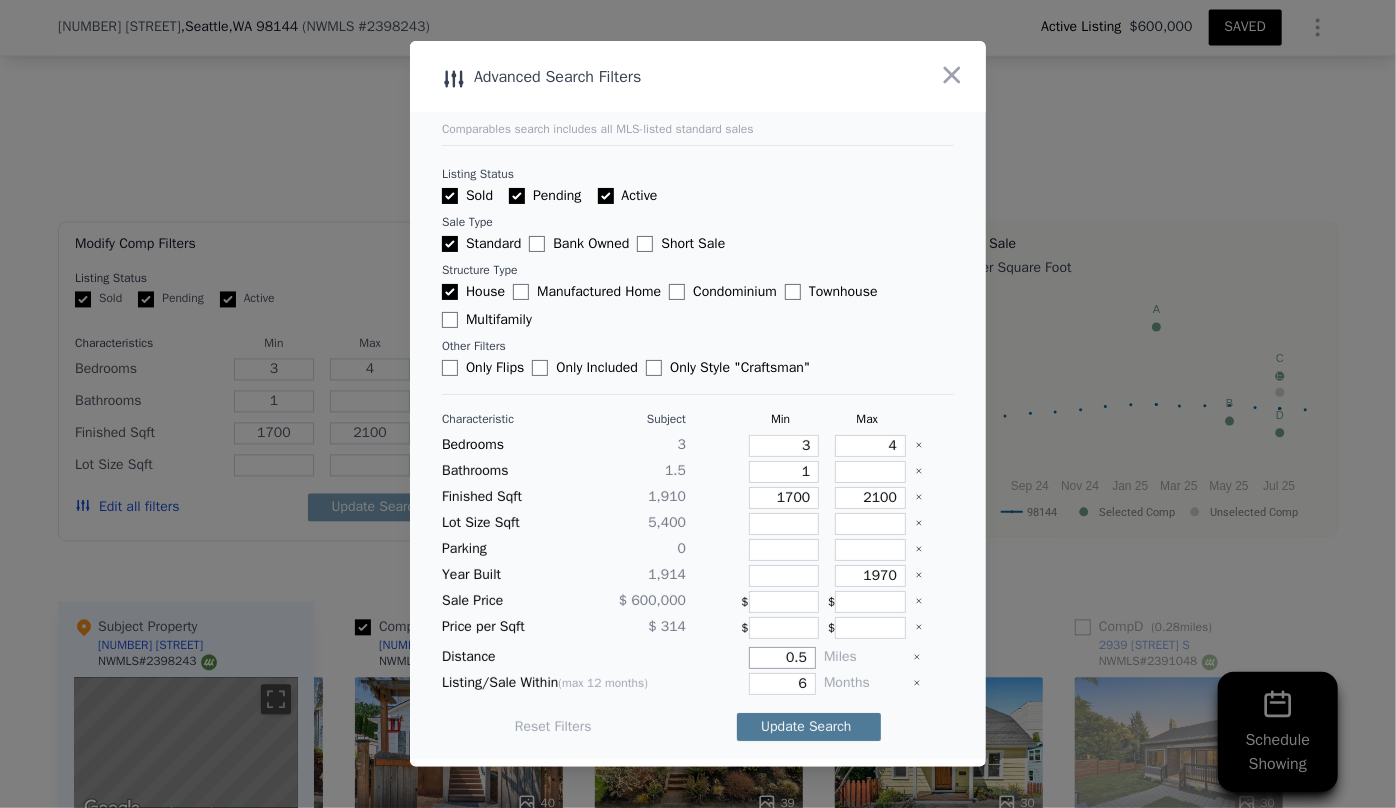 type on "0.5" 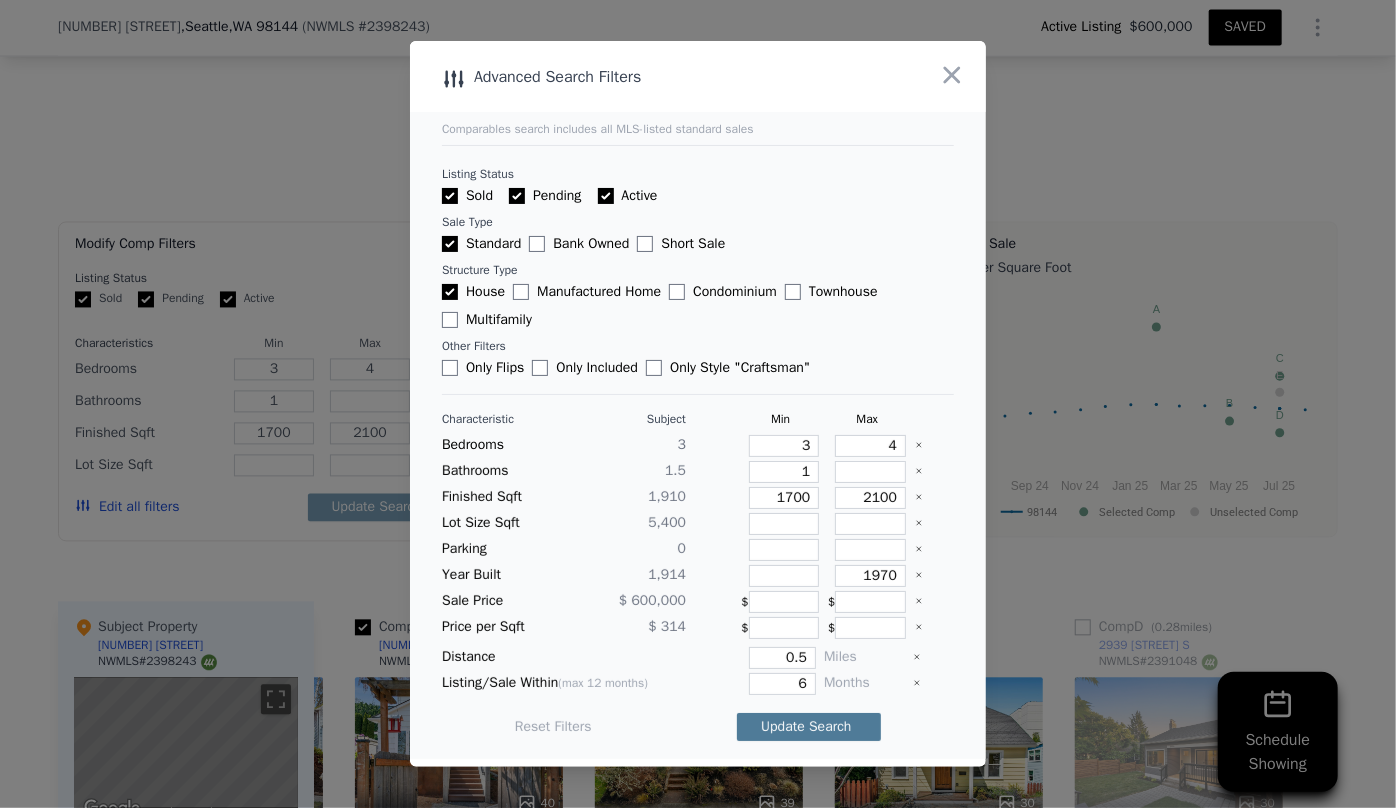 click on "Update Search" at bounding box center (809, 727) 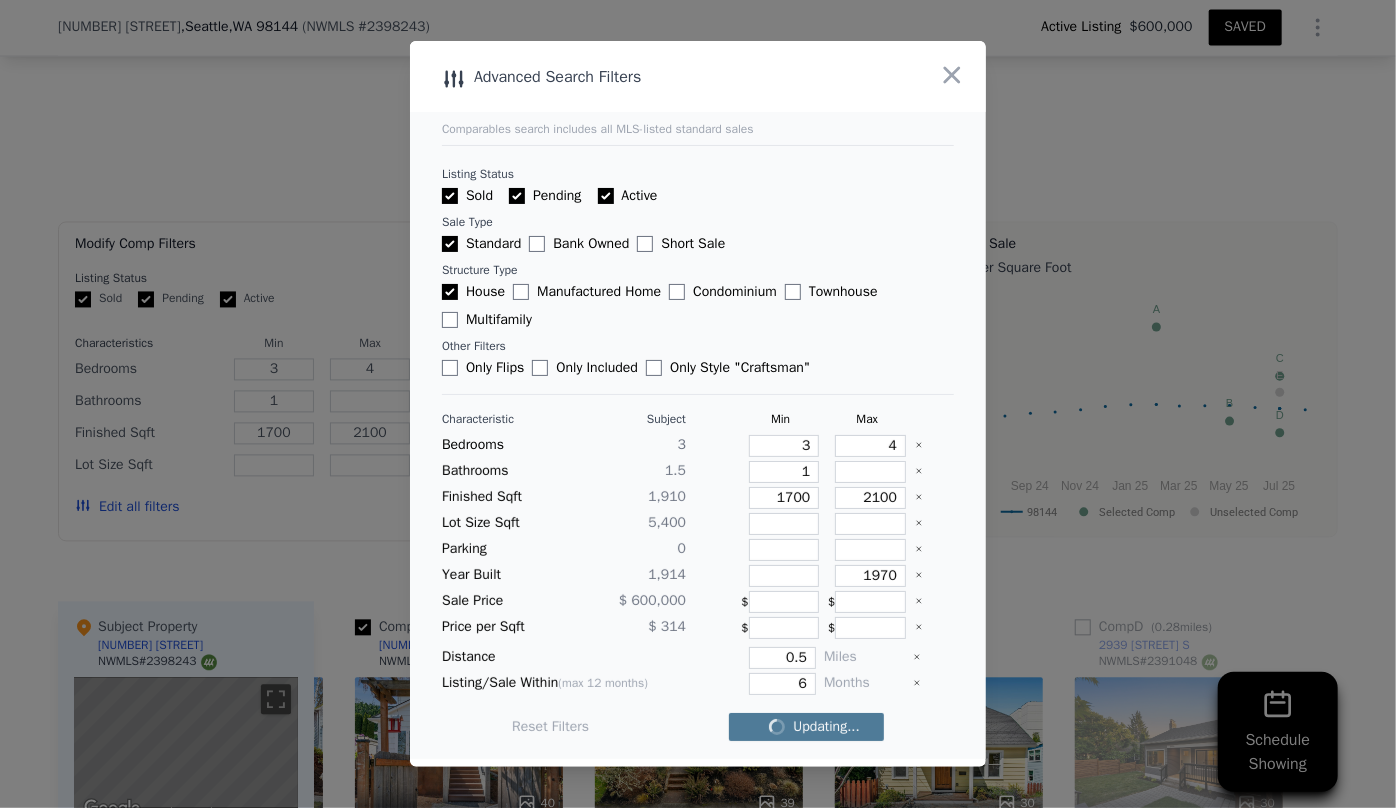 checkbox on "false" 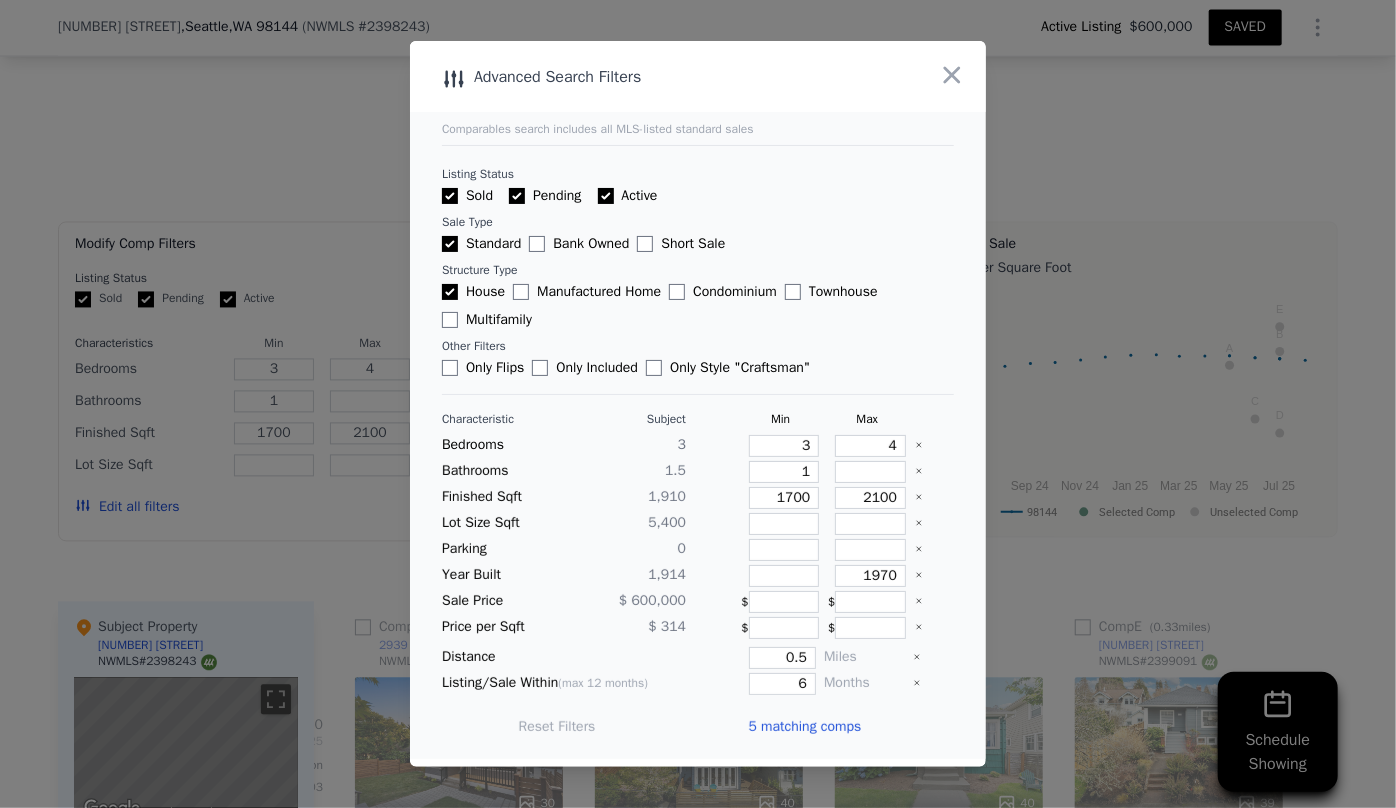 click on "5 matching comps" at bounding box center [804, 727] 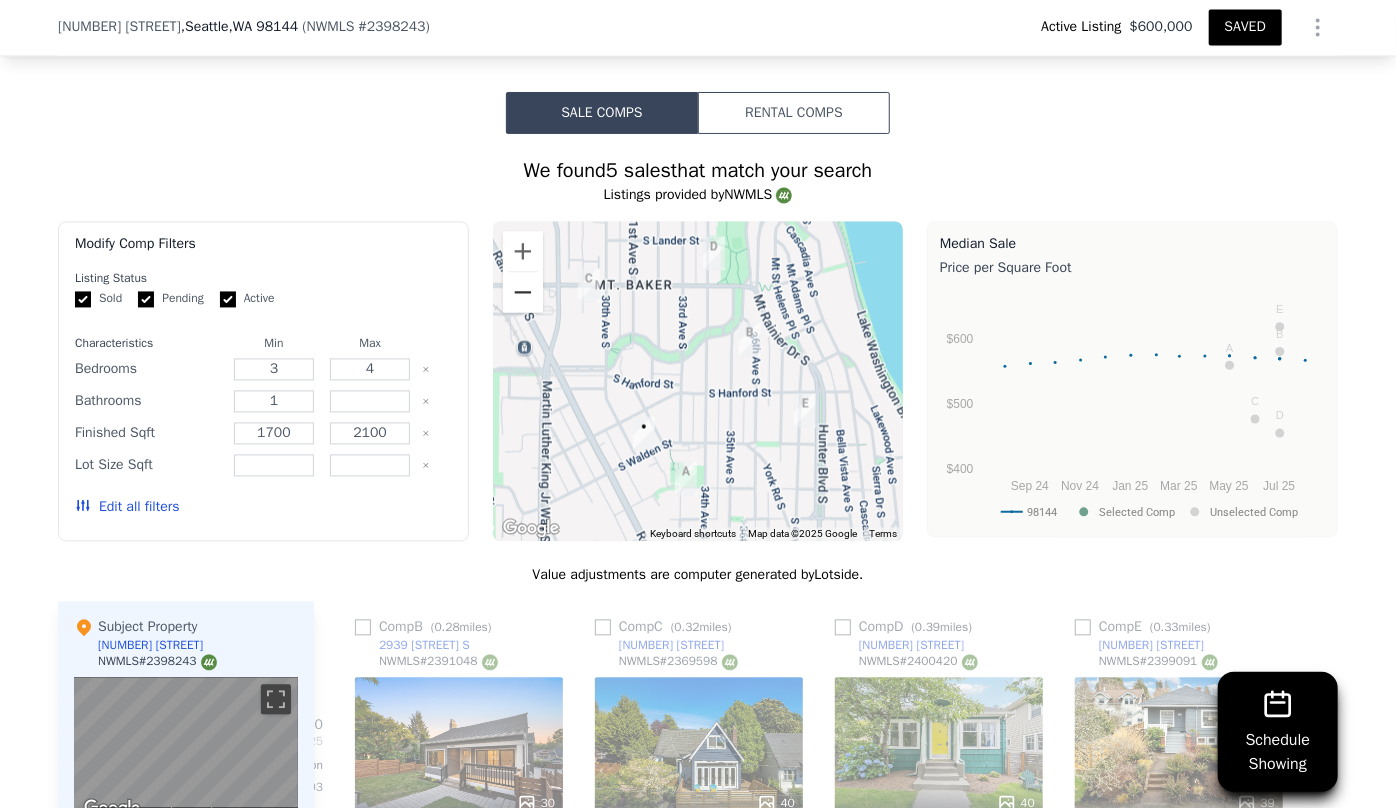 click at bounding box center (523, 293) 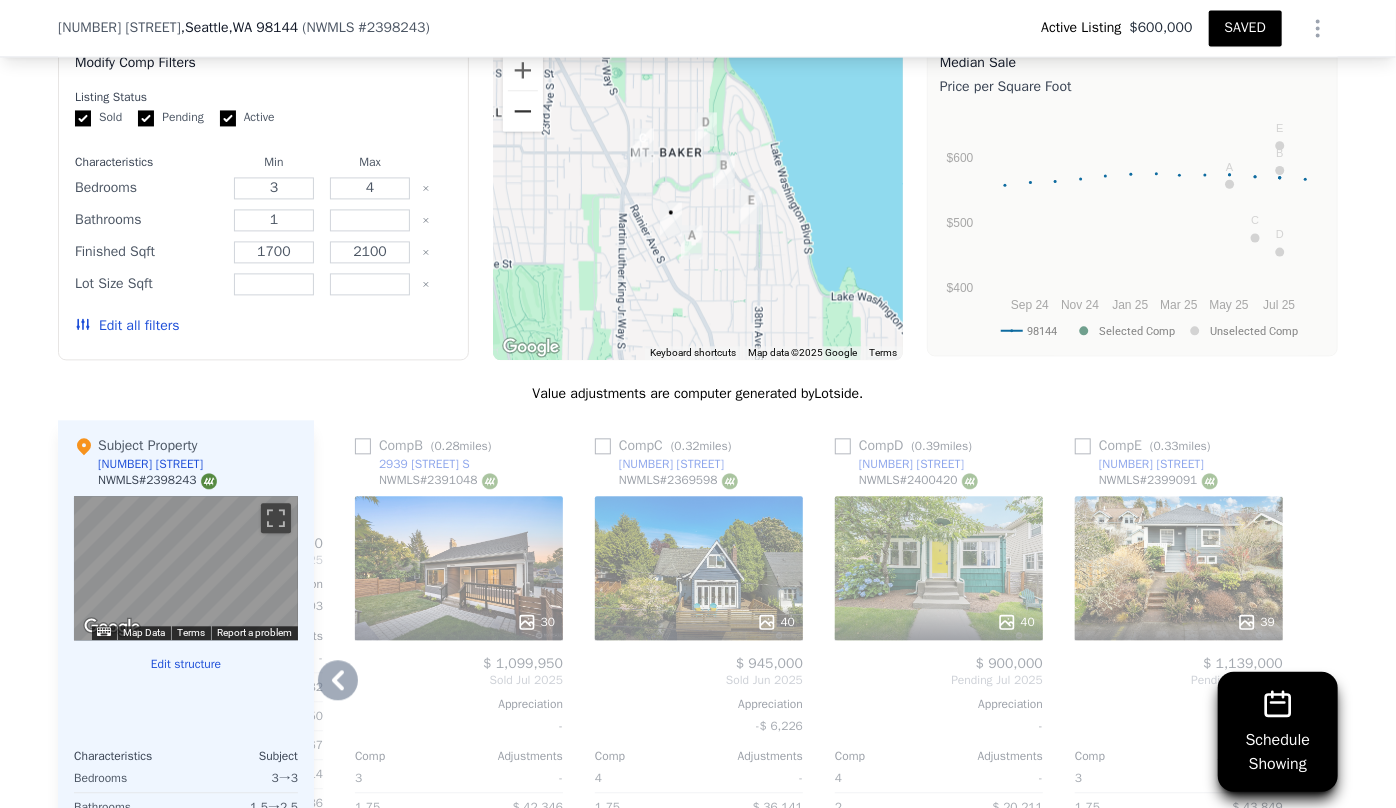 scroll, scrollTop: 1993, scrollLeft: 0, axis: vertical 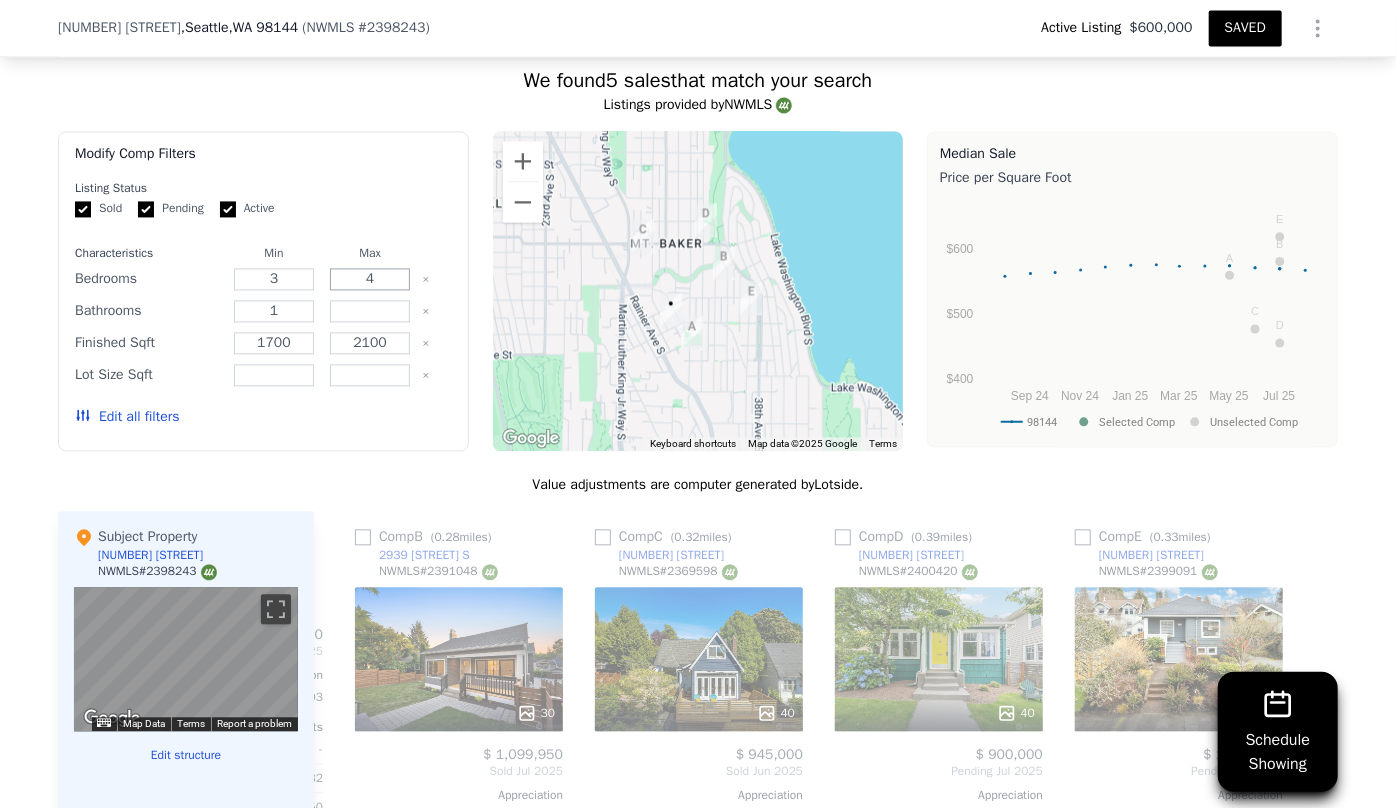 drag, startPoint x: 374, startPoint y: 280, endPoint x: 314, endPoint y: 277, distance: 60.074955 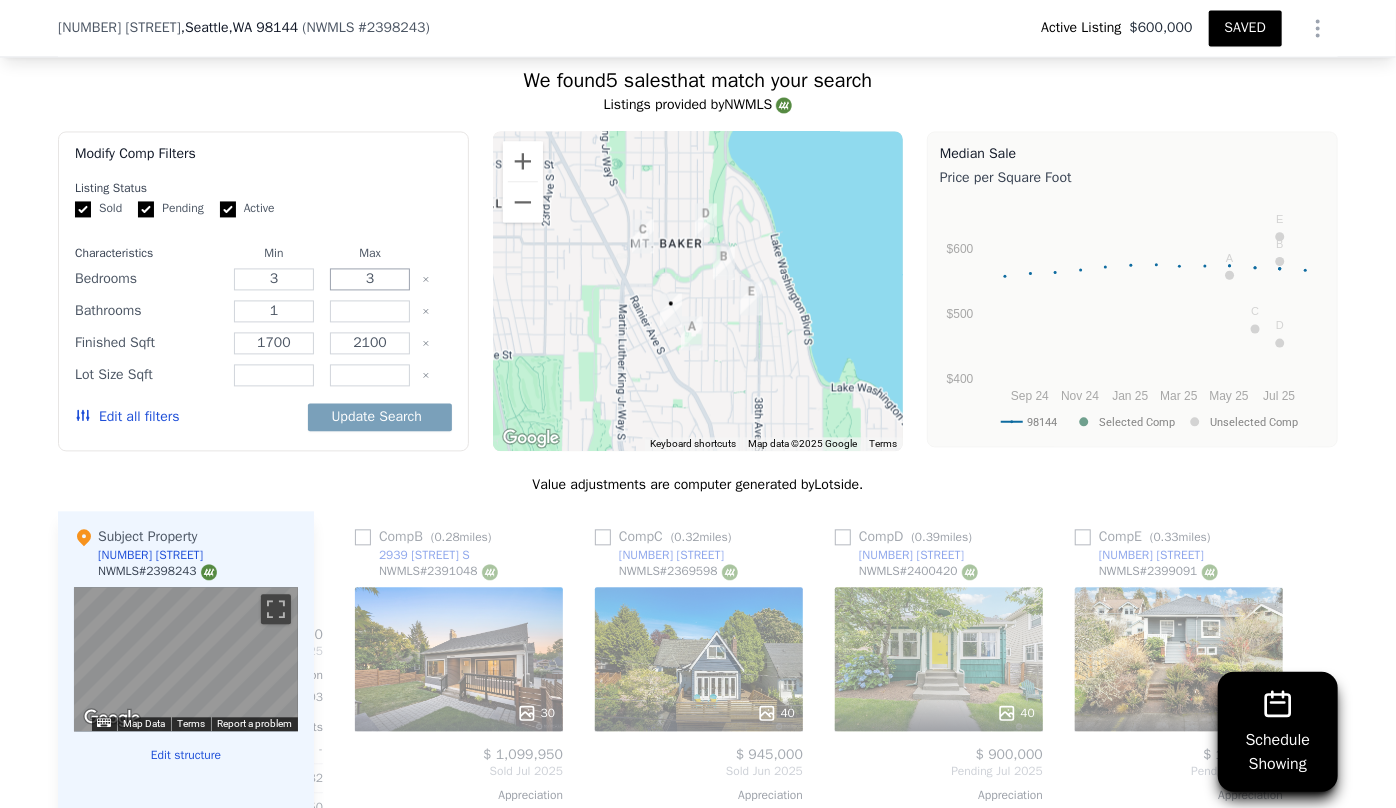 type on "3" 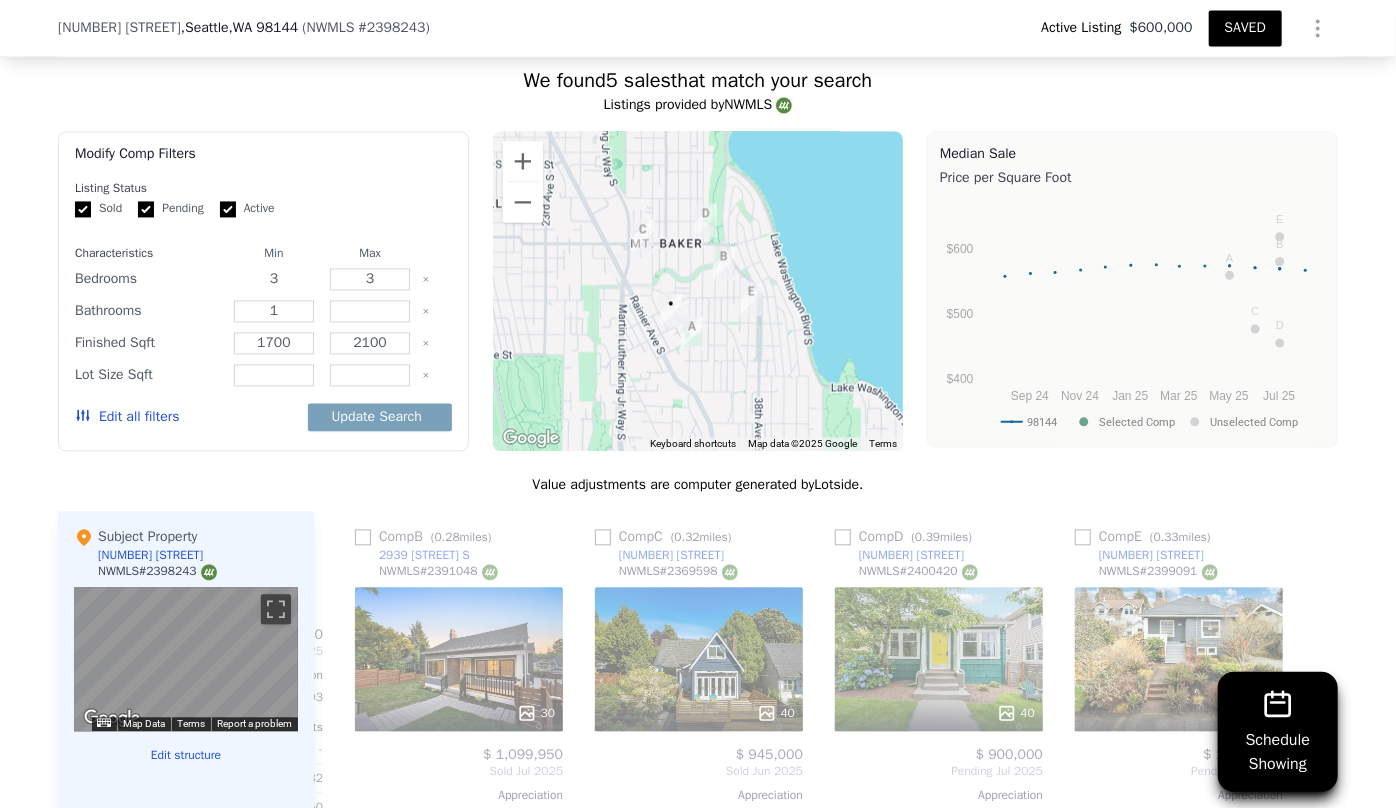 drag, startPoint x: 270, startPoint y: 288, endPoint x: 227, endPoint y: 290, distance: 43.046486 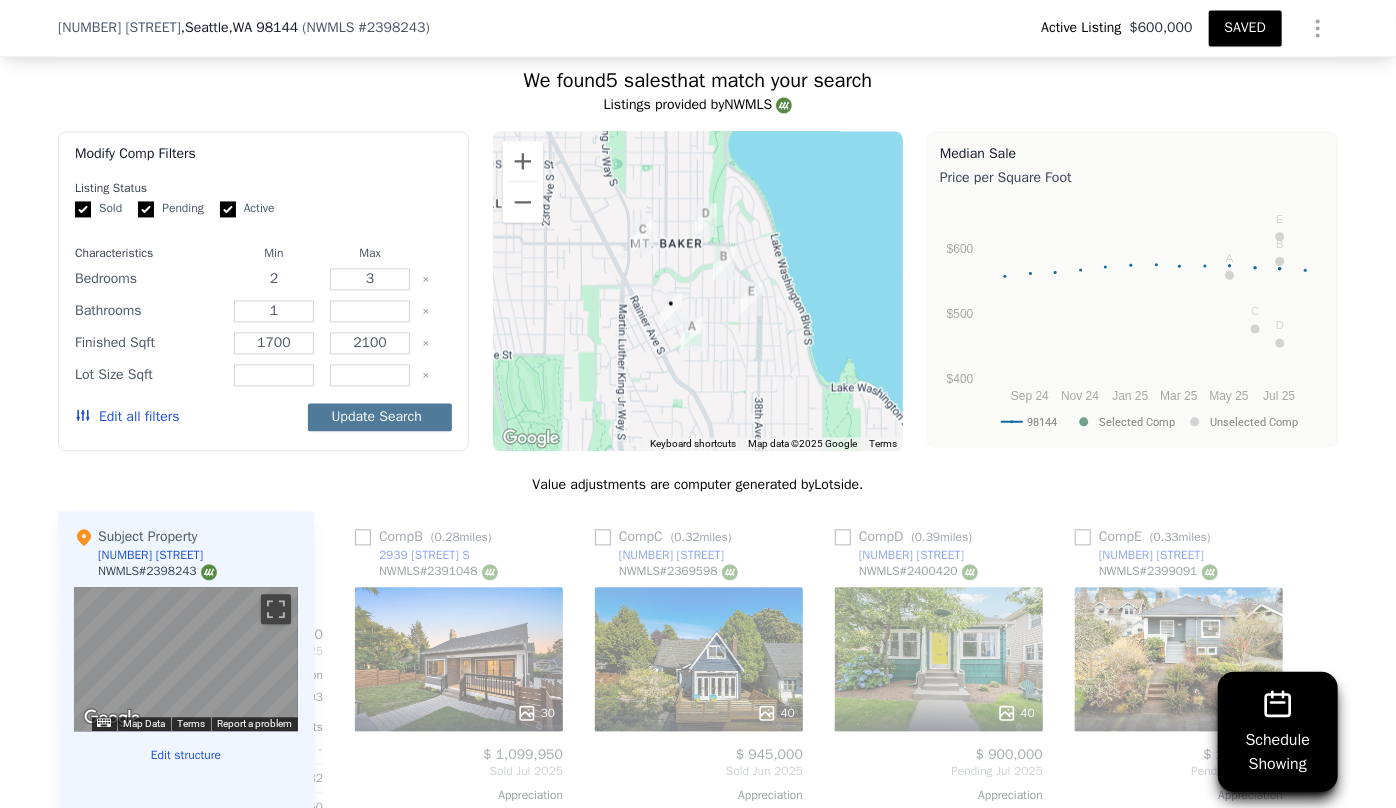 type on "2" 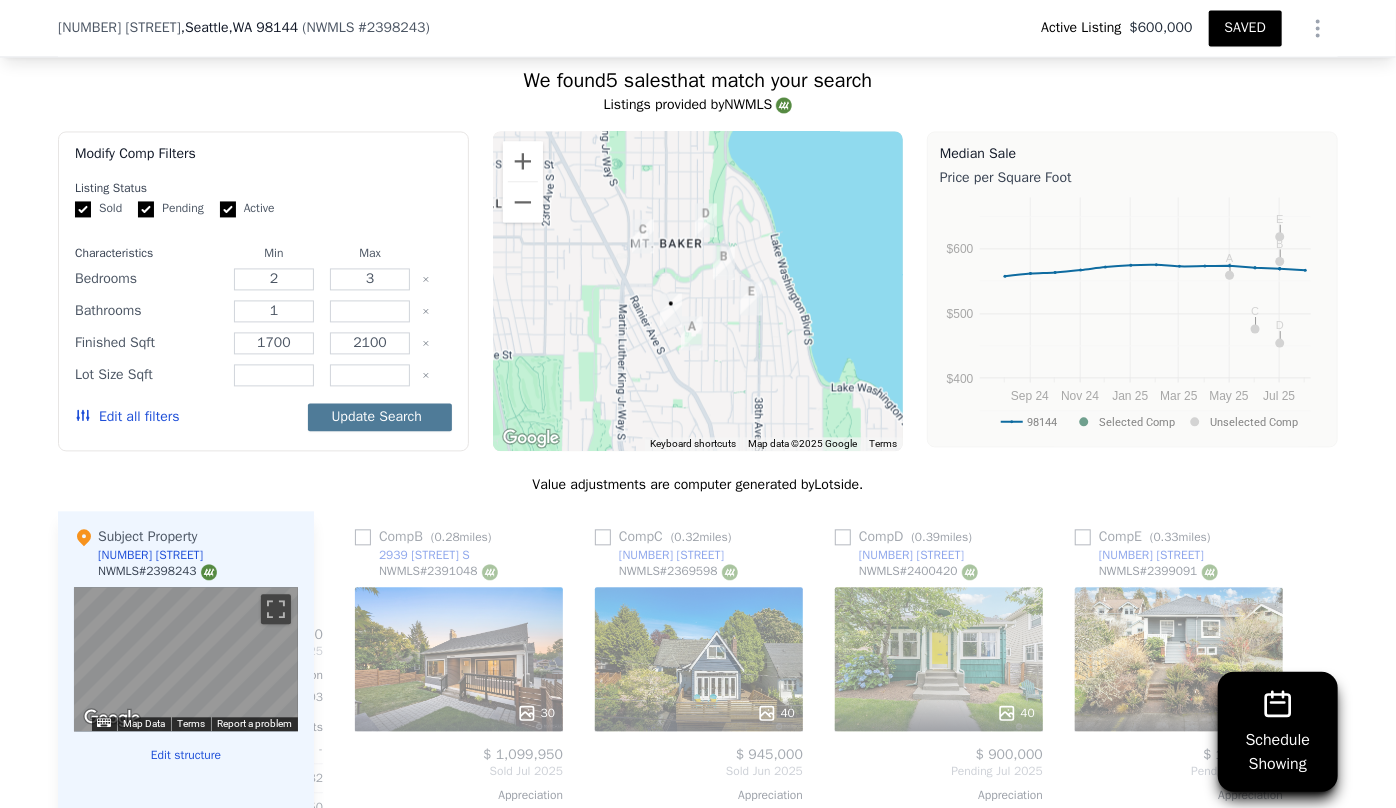 click on "Update Search" at bounding box center (380, 417) 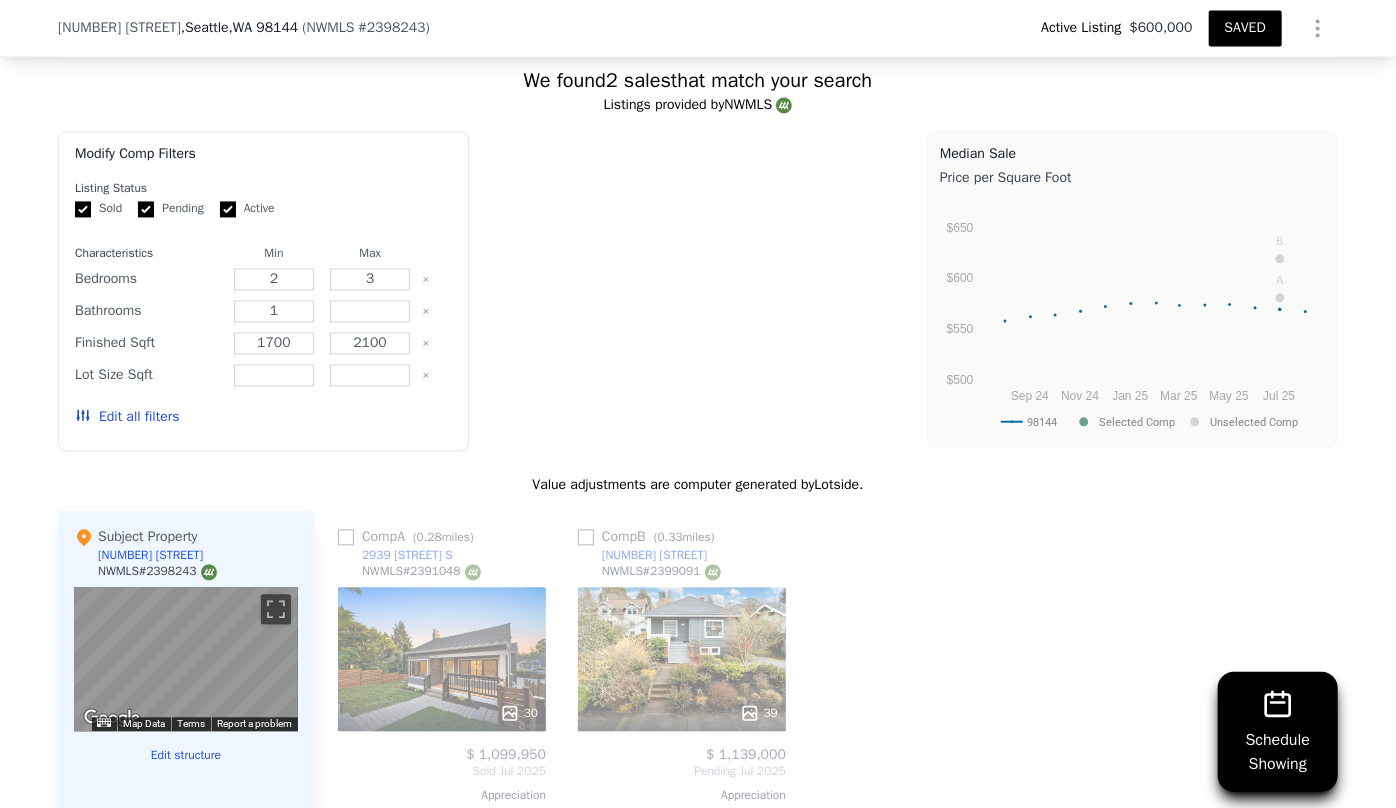 scroll, scrollTop: 0, scrollLeft: 0, axis: both 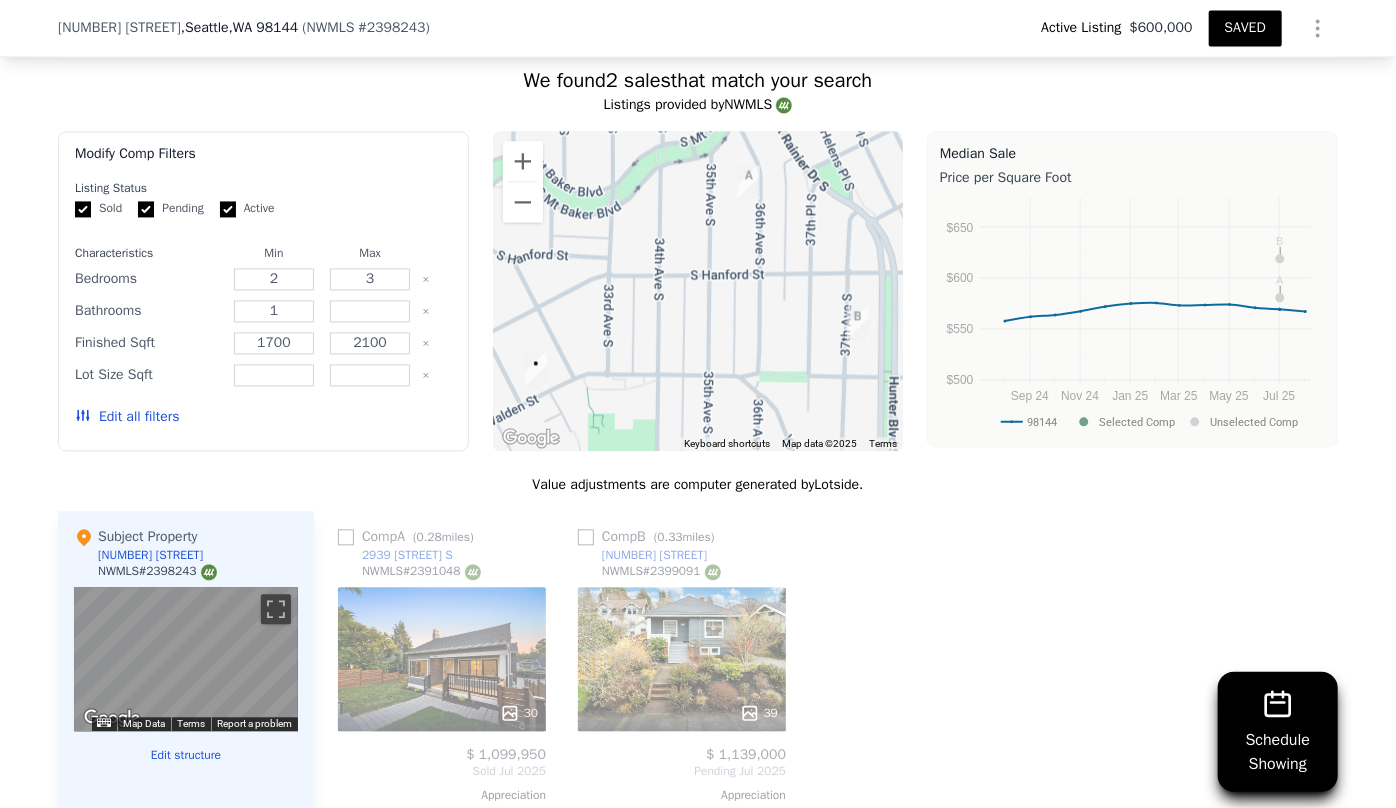 click on "Edit all filters" at bounding box center [127, 417] 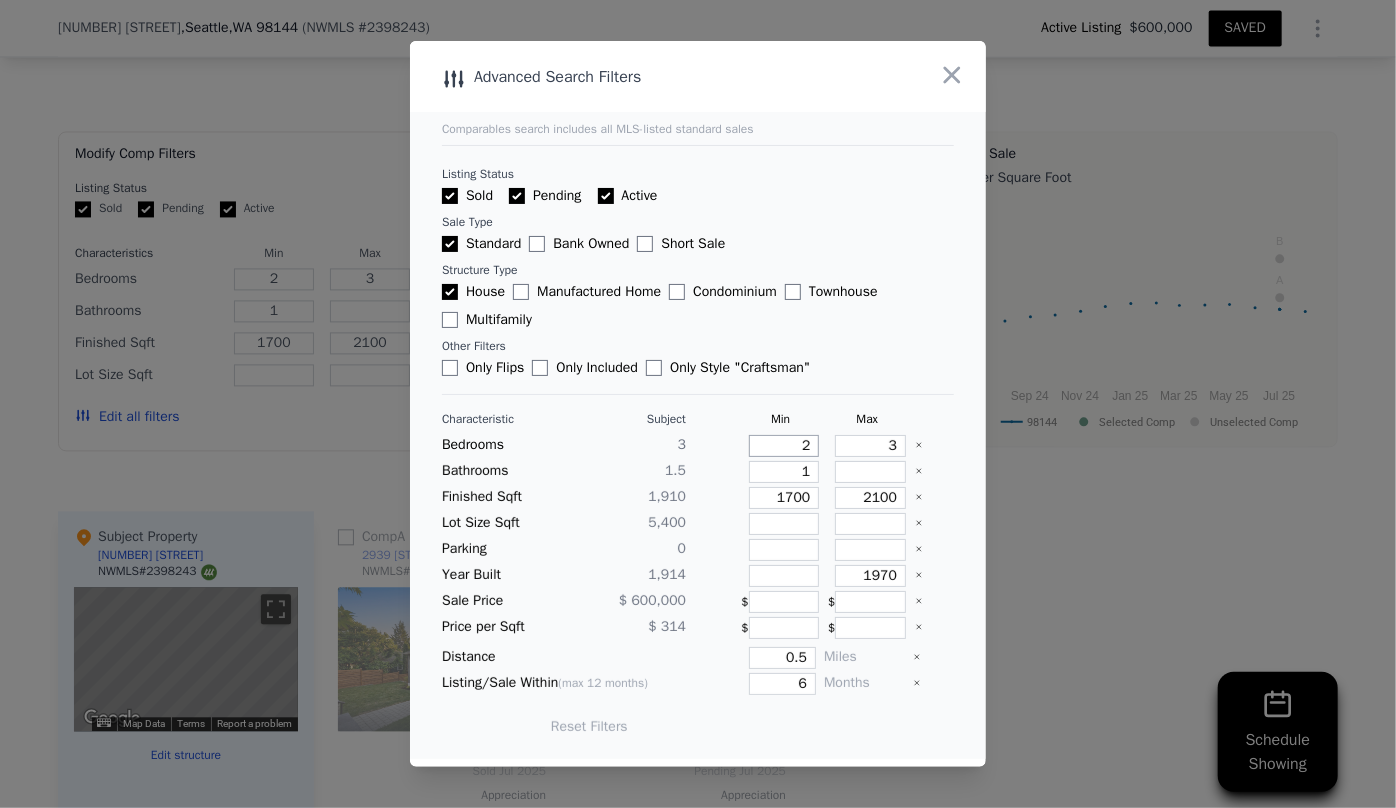 drag, startPoint x: 800, startPoint y: 451, endPoint x: 750, endPoint y: 450, distance: 50.01 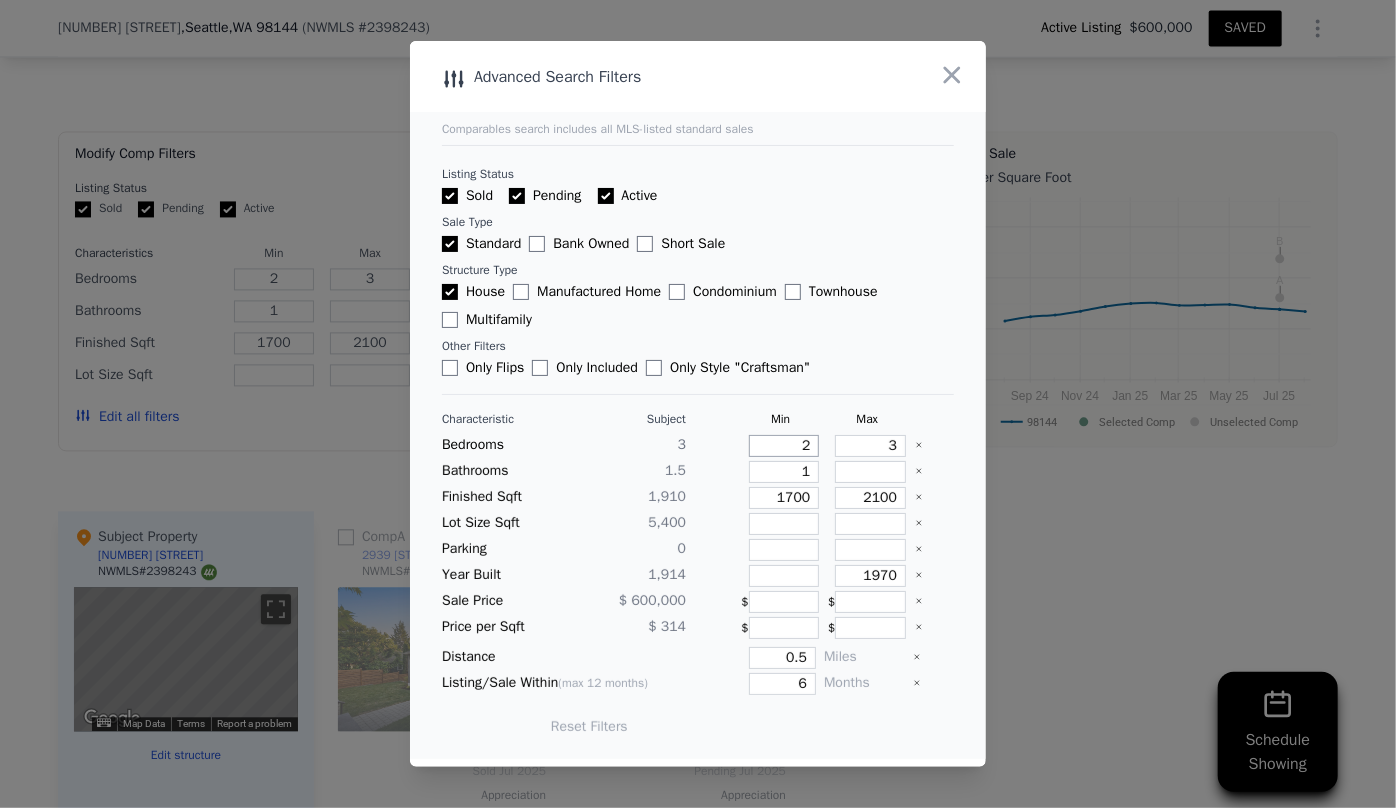 click on "2" at bounding box center (784, 446) 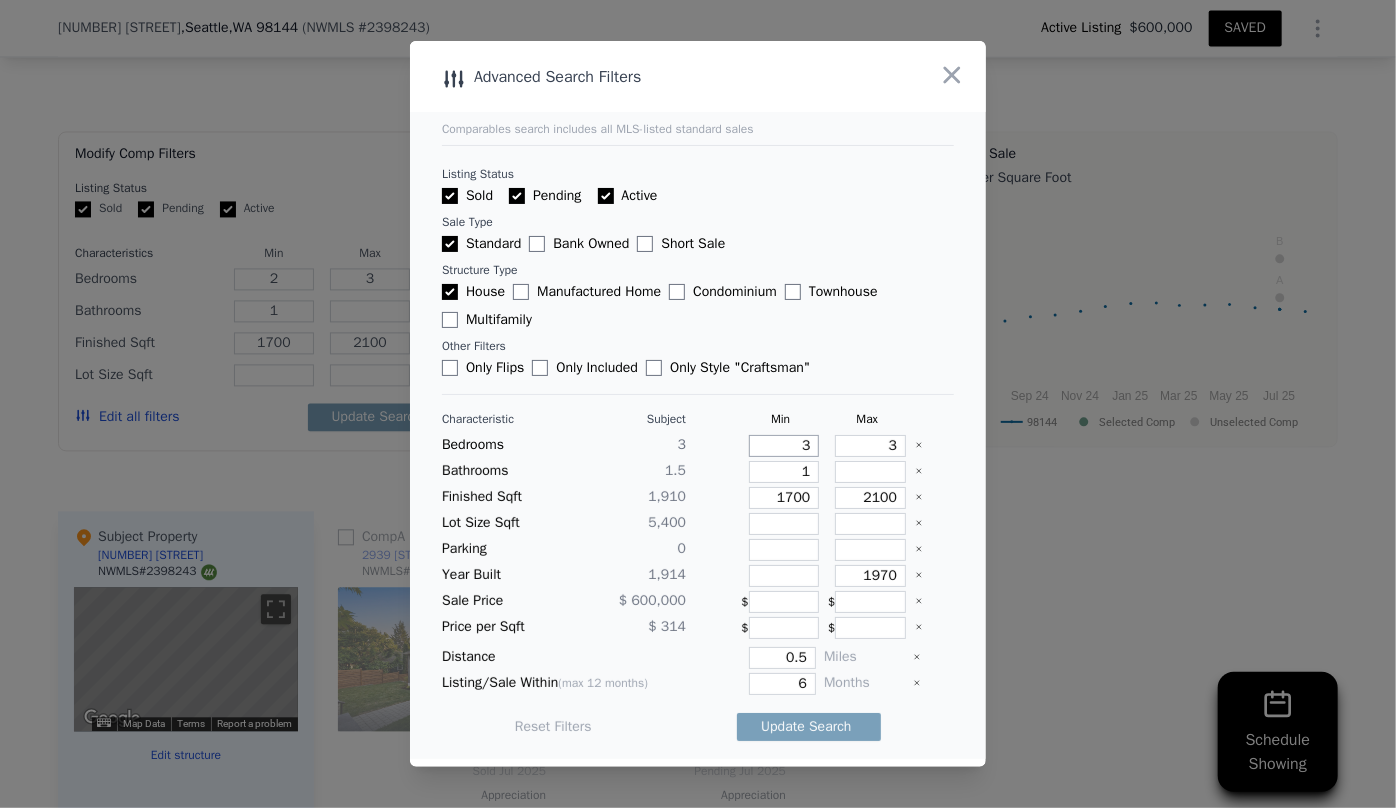 type on "3" 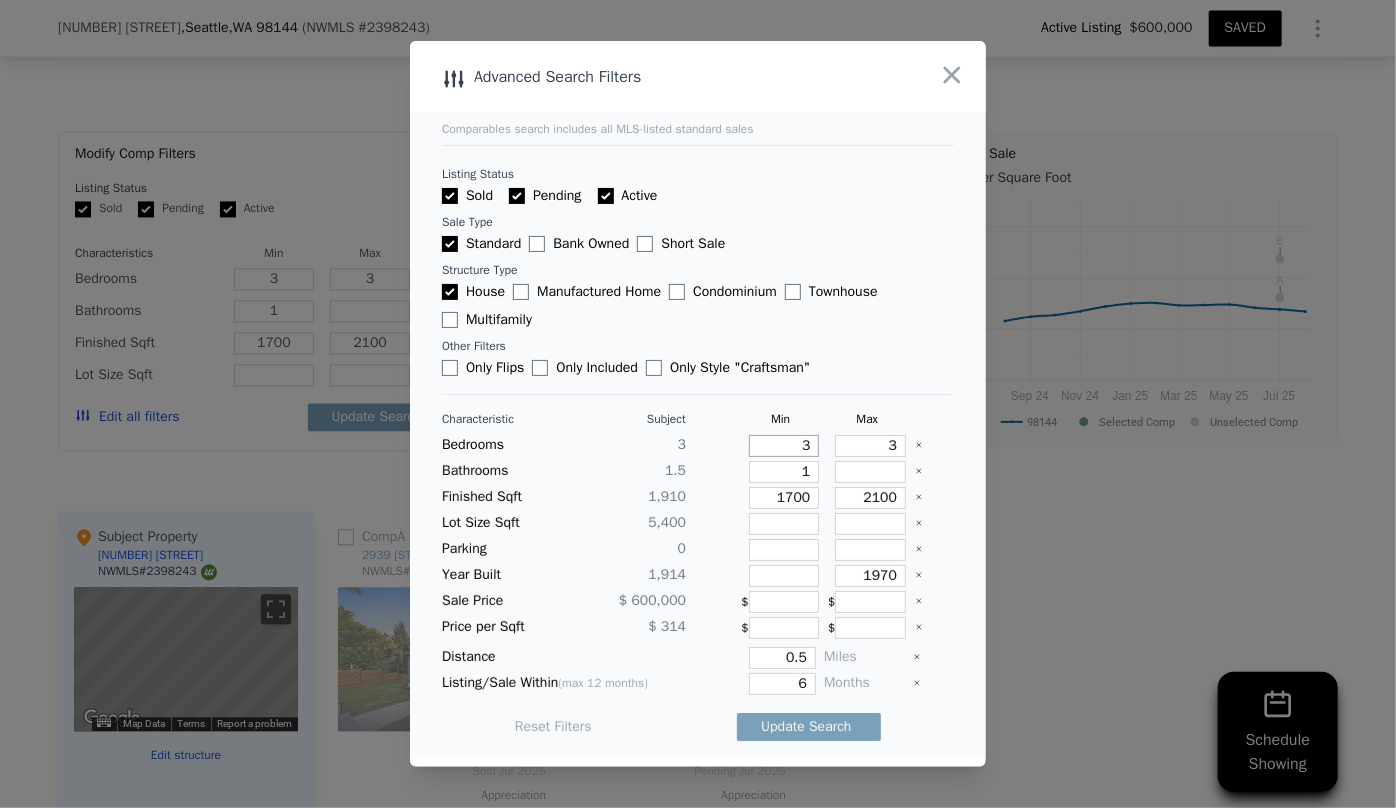 type on "3" 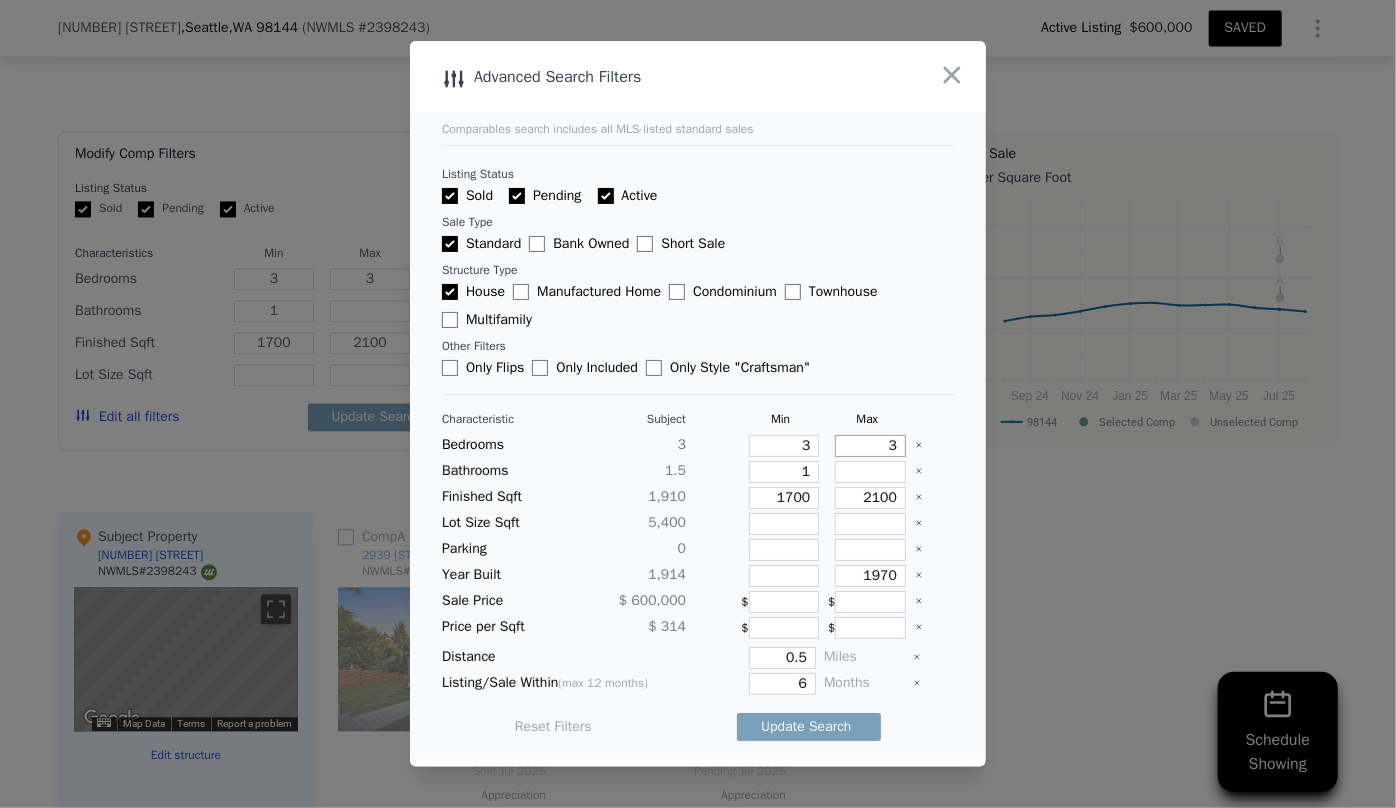 drag, startPoint x: 890, startPoint y: 450, endPoint x: 826, endPoint y: 444, distance: 64.28063 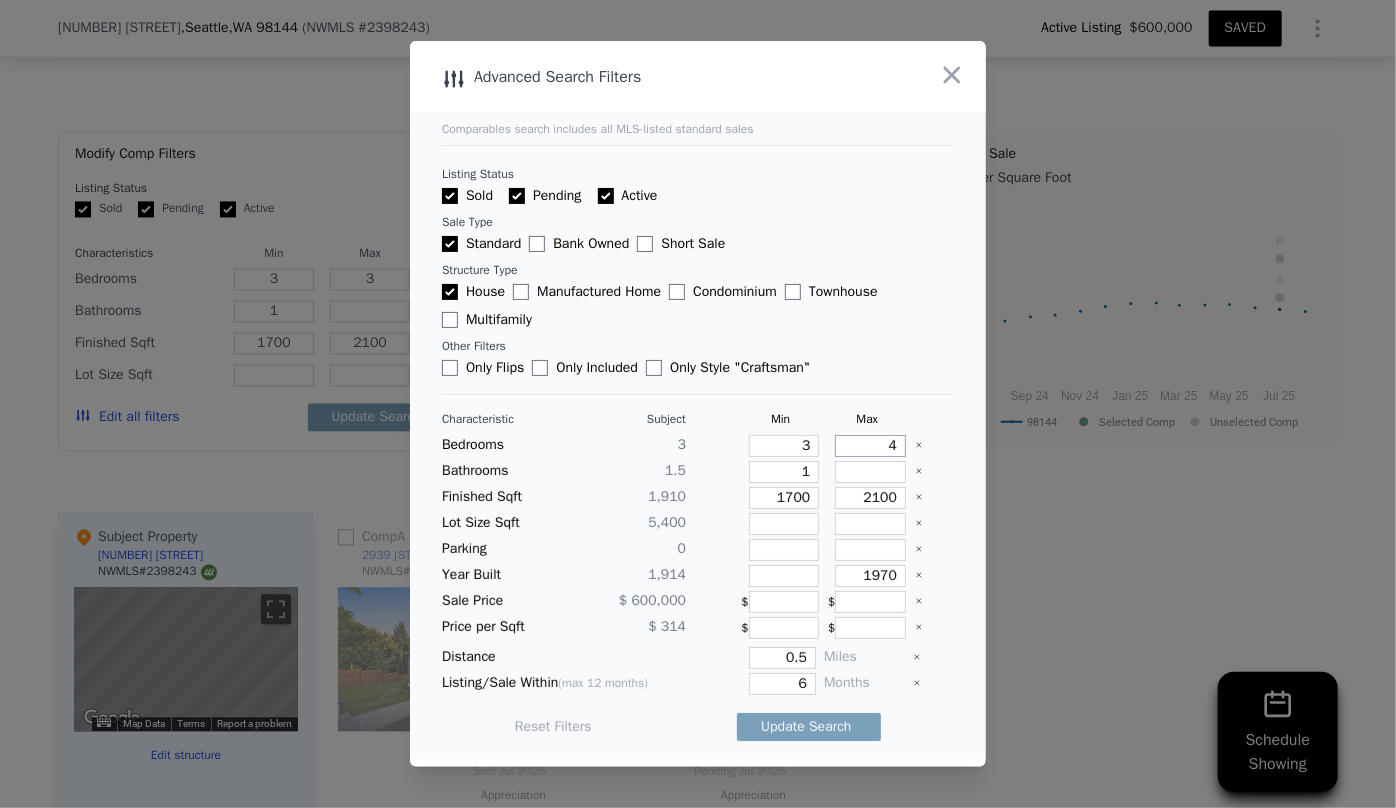 type on "4" 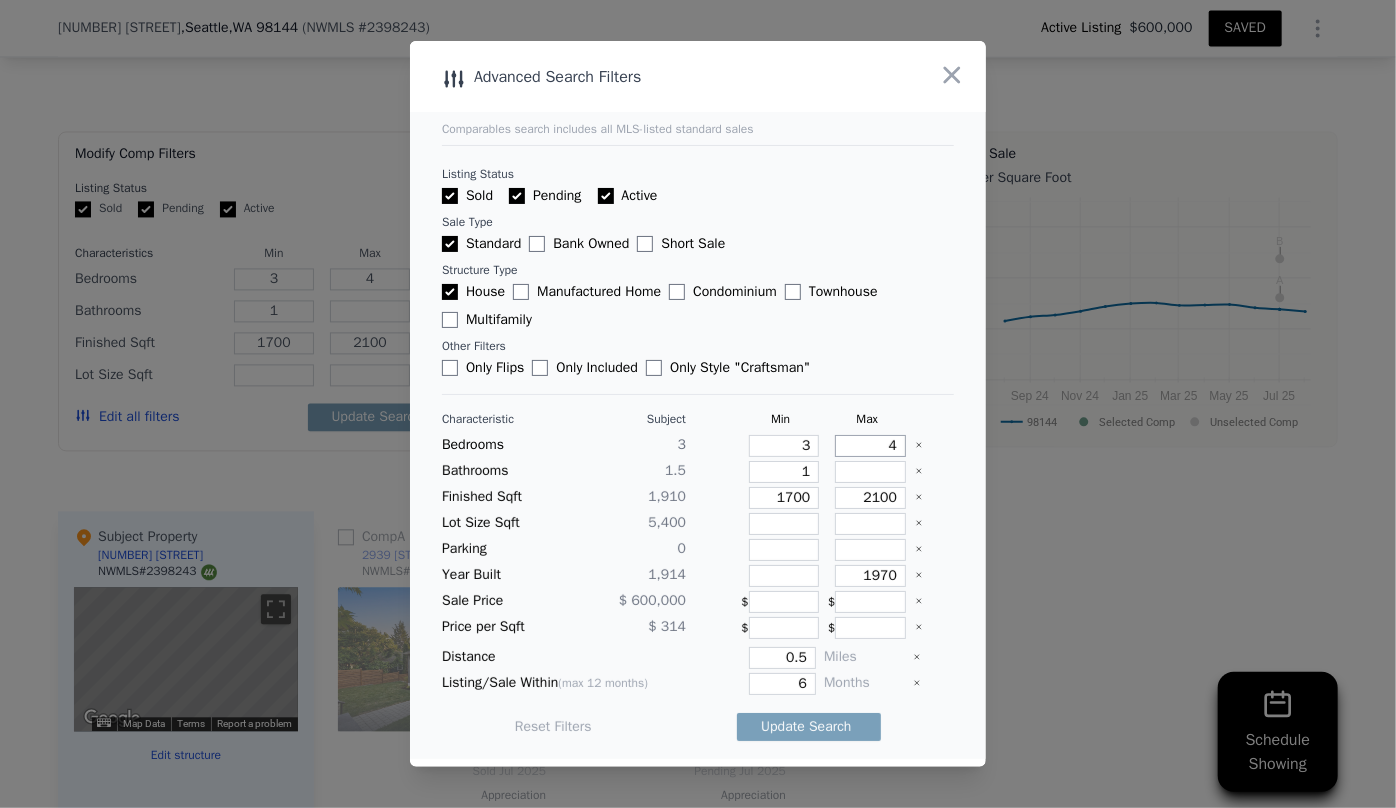 type on "4" 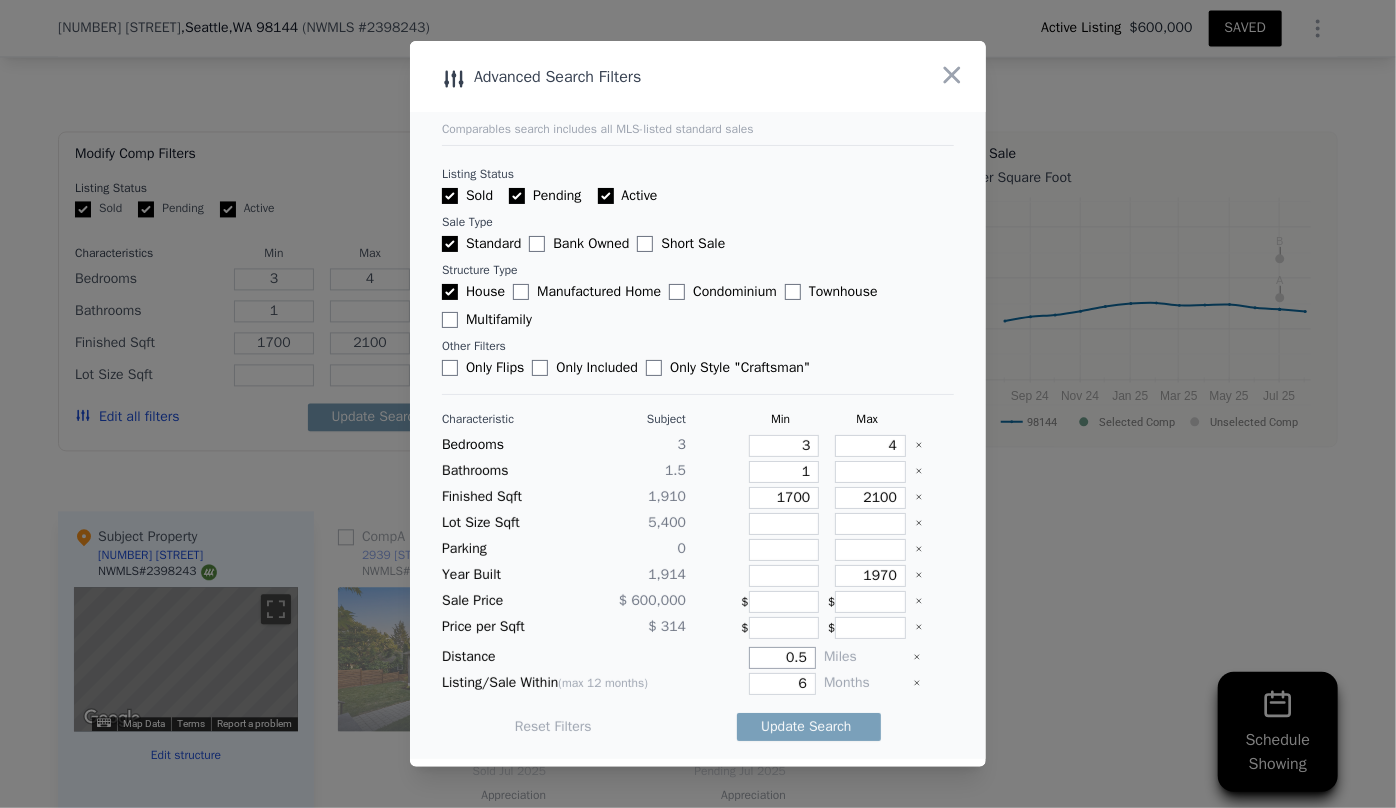 drag, startPoint x: 799, startPoint y: 653, endPoint x: 705, endPoint y: 656, distance: 94.04786 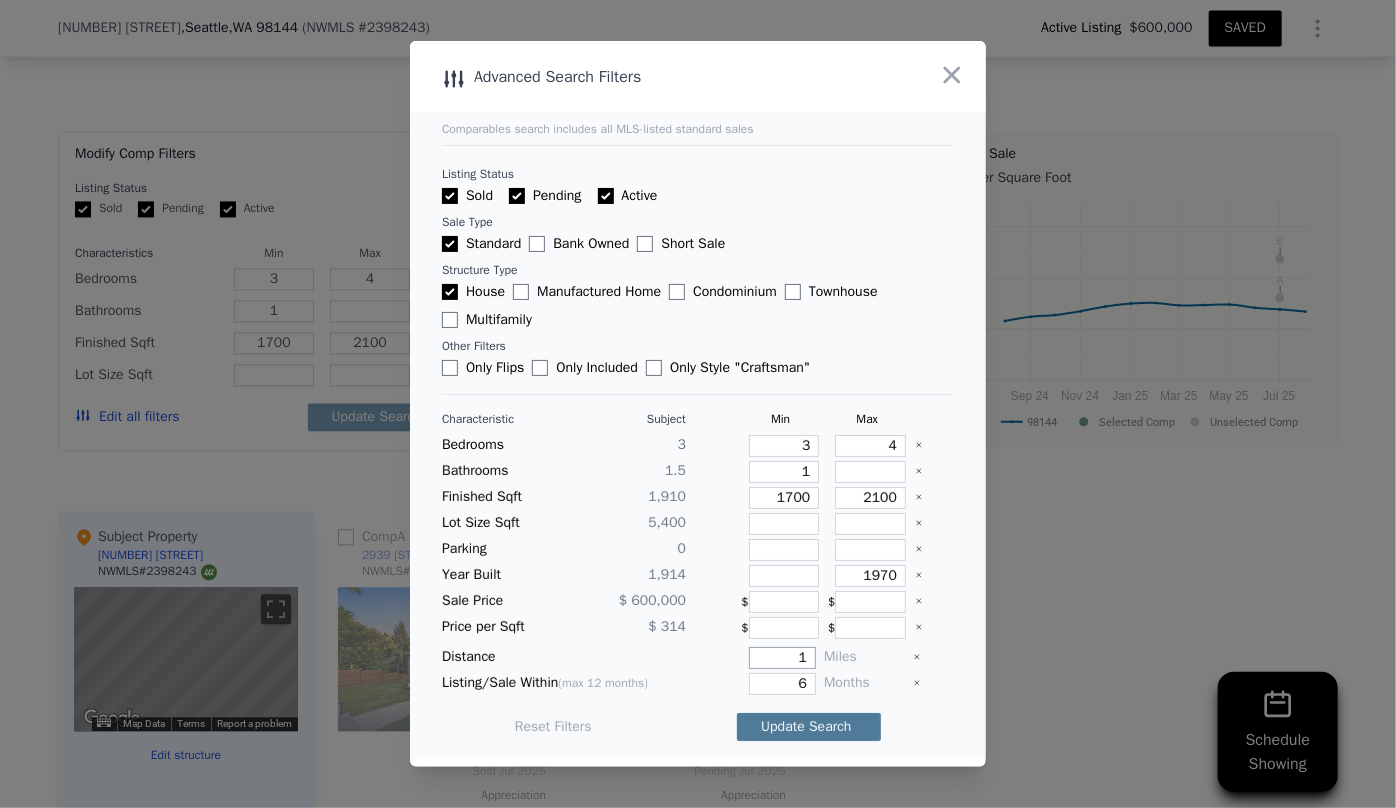 type on "1" 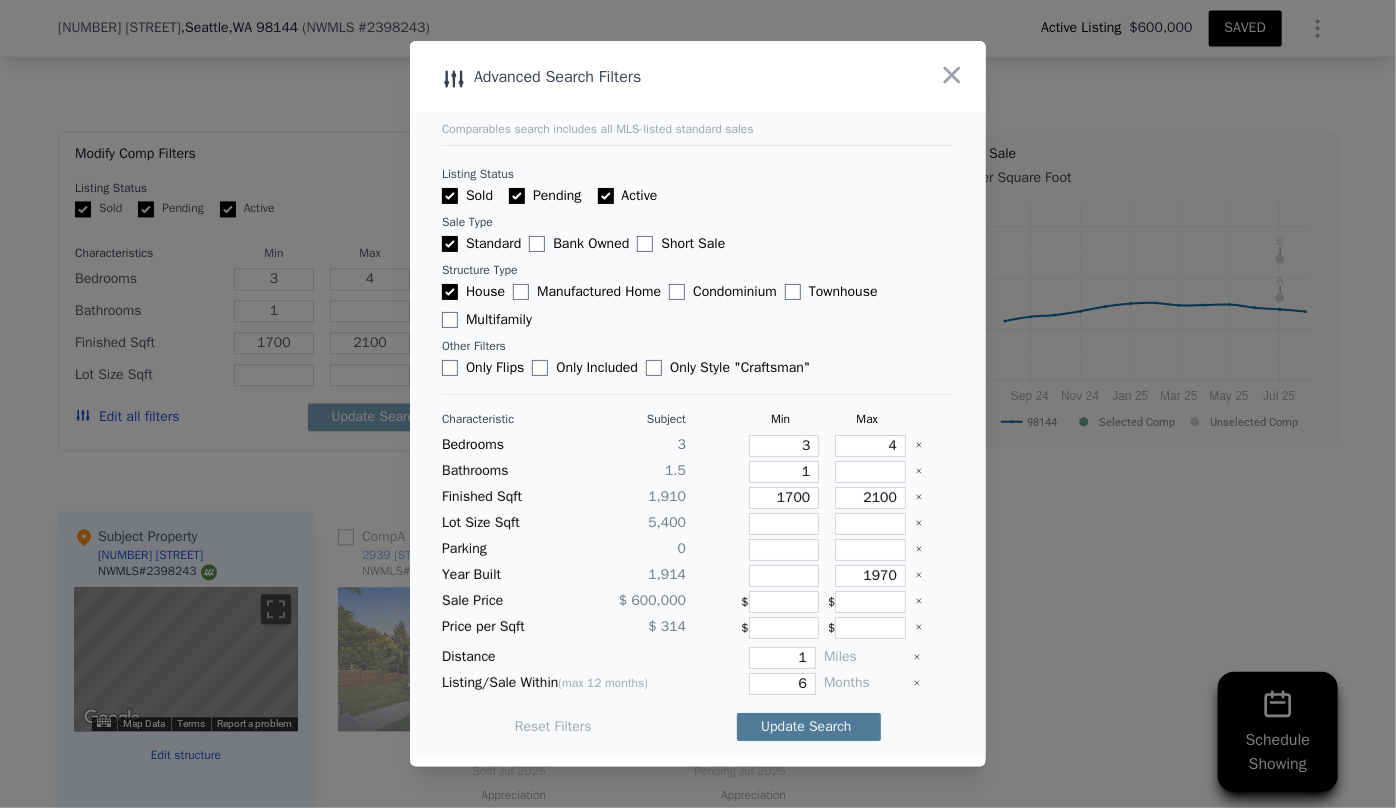 click on "Update Search" at bounding box center (809, 727) 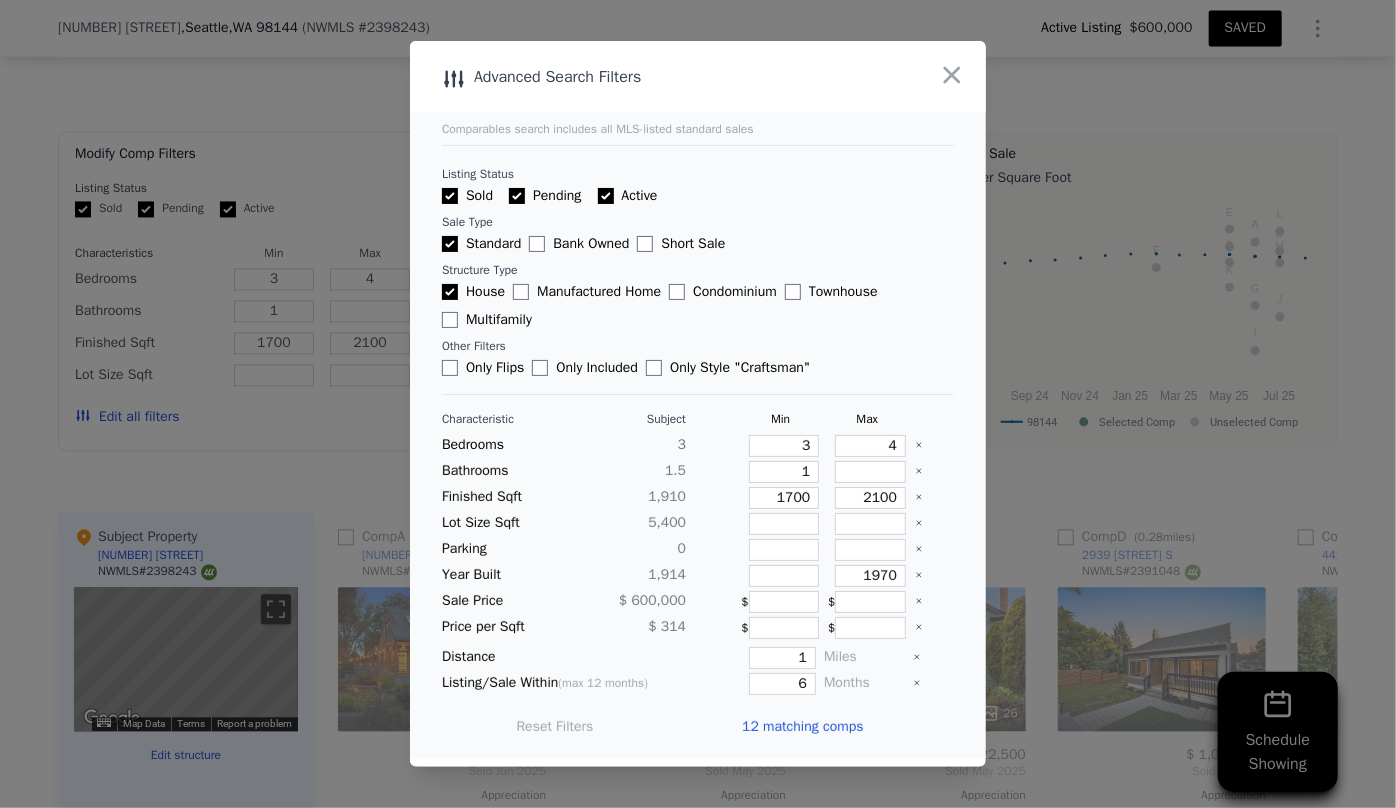 click on "12 matching comps" at bounding box center [802, 727] 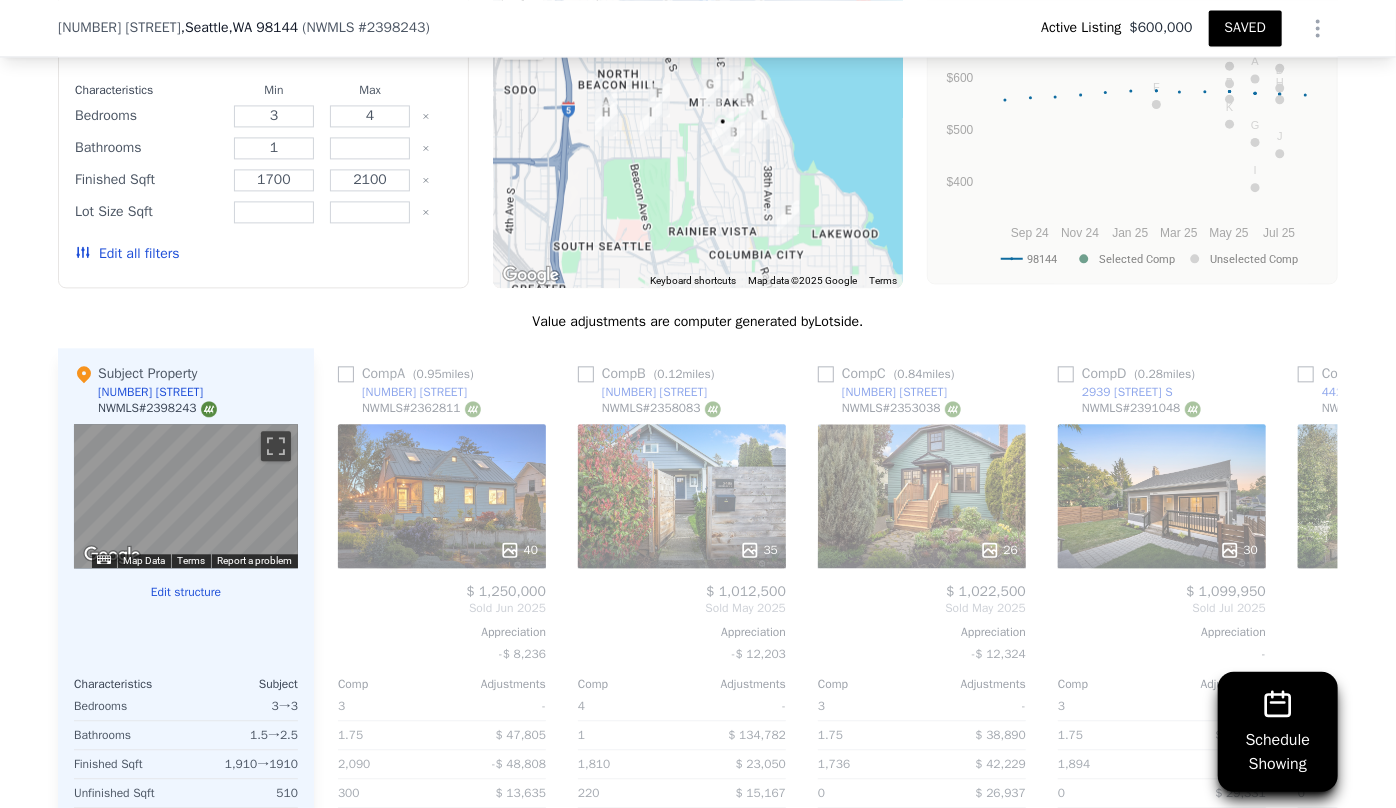 scroll, scrollTop: 2175, scrollLeft: 0, axis: vertical 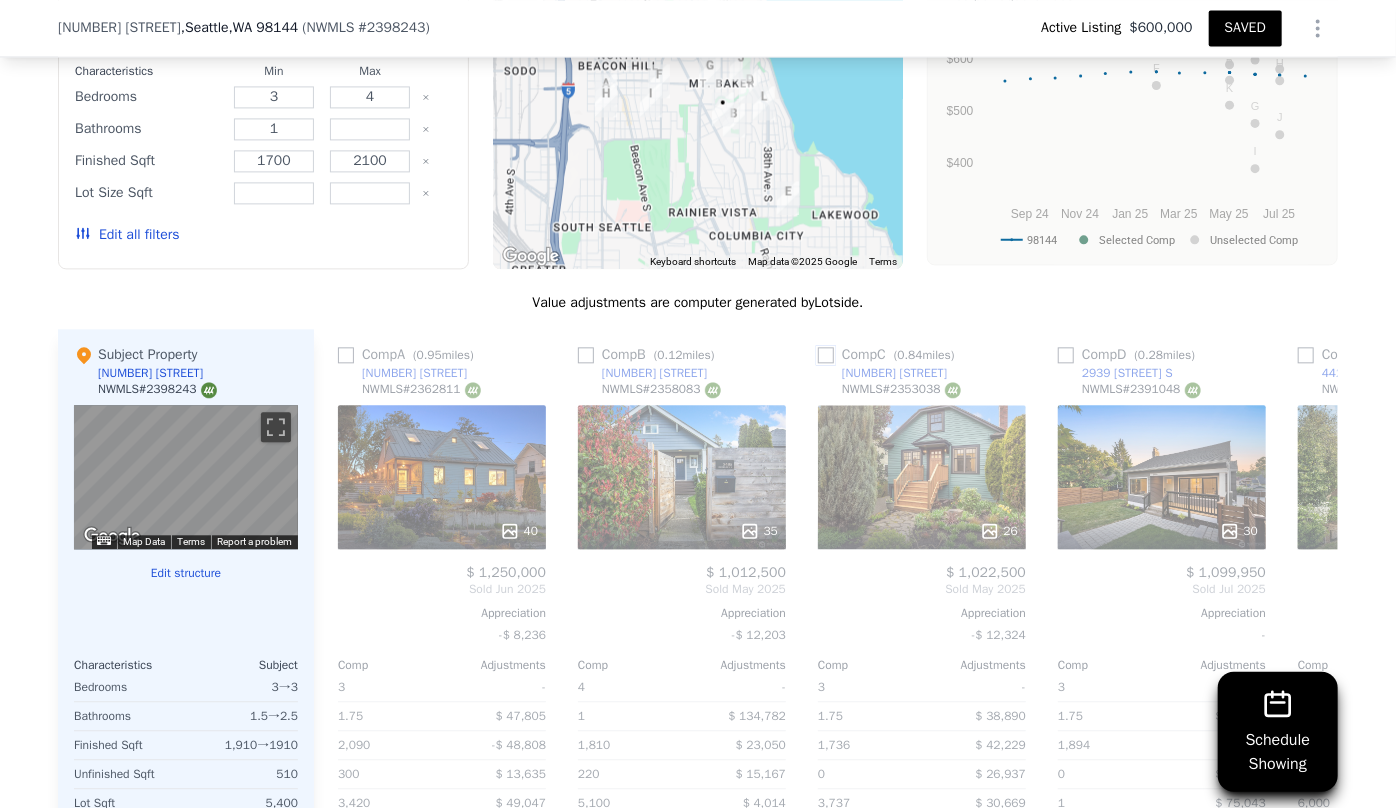 click at bounding box center (826, 355) 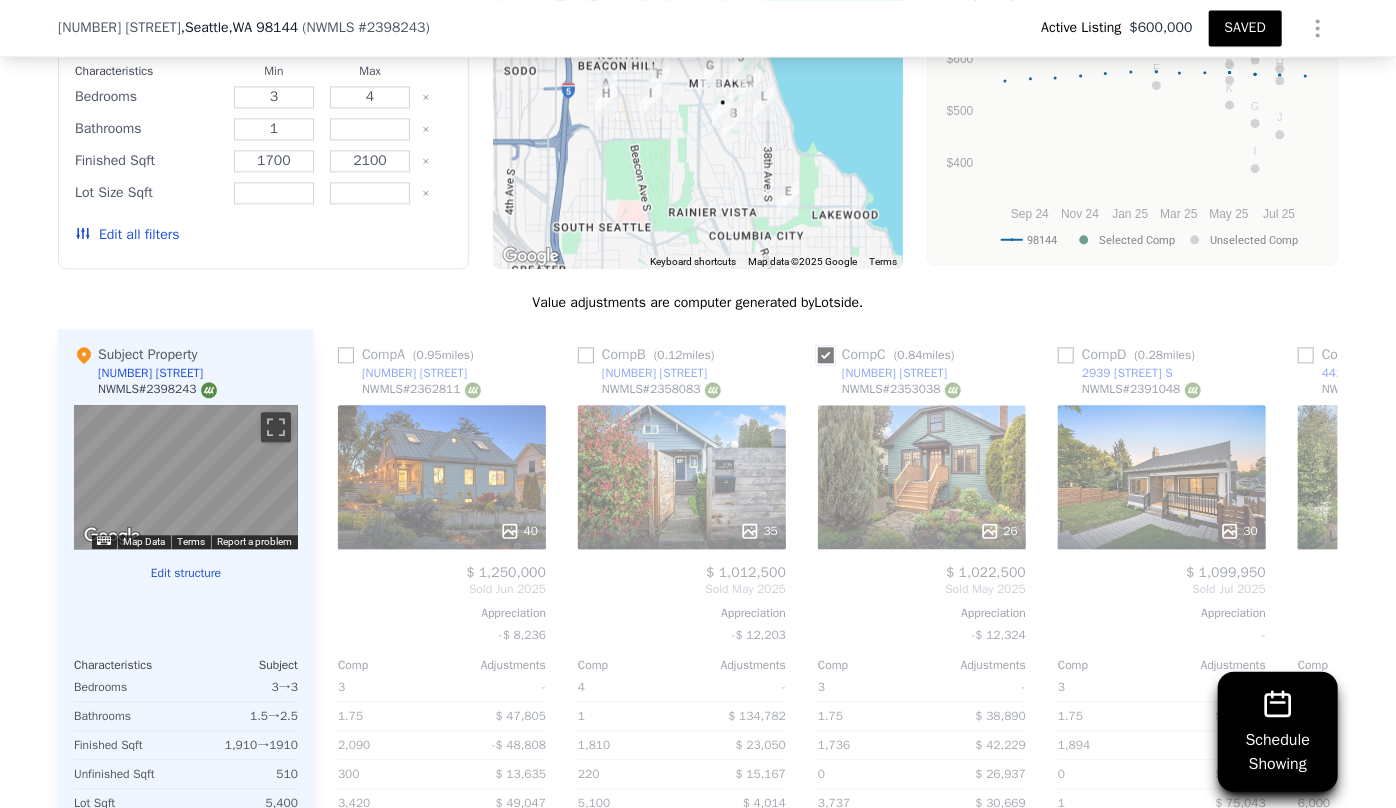 checkbox on "true" 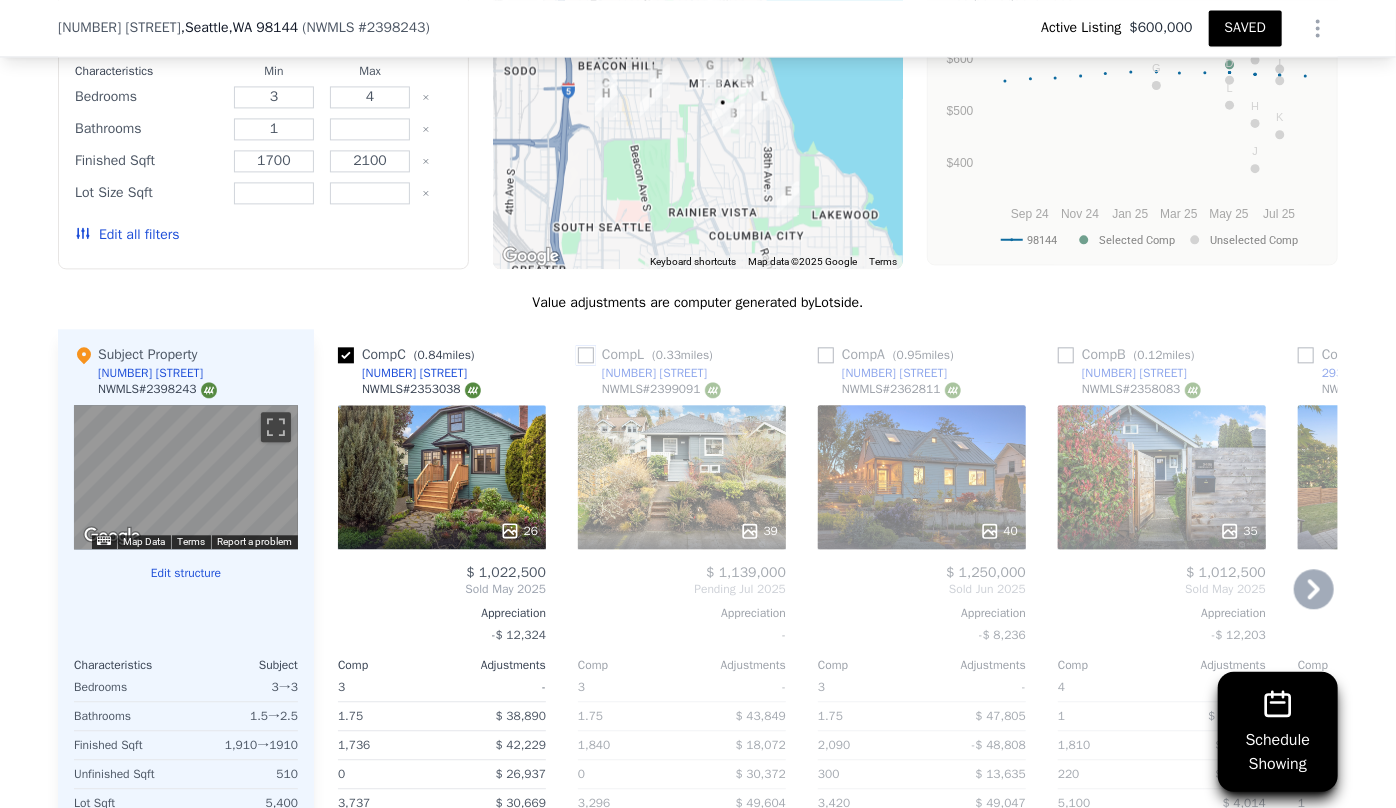 click at bounding box center [586, 355] 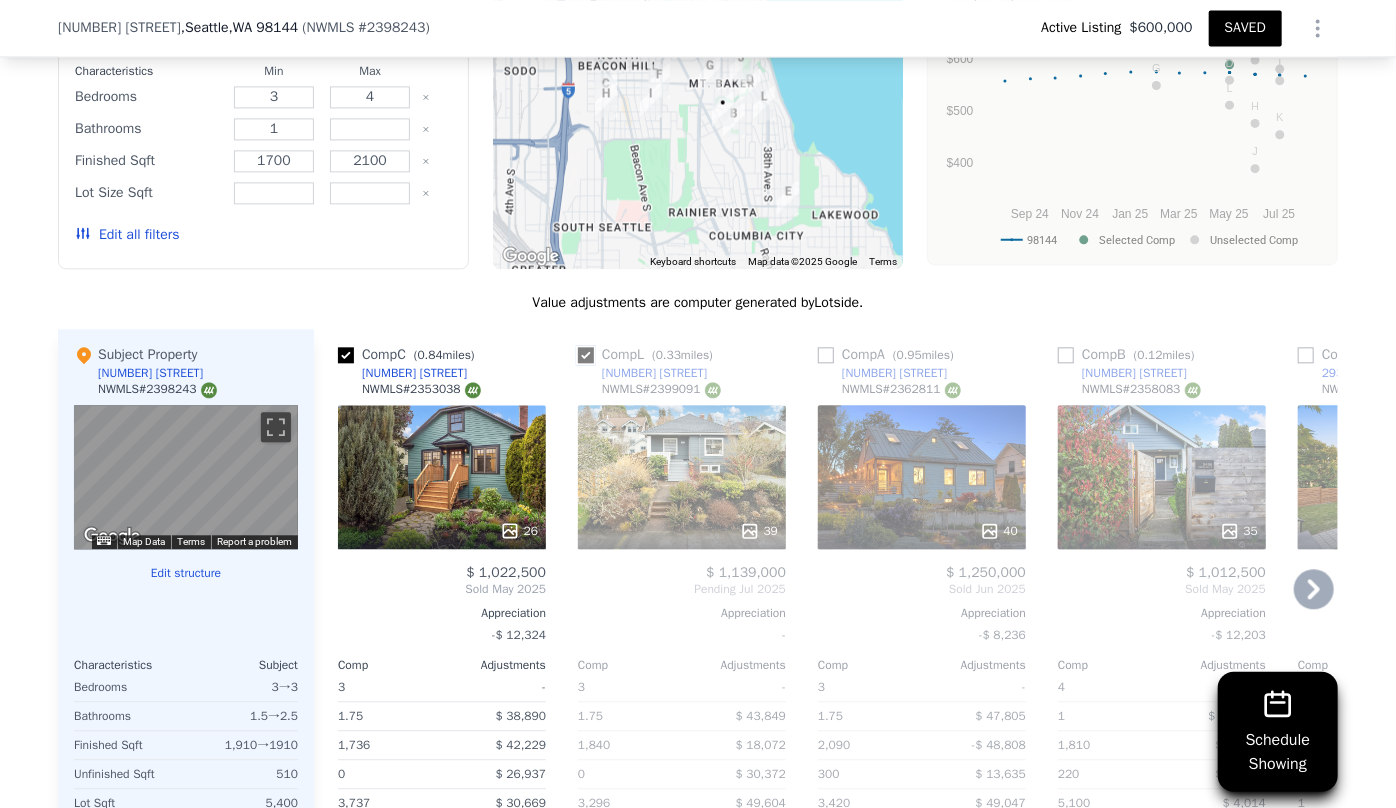 checkbox on "true" 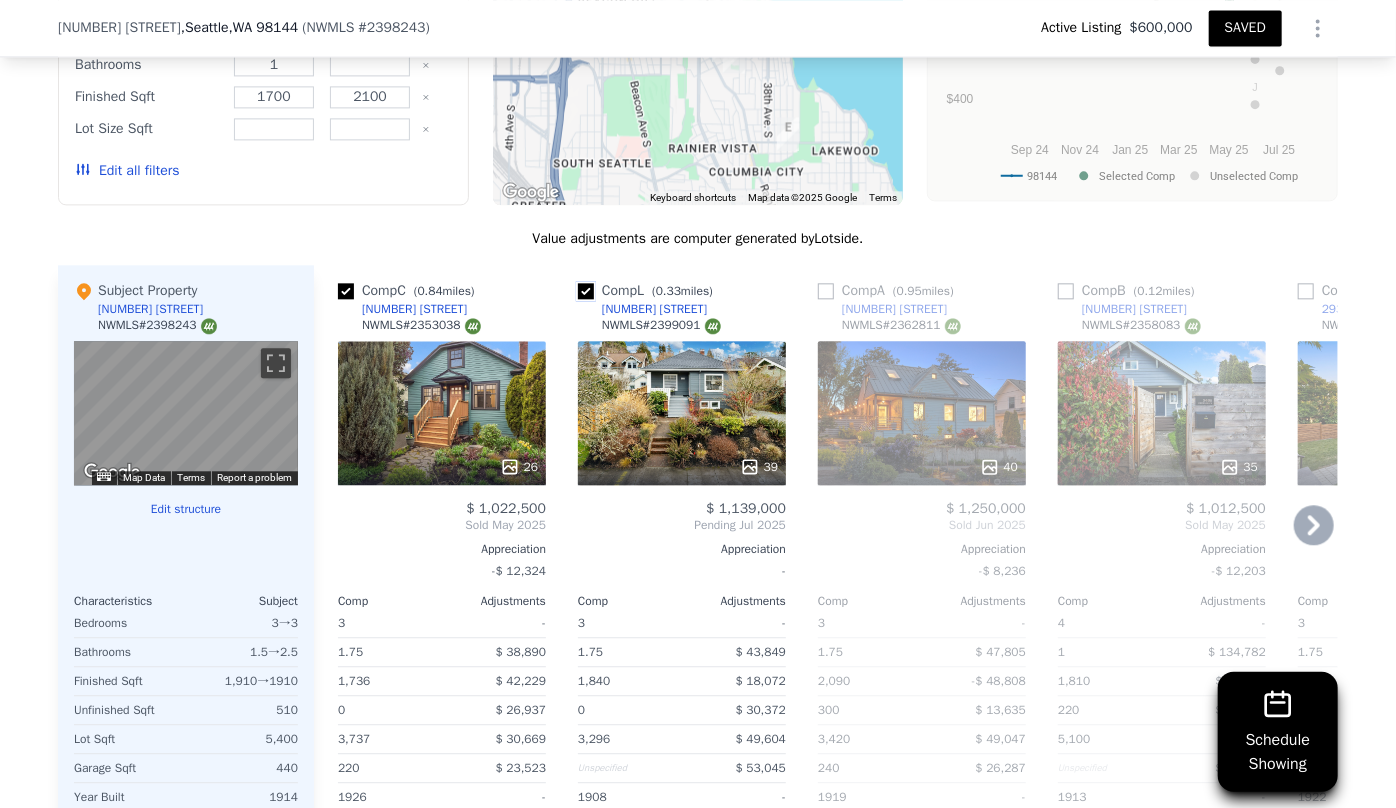 scroll, scrollTop: 2266, scrollLeft: 0, axis: vertical 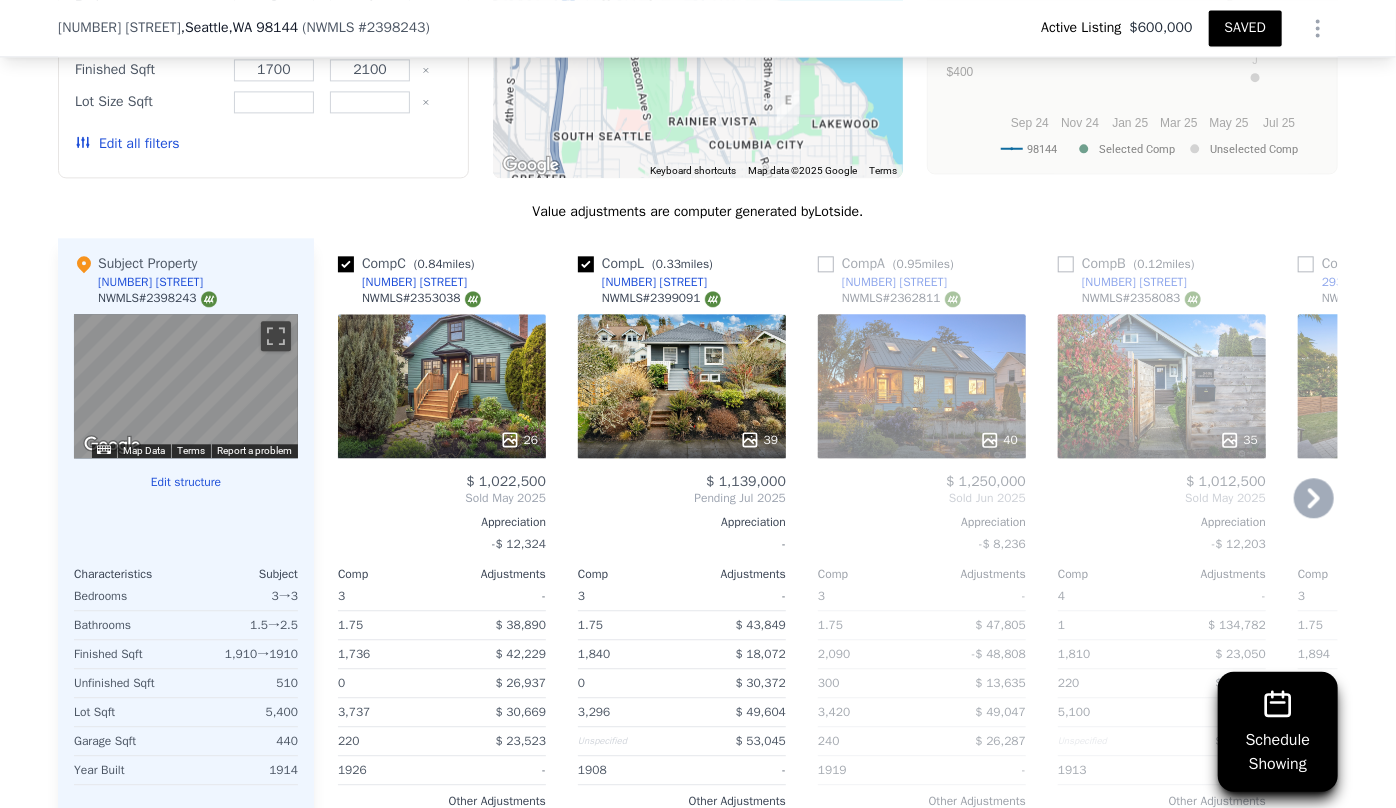 click on "40" at bounding box center (922, 386) 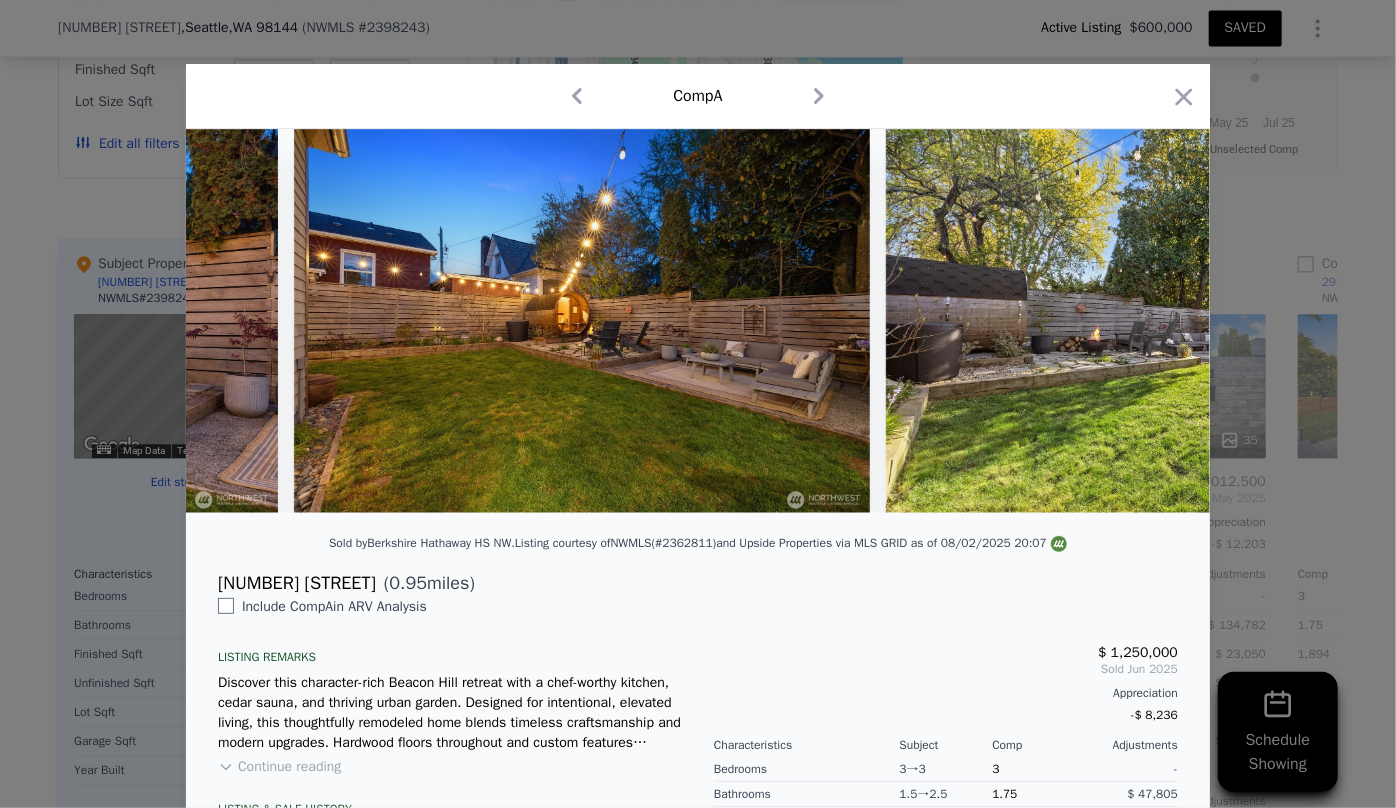 scroll, scrollTop: 0, scrollLeft: 19659, axis: horizontal 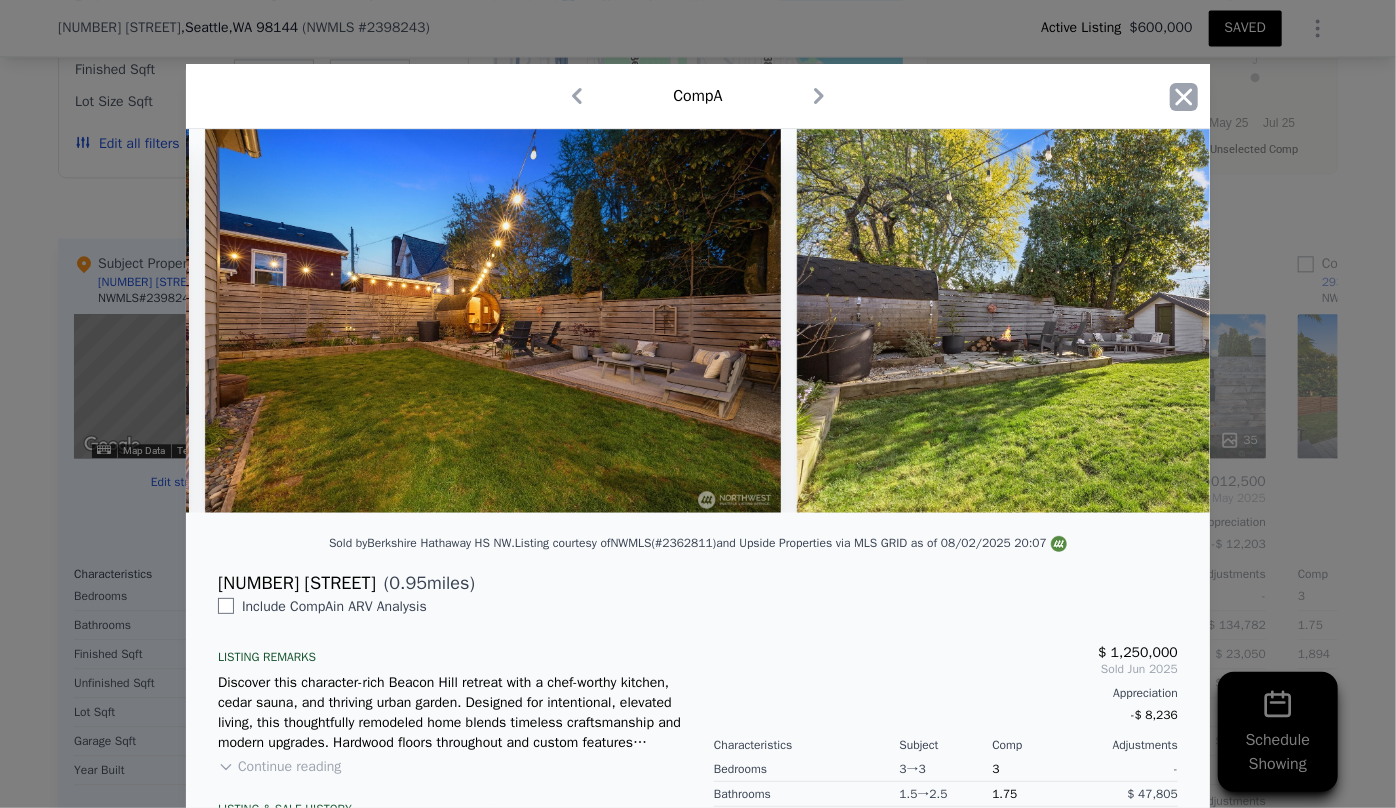 click 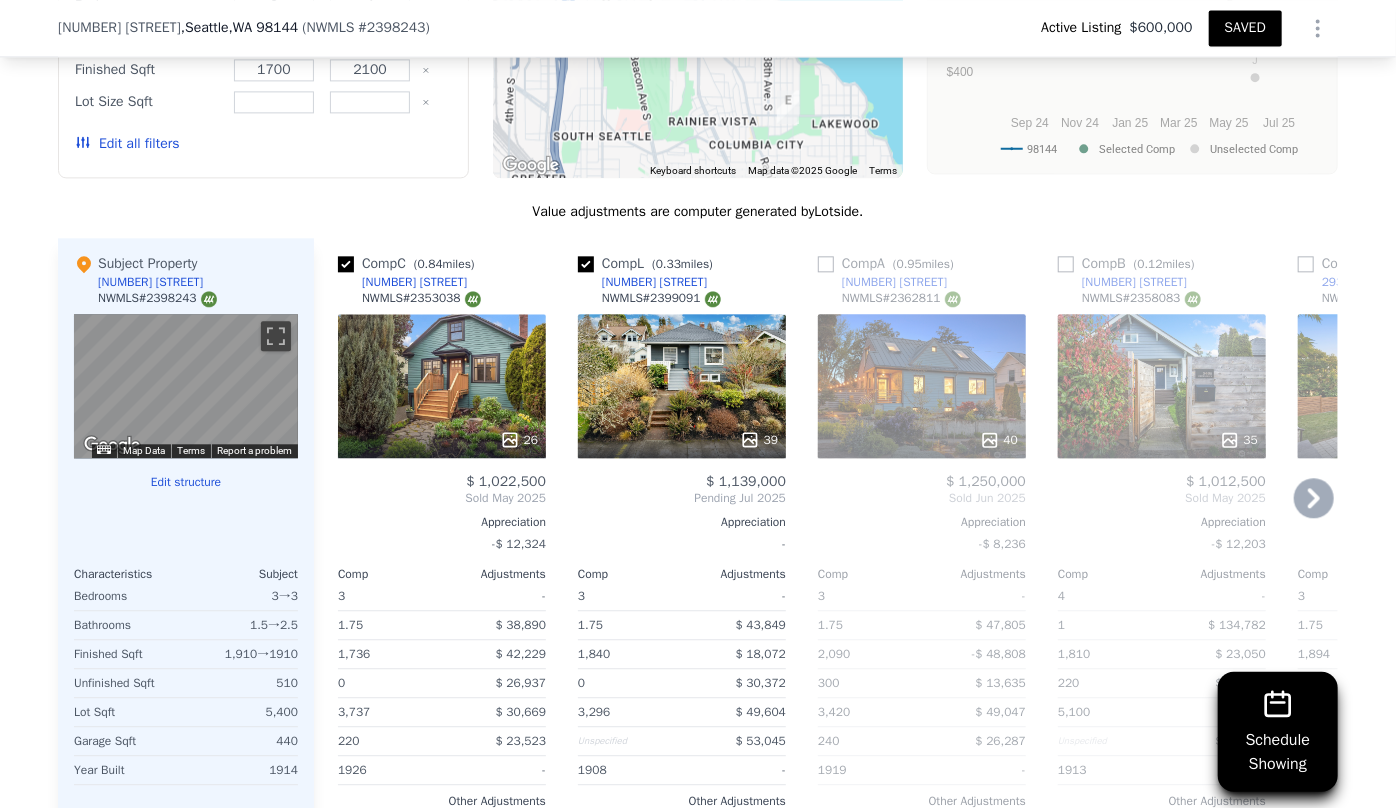 click 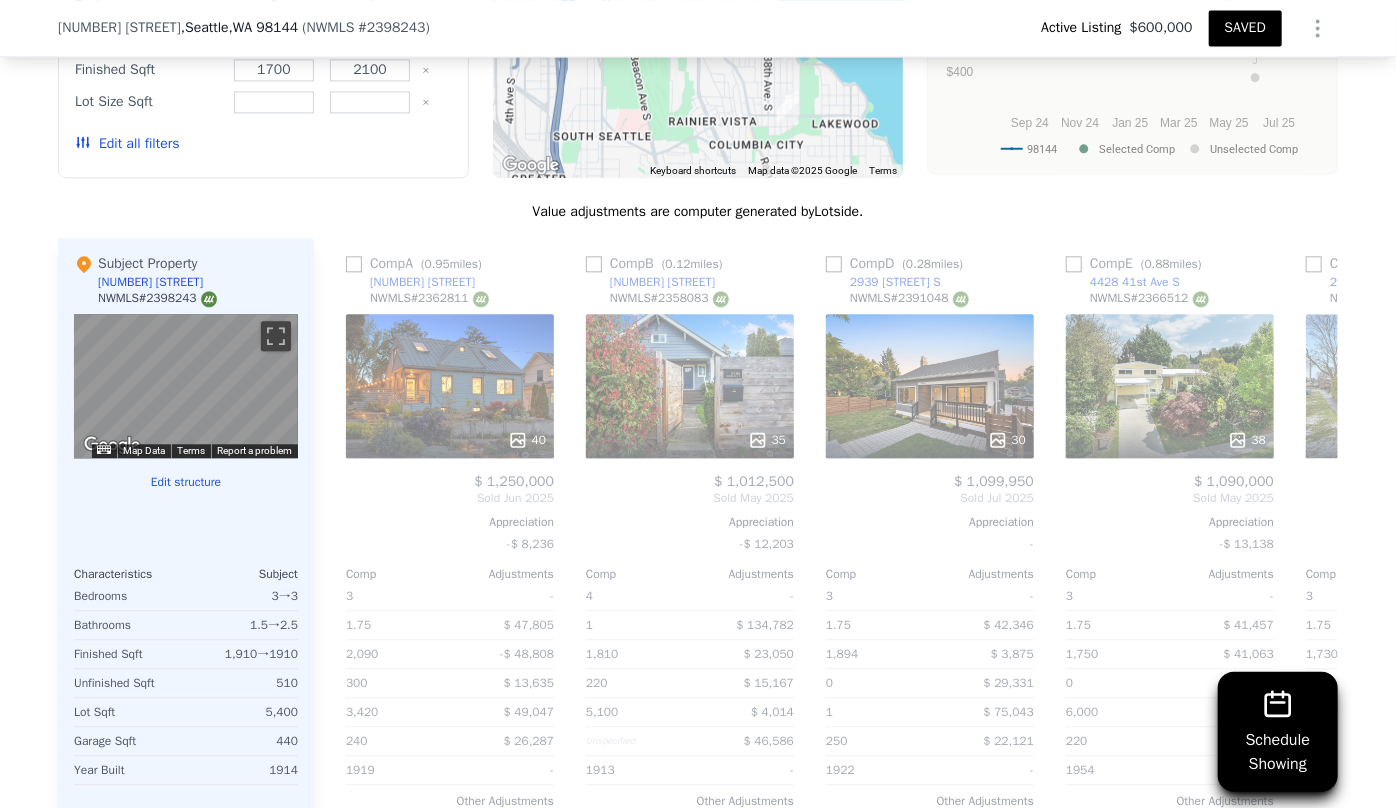 scroll, scrollTop: 0, scrollLeft: 480, axis: horizontal 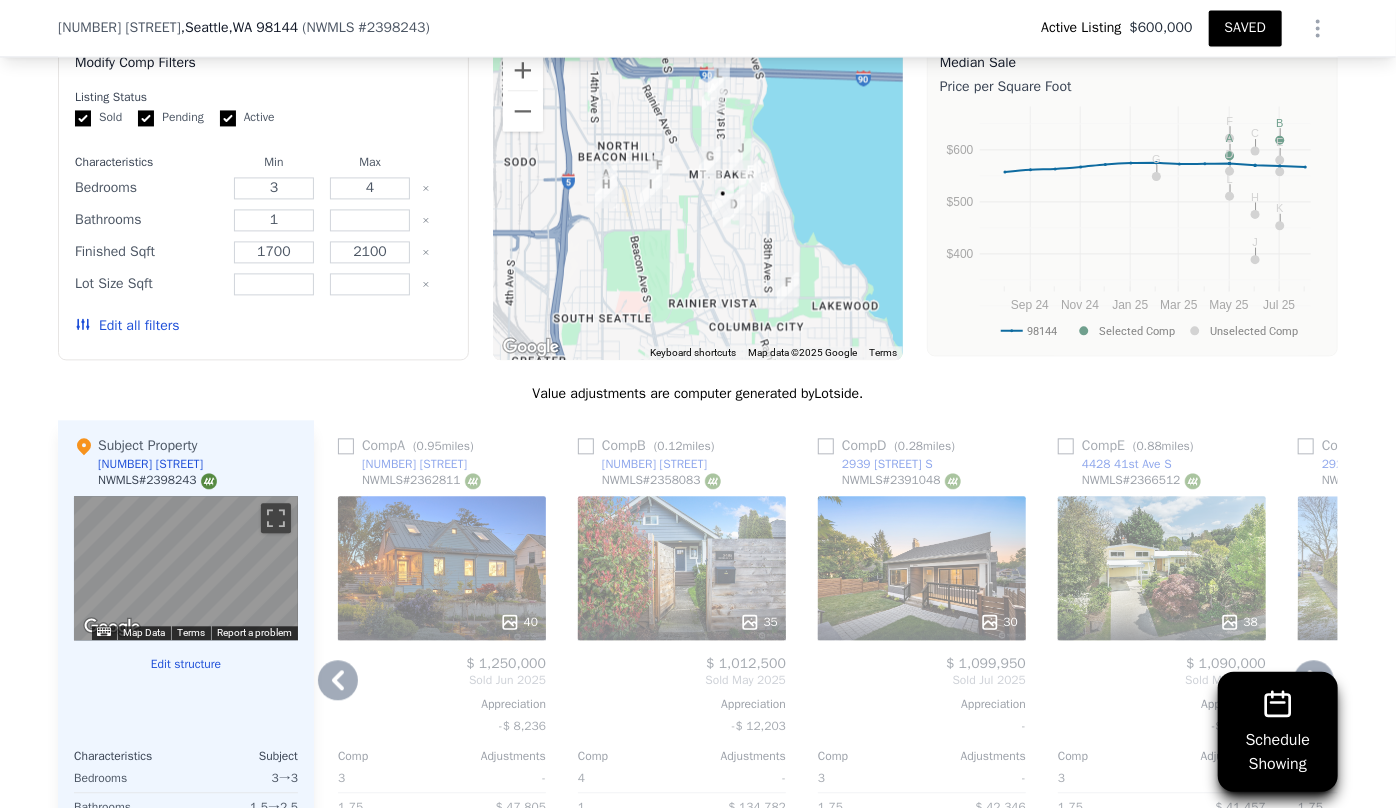 click on "38" at bounding box center [1162, 568] 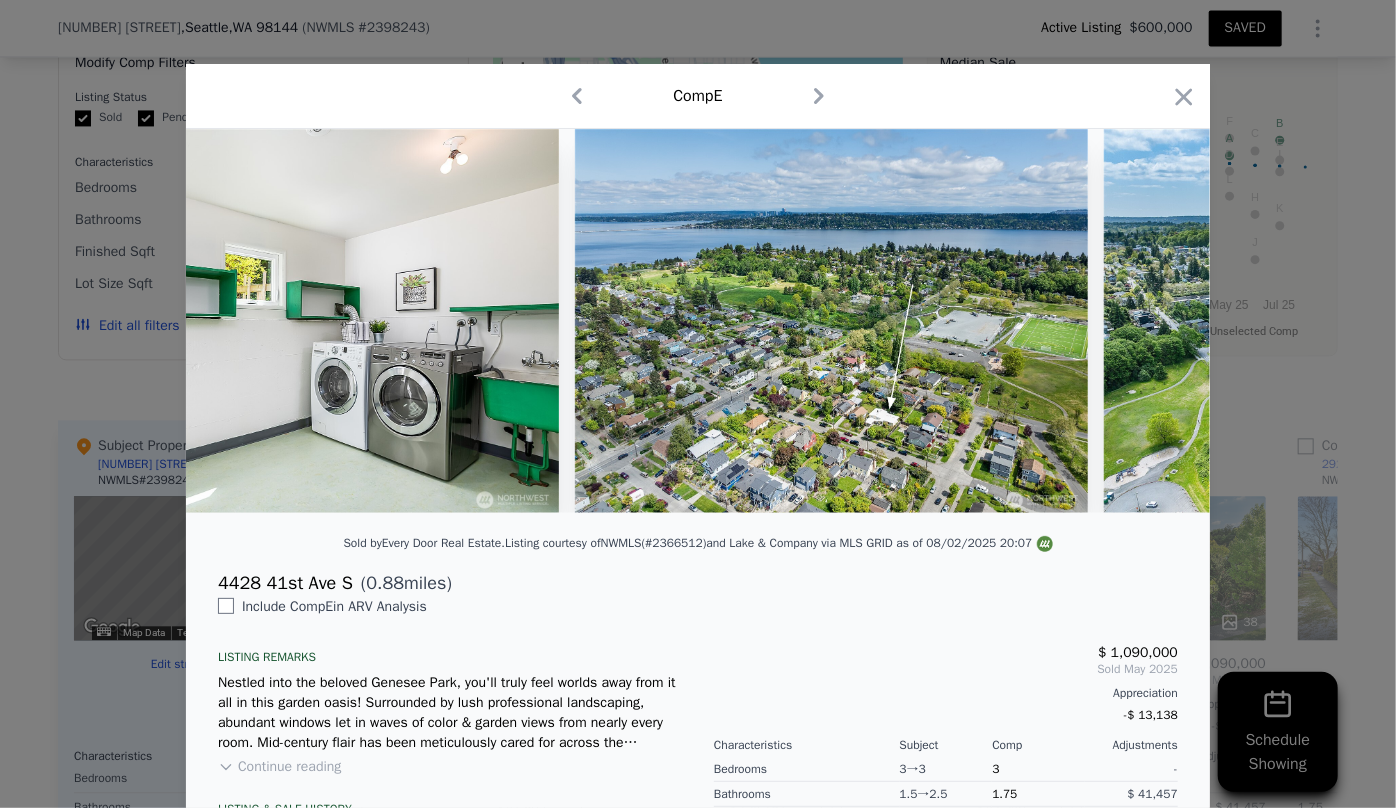 scroll, scrollTop: 0, scrollLeft: 13525, axis: horizontal 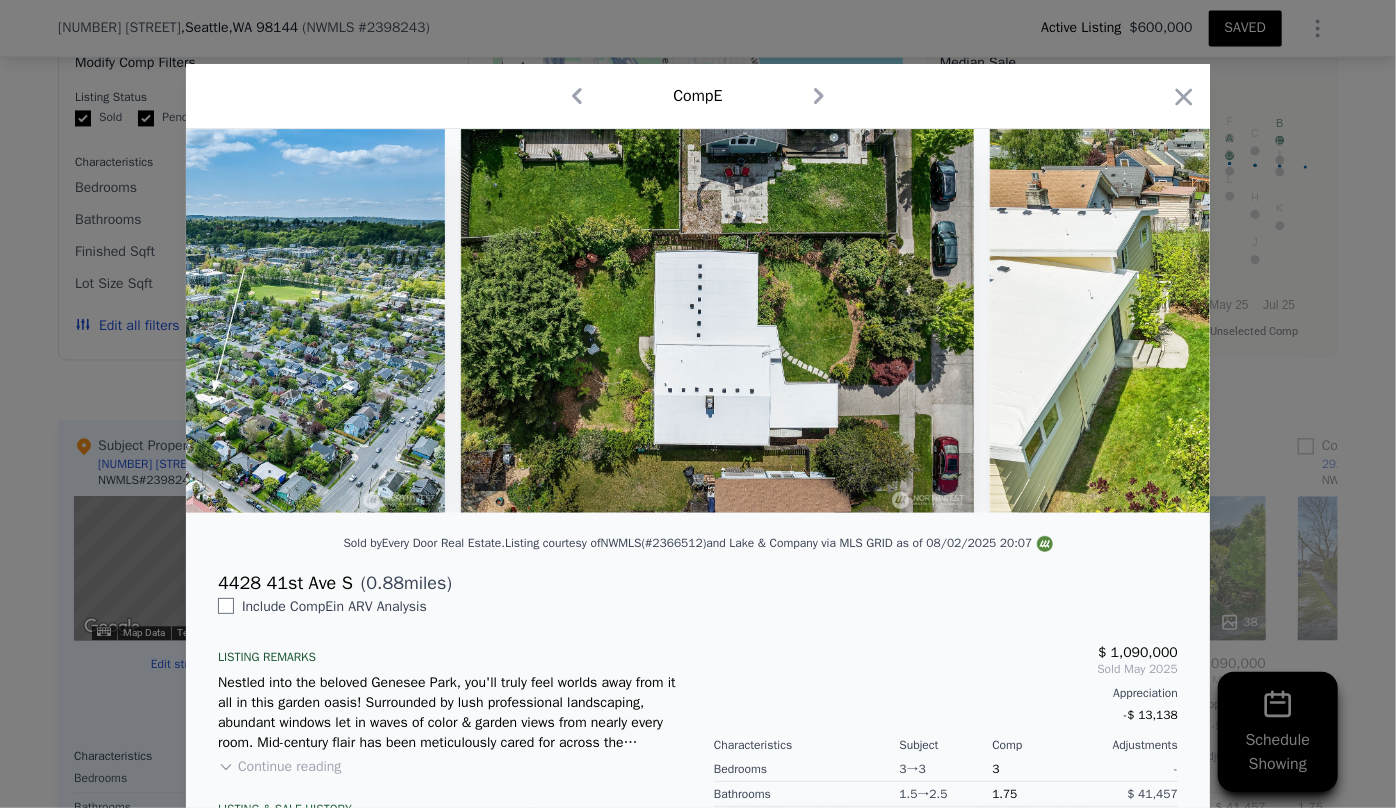 click on "Comp  E" at bounding box center [698, 96] 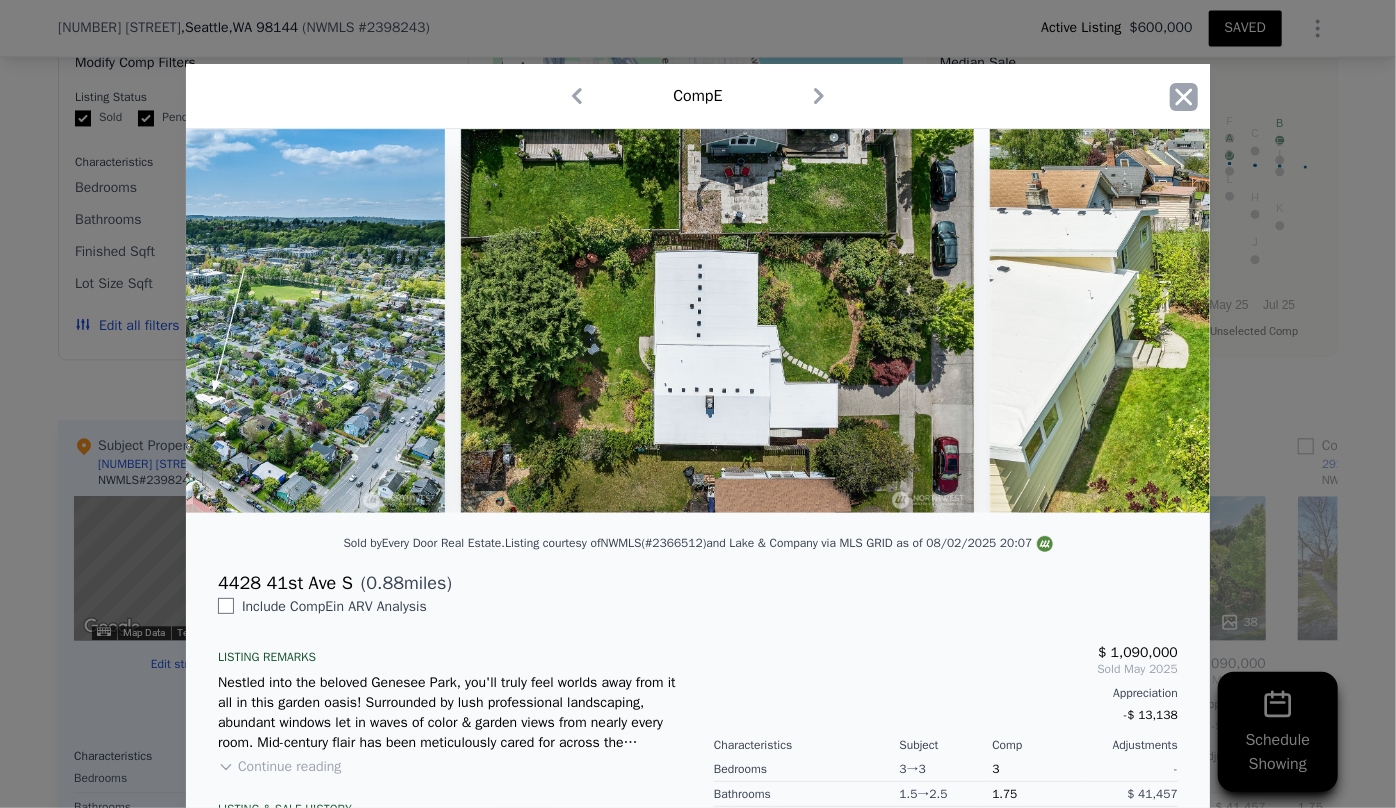 click 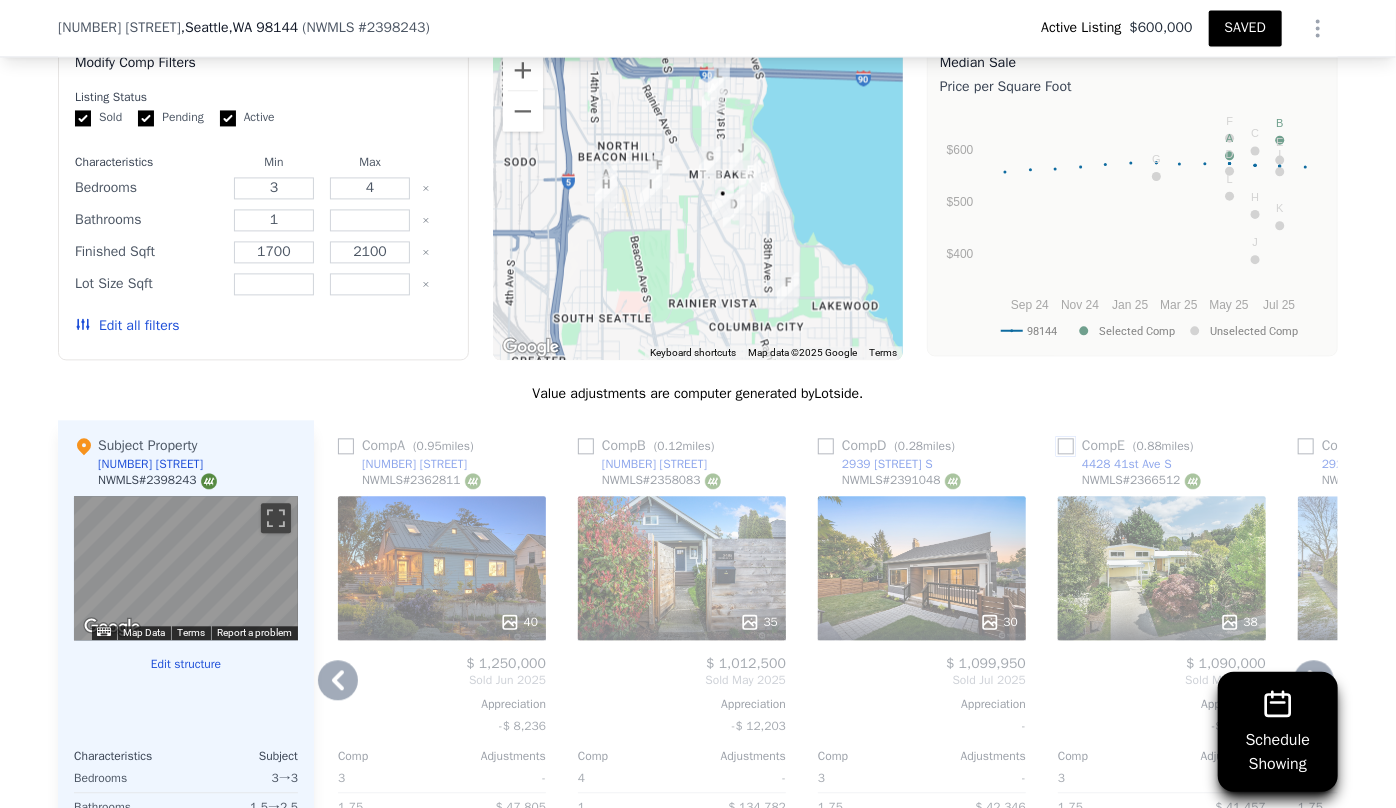 click at bounding box center (1066, 446) 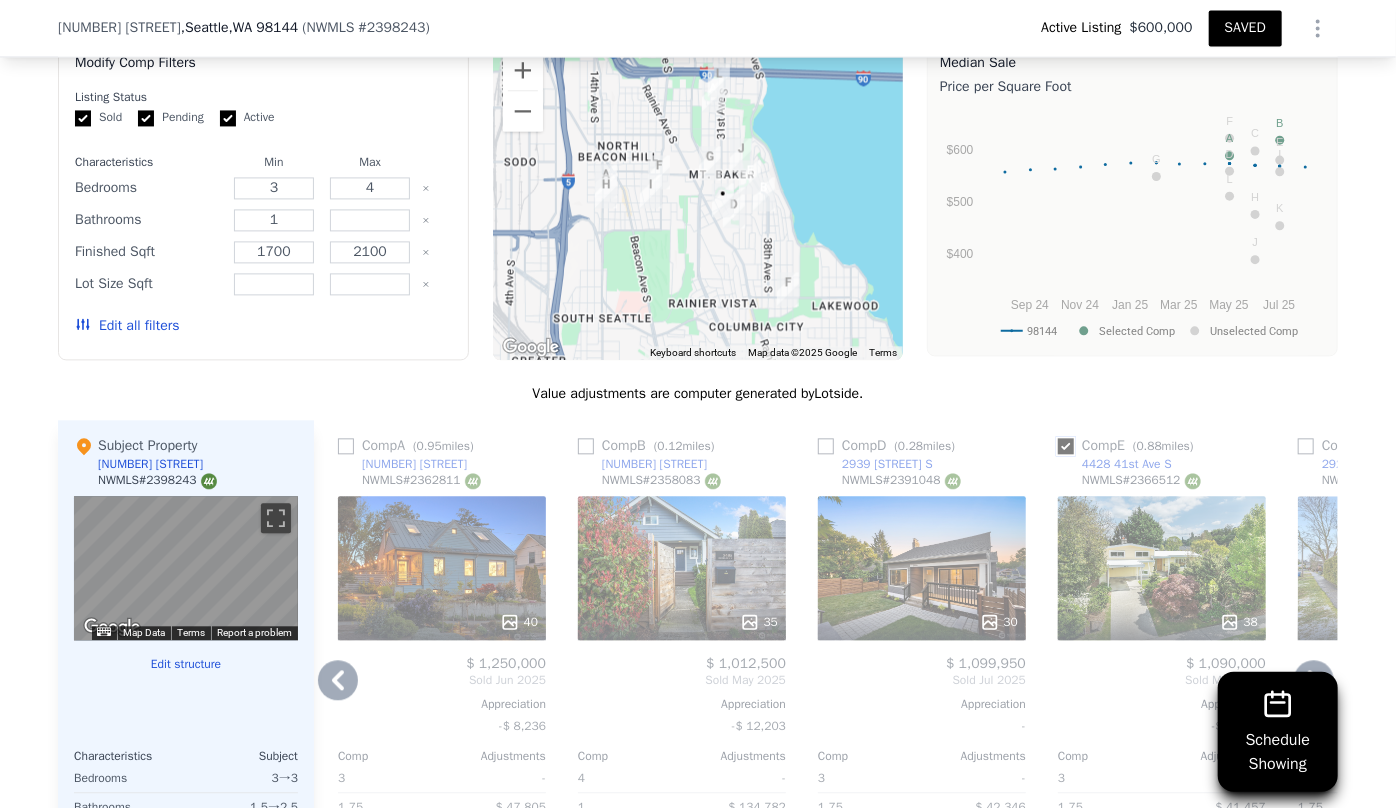 checkbox on "true" 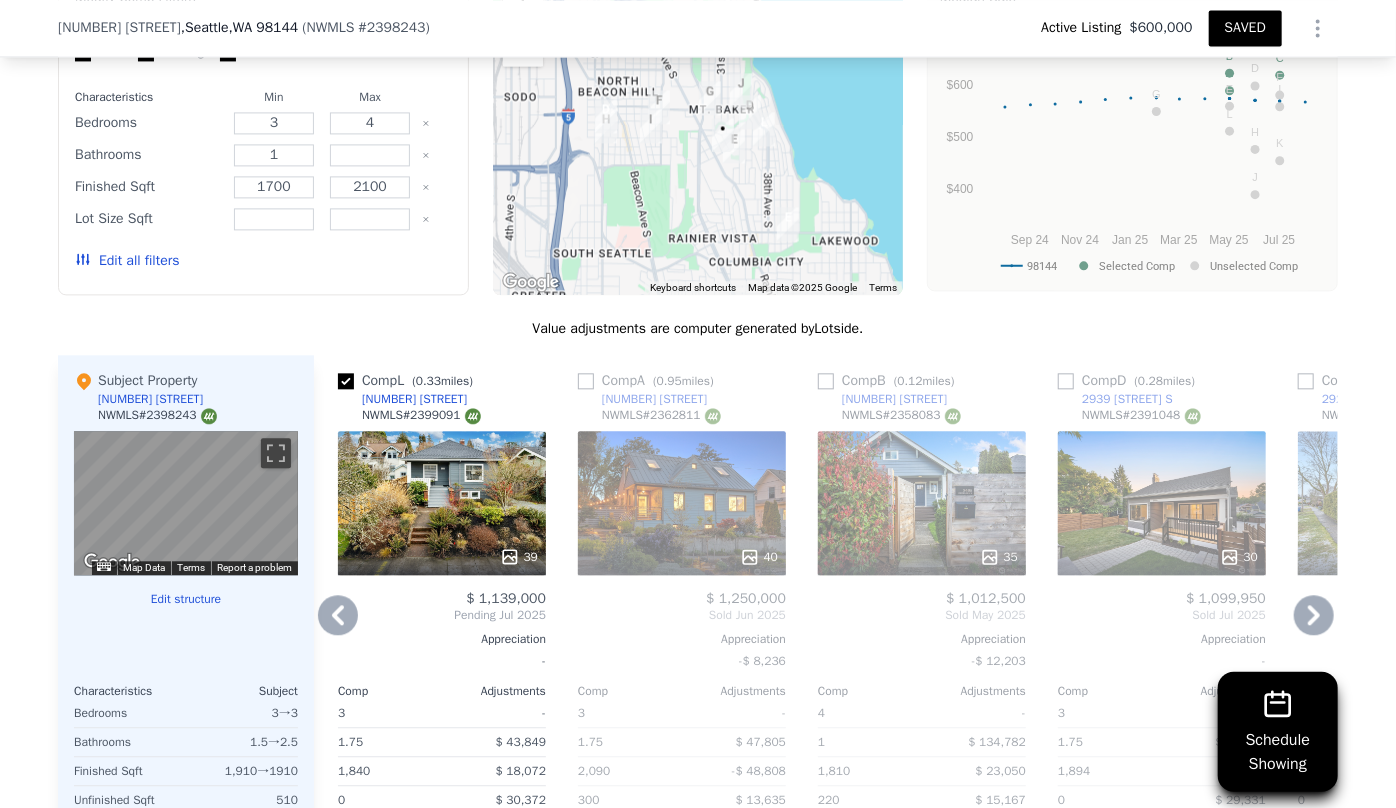 scroll, scrollTop: 2266, scrollLeft: 0, axis: vertical 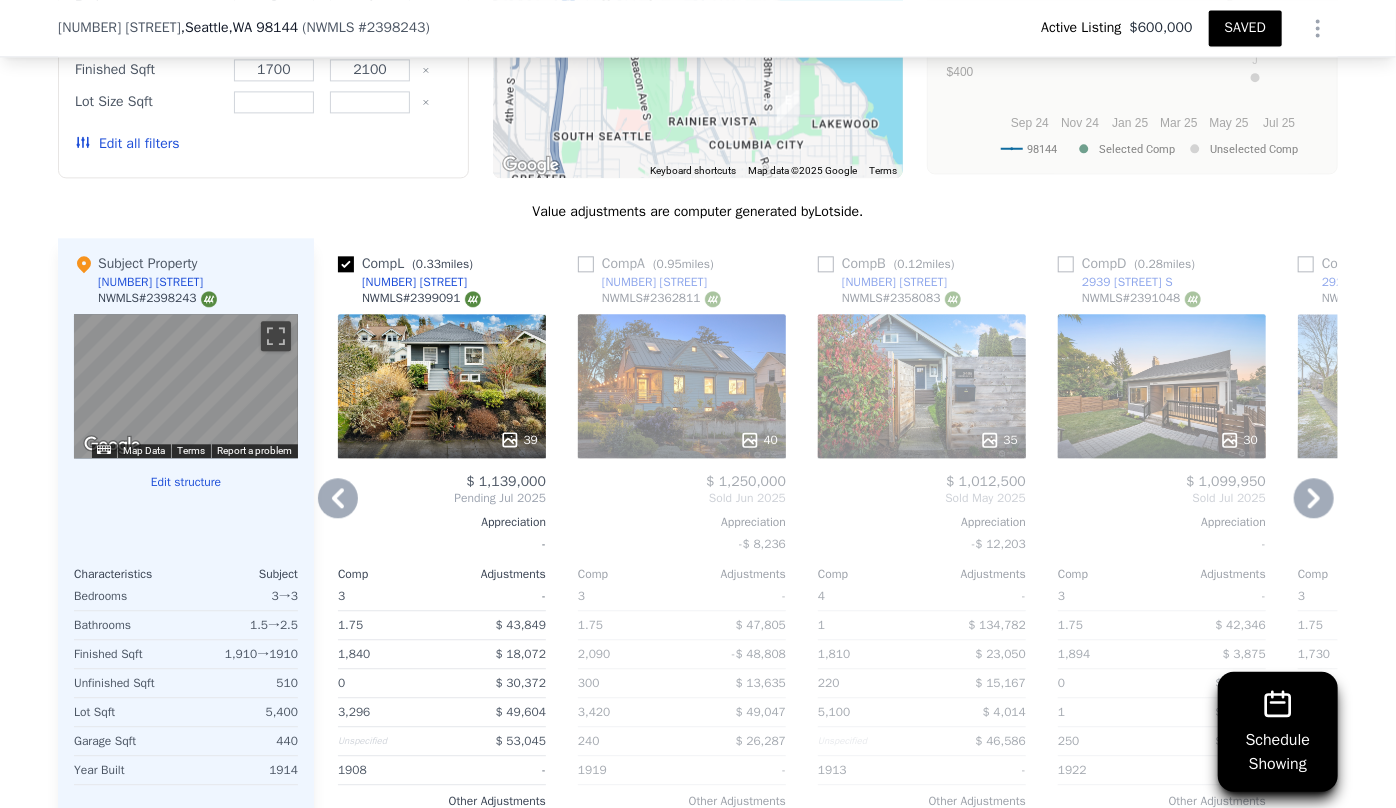 click 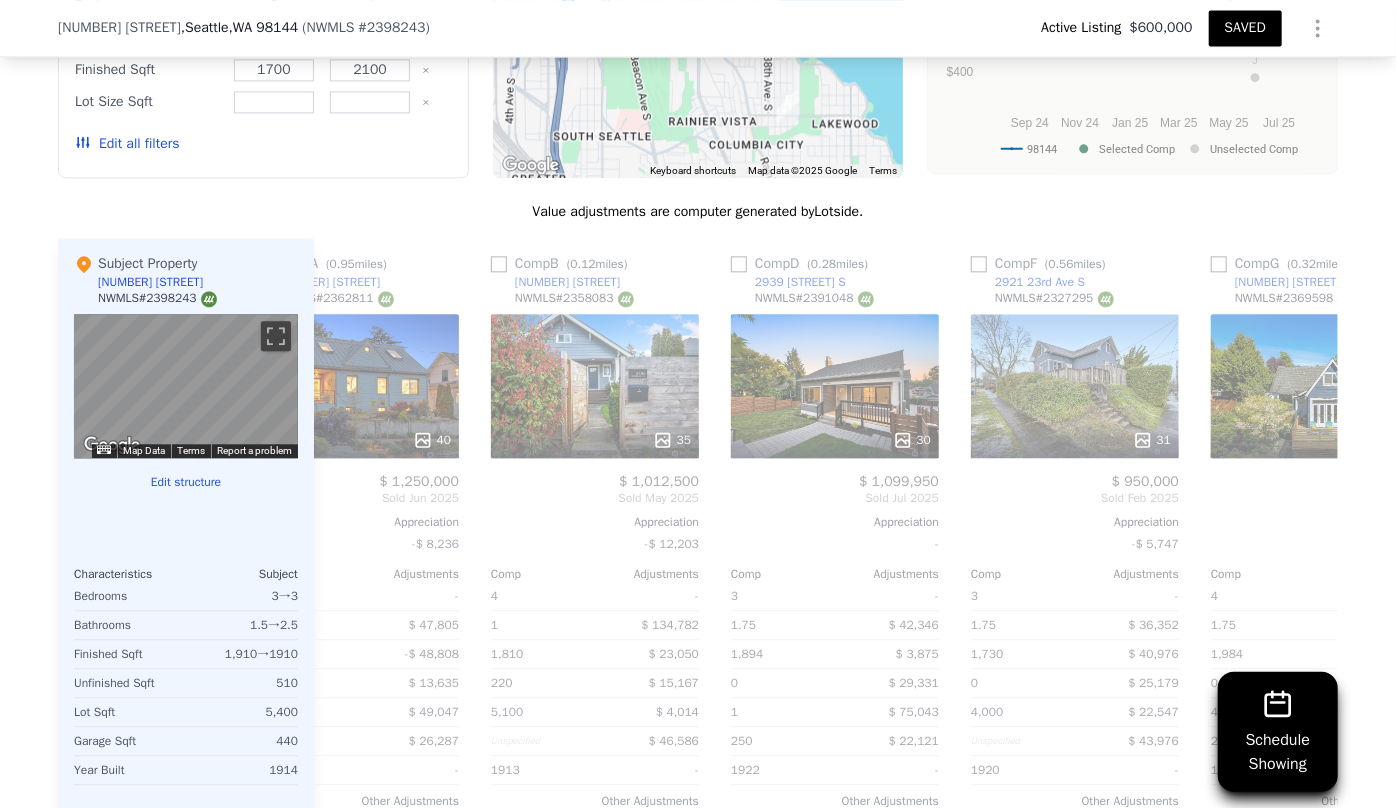 scroll, scrollTop: 0, scrollLeft: 960, axis: horizontal 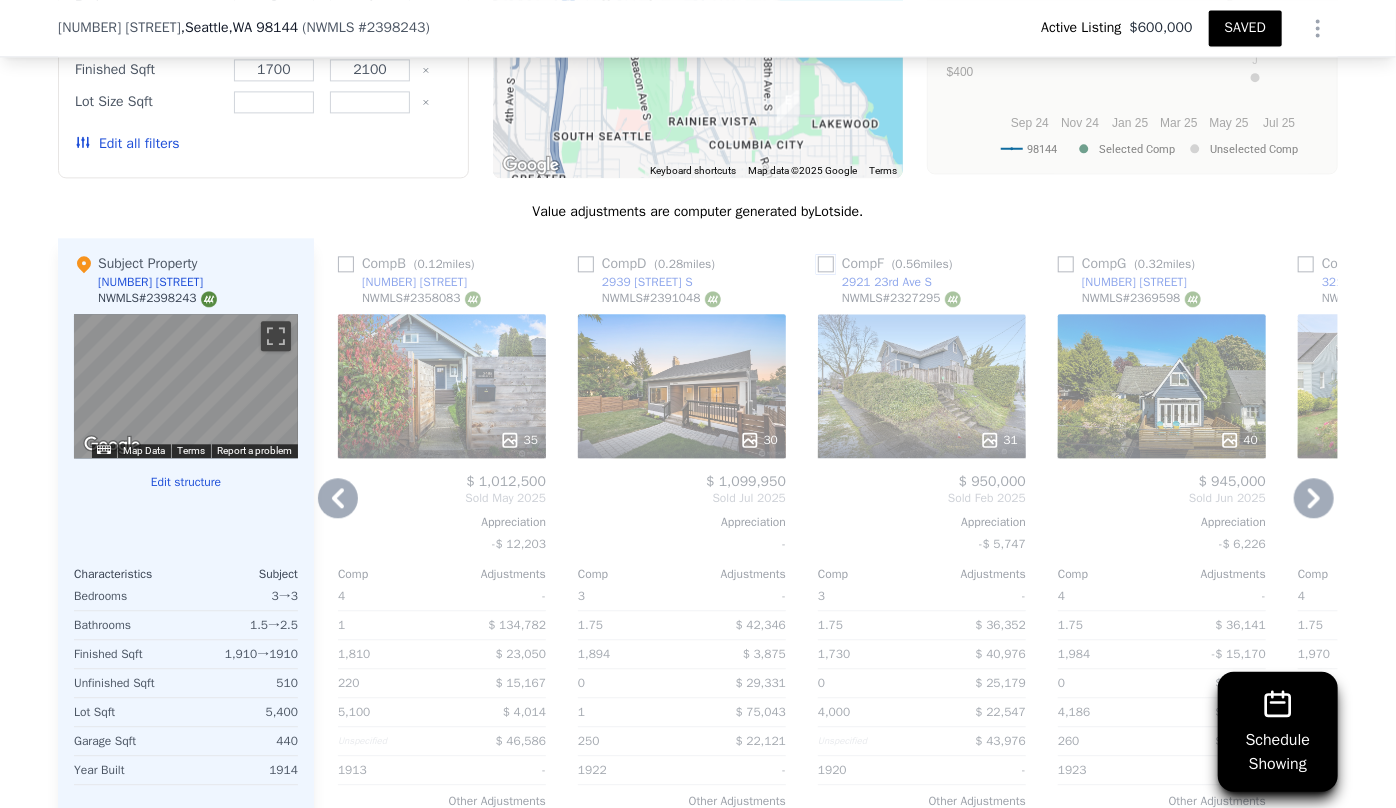 click at bounding box center (826, 264) 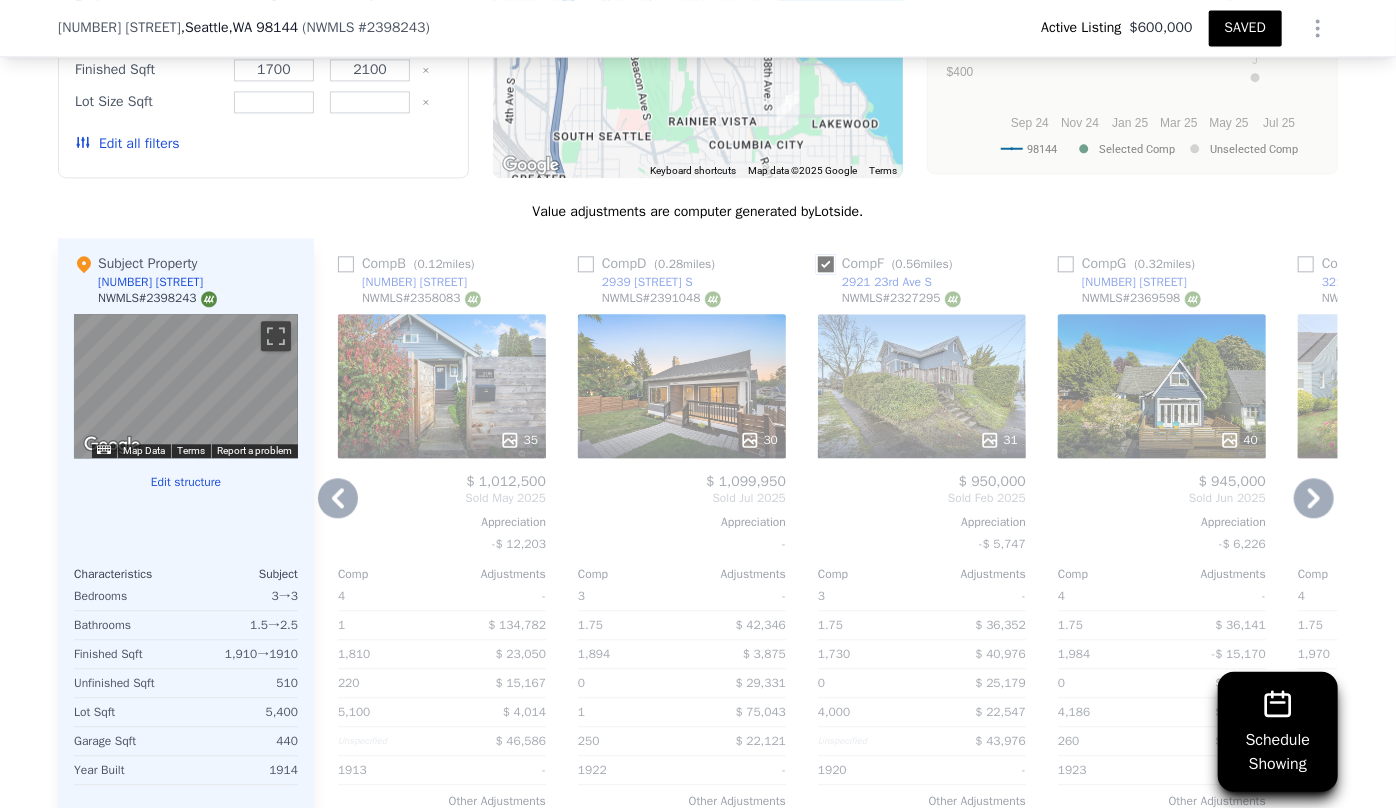 checkbox on "true" 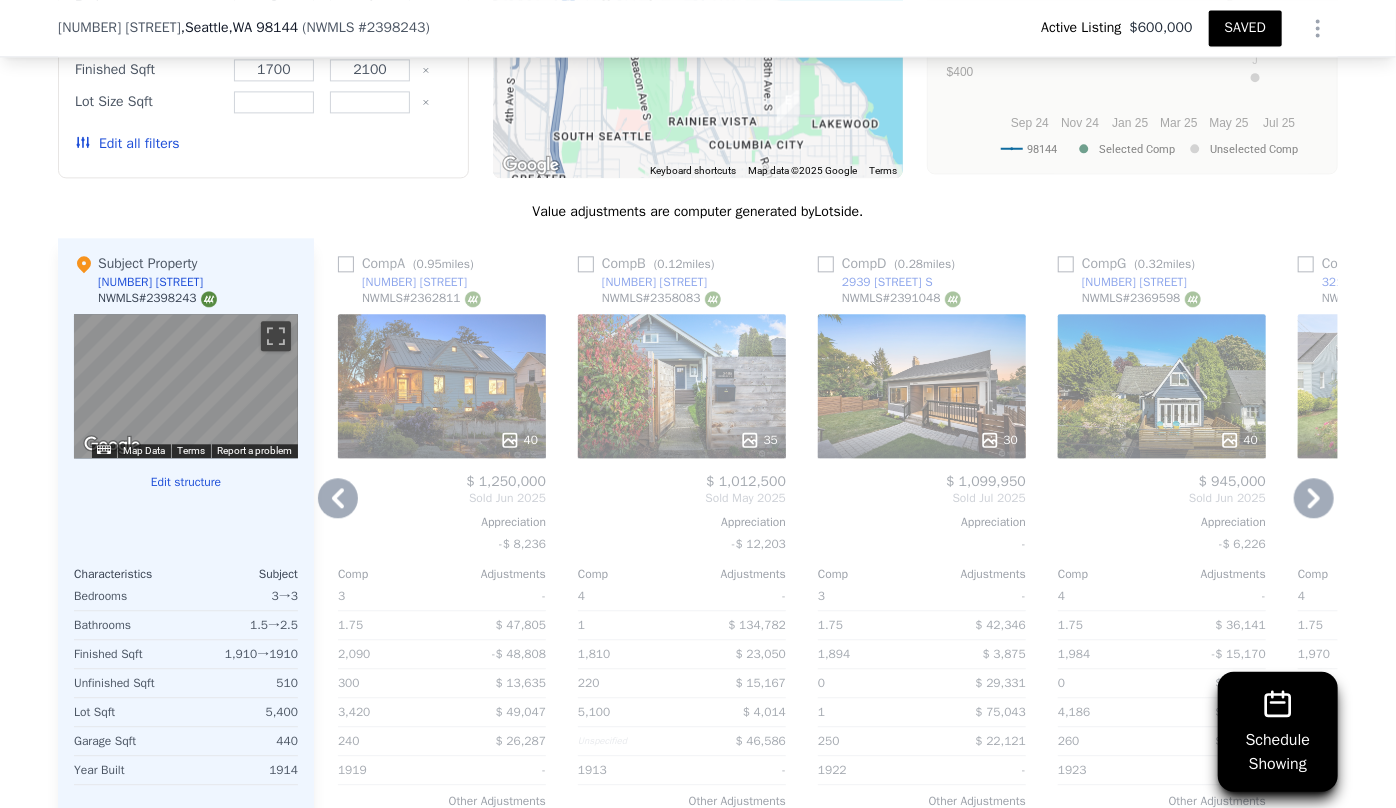 click 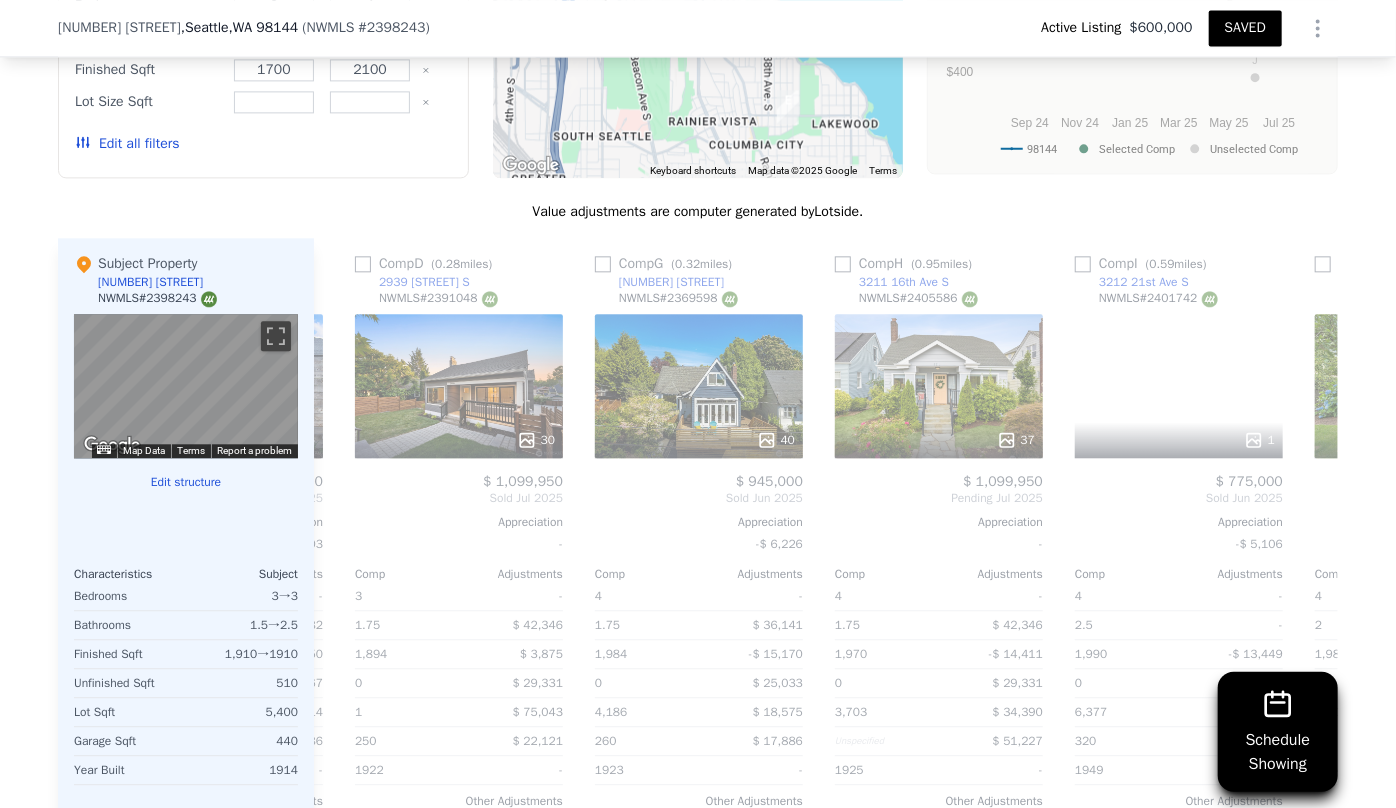 scroll, scrollTop: 0, scrollLeft: 1440, axis: horizontal 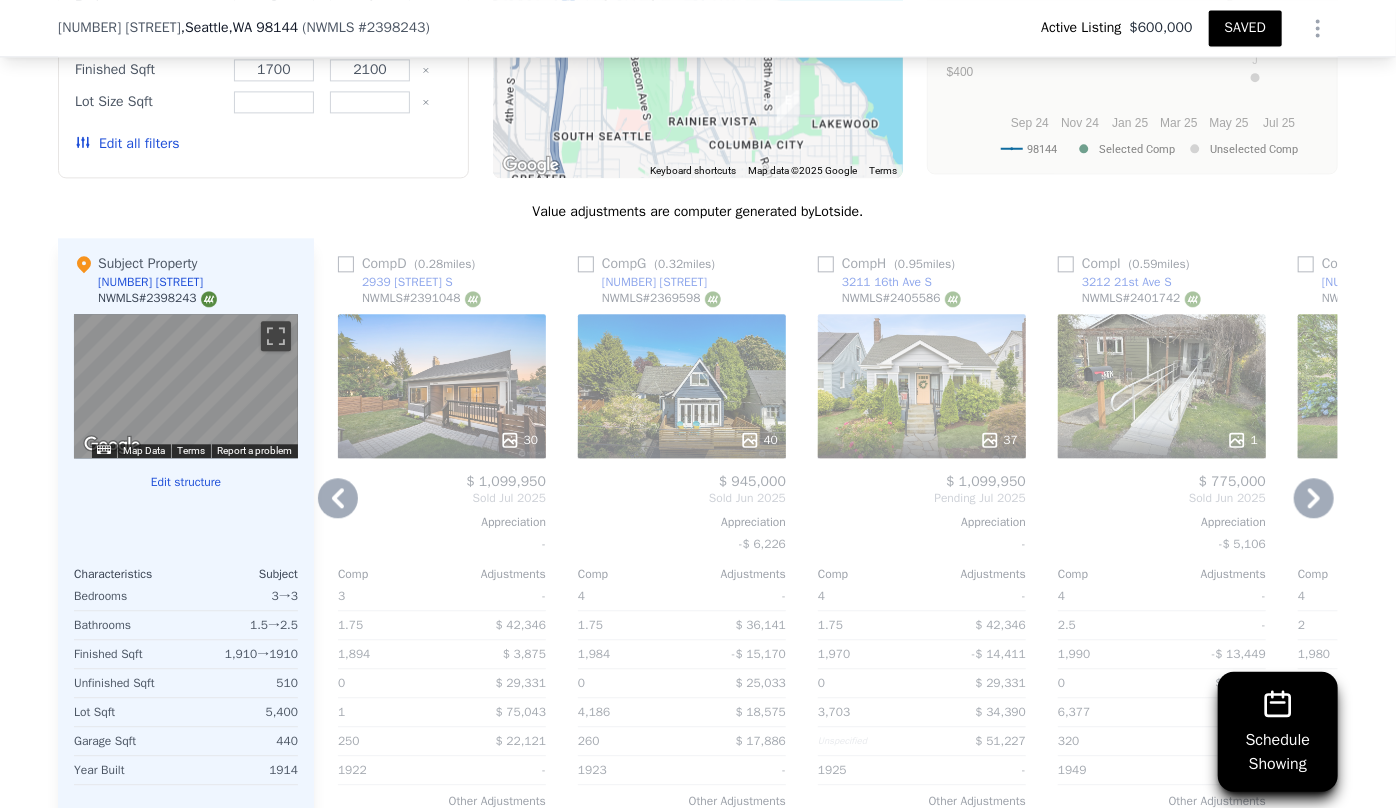 click 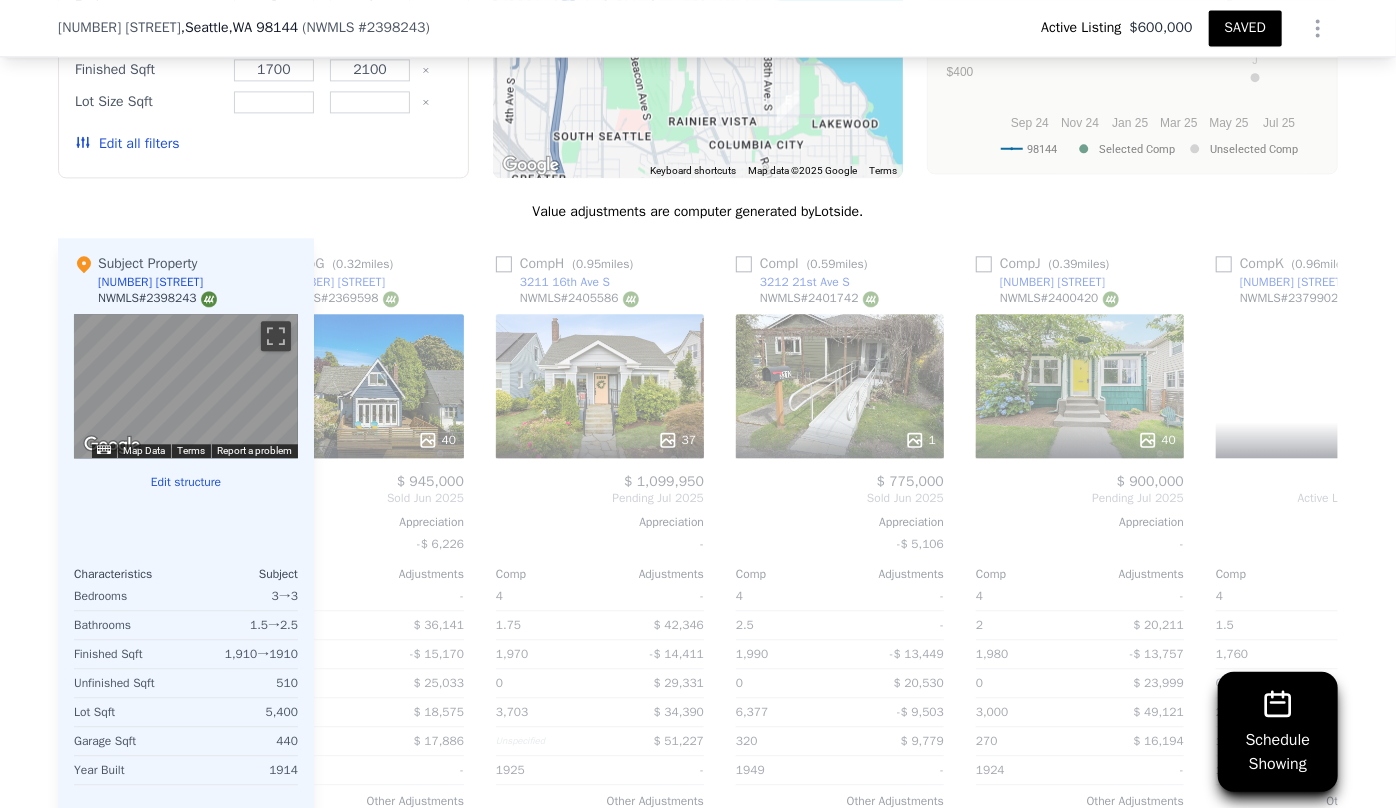 scroll, scrollTop: 0, scrollLeft: 1903, axis: horizontal 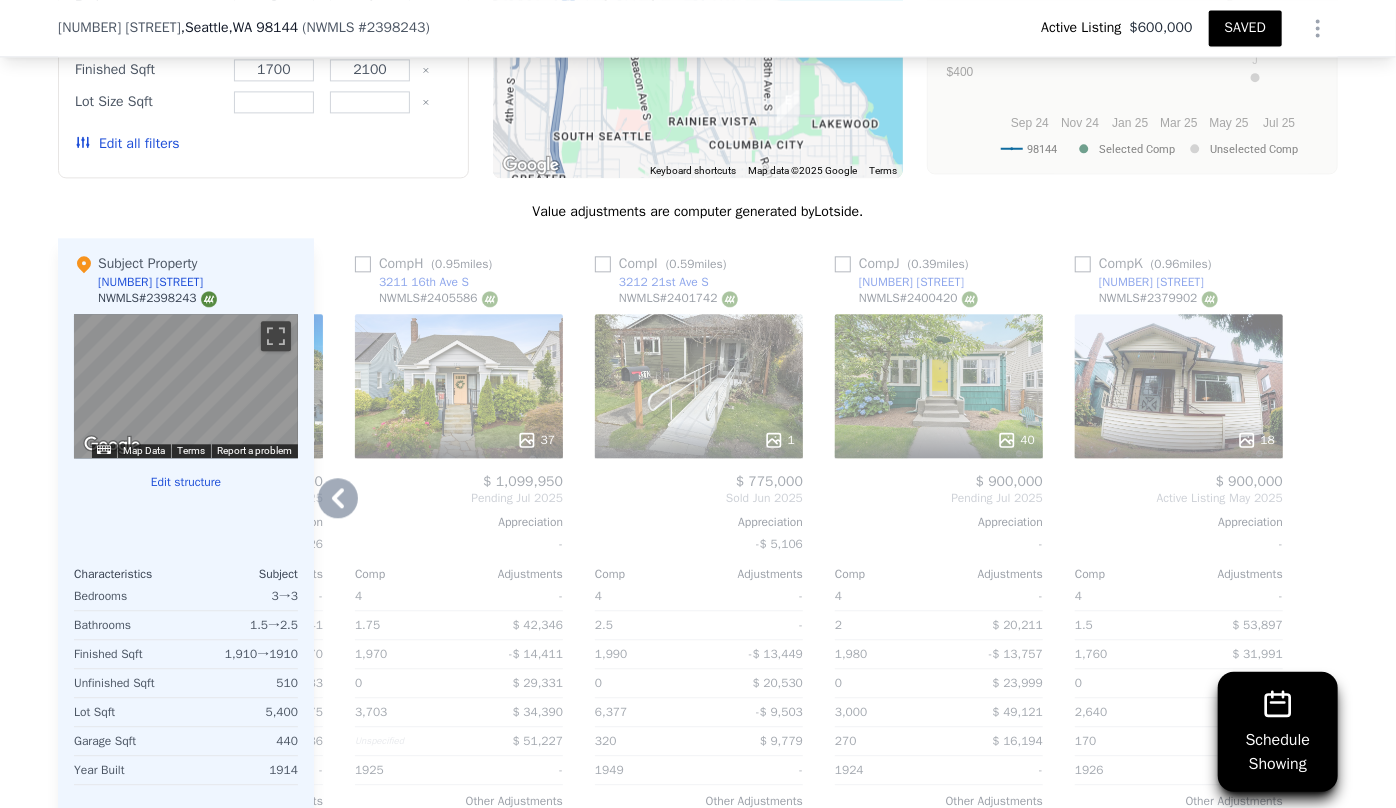 click 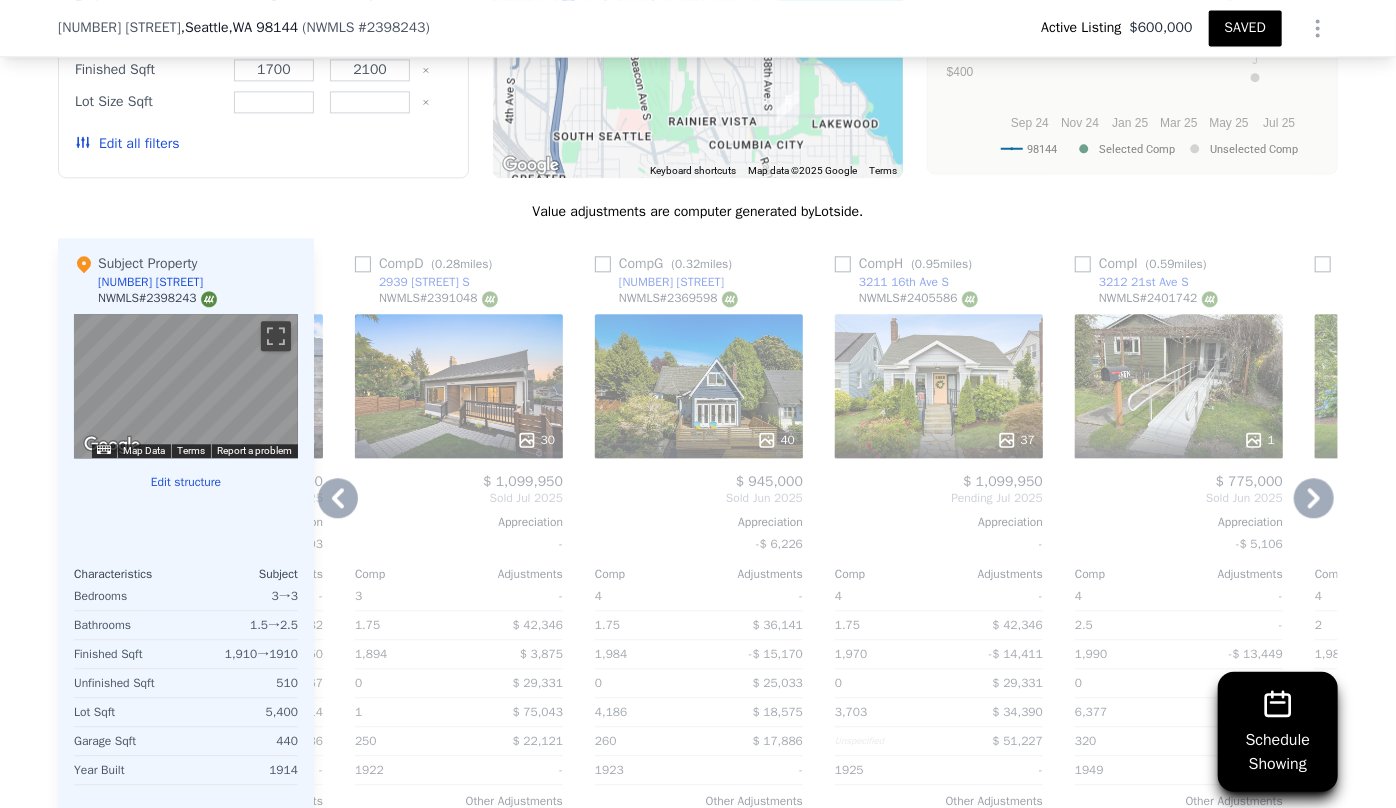 click 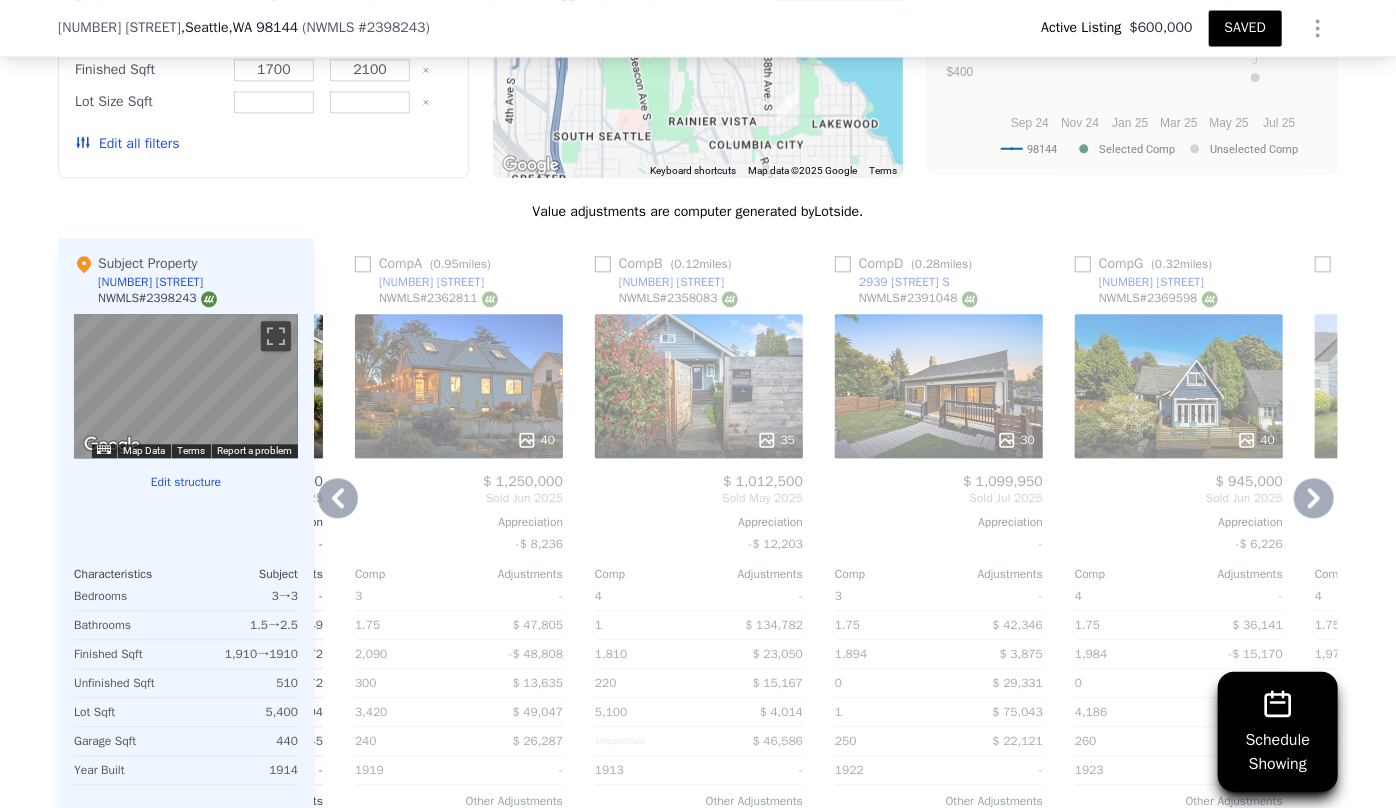 click 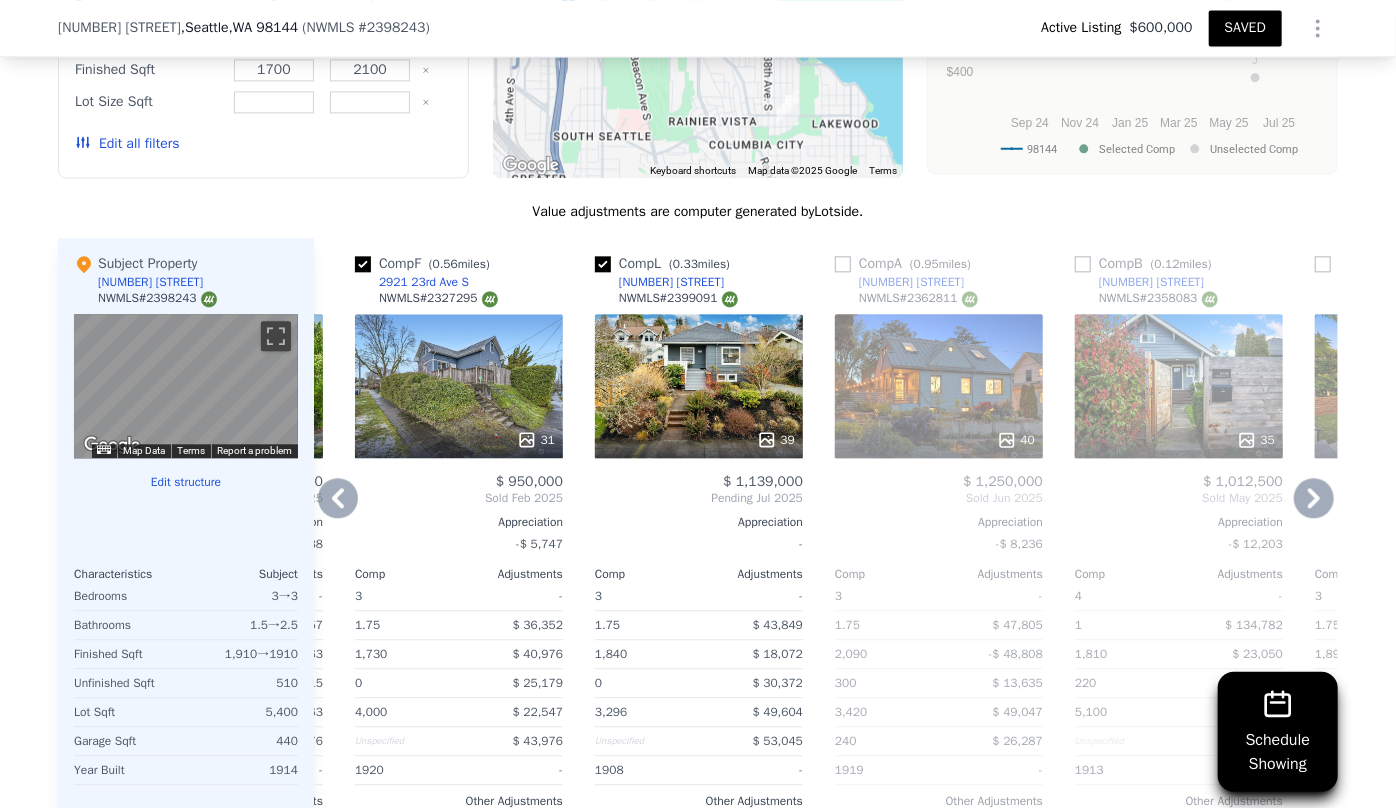 click 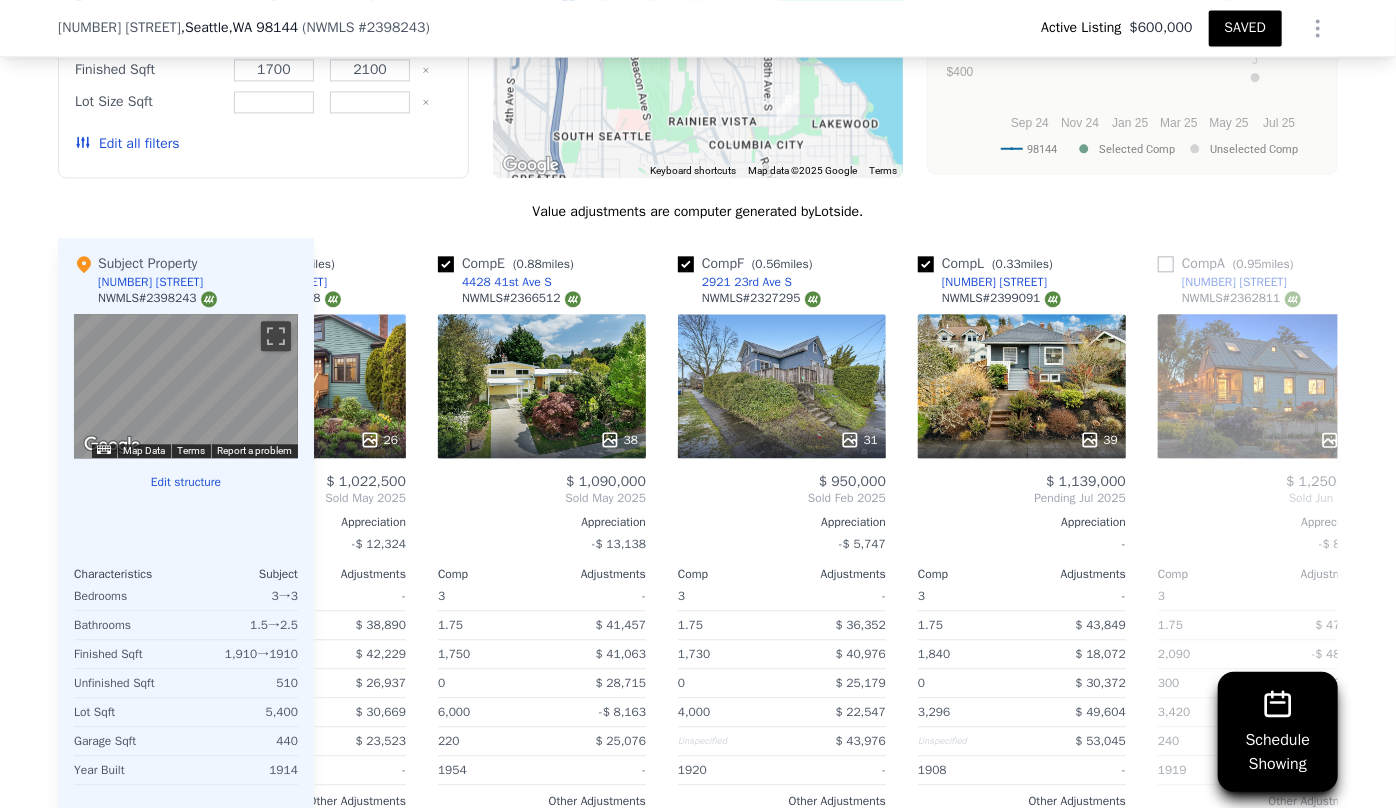 scroll, scrollTop: 0, scrollLeft: 0, axis: both 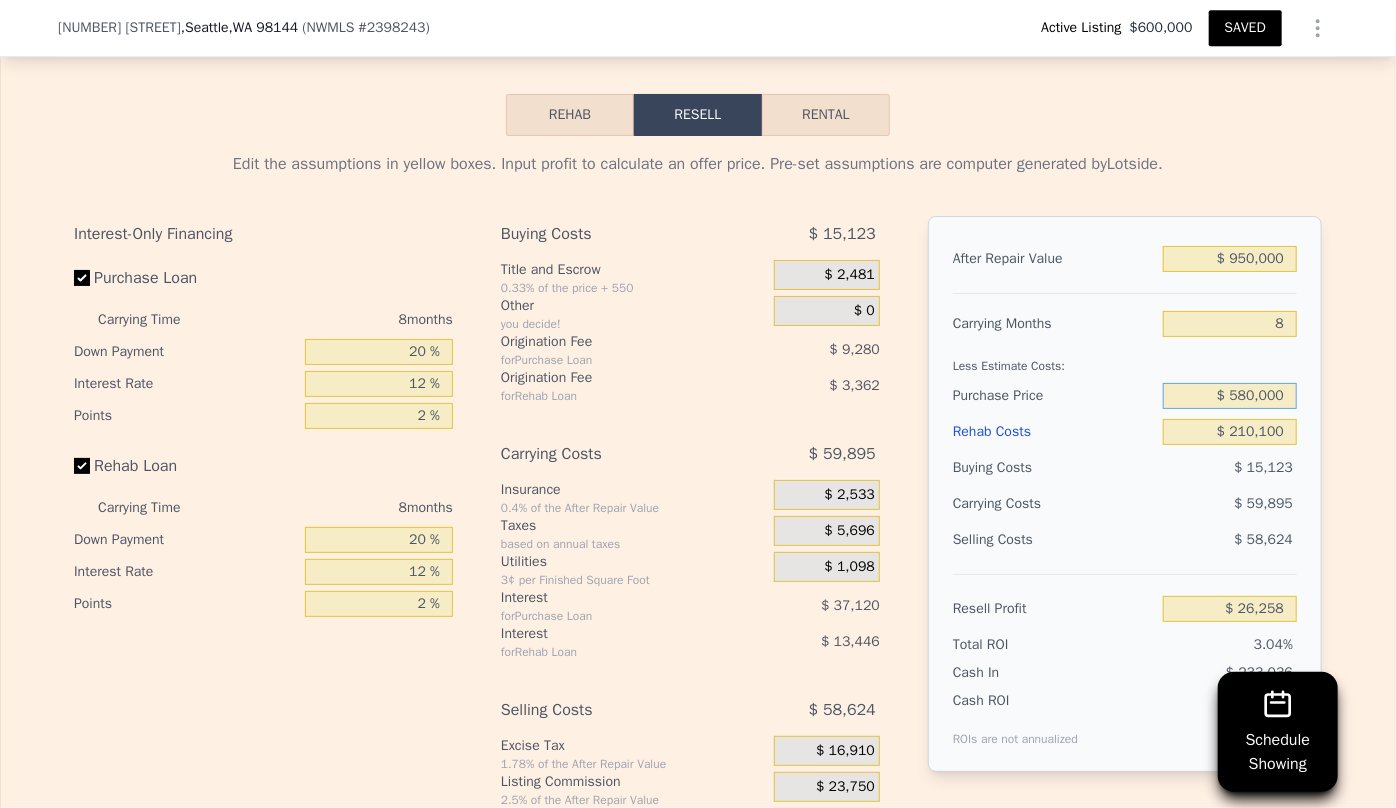 click on "$ 580,000" at bounding box center [1230, 396] 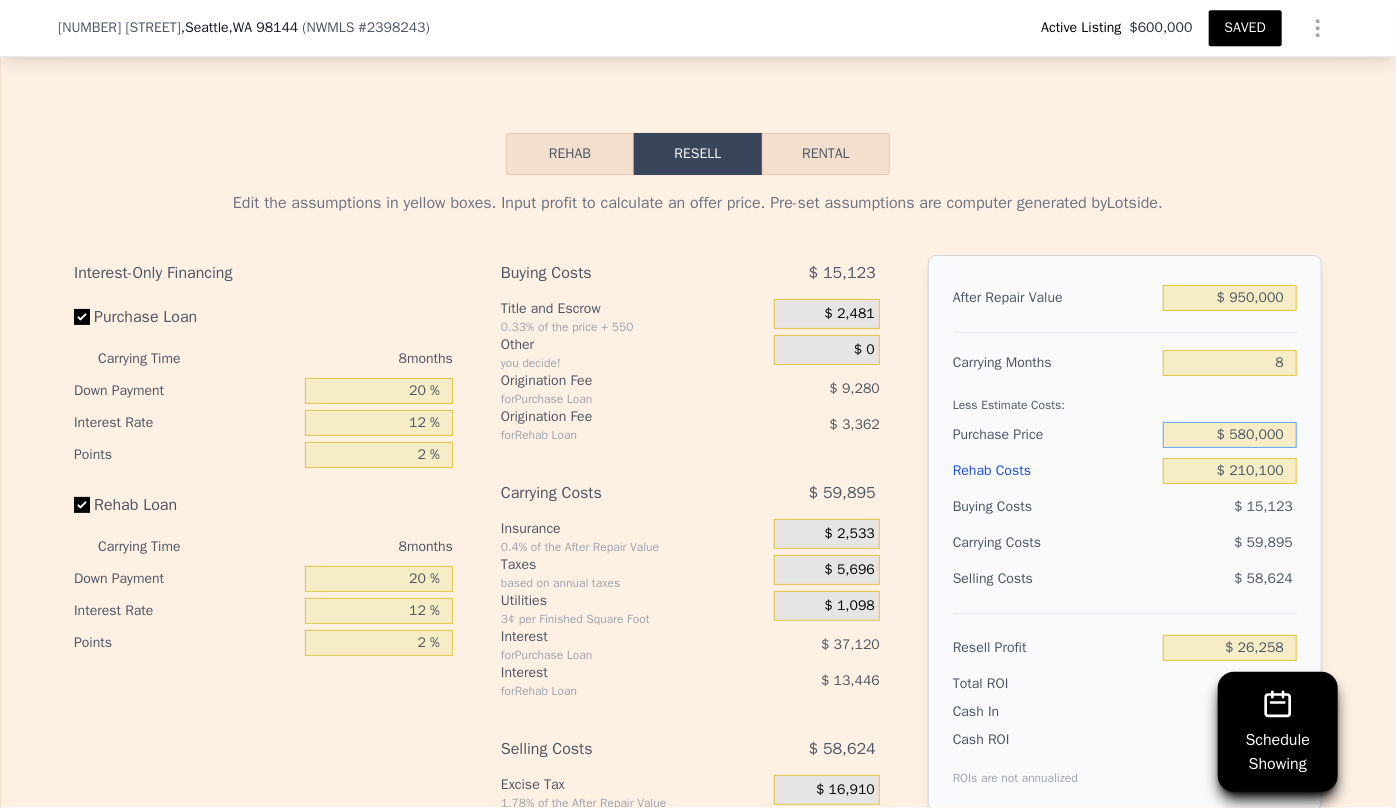 scroll, scrollTop: 3266, scrollLeft: 0, axis: vertical 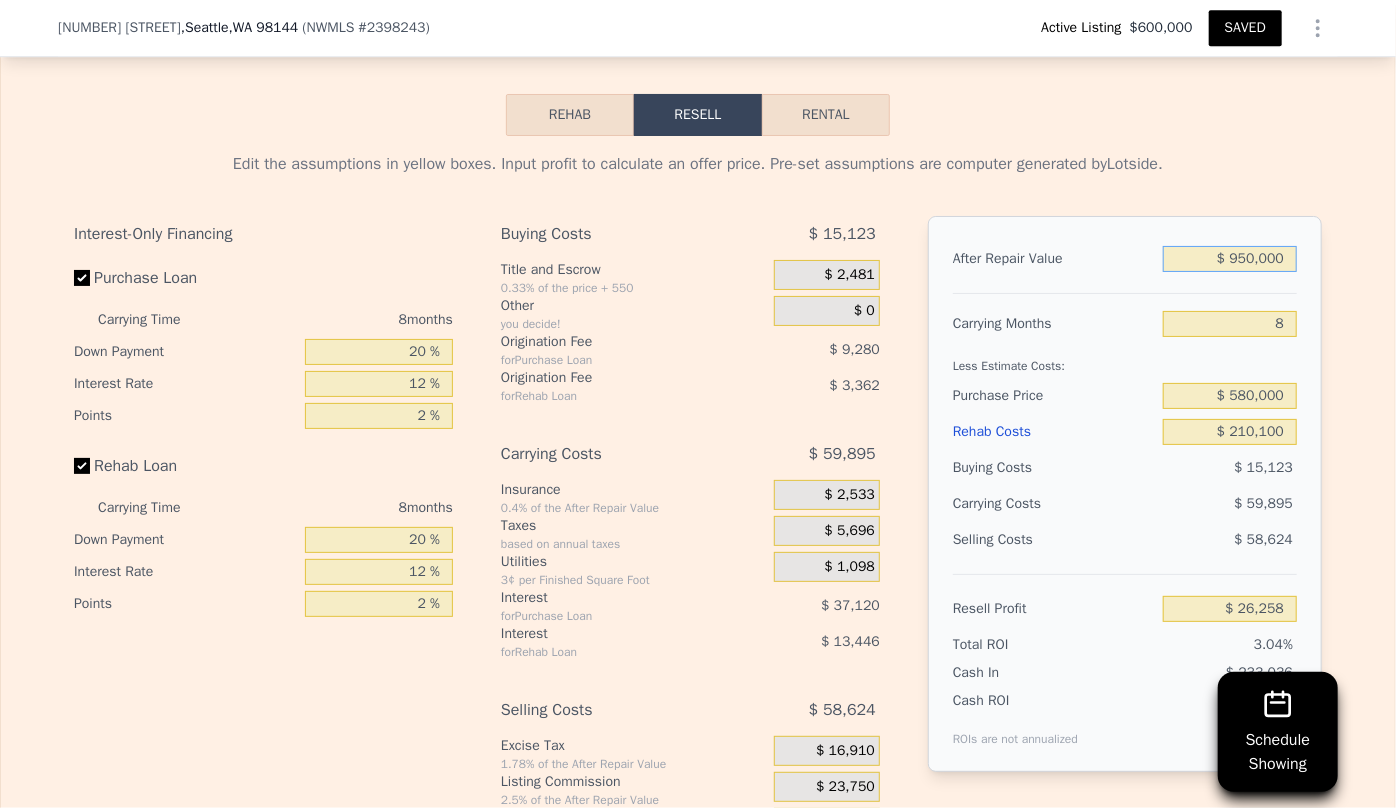 click on "$ 950,000" at bounding box center (1230, 259) 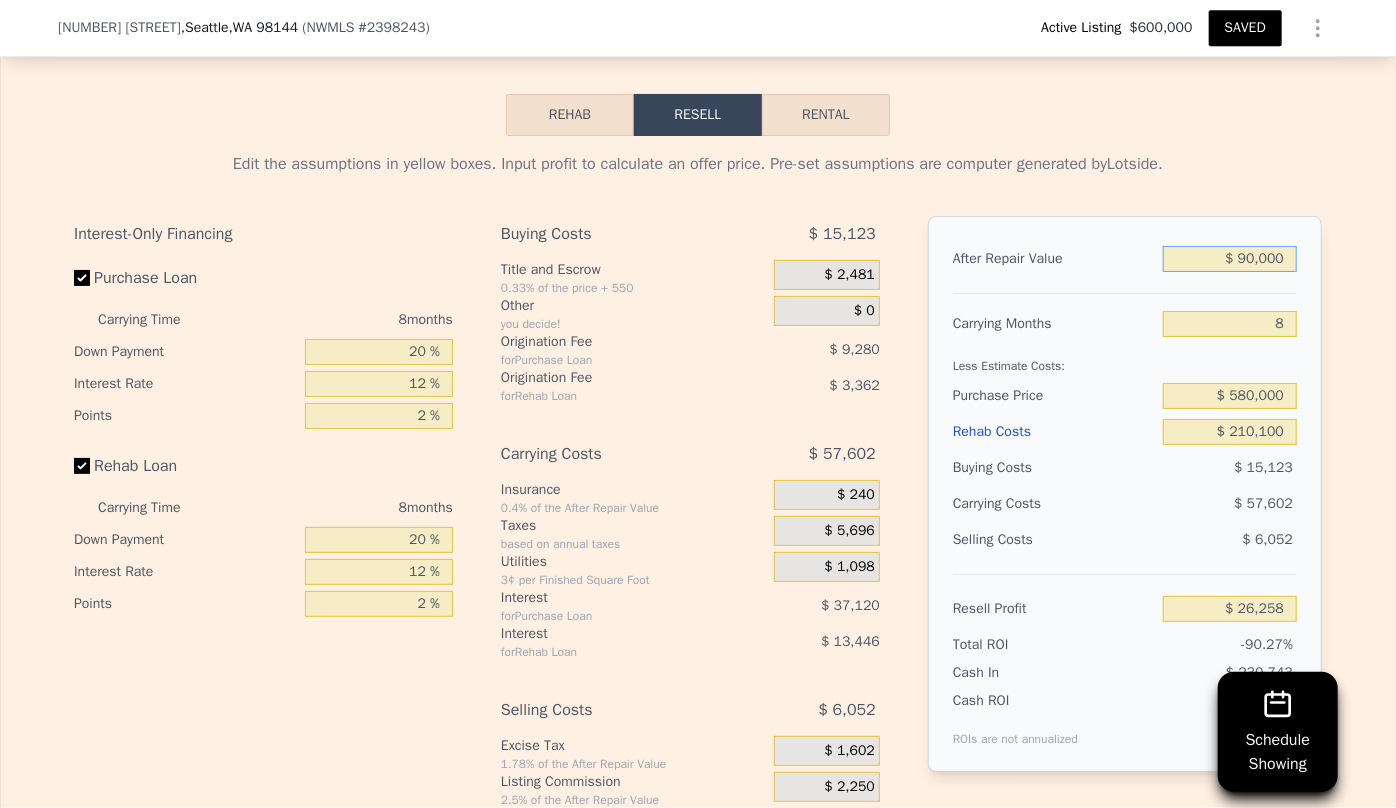 type on "-$ 778,877" 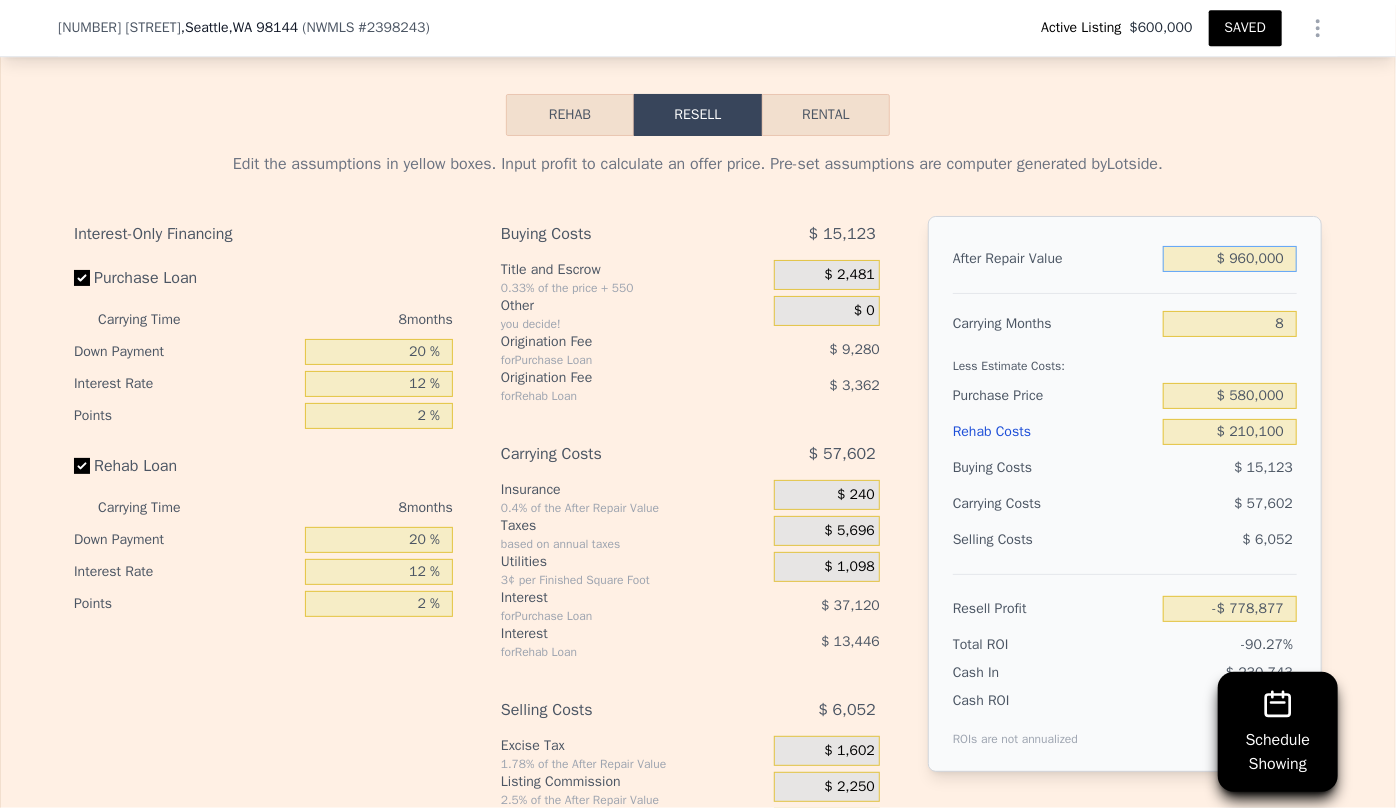 type on "$ 9,650,000" 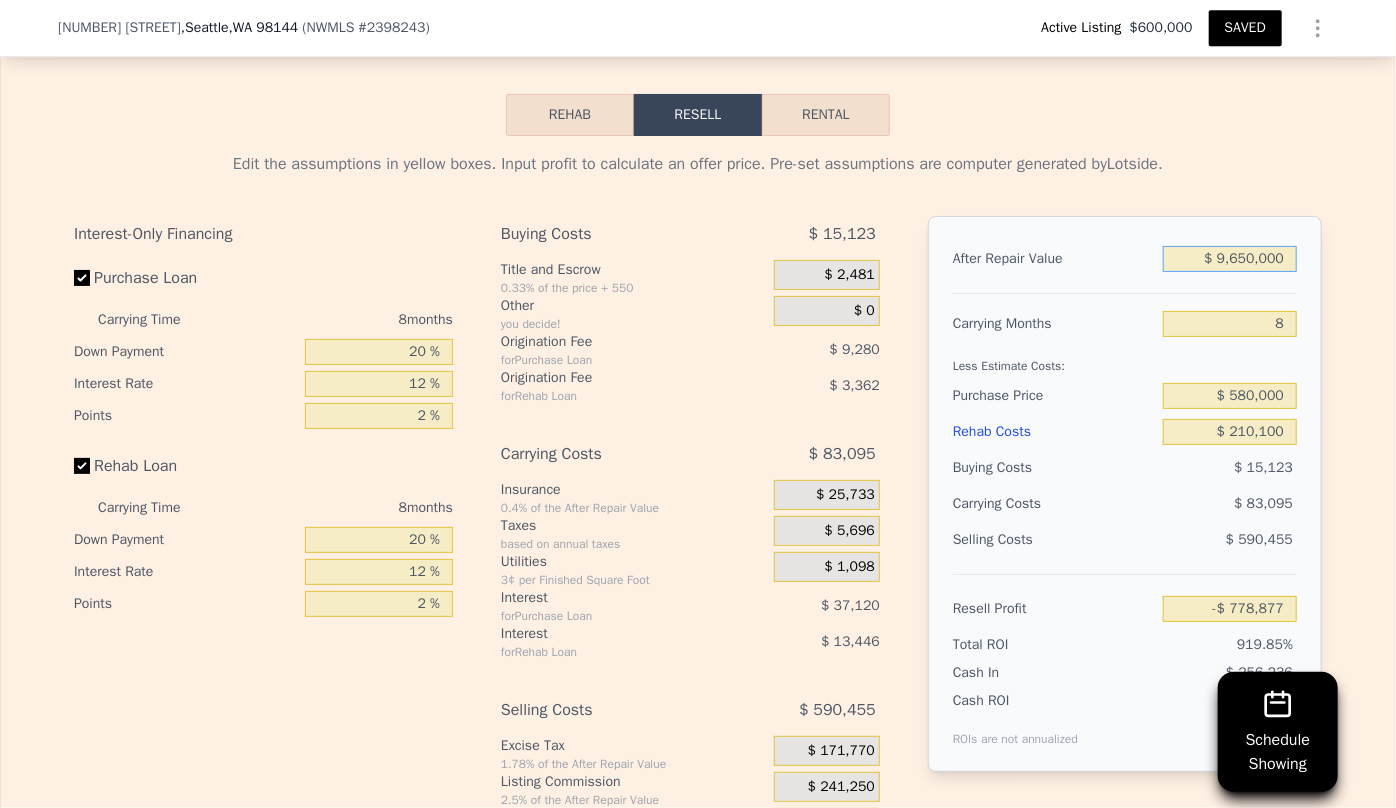 type on "$ 8,171,227" 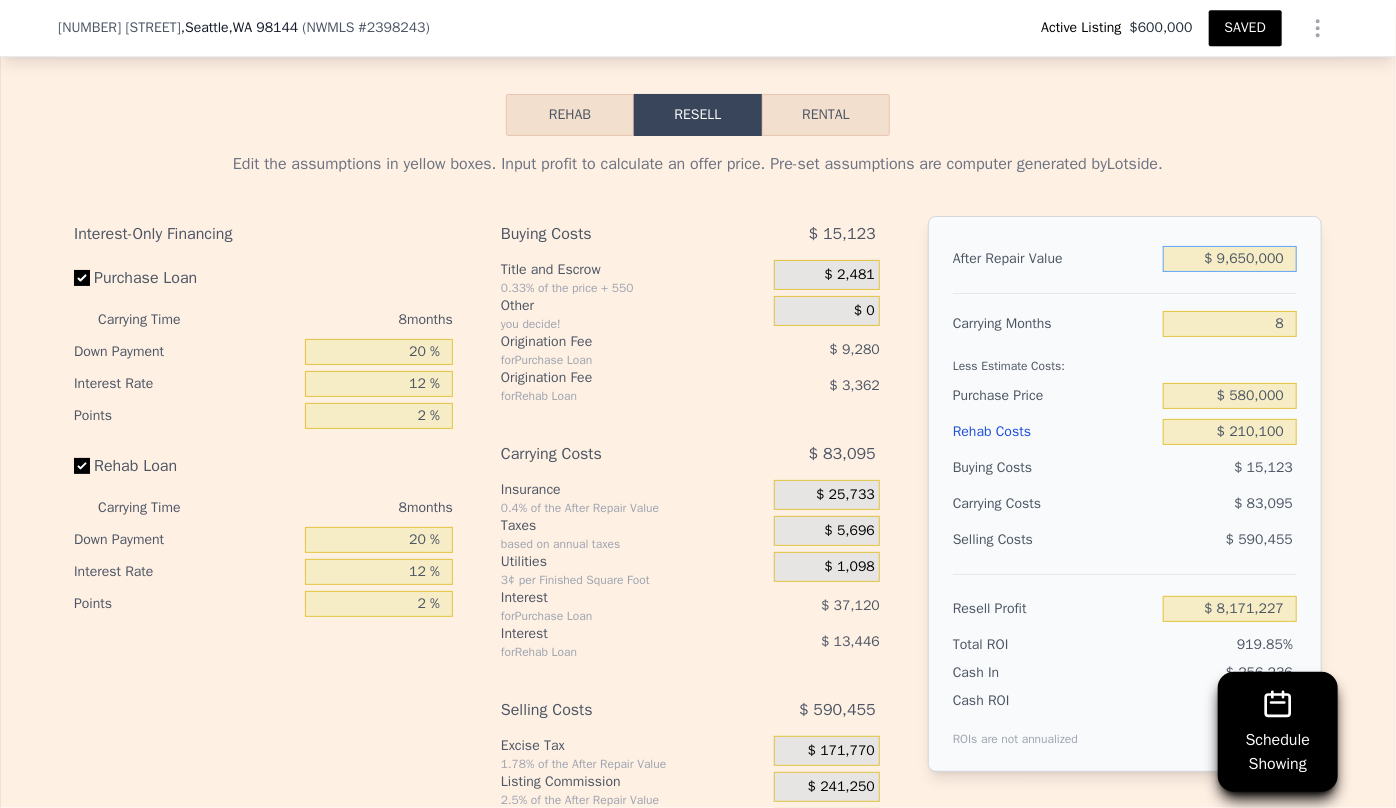 type on "$ 965,000" 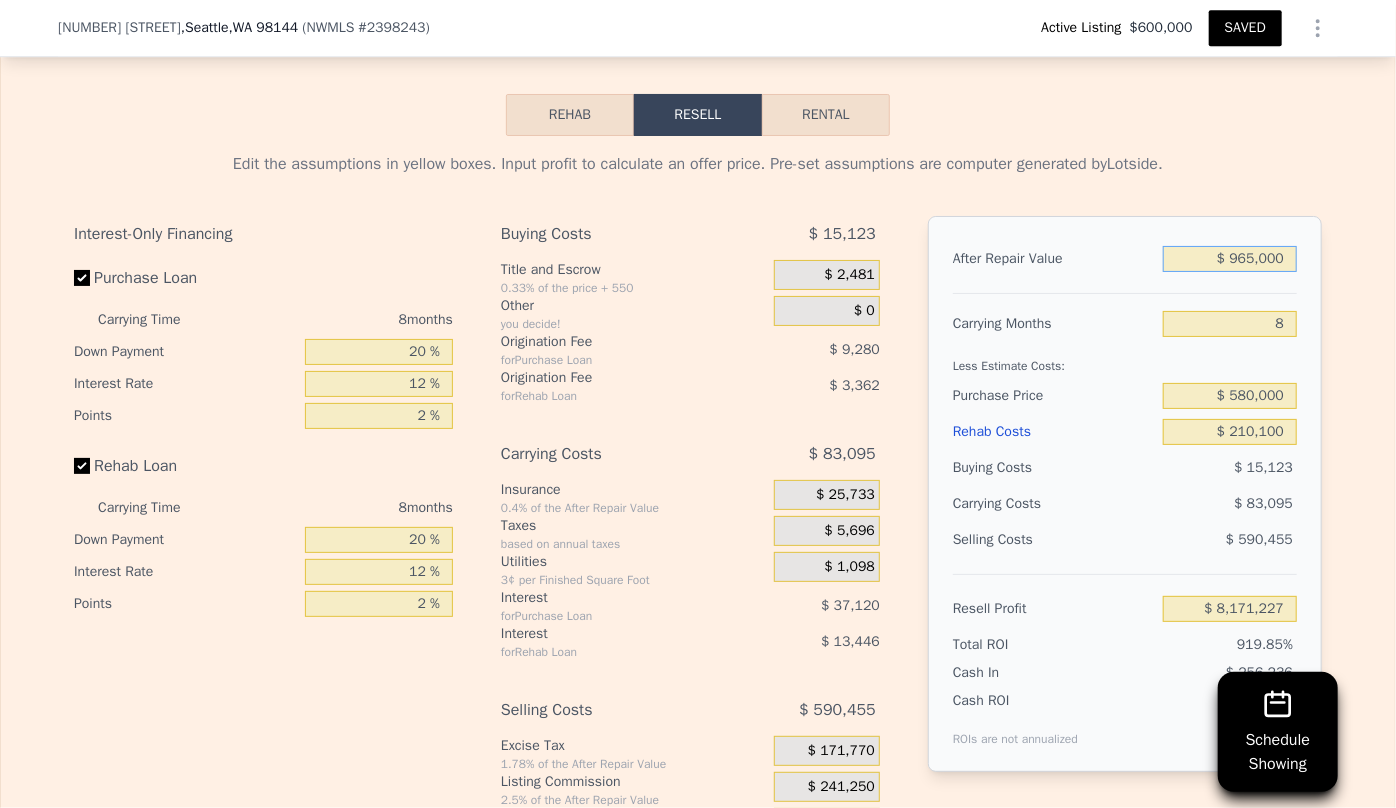 type on "$ 40,302" 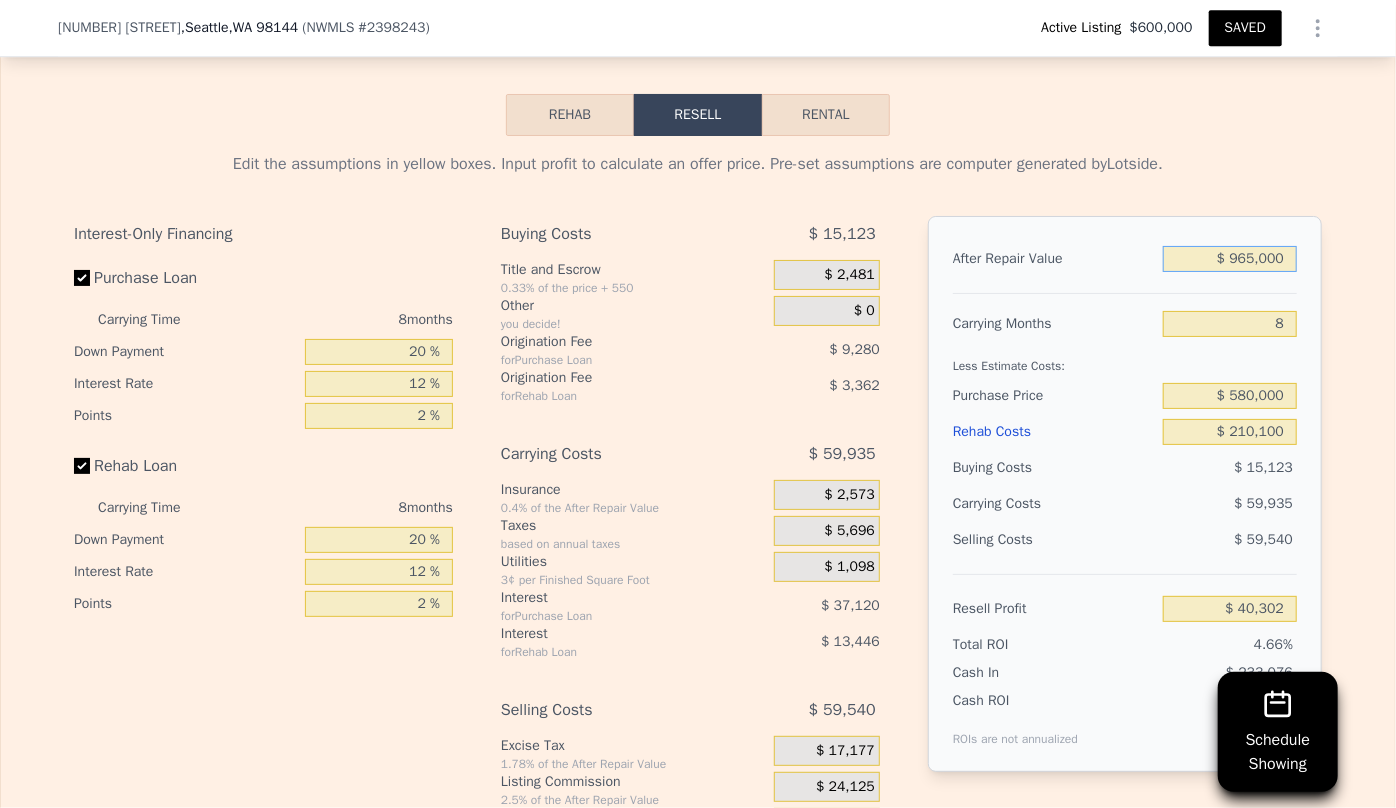 type on "$ 965,000" 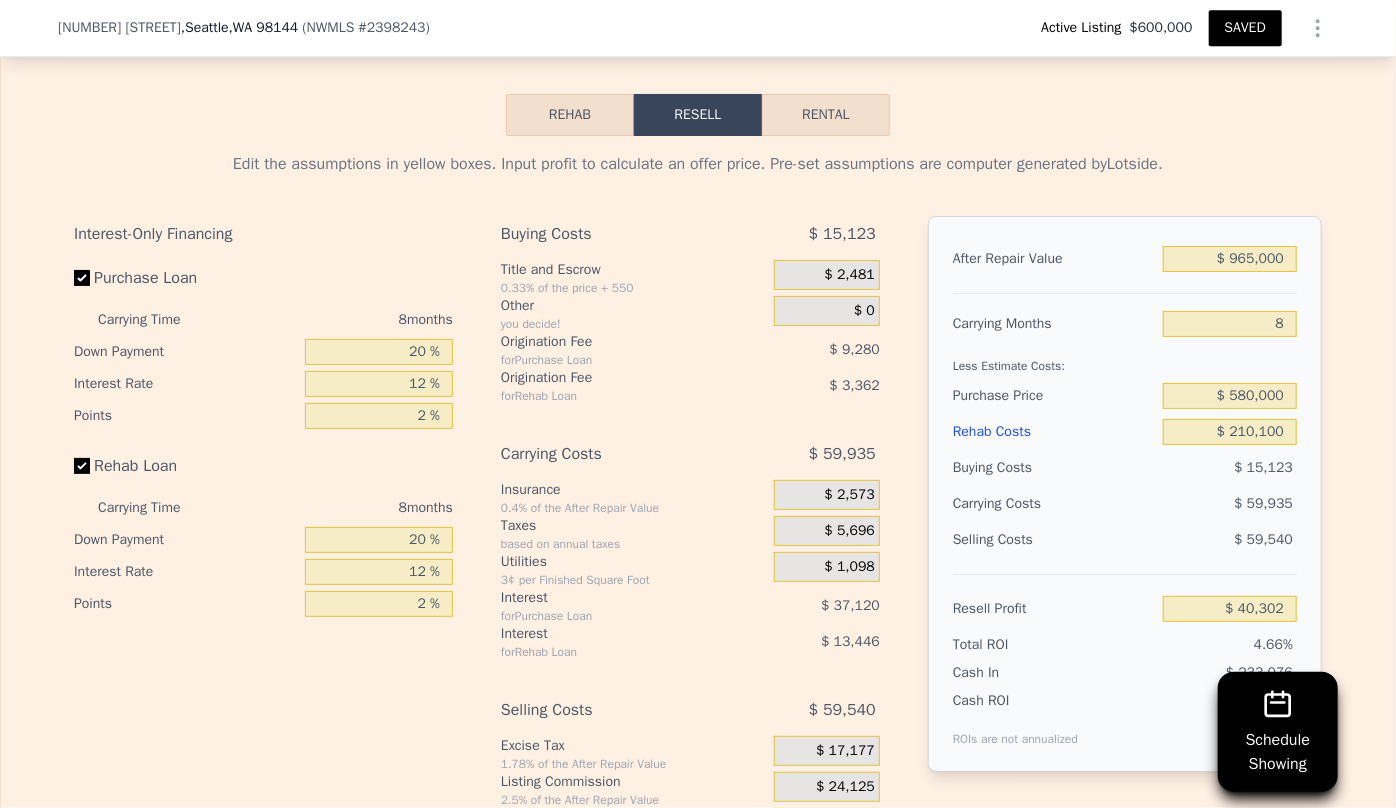 click on "$ 59,935" at bounding box center (1191, 504) 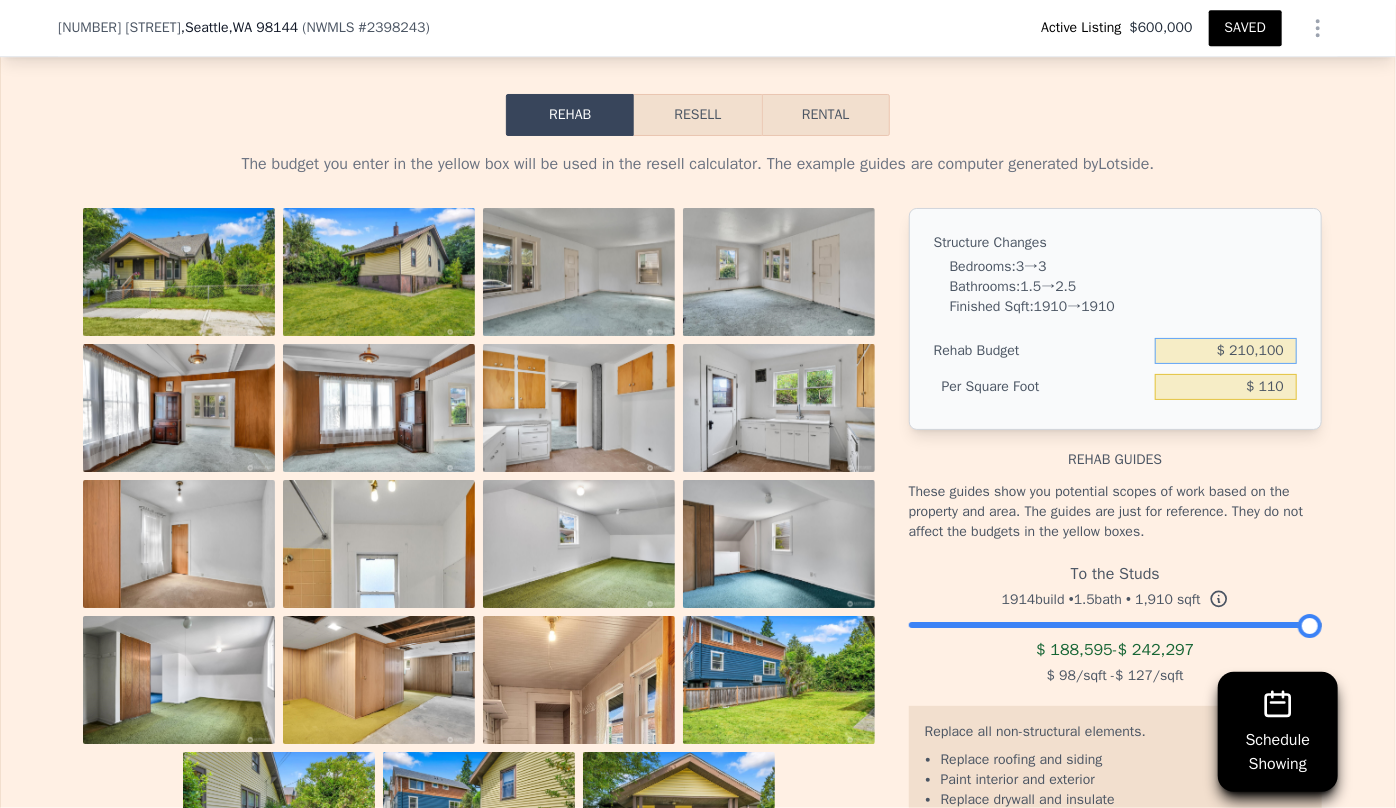 click on "$ 210,100" at bounding box center (1226, 351) 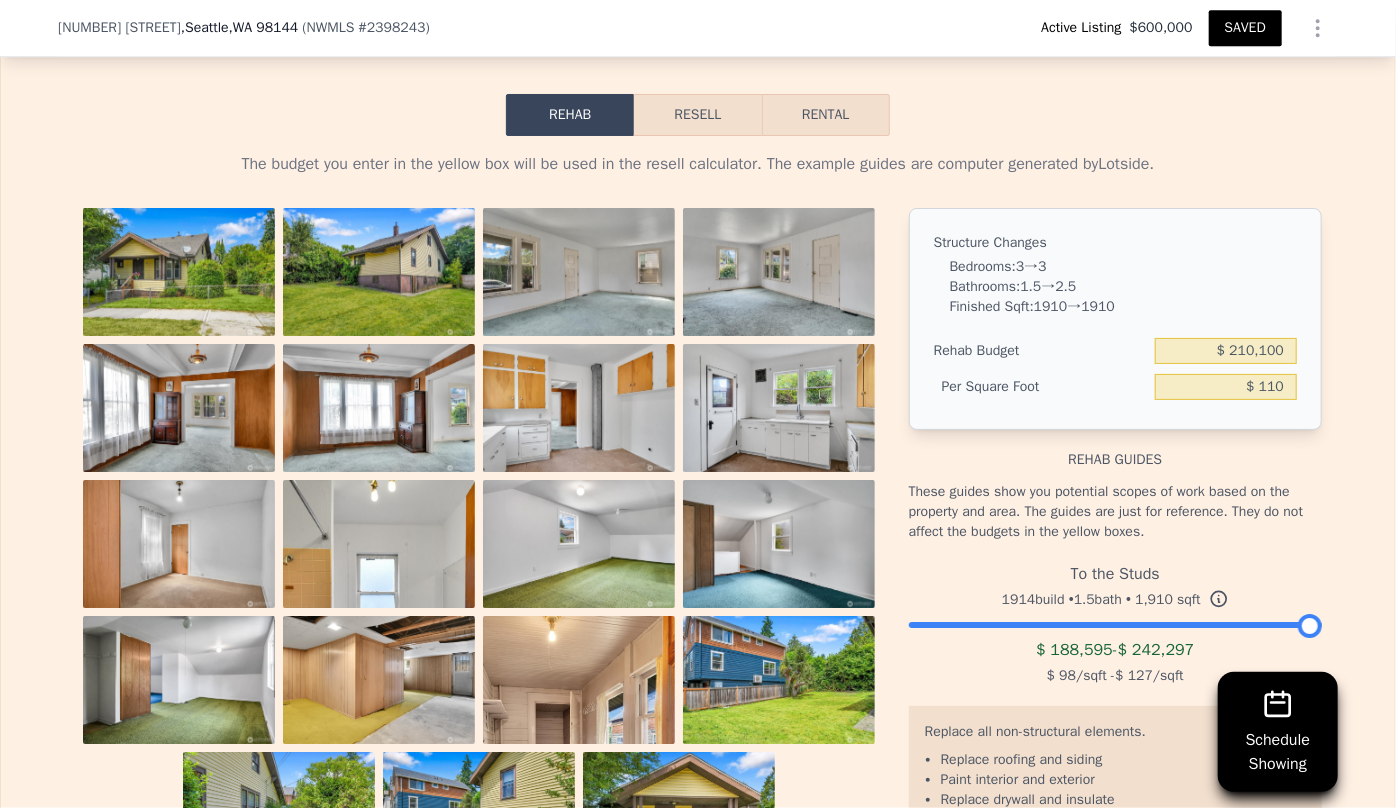 select on "30" 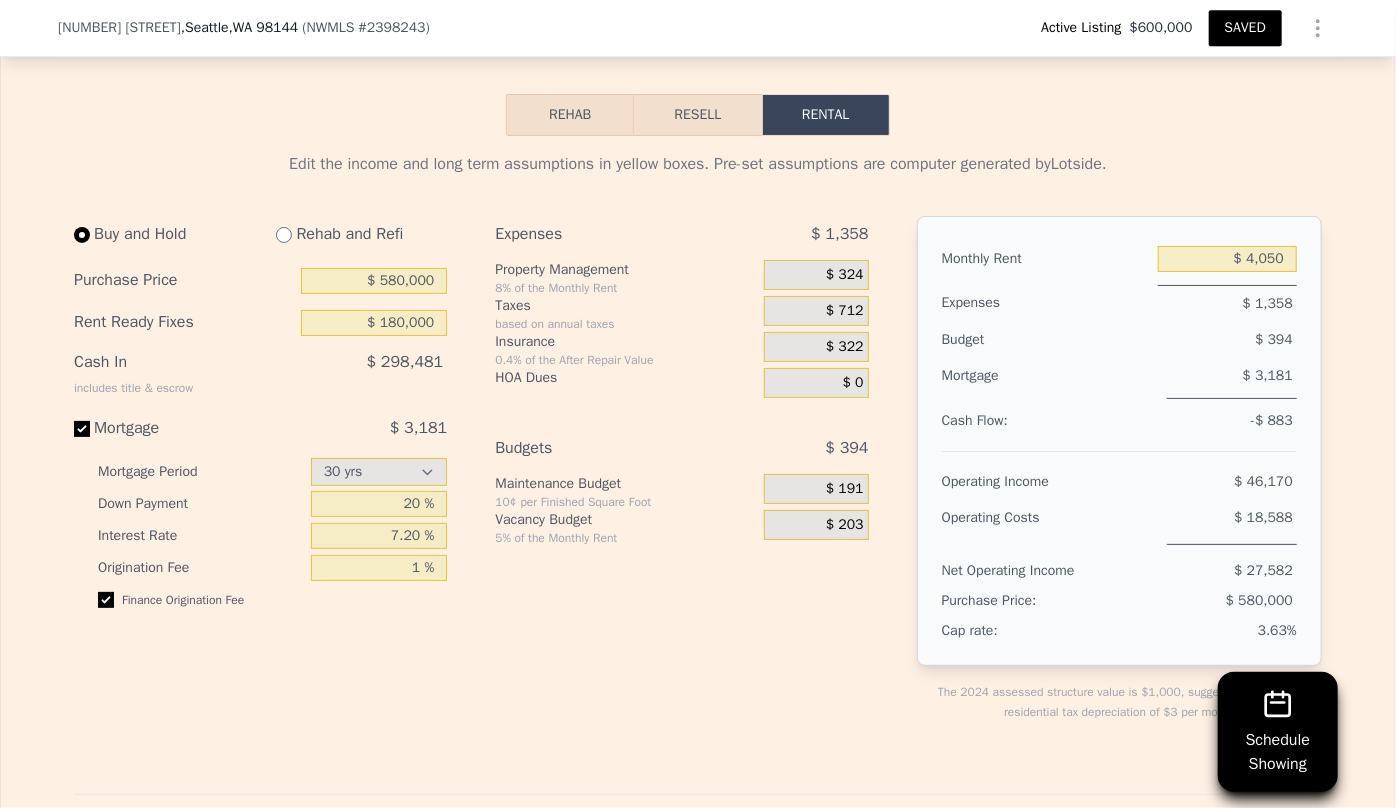 click on "Resell" at bounding box center (697, 115) 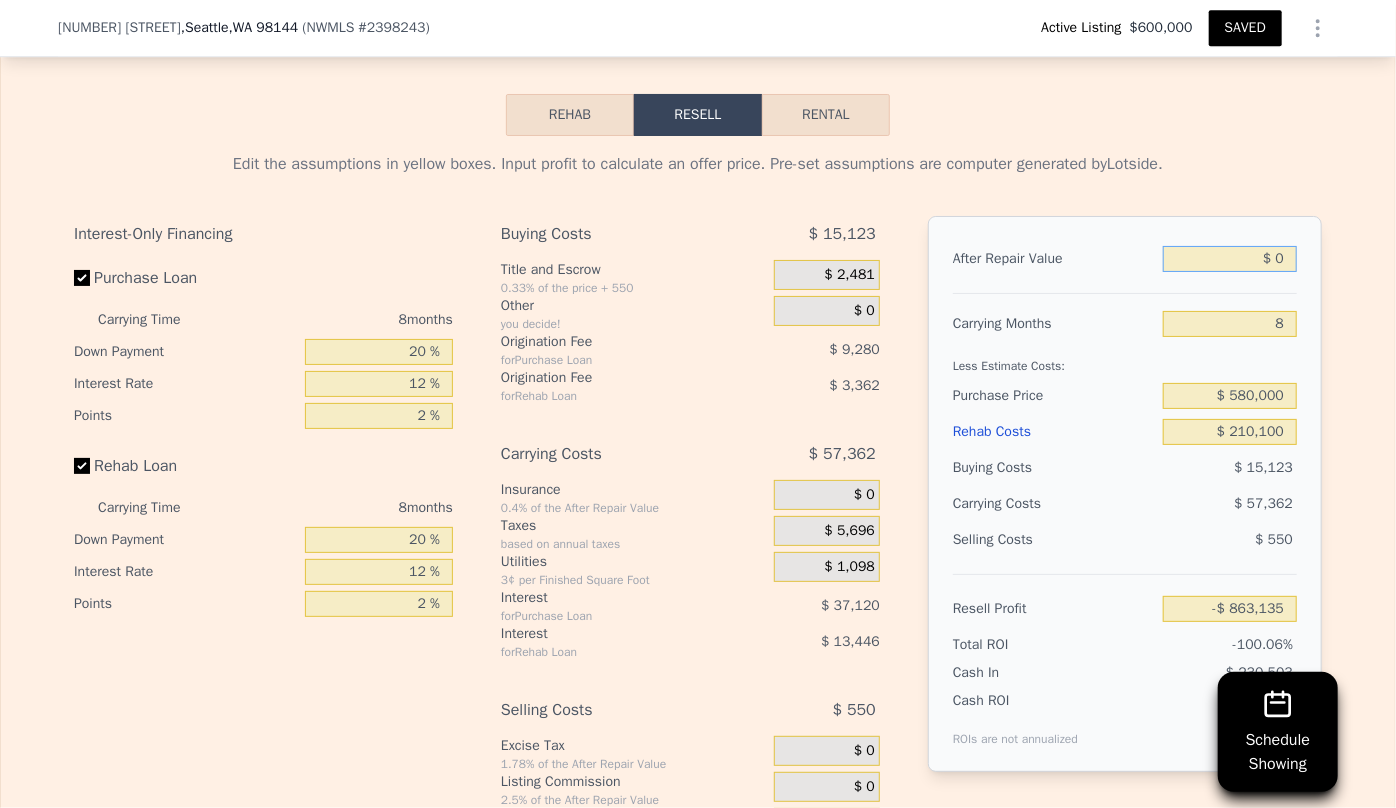 click on "$ 0" at bounding box center (1230, 259) 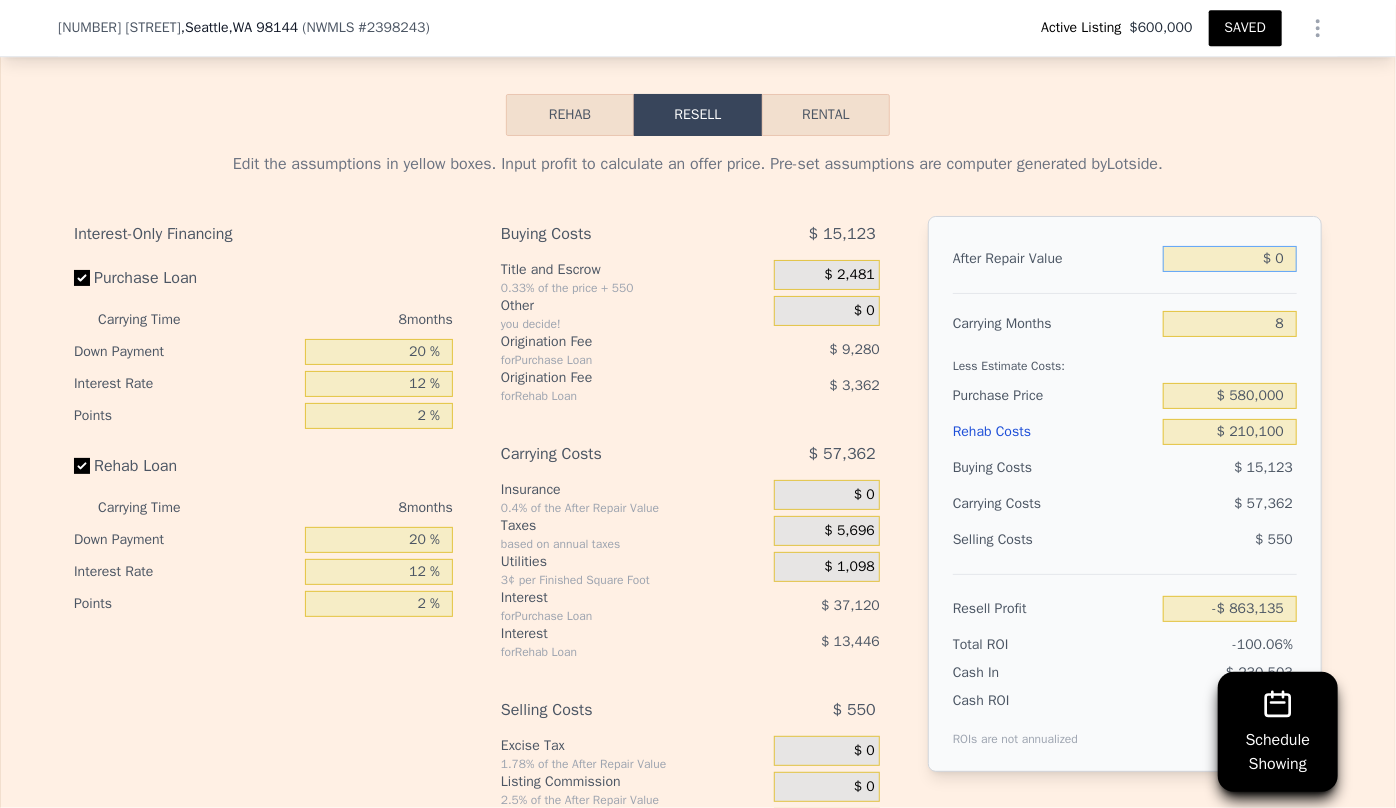 type on "$ 90" 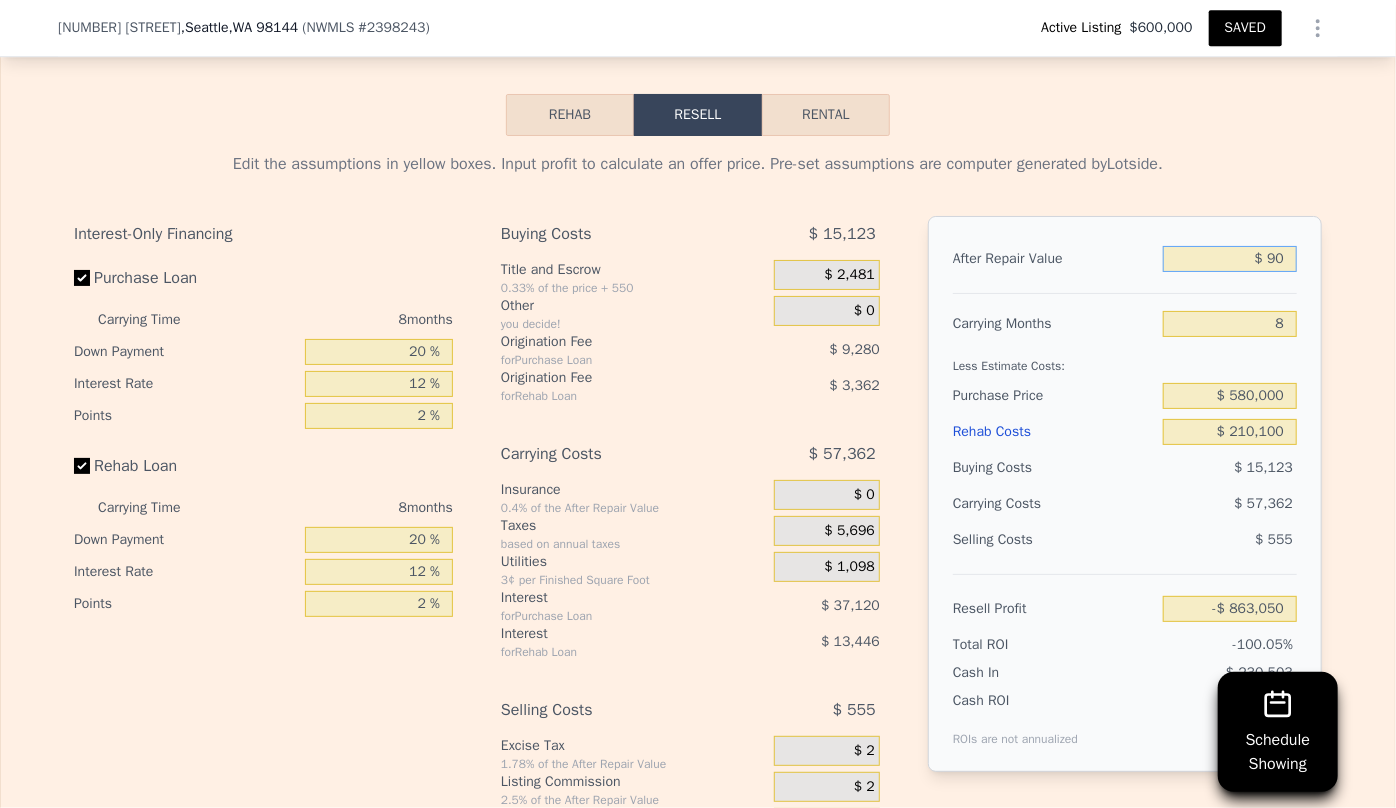 type on "-$ 863,050" 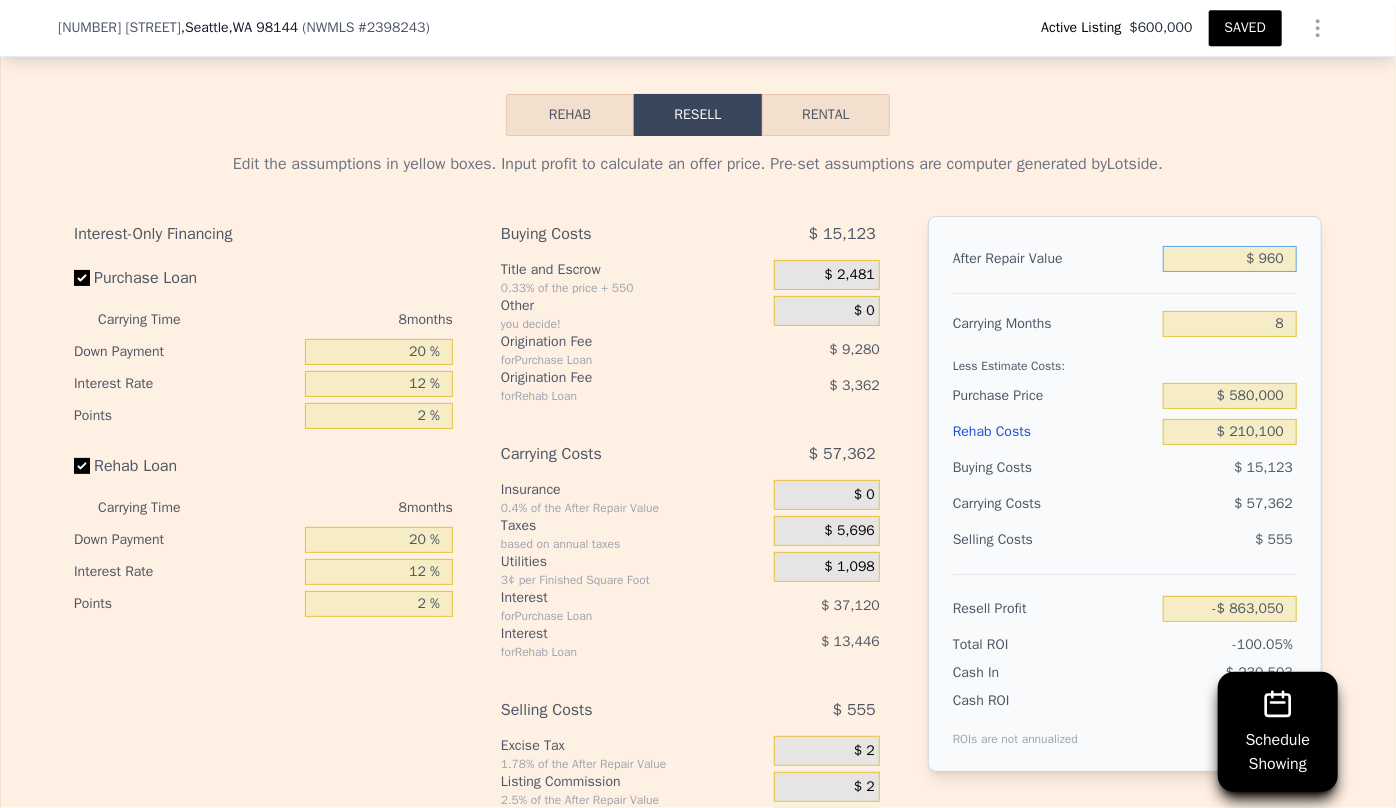 type on "$ 9,650" 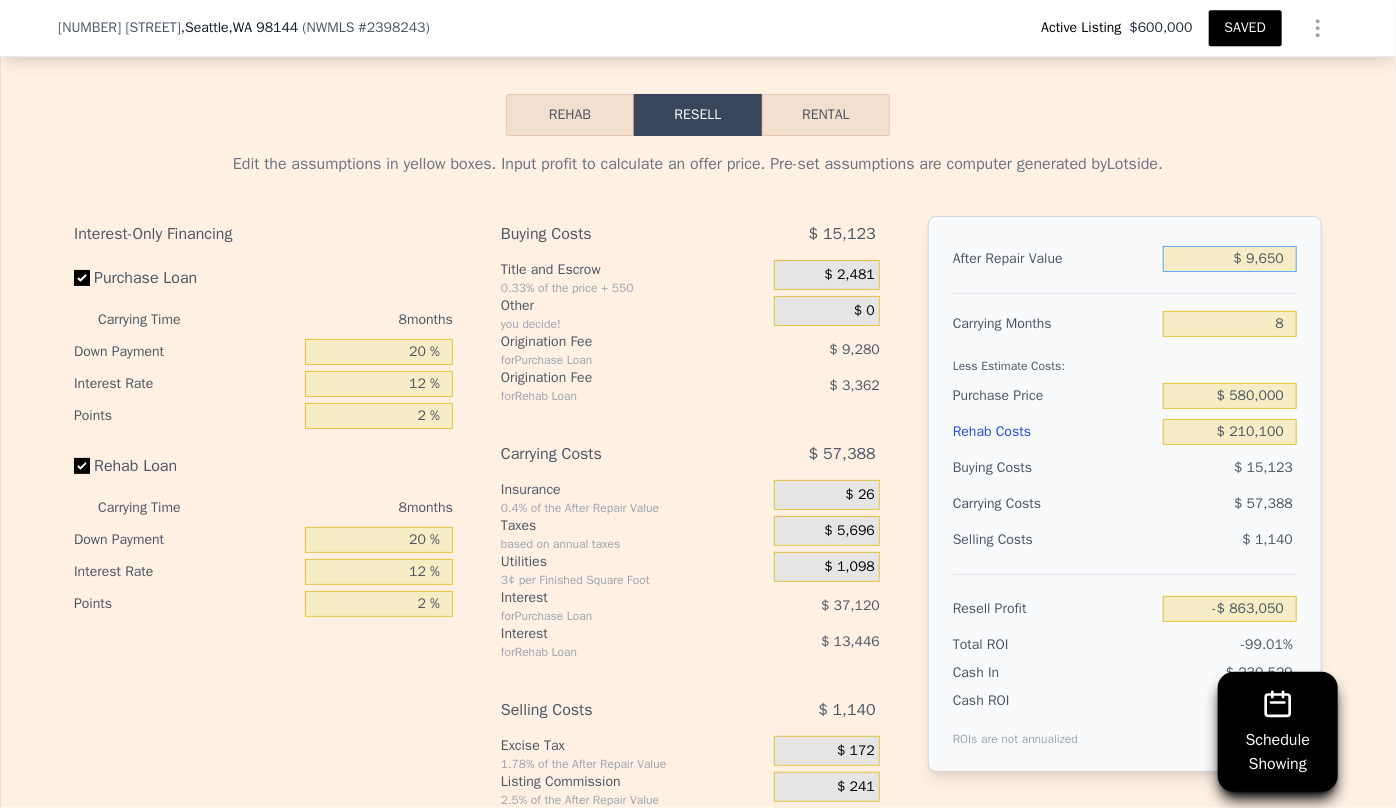 type on "-$ 854,101" 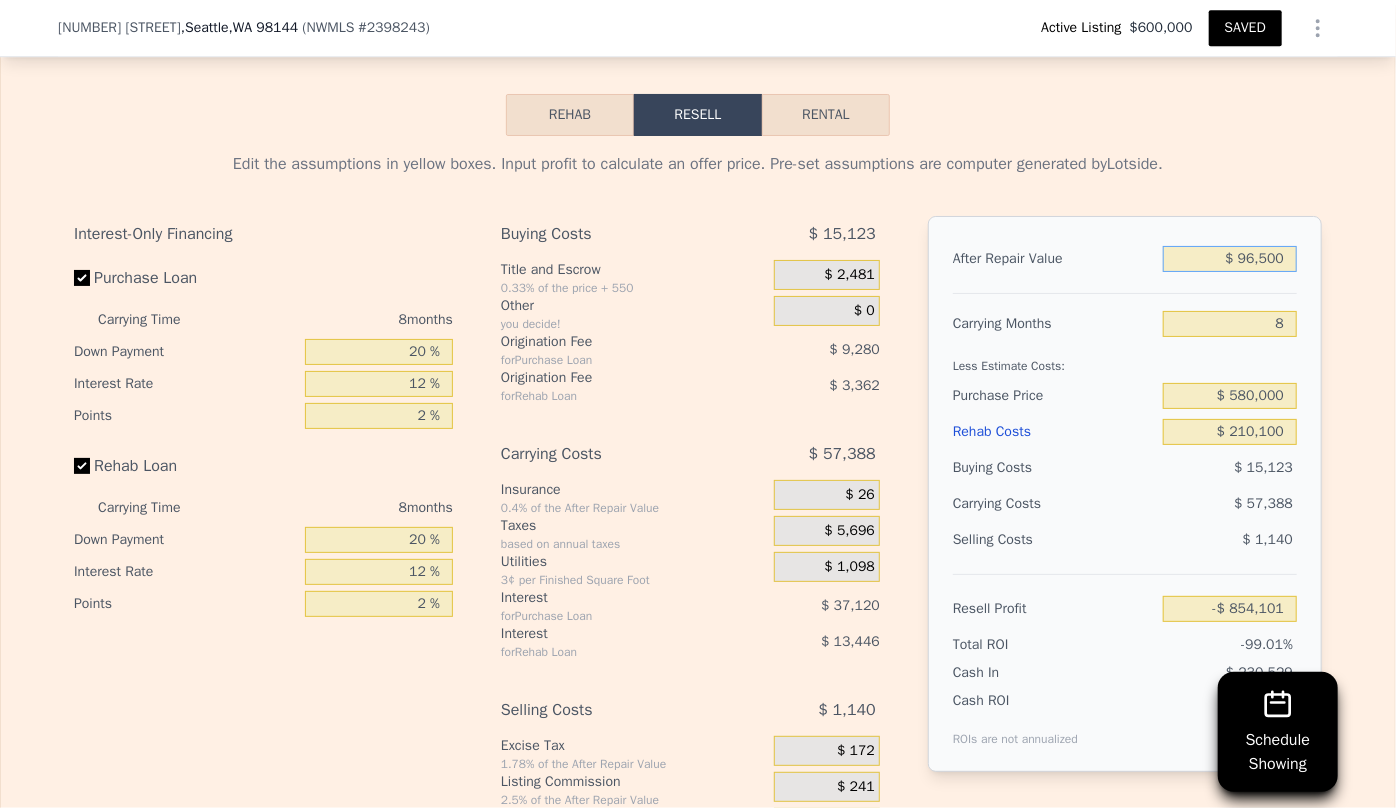 type on "$ 965,000" 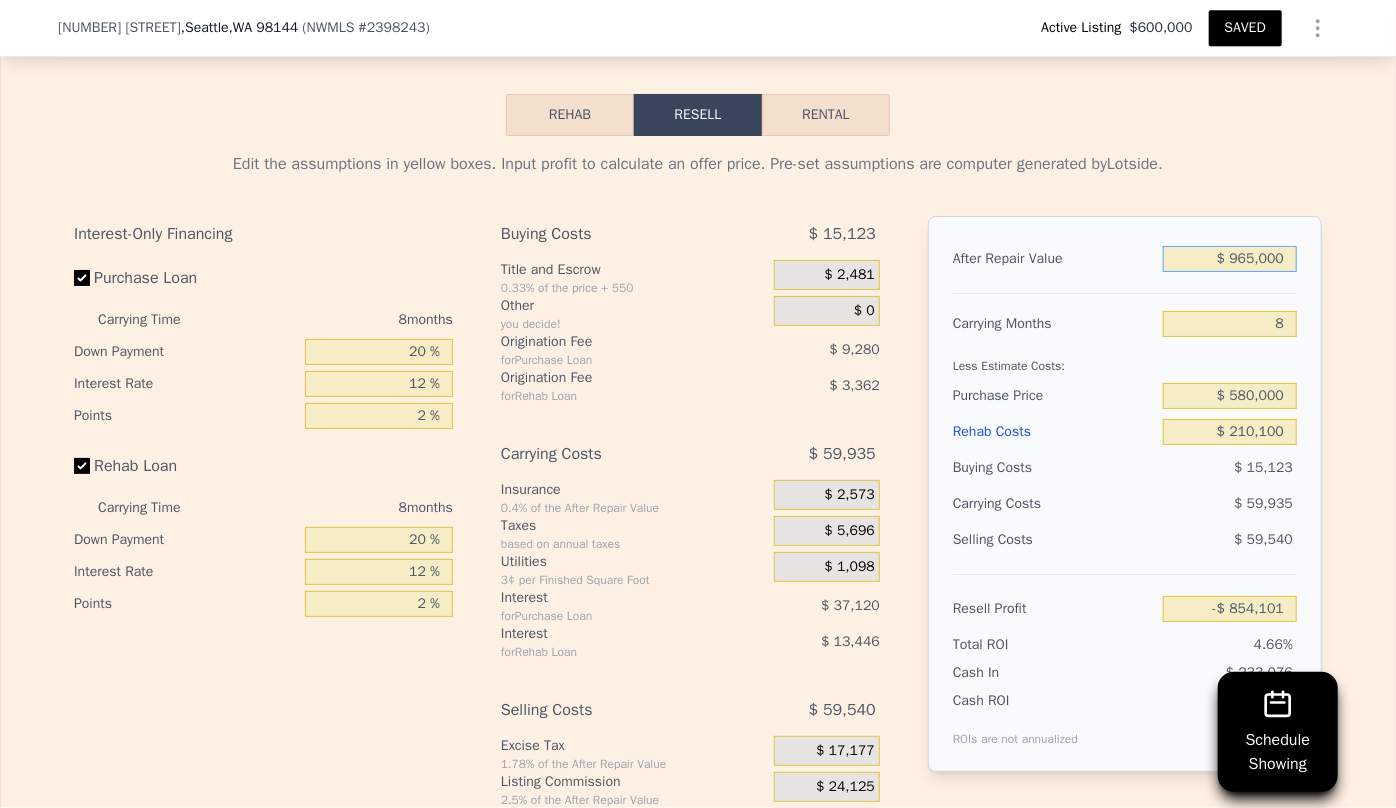 type on "$ 40,302" 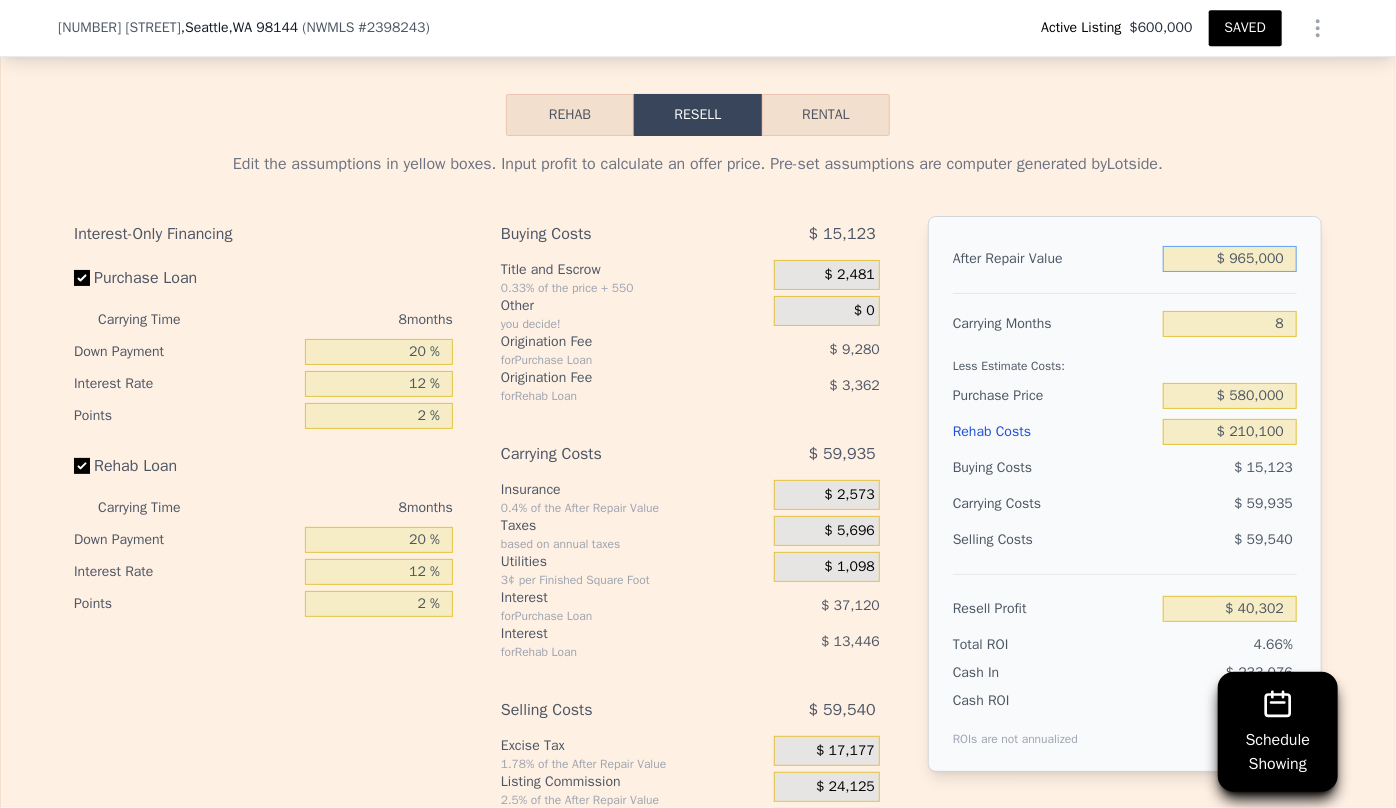 type on "$ 965,000" 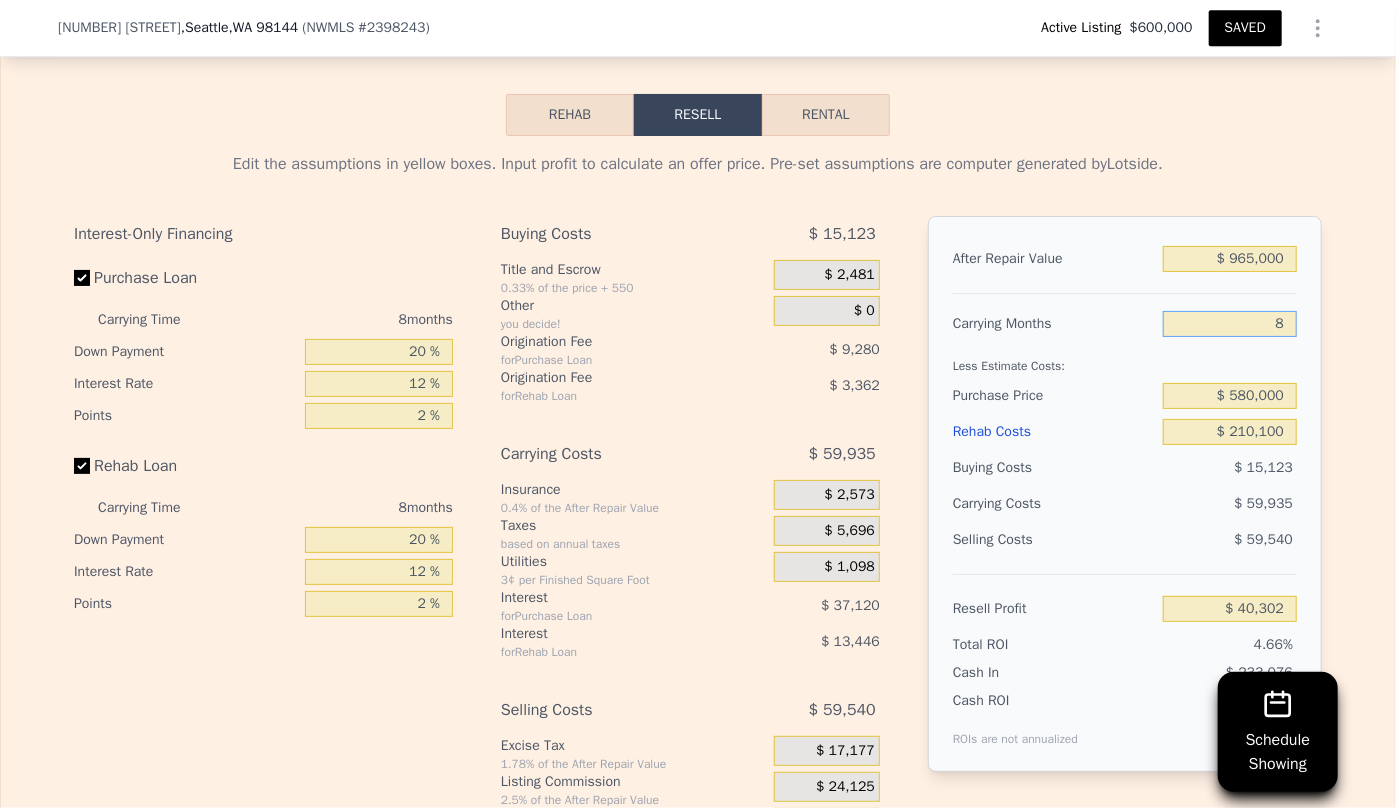 click on "8" at bounding box center [1230, 324] 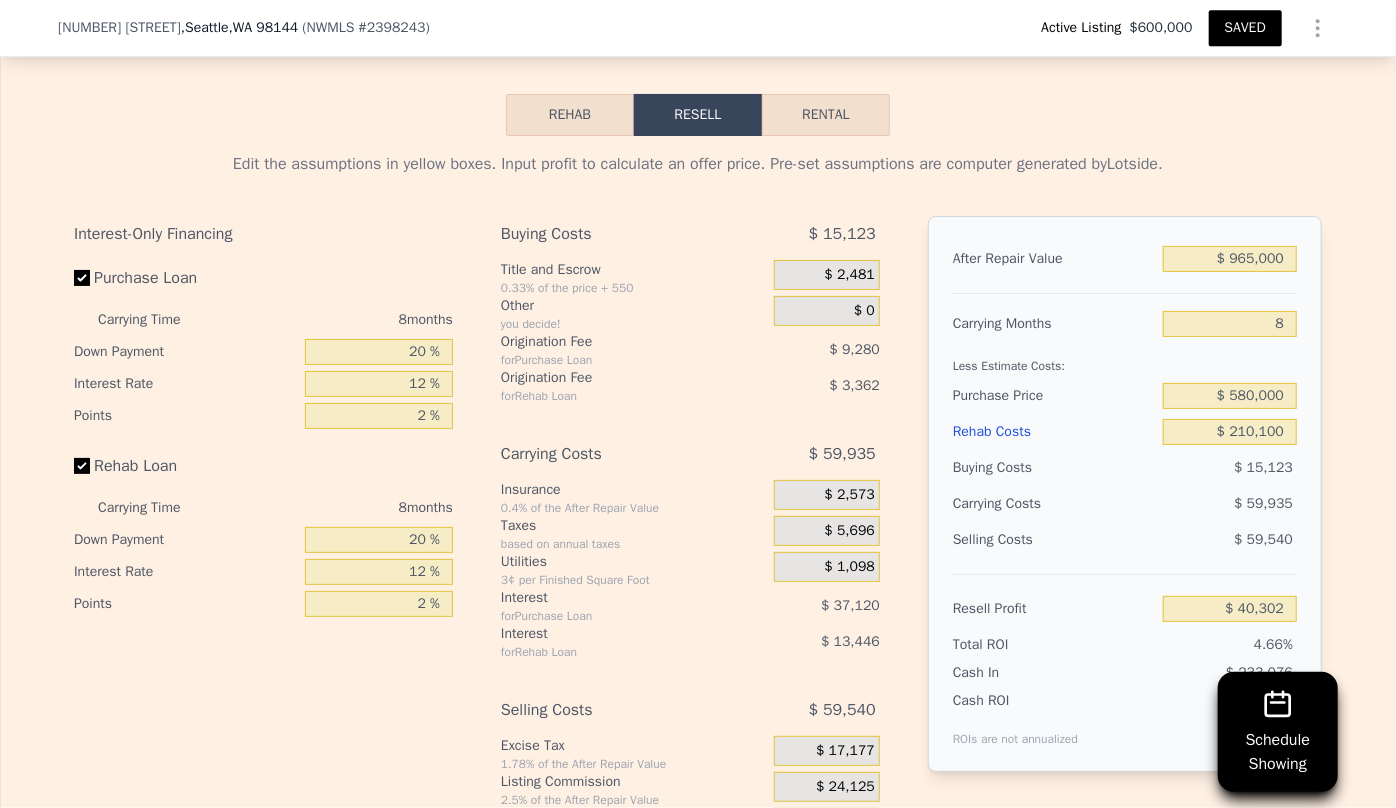 click on "Buying Costs" at bounding box center [1054, 468] 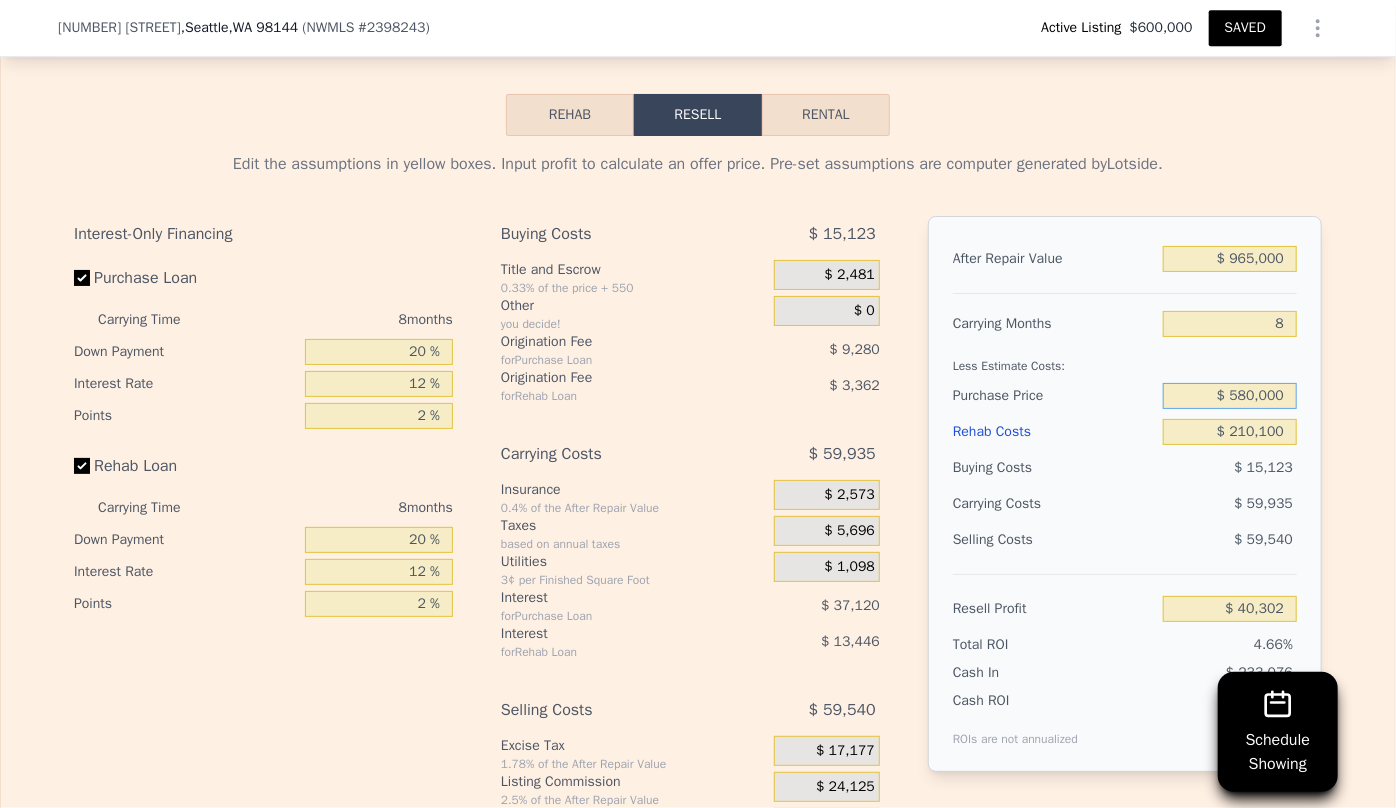 click on "$ 580,000" at bounding box center [1230, 396] 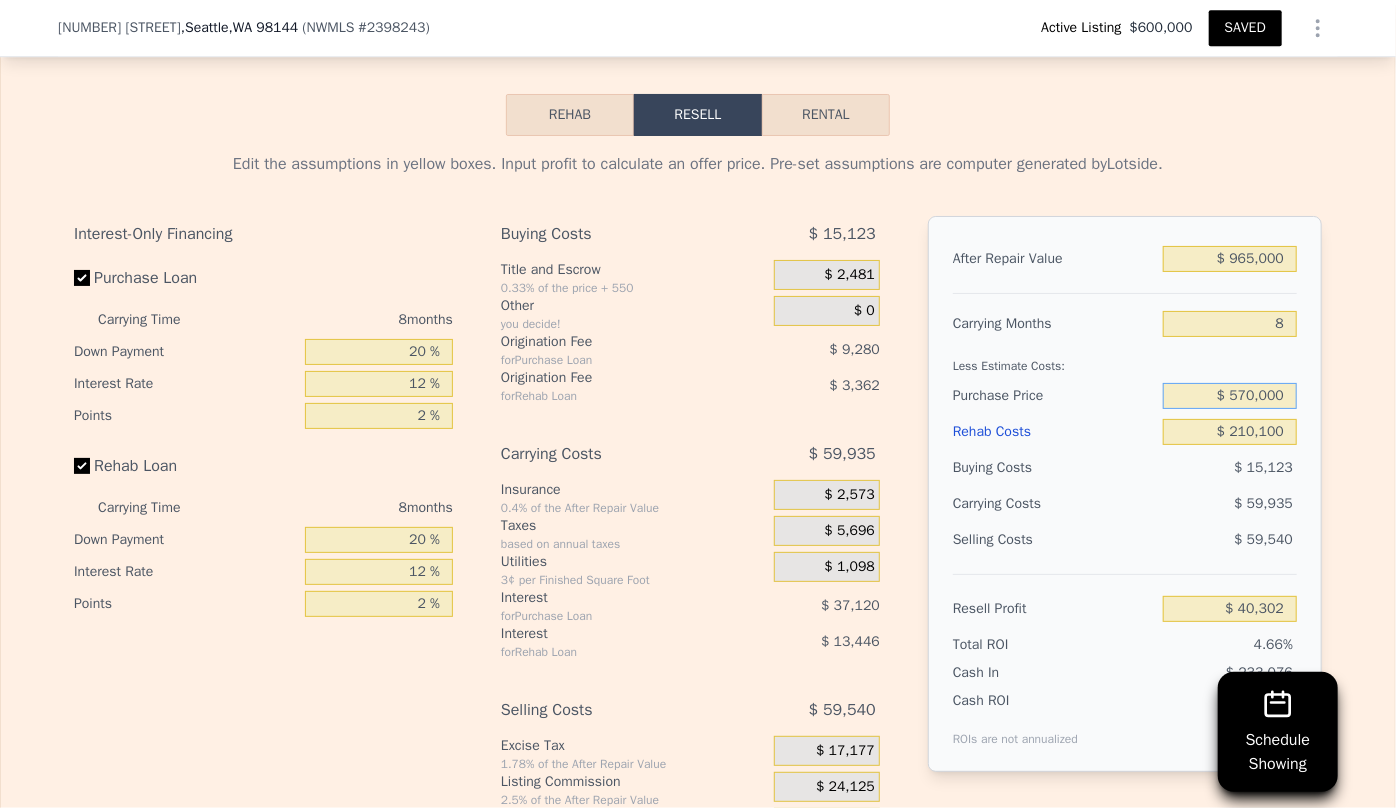 type on "$ 570,000" 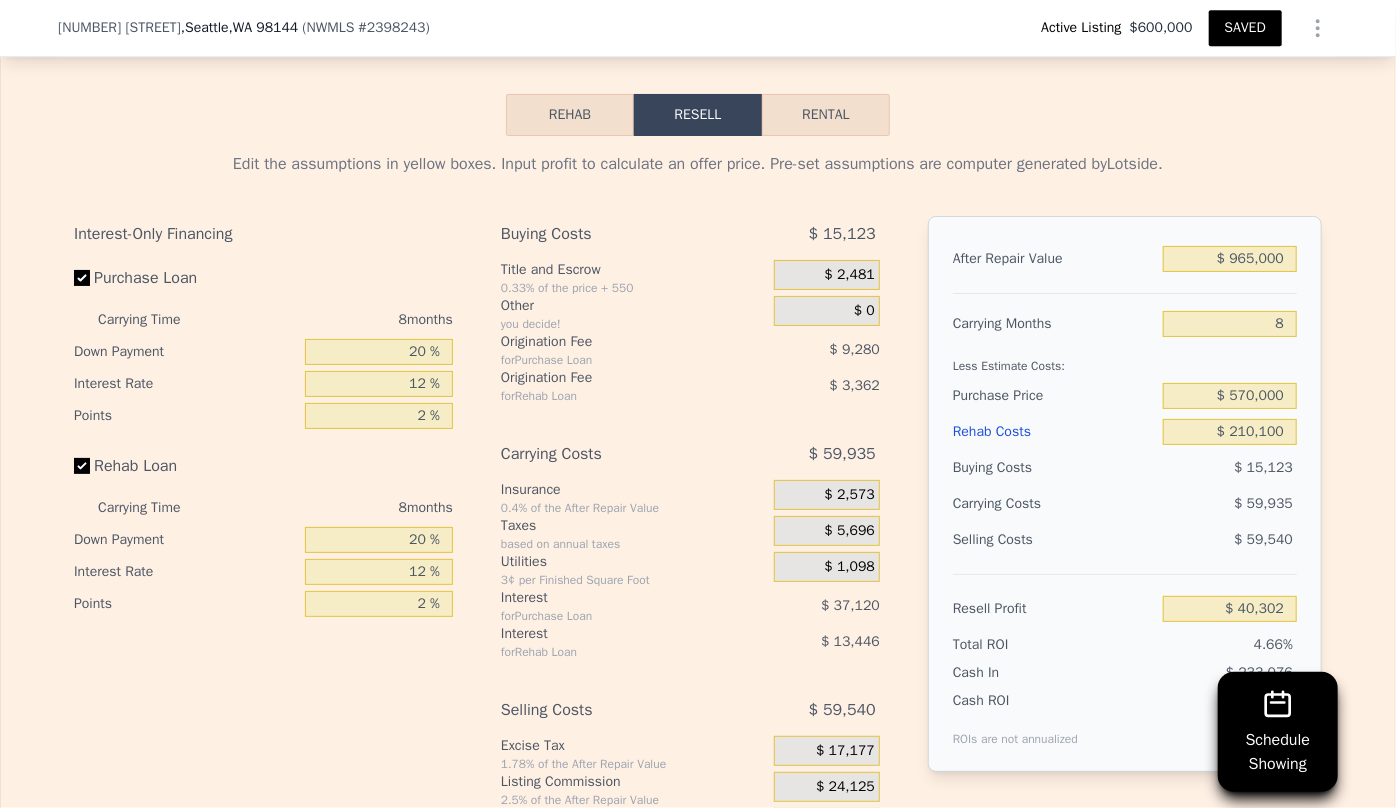 click on "After Repair Value $ 965,000 Carrying Months 8 Less Estimate Costs: Purchase Price $ 570,000 Rehab Costs $ 210,100 Buying Costs $ 15,123 Carrying Costs $ 59,935 Selling Costs $ 59,540 Resell Profit $ 40,302 Total ROI 4.66% Cash In $ 233,076 Cash ROI ROIs are not annualized 17.29%" at bounding box center (1125, 494) 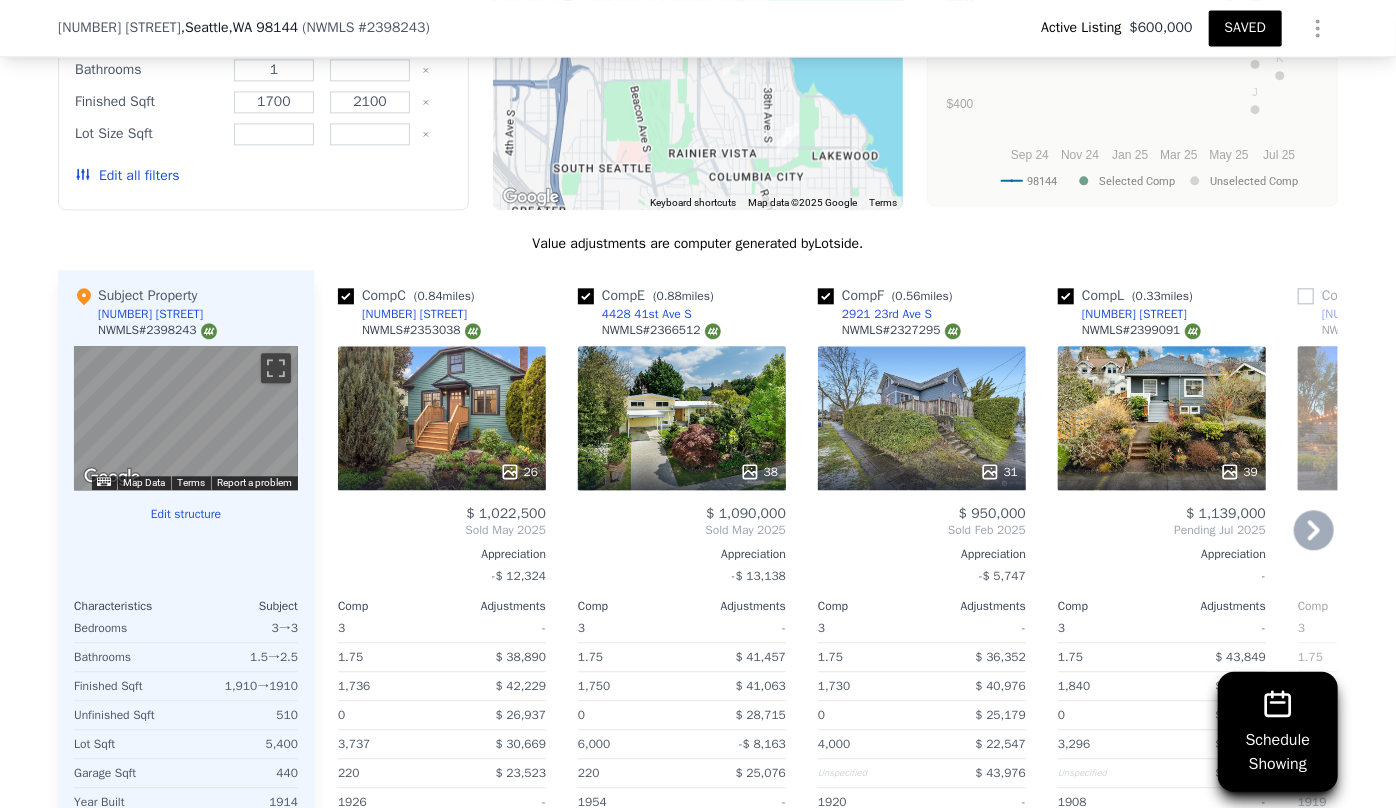 scroll, scrollTop: 2266, scrollLeft: 0, axis: vertical 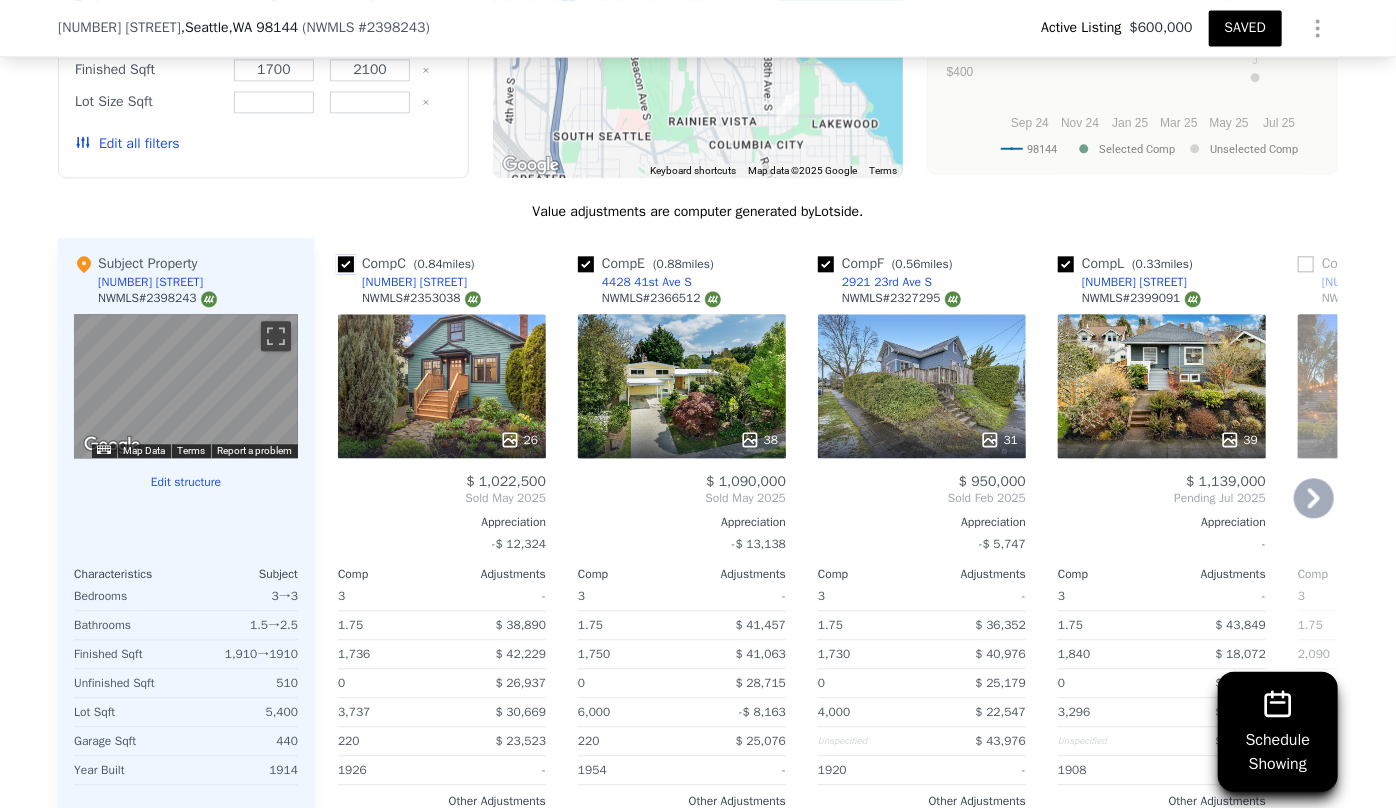 click at bounding box center (346, 264) 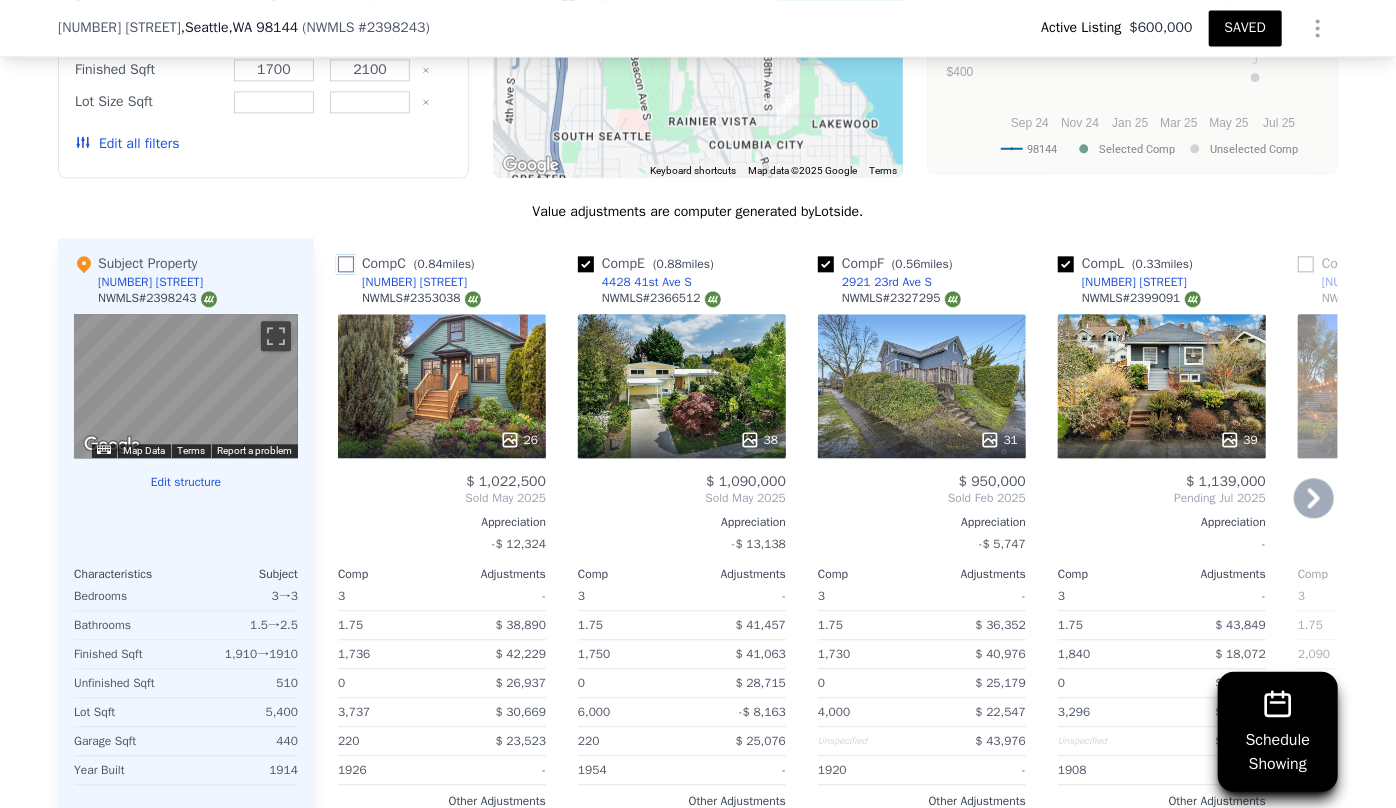 checkbox on "false" 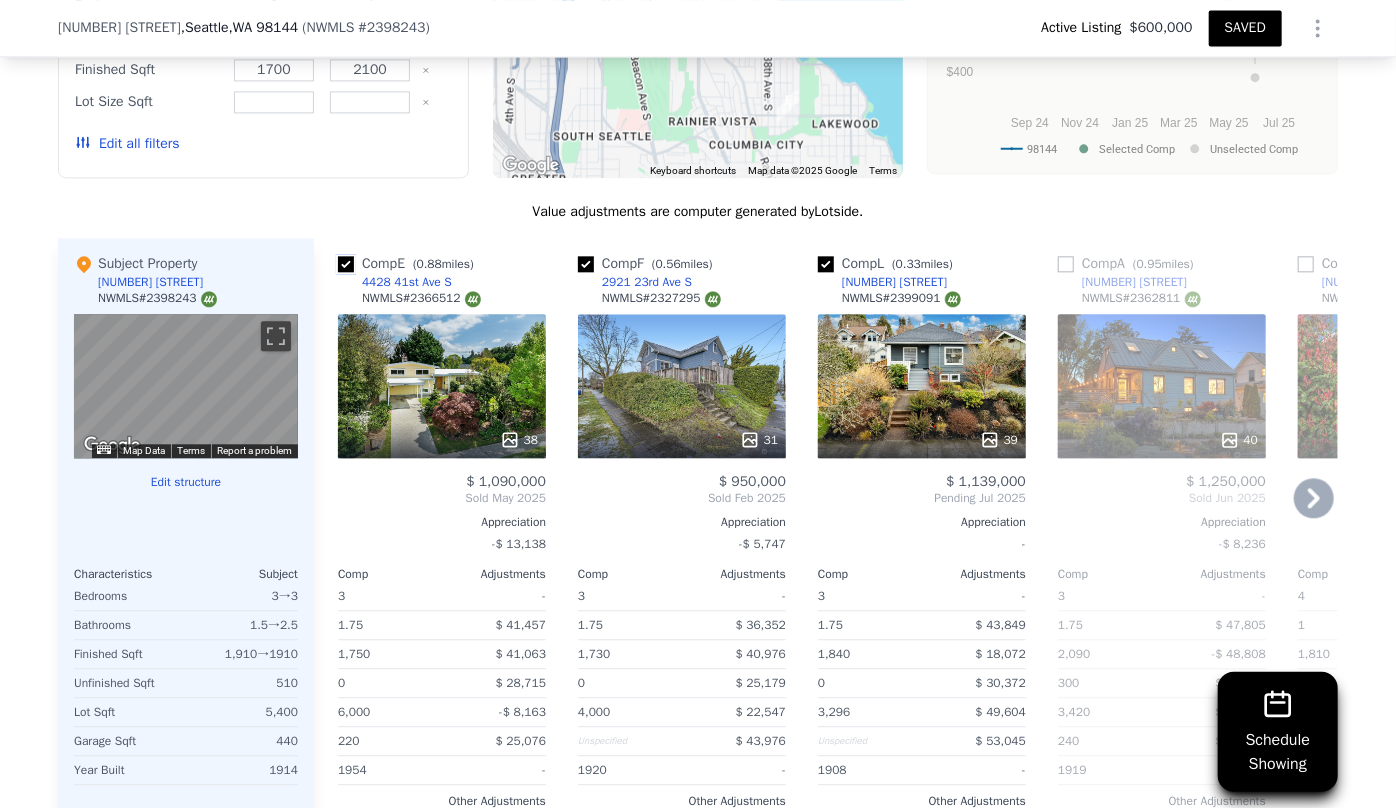 click at bounding box center (346, 264) 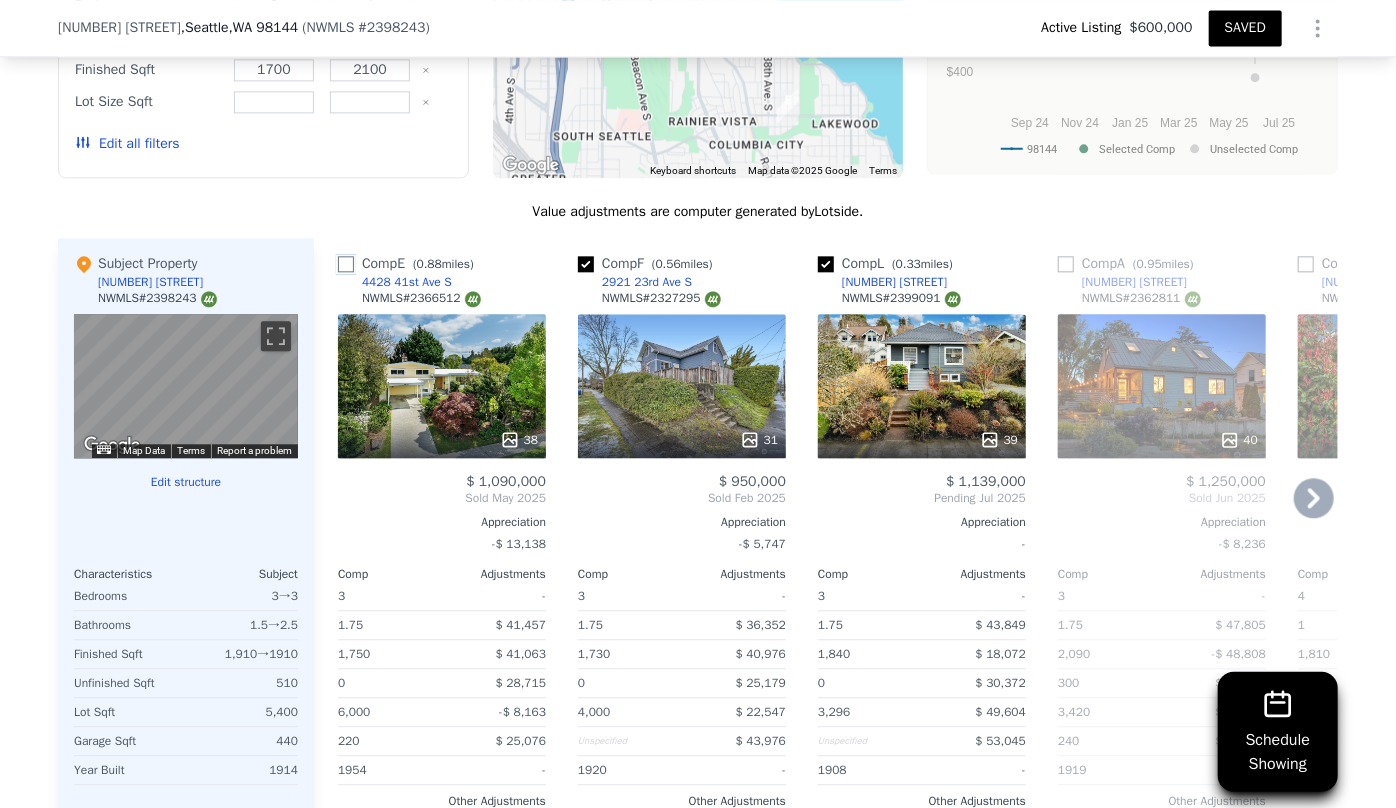 checkbox on "false" 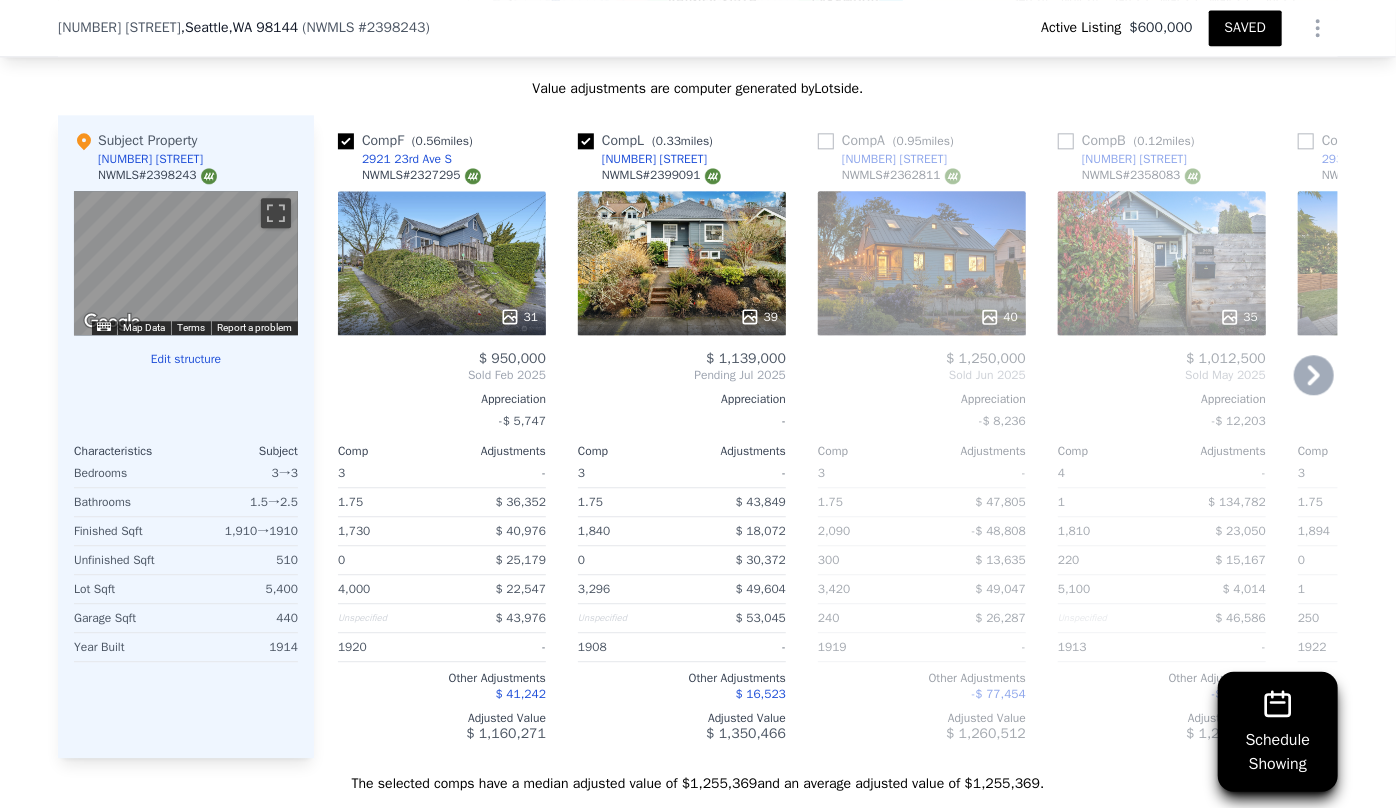 scroll, scrollTop: 2357, scrollLeft: 0, axis: vertical 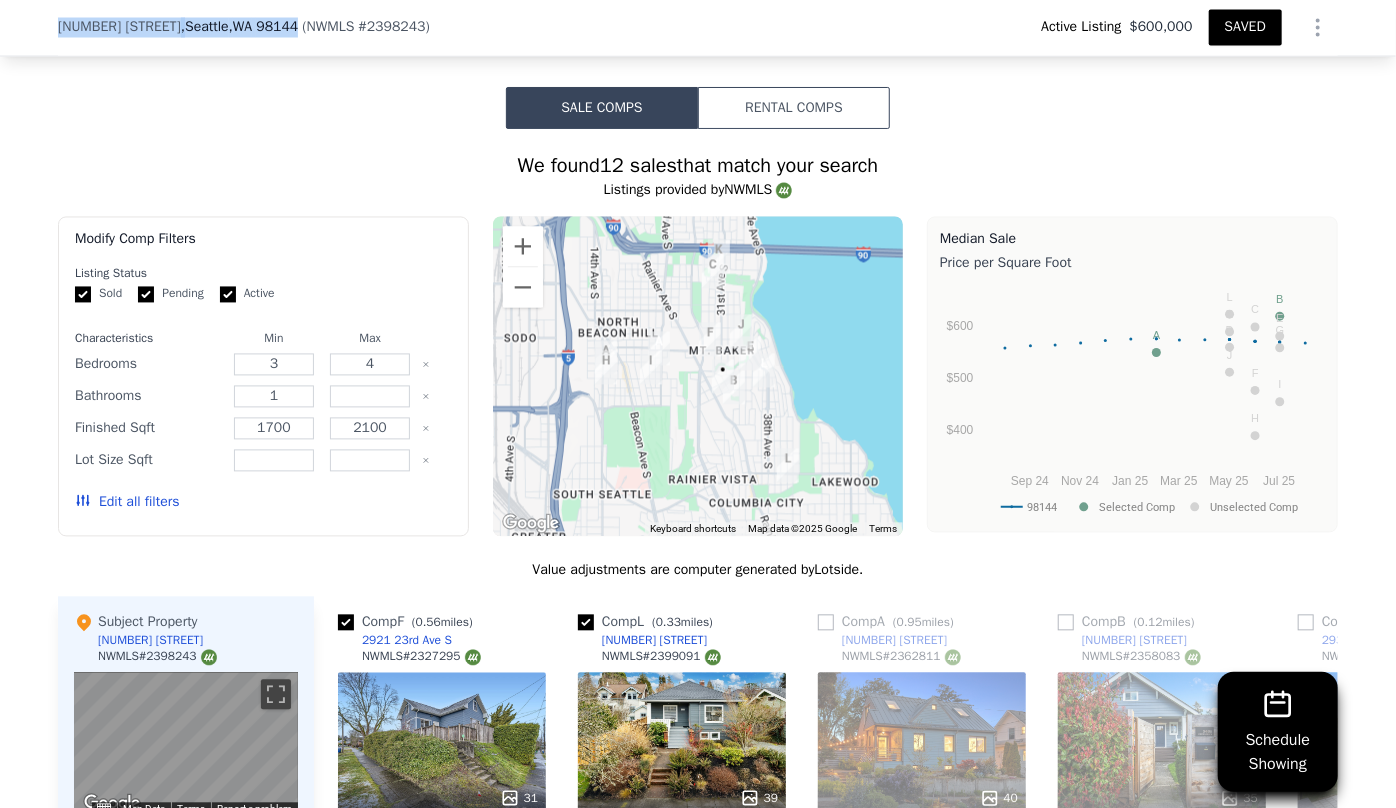 drag, startPoint x: 47, startPoint y: 24, endPoint x: 280, endPoint y: 8, distance: 233.5487 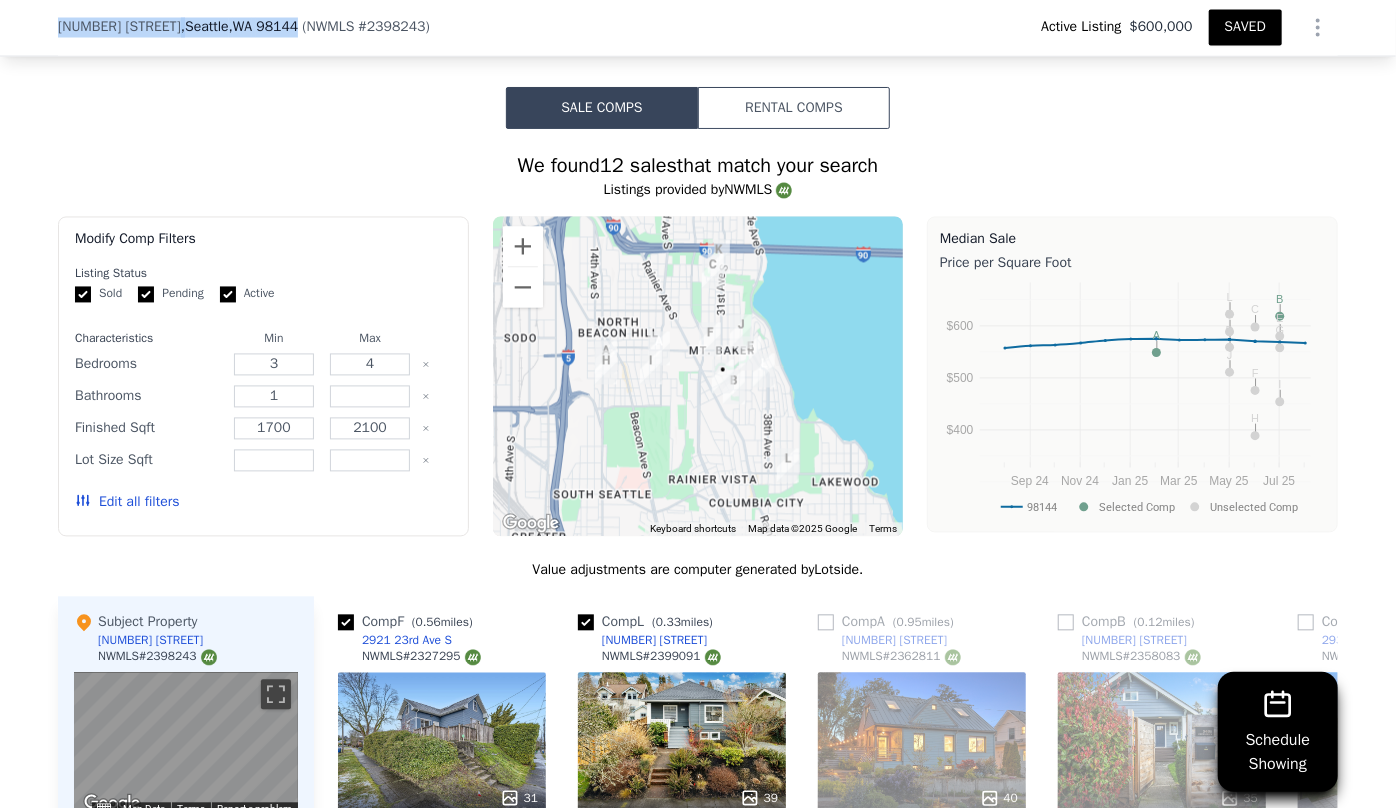 scroll, scrollTop: 1857, scrollLeft: 0, axis: vertical 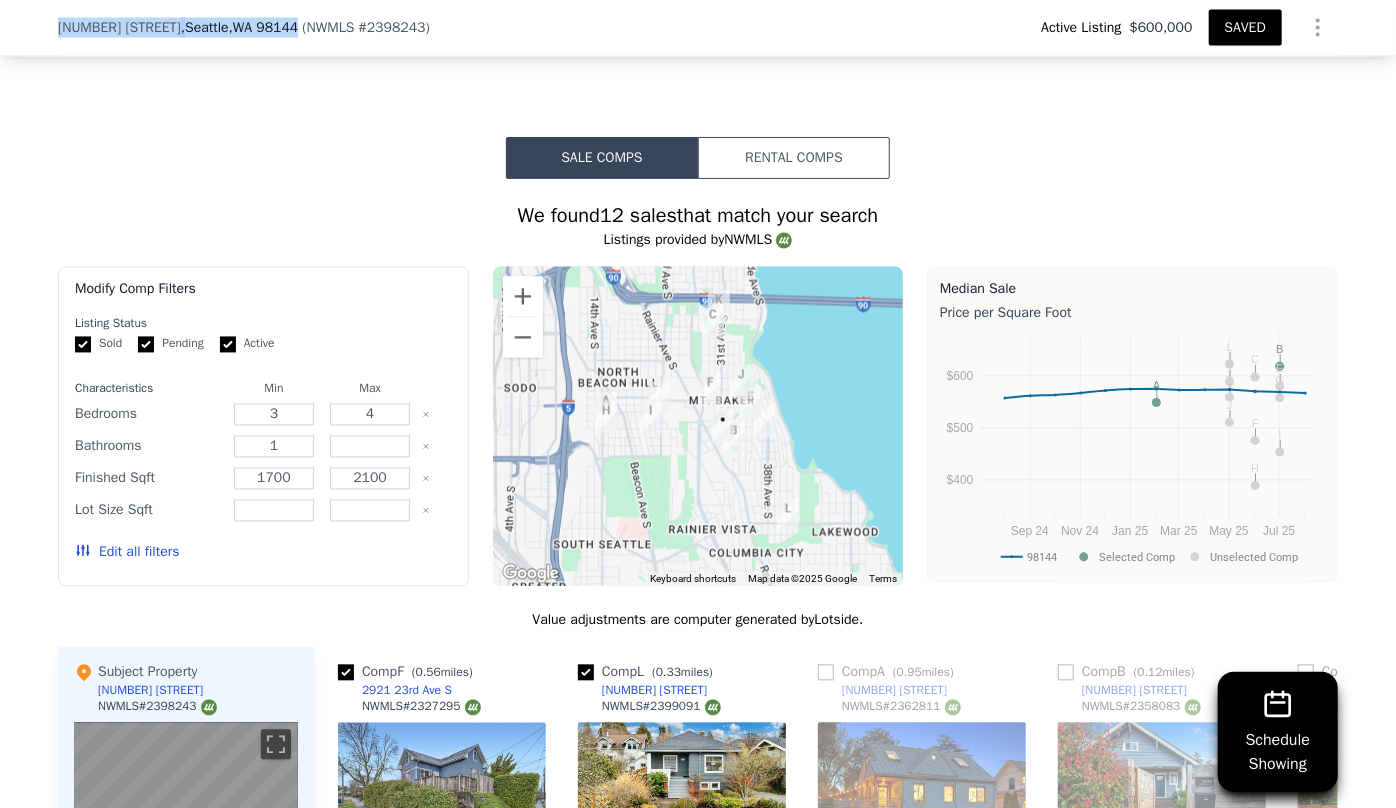 copy on "[NUMBER] [STREET] , [CITY] , [STATE] [ZIP]" 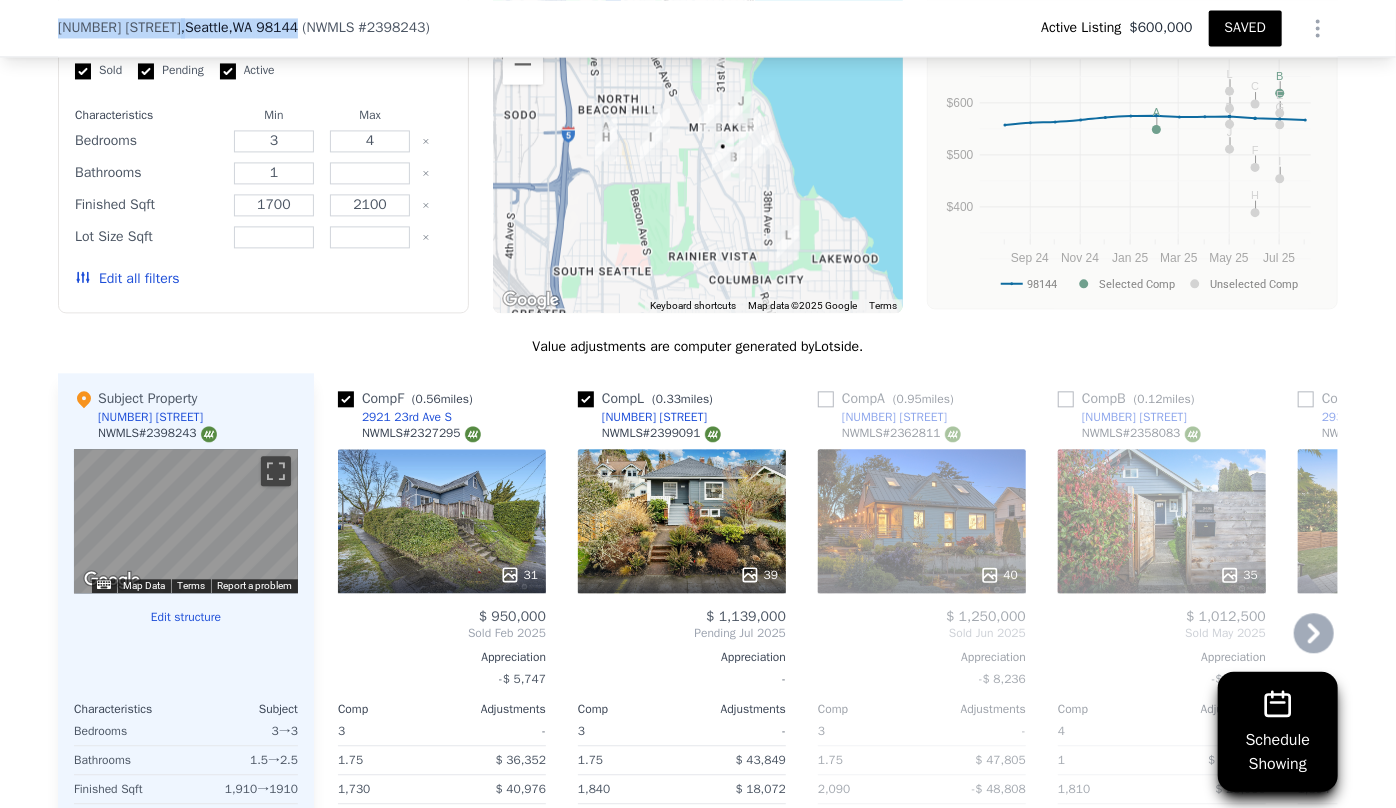 scroll, scrollTop: 2039, scrollLeft: 0, axis: vertical 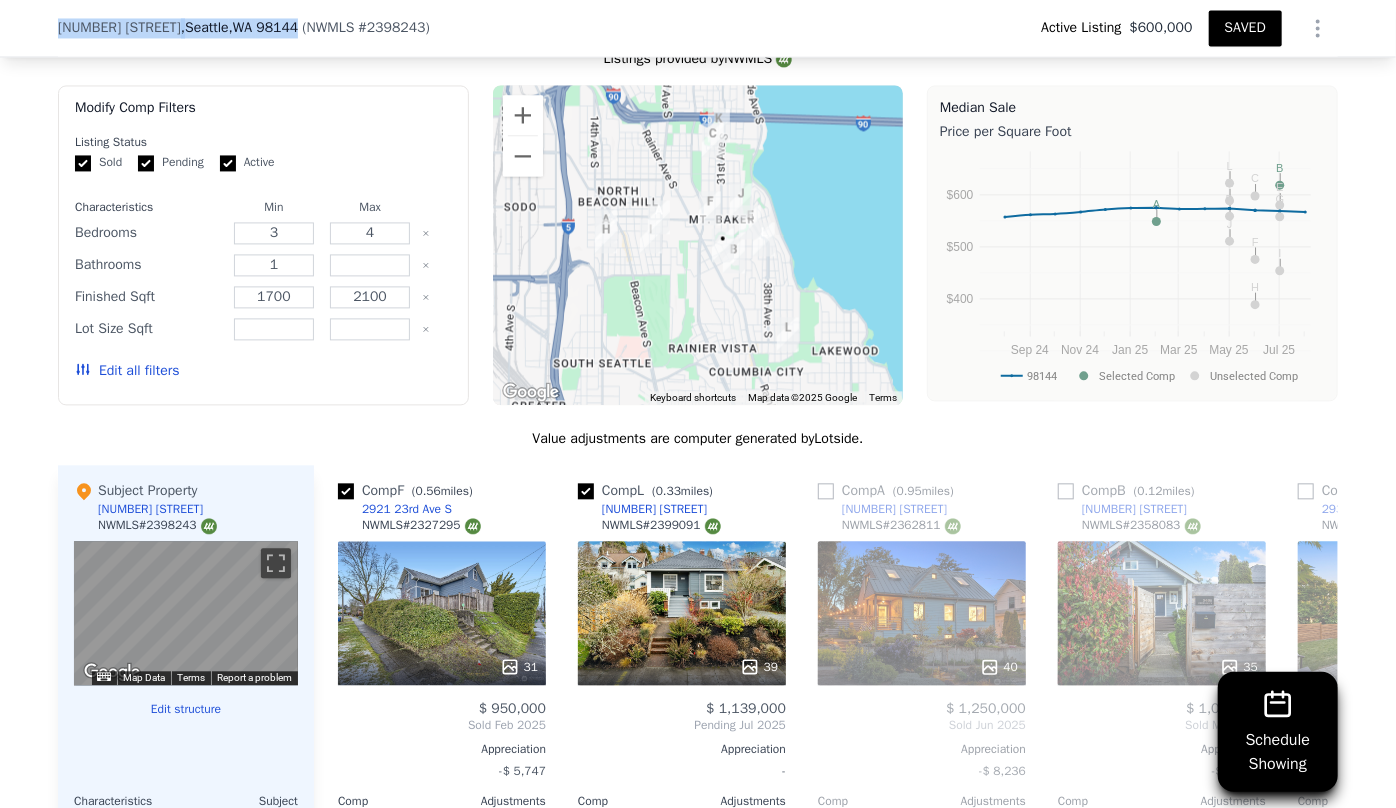 click on "Edit all filters" at bounding box center (127, 371) 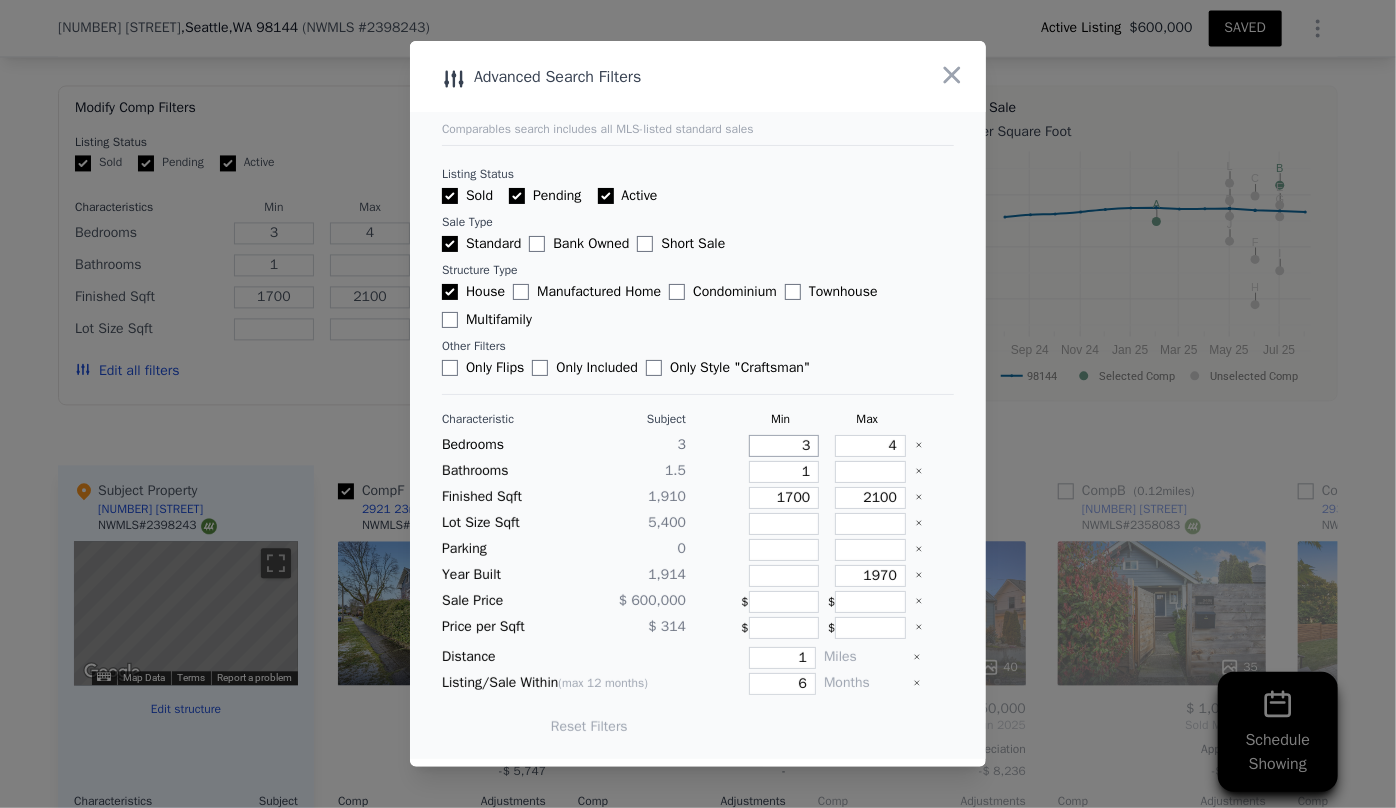 drag, startPoint x: 806, startPoint y: 446, endPoint x: 770, endPoint y: 451, distance: 36.345562 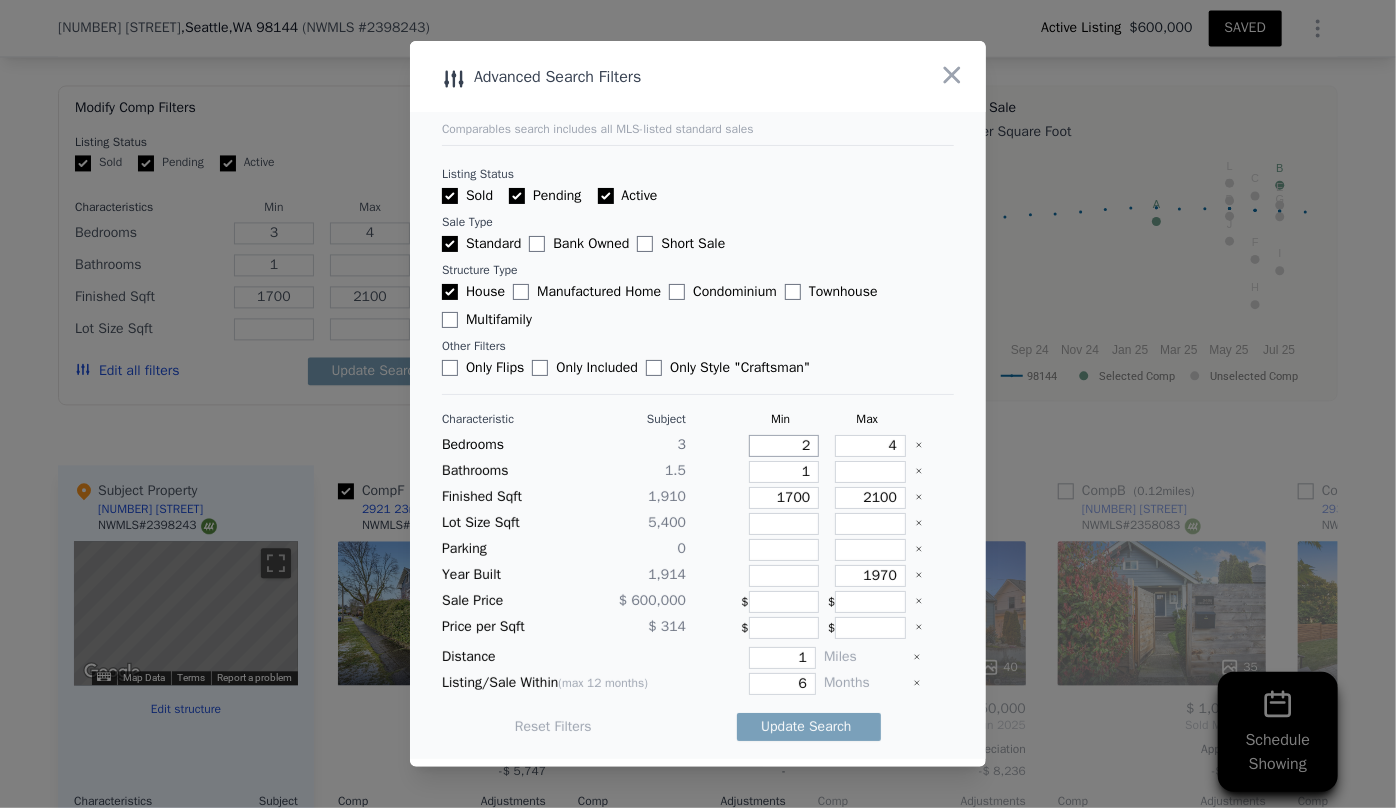 type on "2" 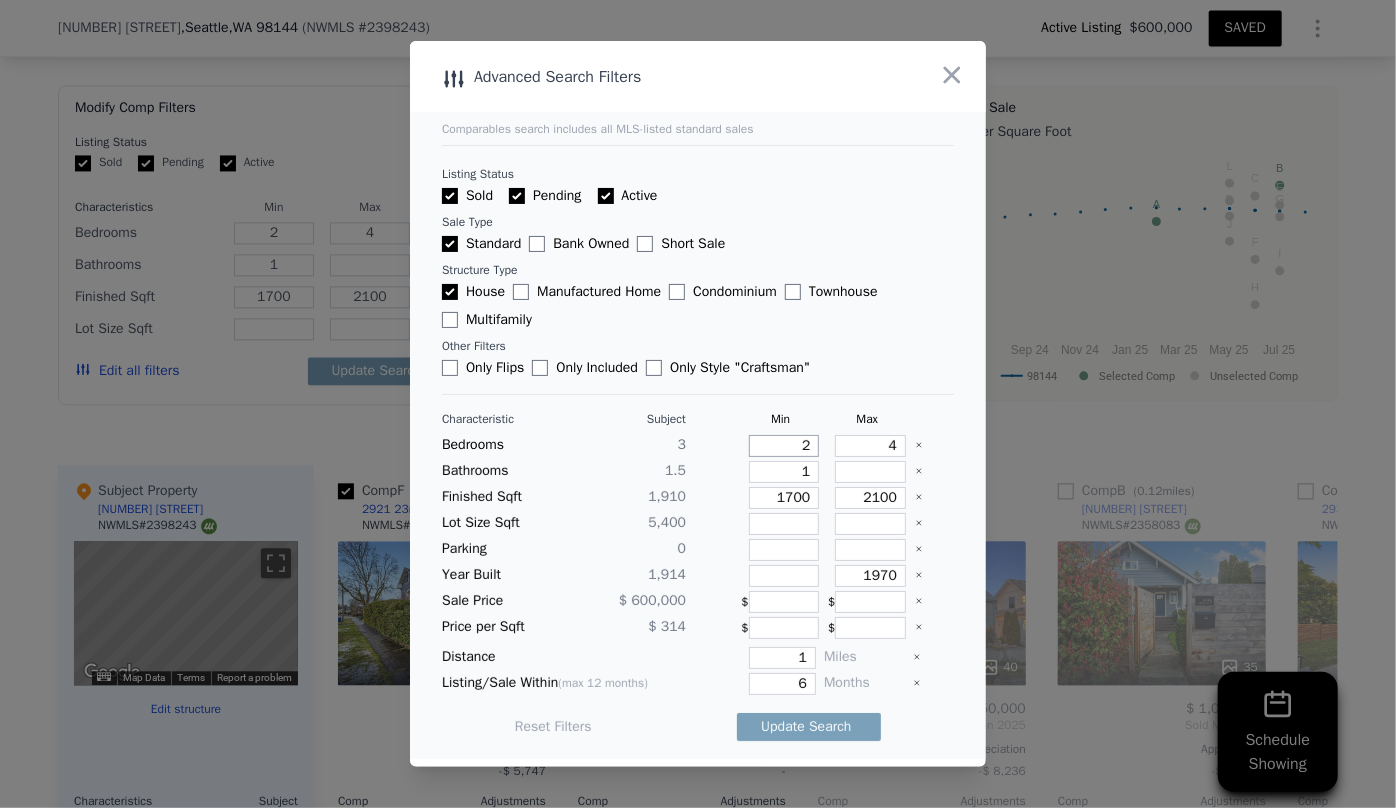 type on "2" 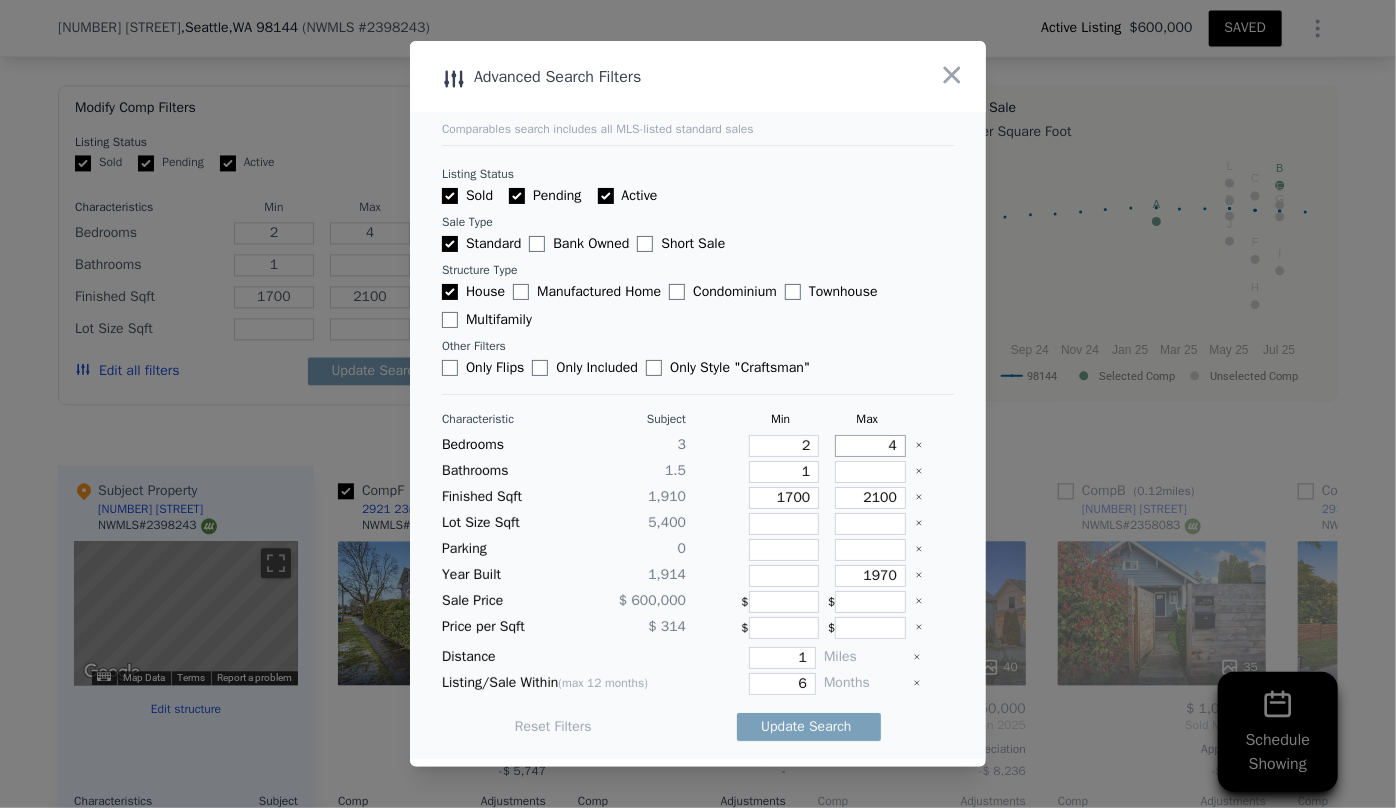 drag, startPoint x: 886, startPoint y: 444, endPoint x: 858, endPoint y: 446, distance: 28.071337 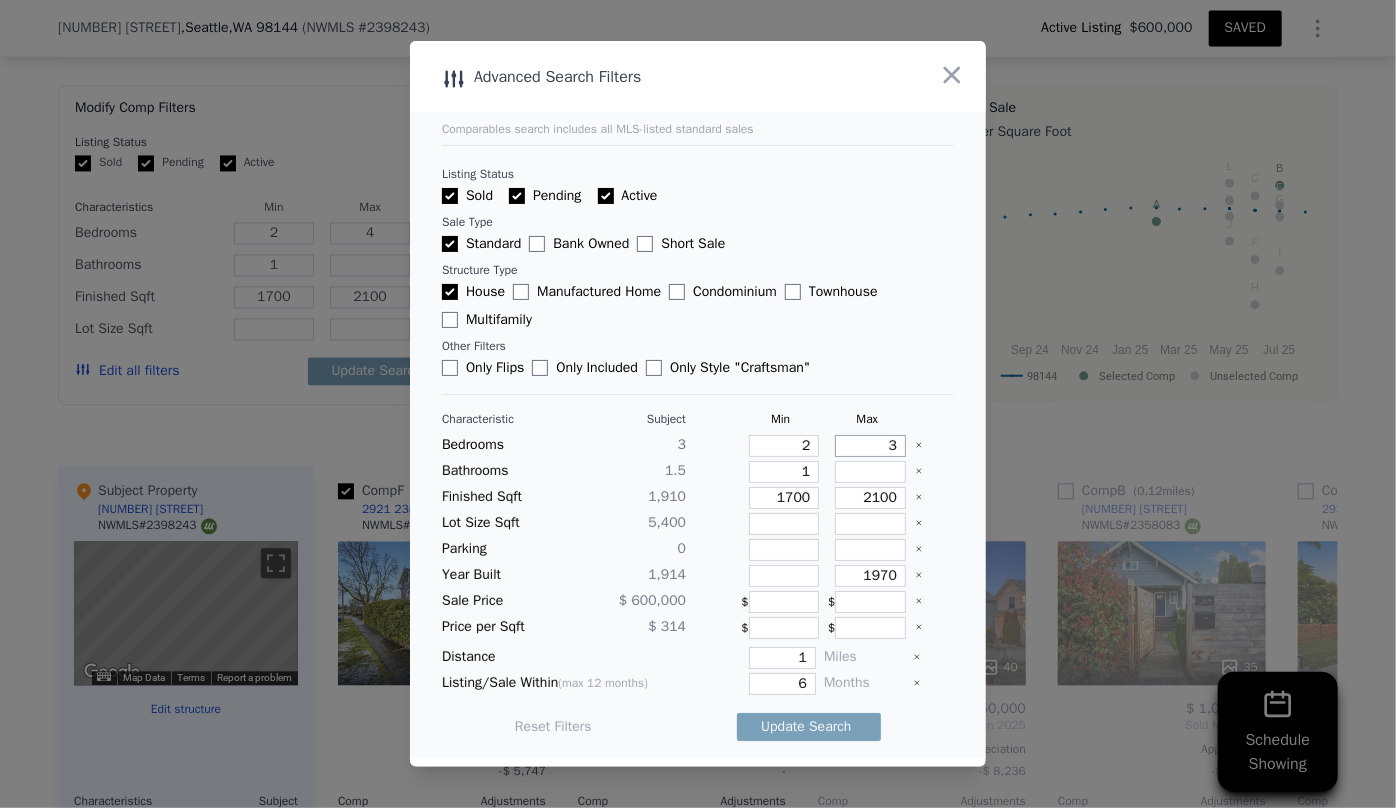 type on "3" 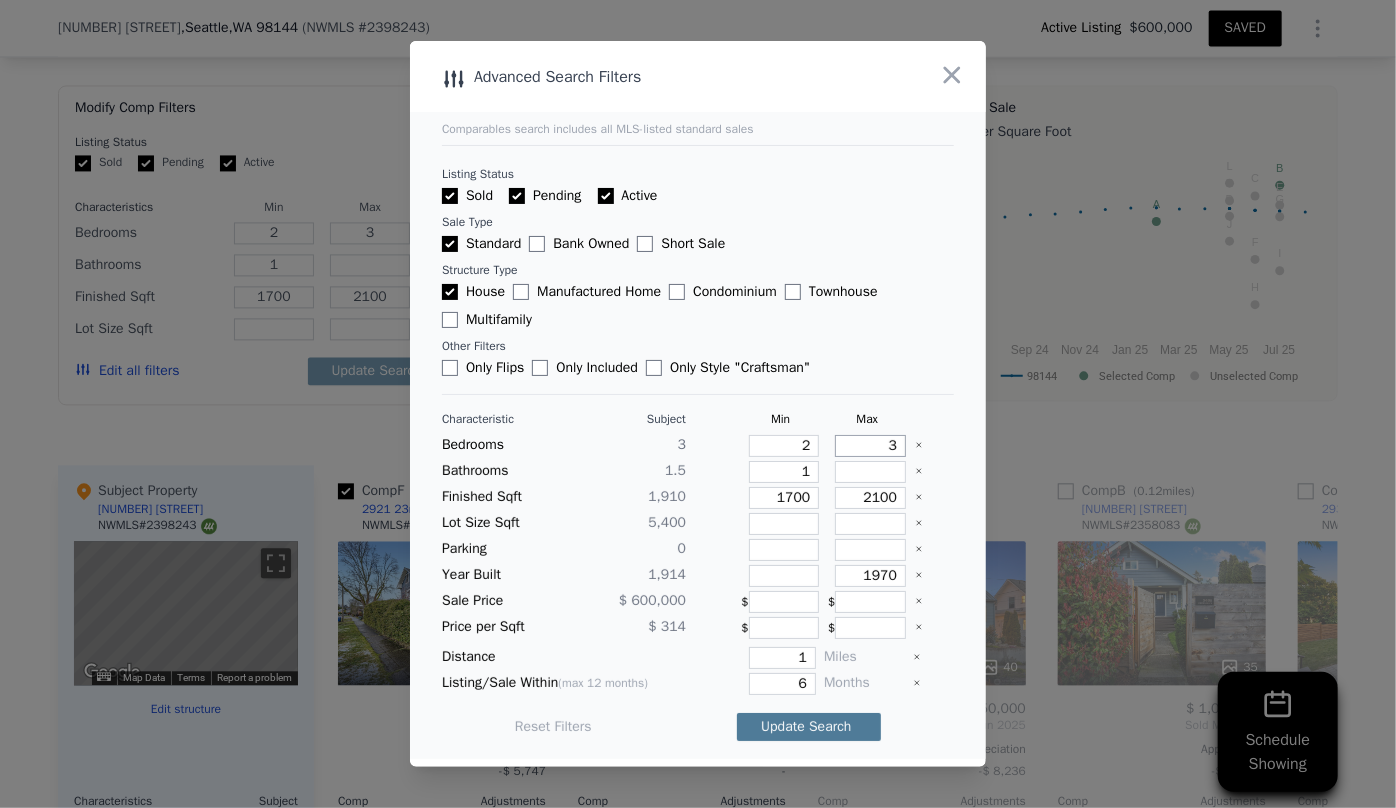 type on "3" 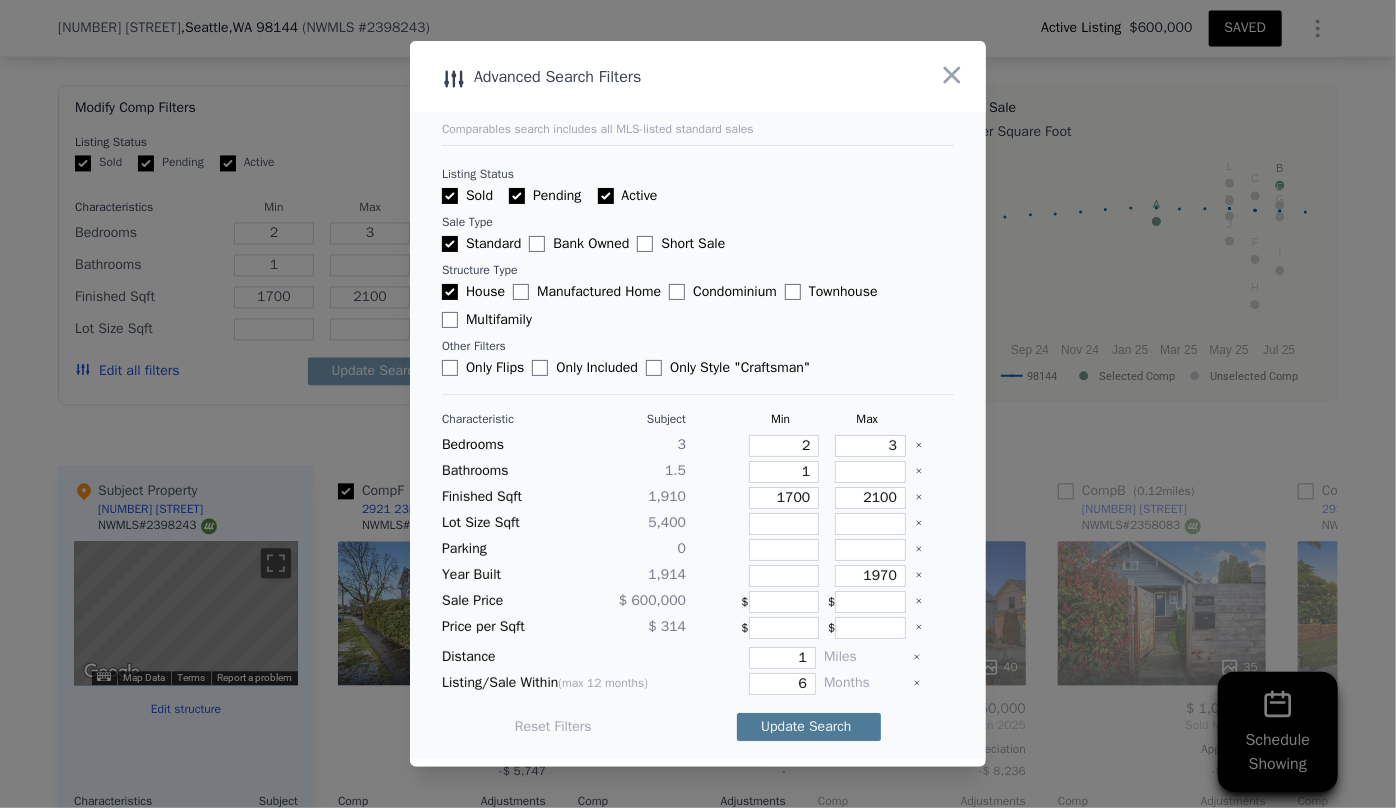 click on "Update Search" at bounding box center (809, 727) 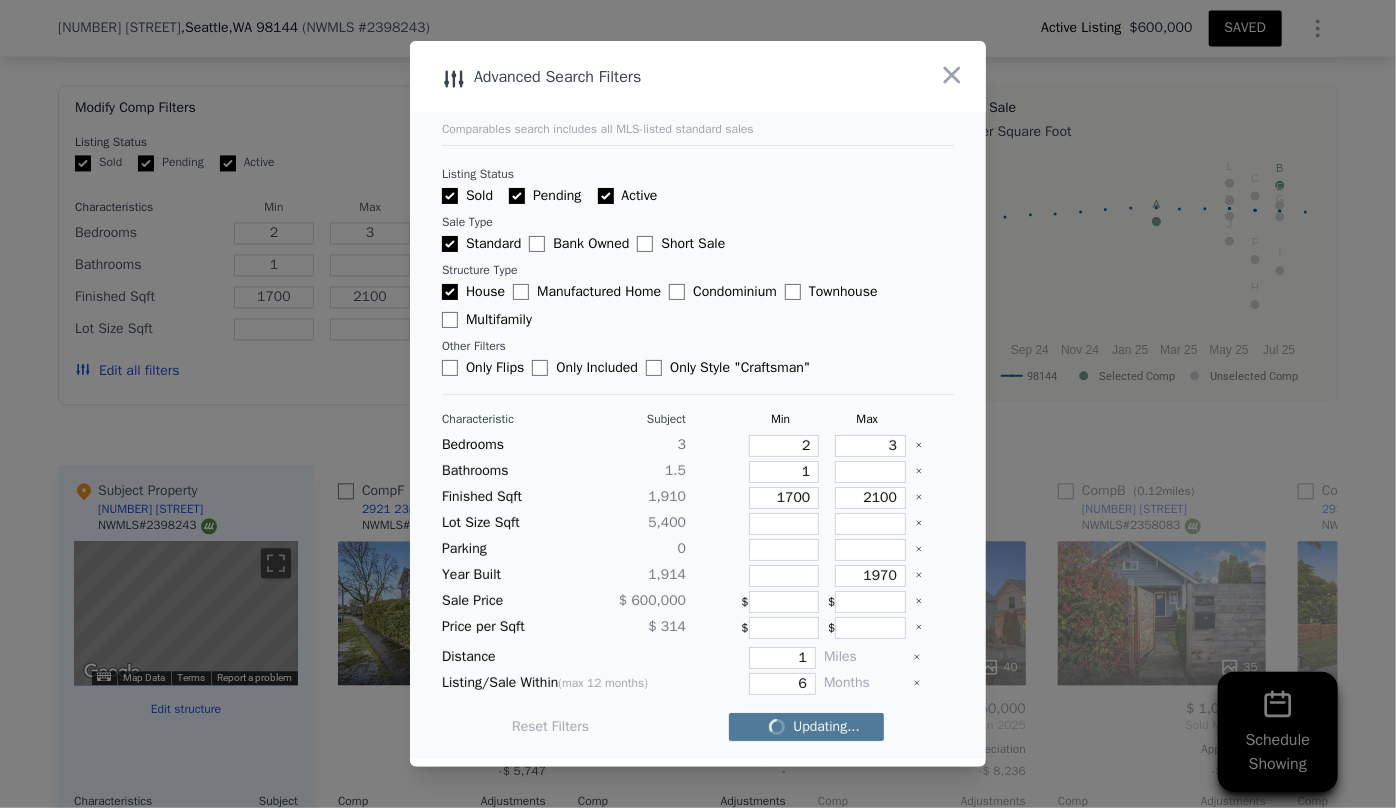 checkbox on "false" 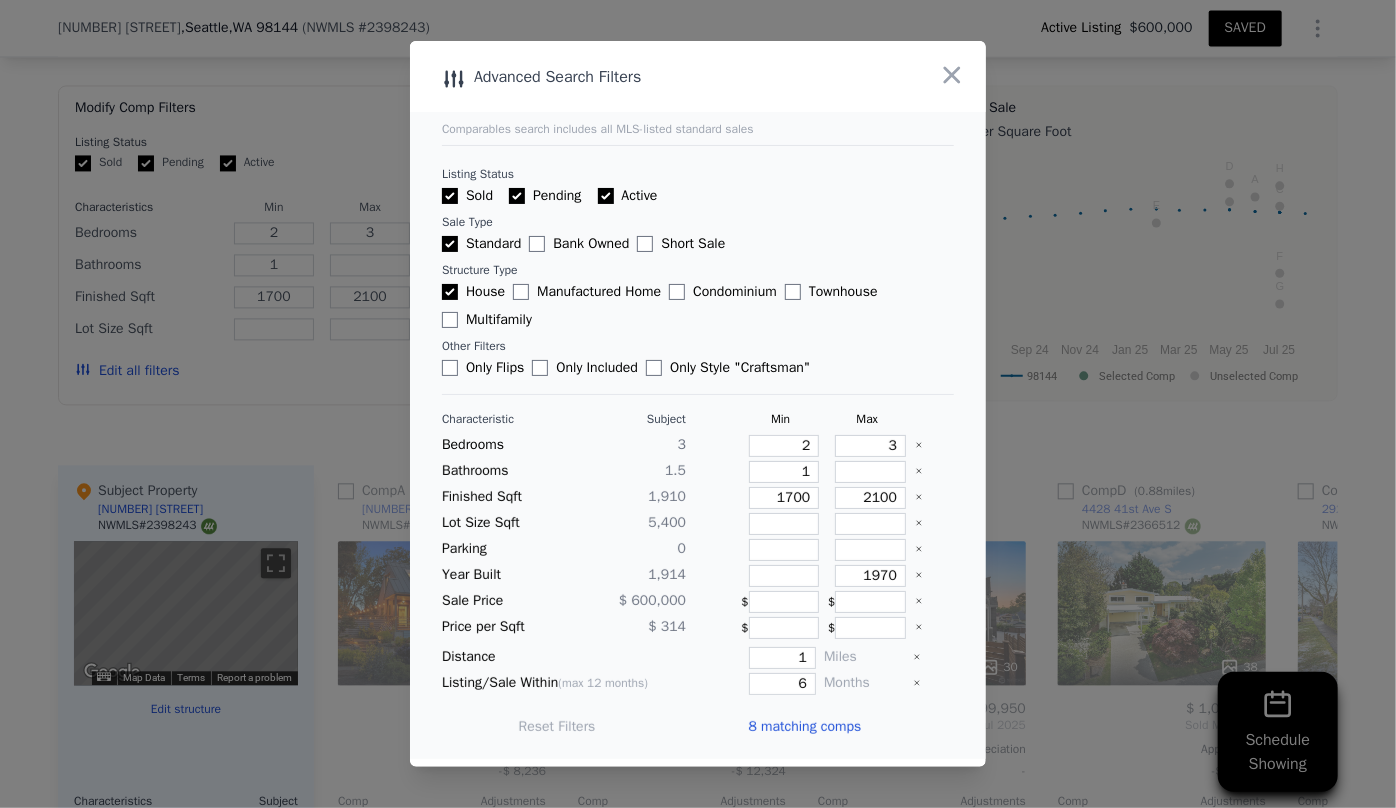 click on "8 matching comps" at bounding box center [804, 727] 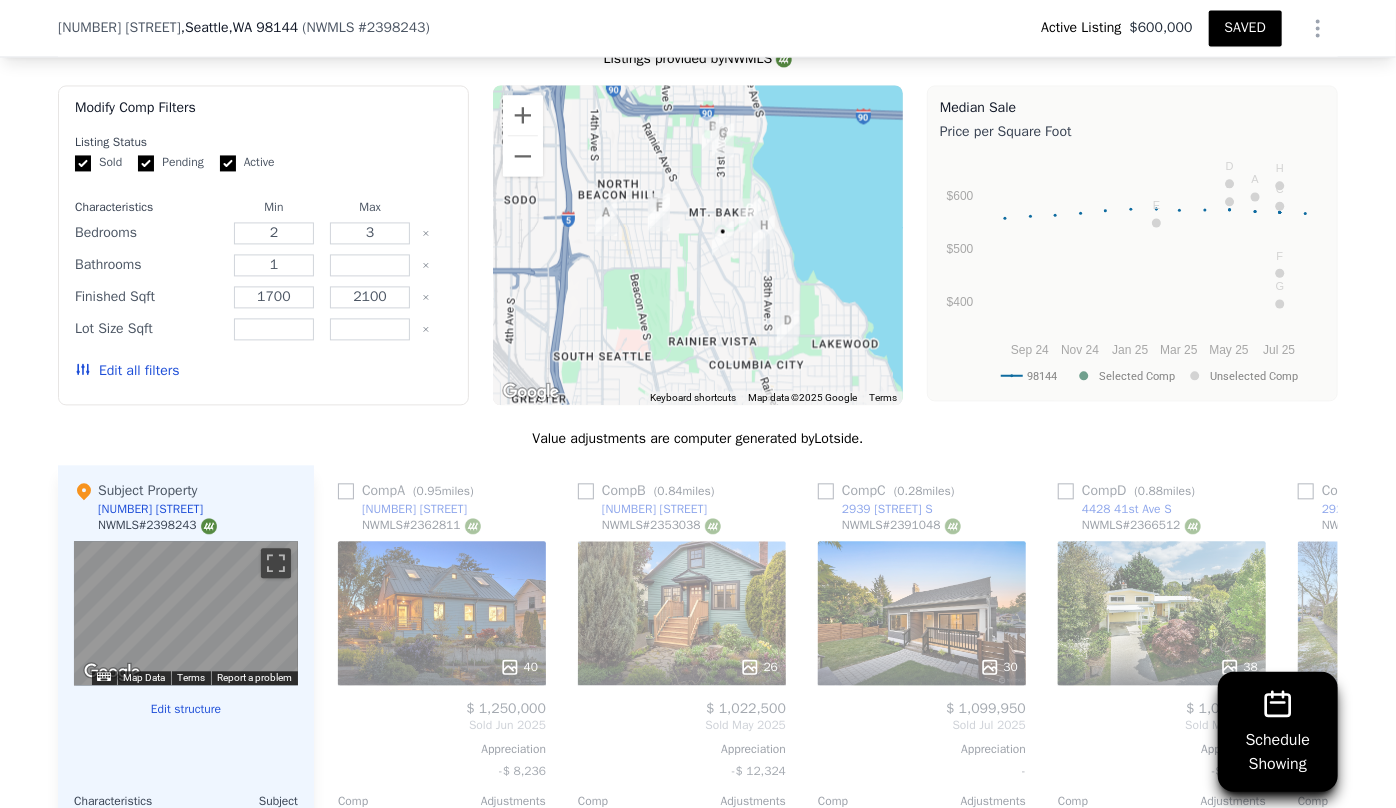 scroll, scrollTop: 2130, scrollLeft: 0, axis: vertical 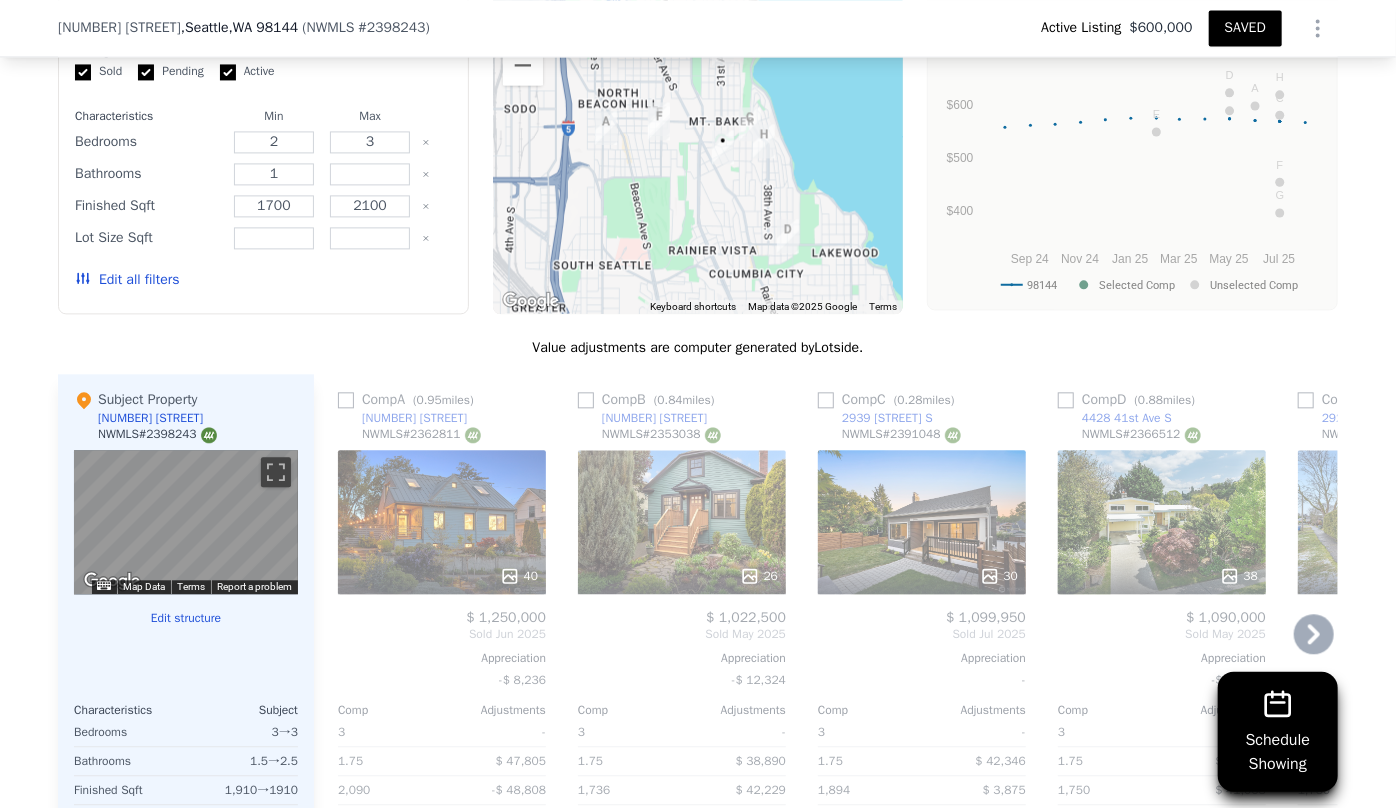 click 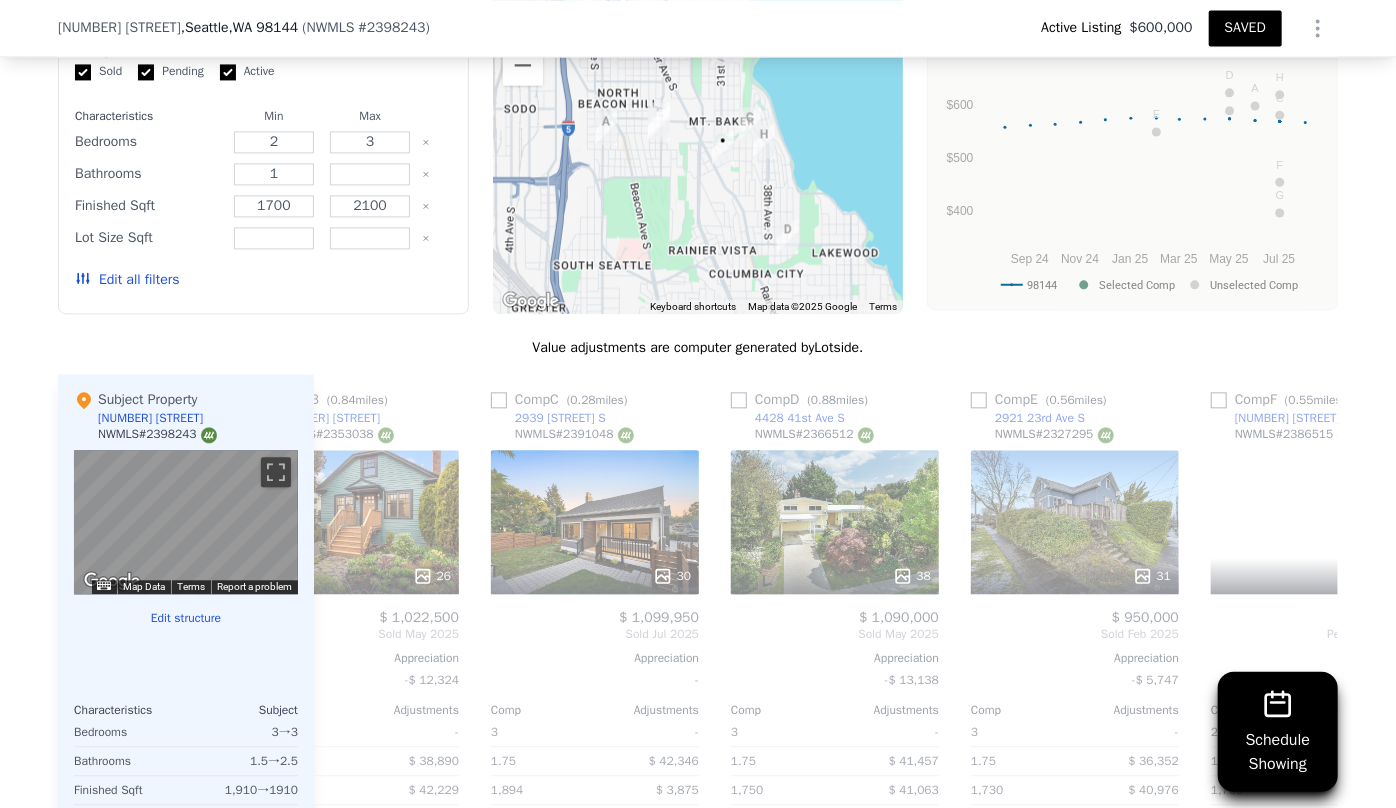 scroll, scrollTop: 0, scrollLeft: 480, axis: horizontal 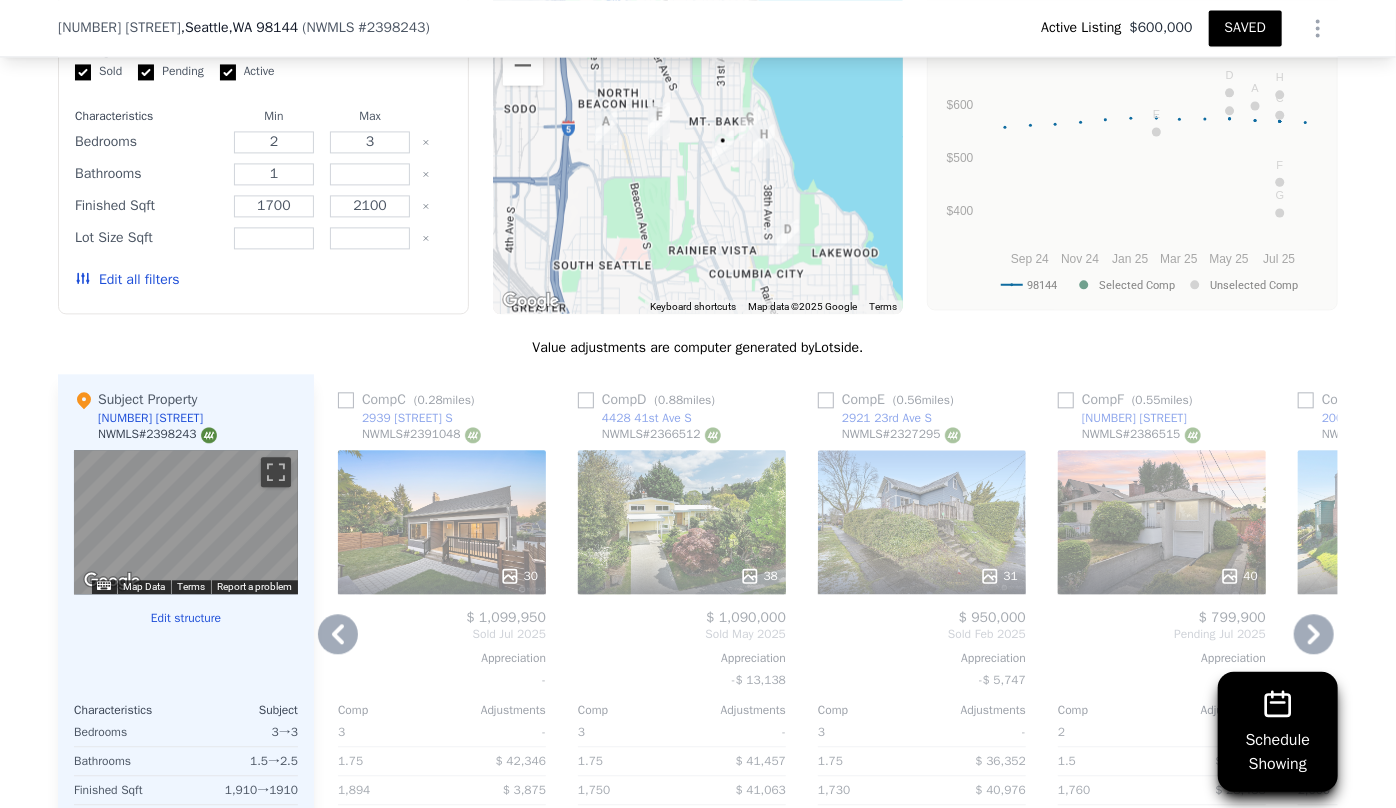 click 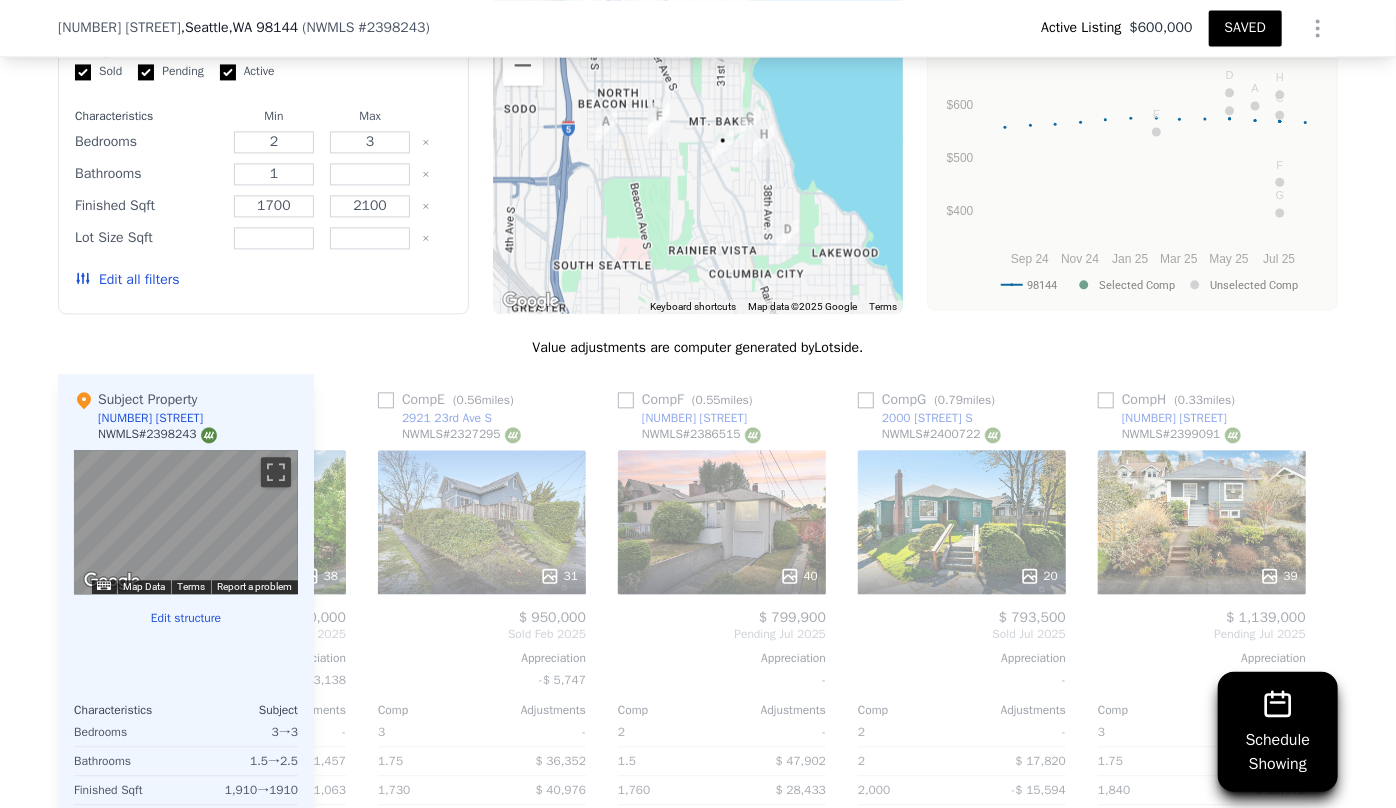scroll, scrollTop: 0, scrollLeft: 943, axis: horizontal 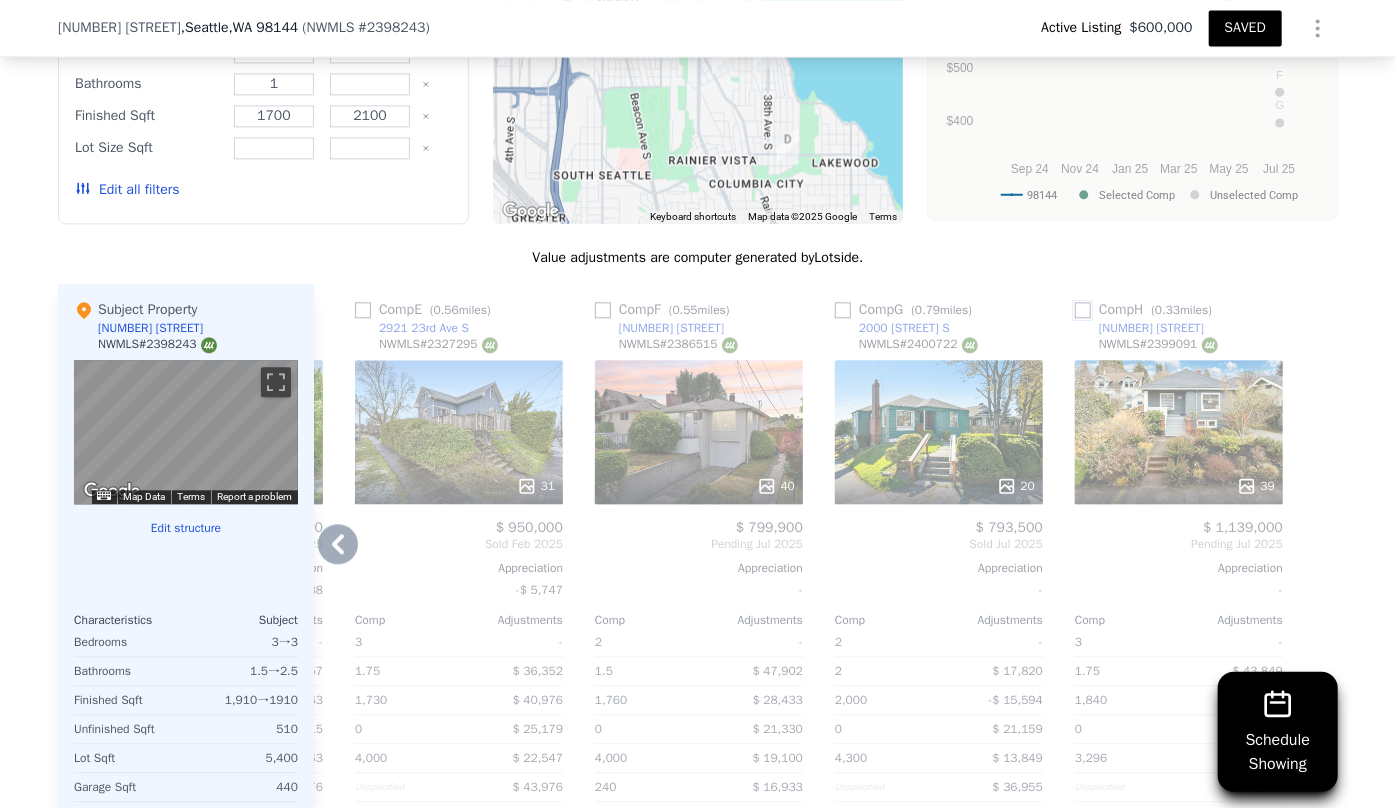click at bounding box center [1083, 310] 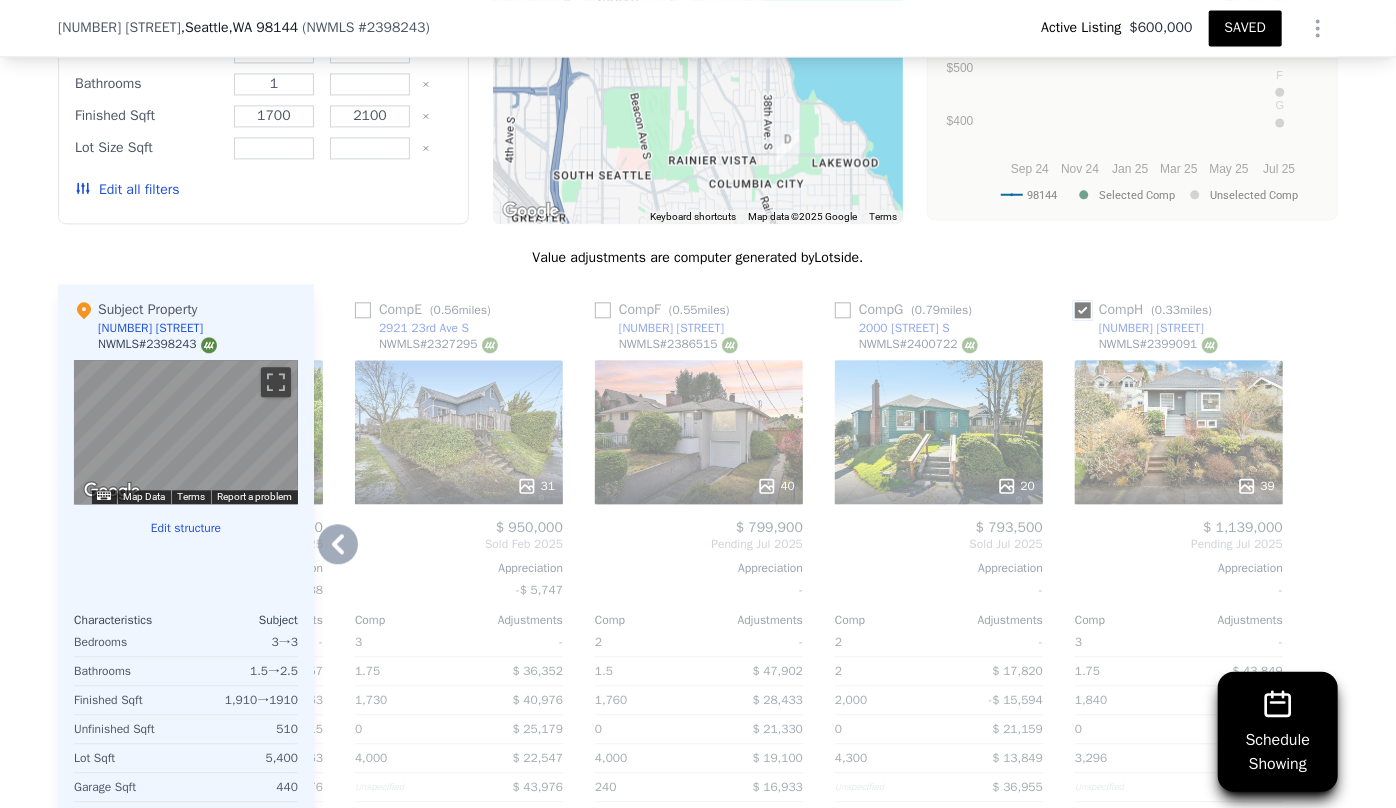 checkbox on "true" 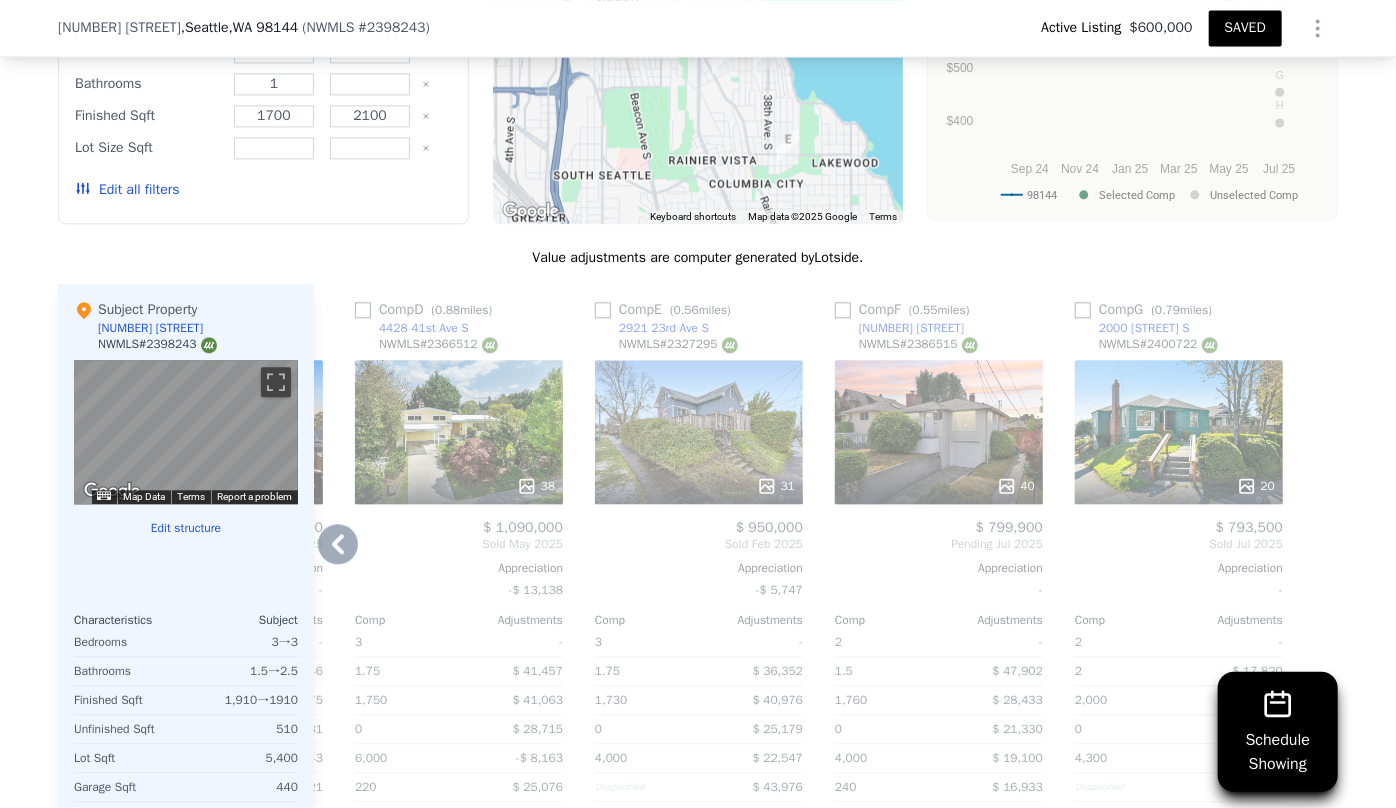 click 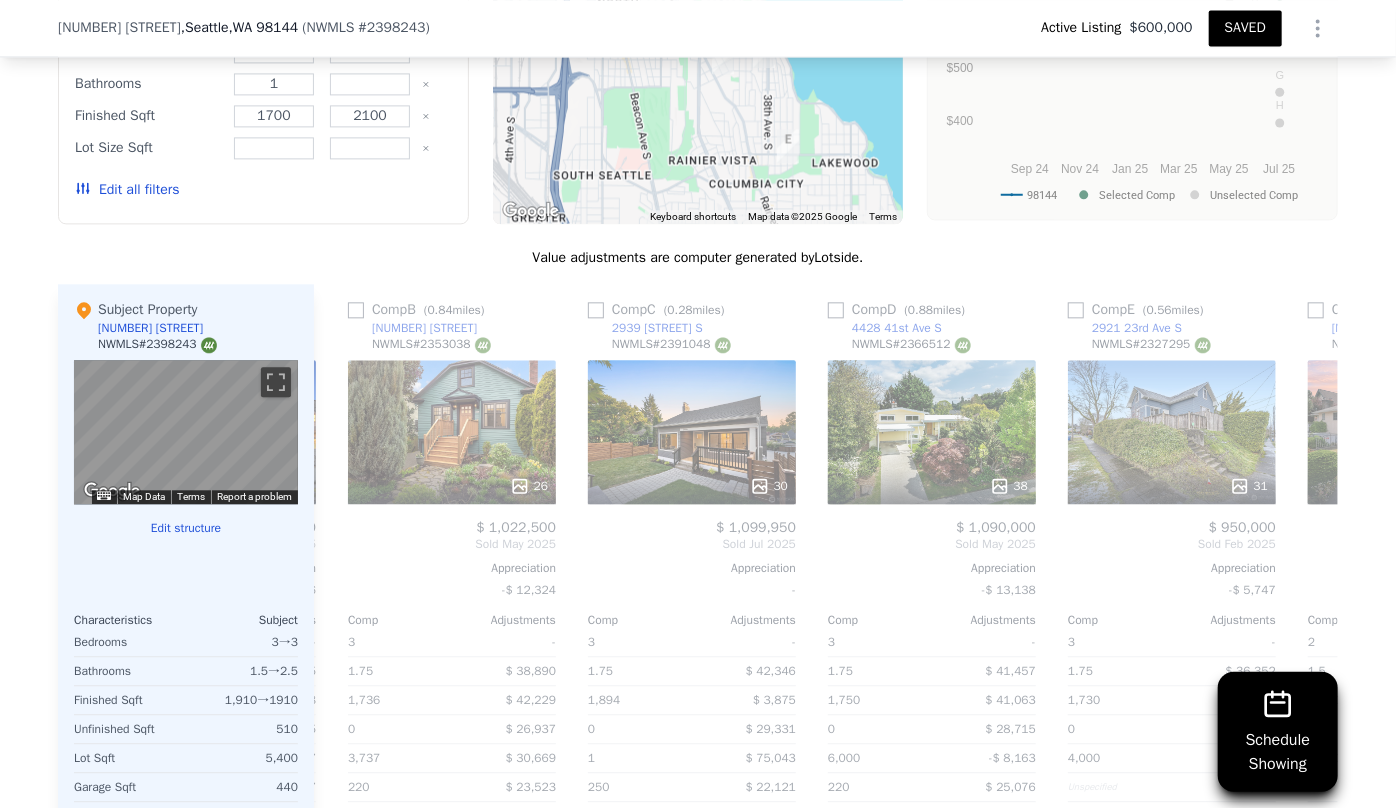scroll, scrollTop: 0, scrollLeft: 463, axis: horizontal 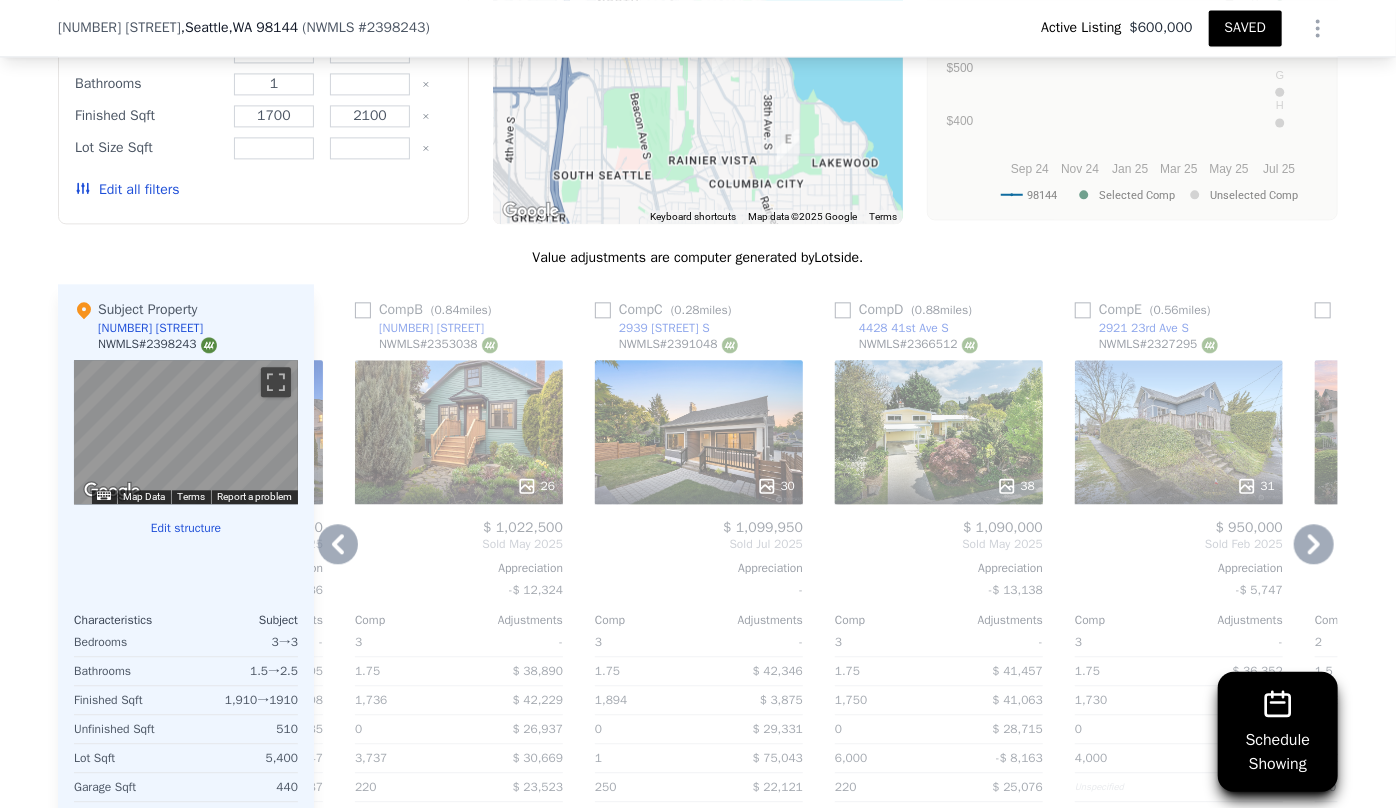click 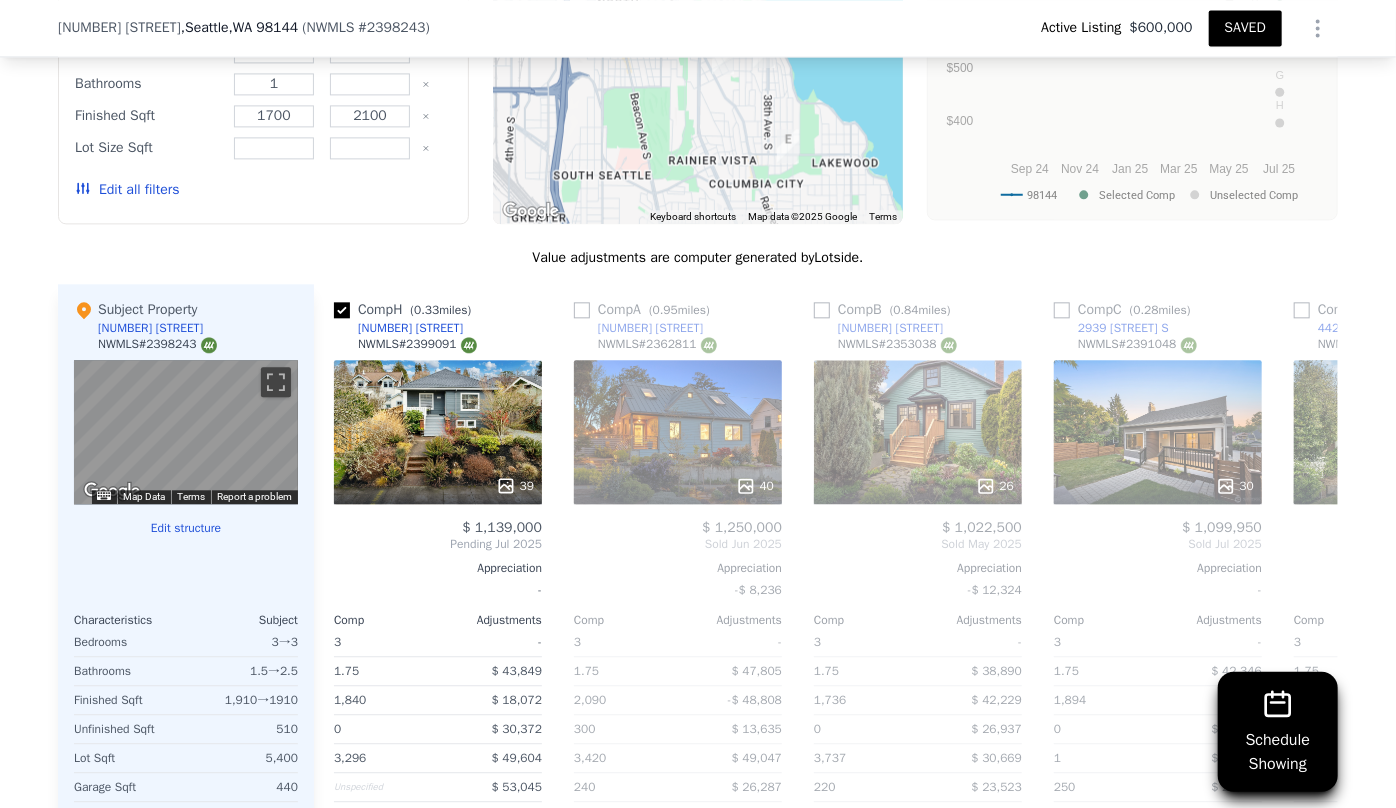 scroll, scrollTop: 0, scrollLeft: 0, axis: both 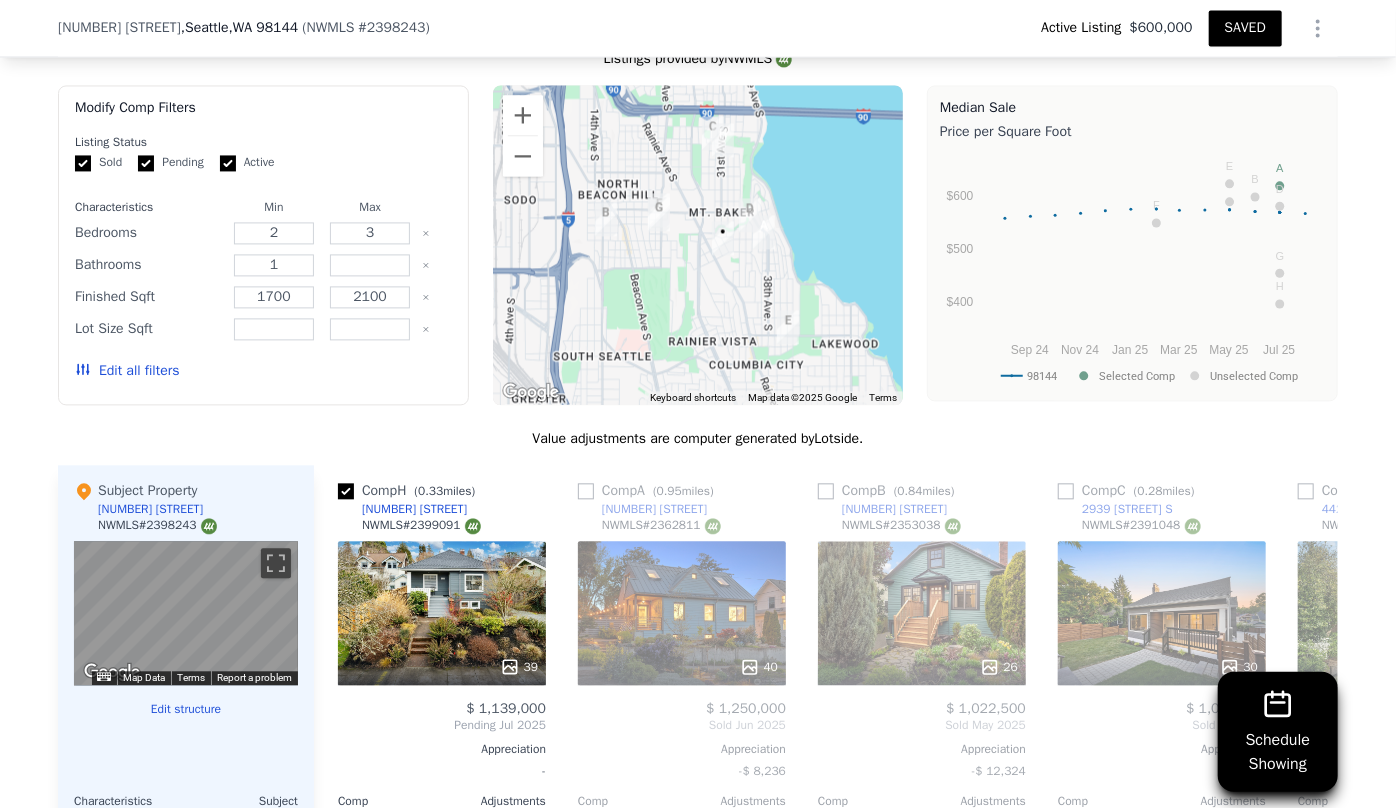 click on "39" at bounding box center (442, 613) 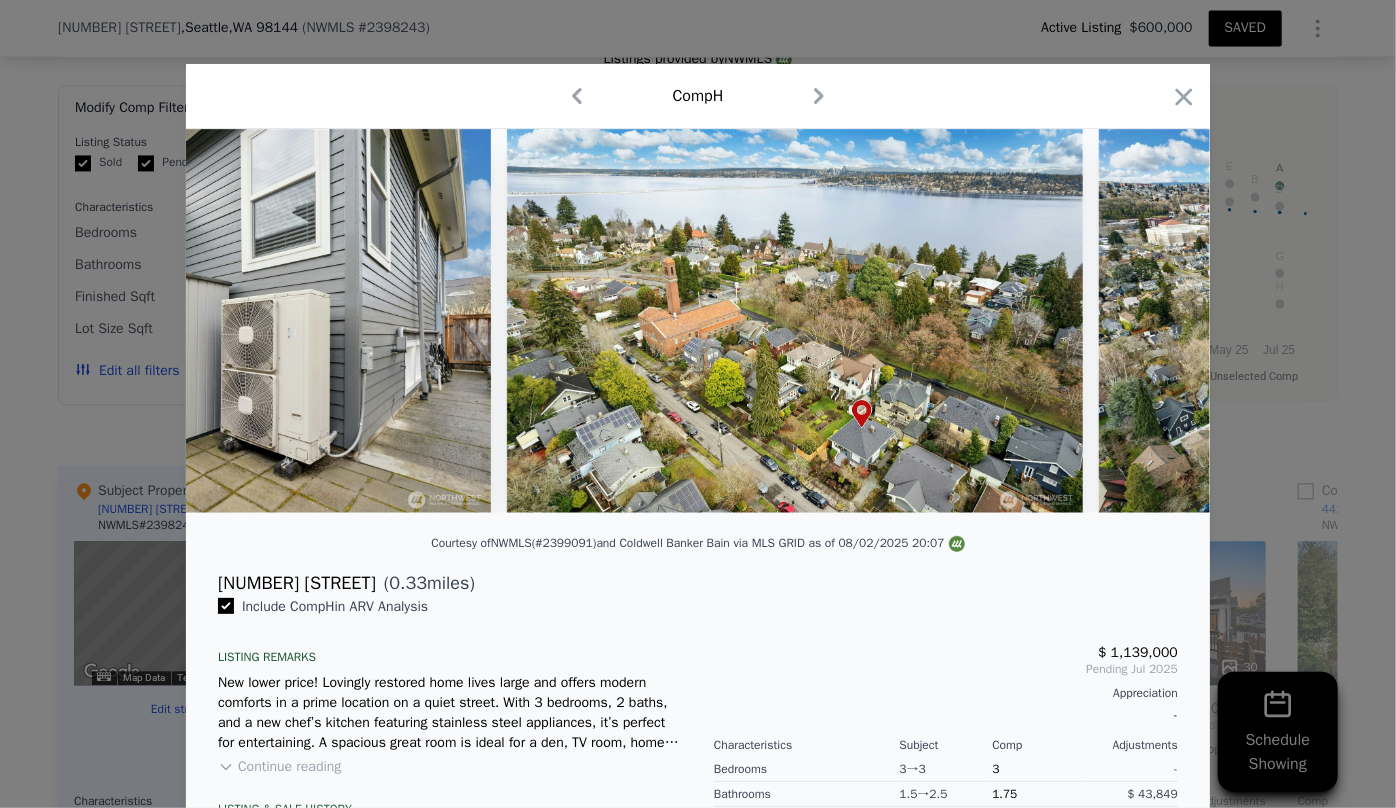 scroll, scrollTop: 0, scrollLeft: 21025, axis: horizontal 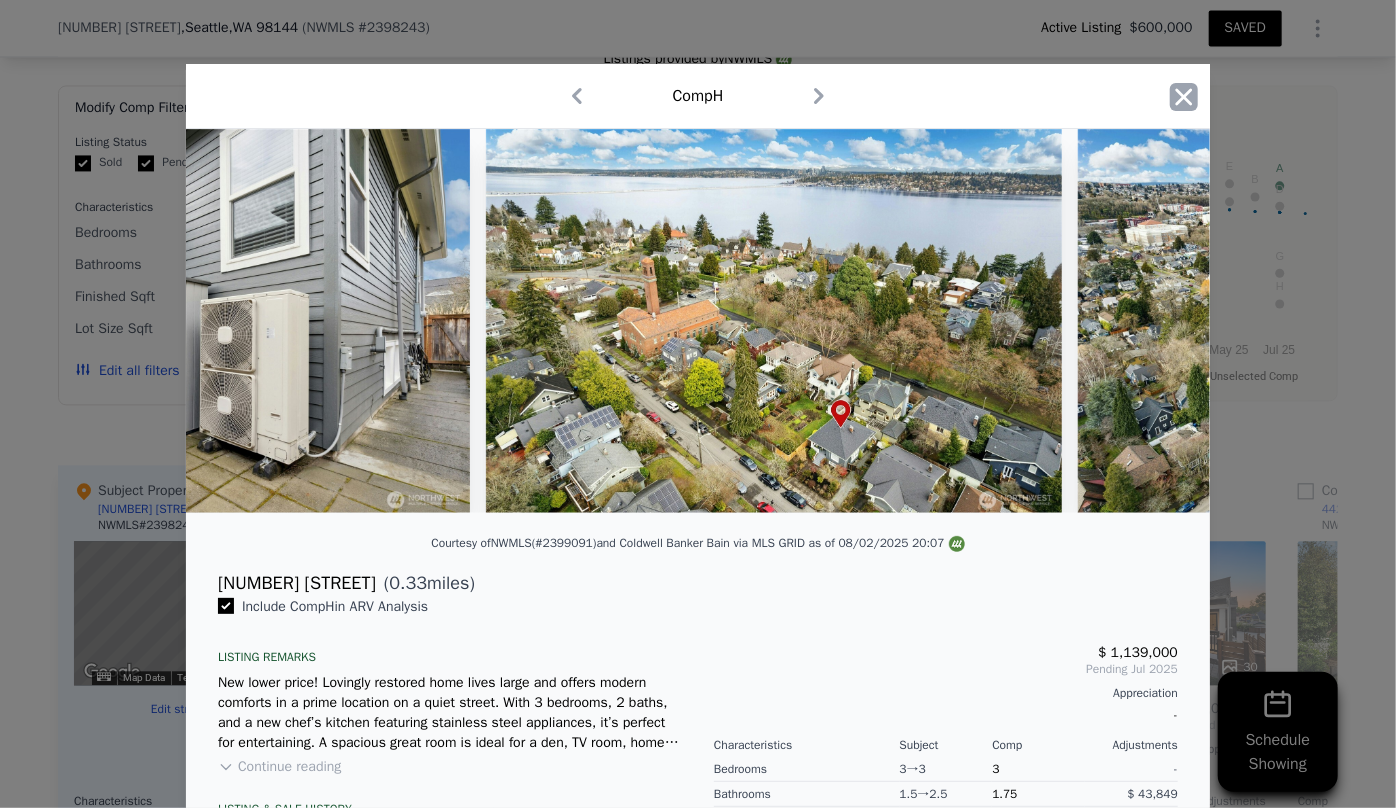 click 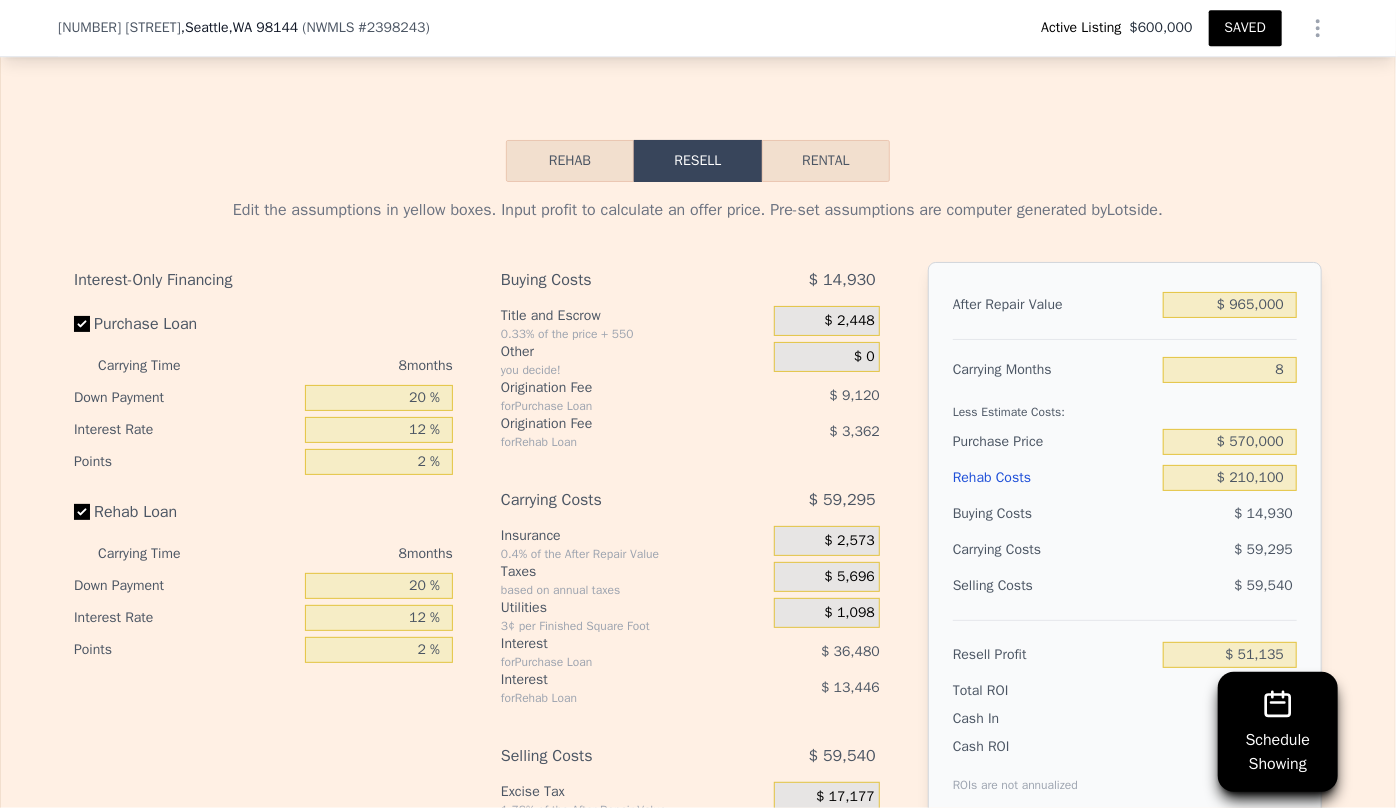 scroll, scrollTop: 3311, scrollLeft: 0, axis: vertical 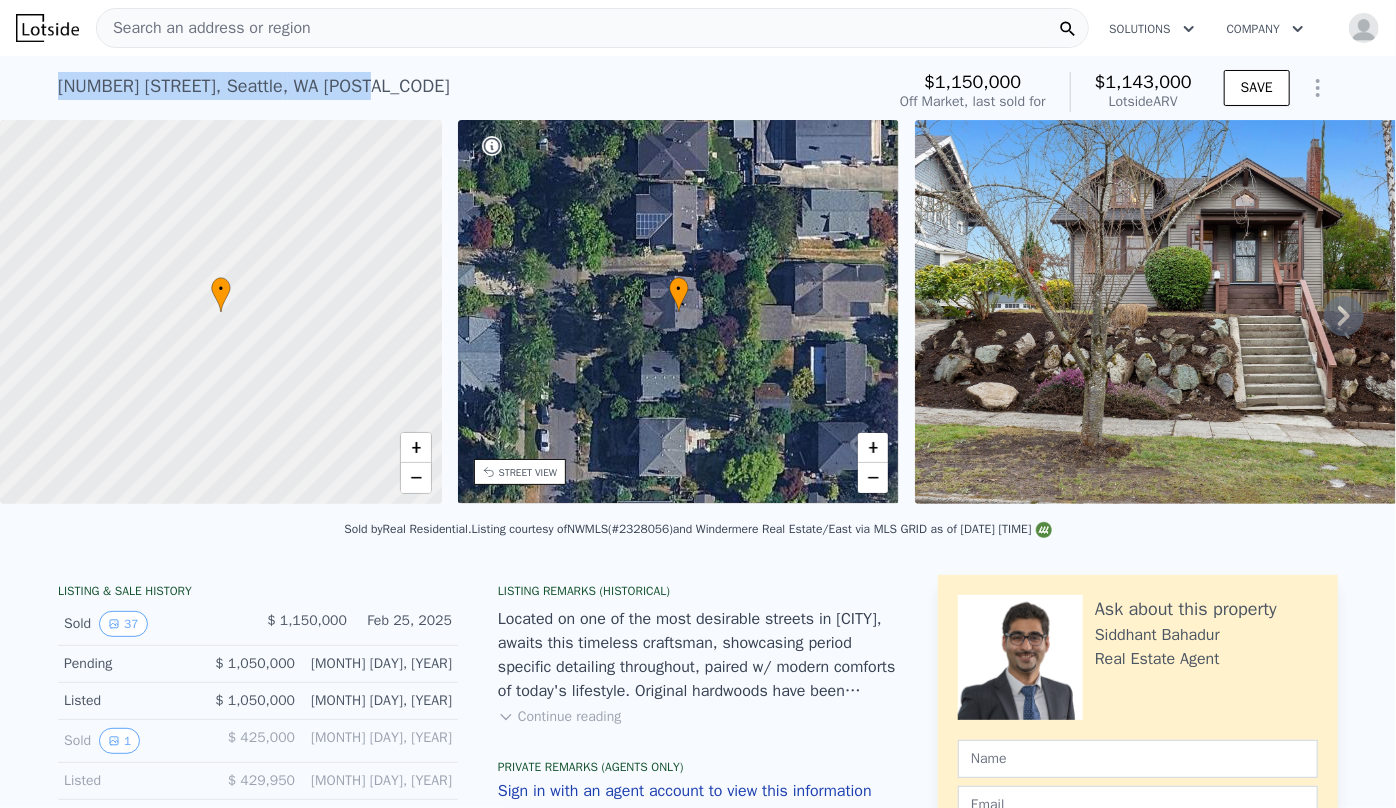 drag, startPoint x: 52, startPoint y: 94, endPoint x: 336, endPoint y: 90, distance: 284.02817 